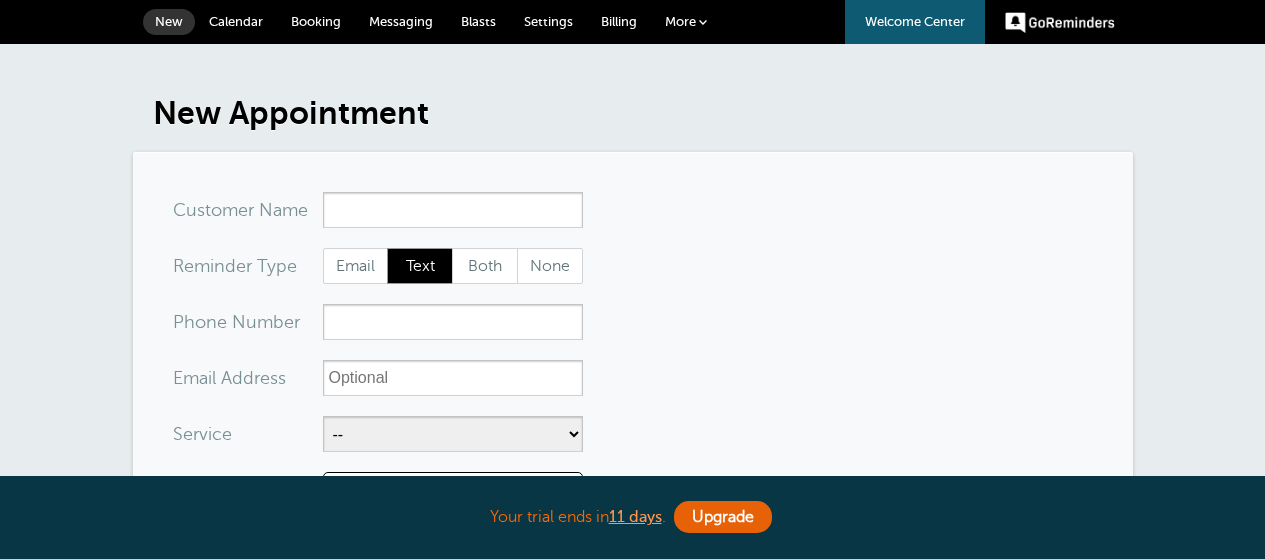 scroll, scrollTop: 0, scrollLeft: 0, axis: both 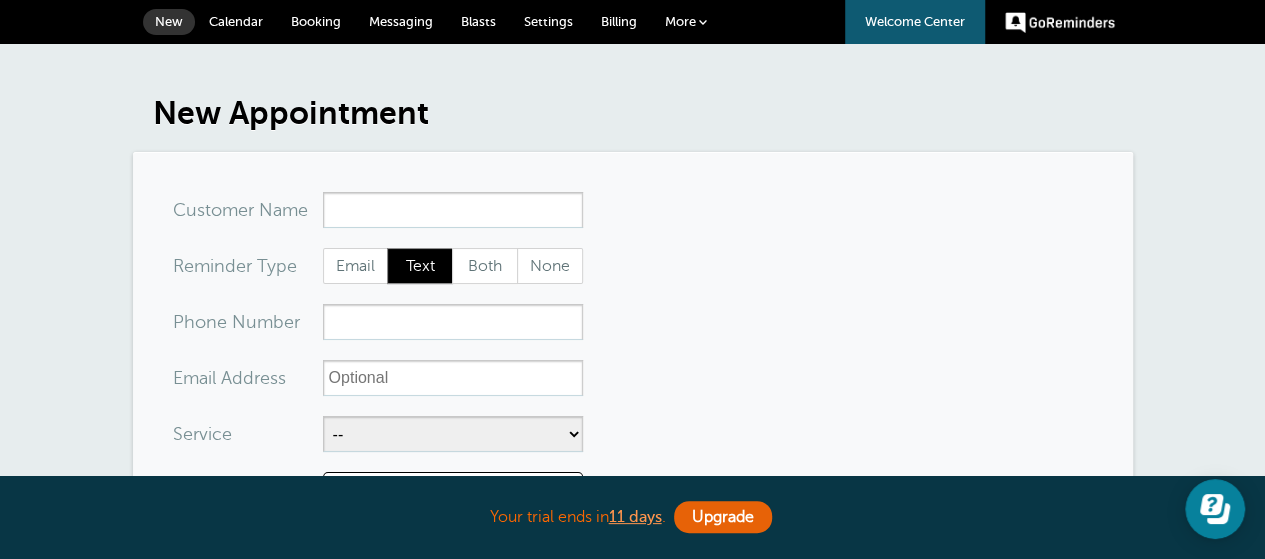 click on "Calendar" at bounding box center [236, 21] 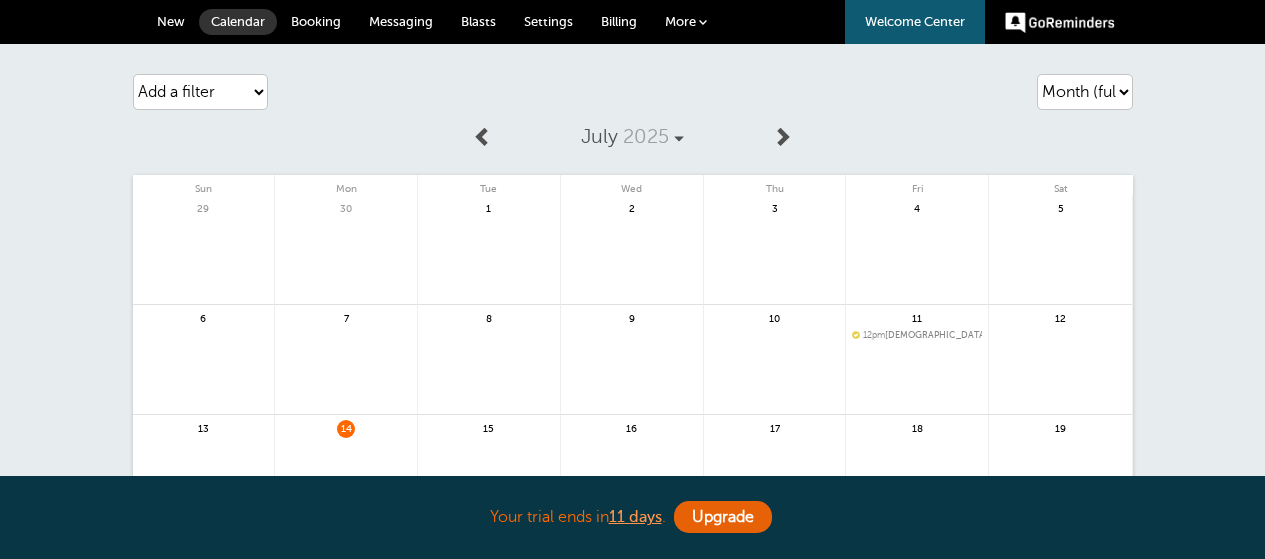 scroll, scrollTop: 0, scrollLeft: 0, axis: both 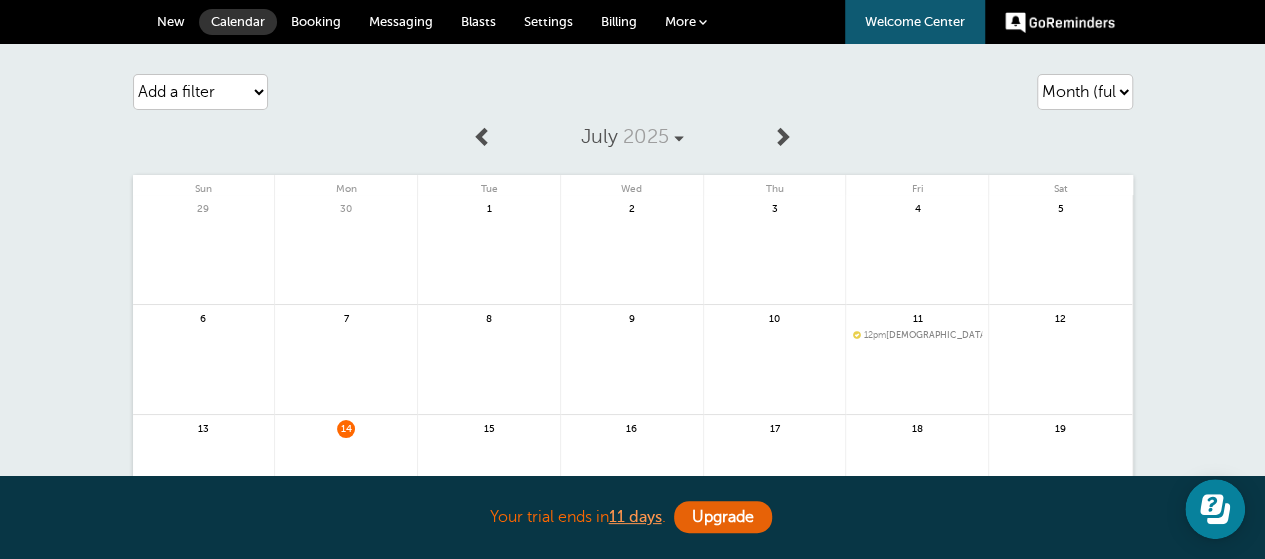 click on "New" at bounding box center (171, 21) 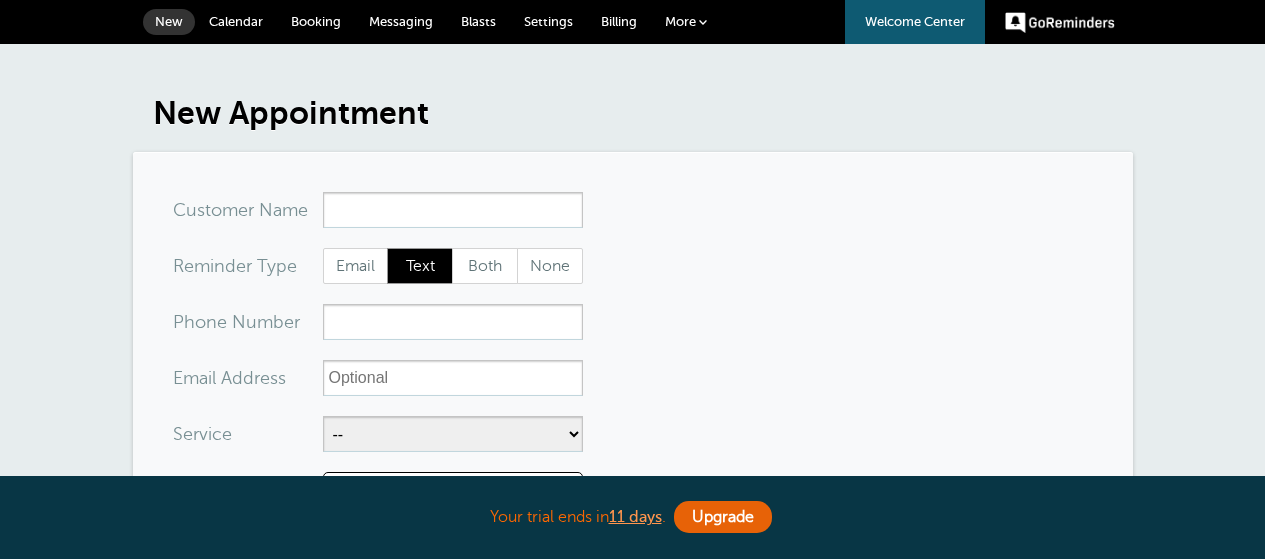 scroll, scrollTop: 0, scrollLeft: 0, axis: both 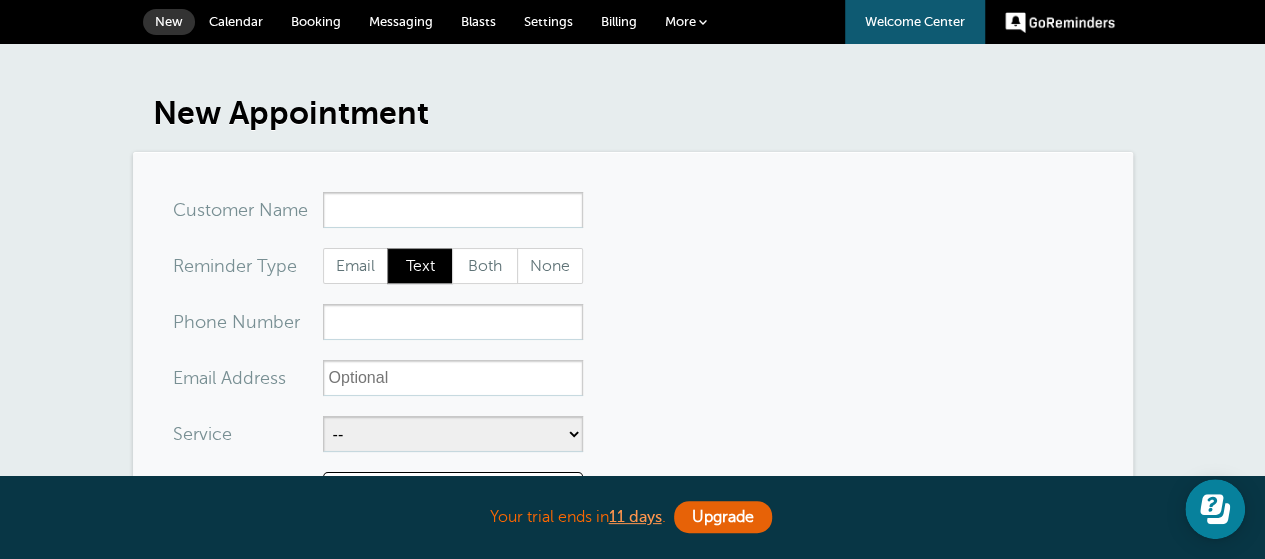 click at bounding box center [703, 22] 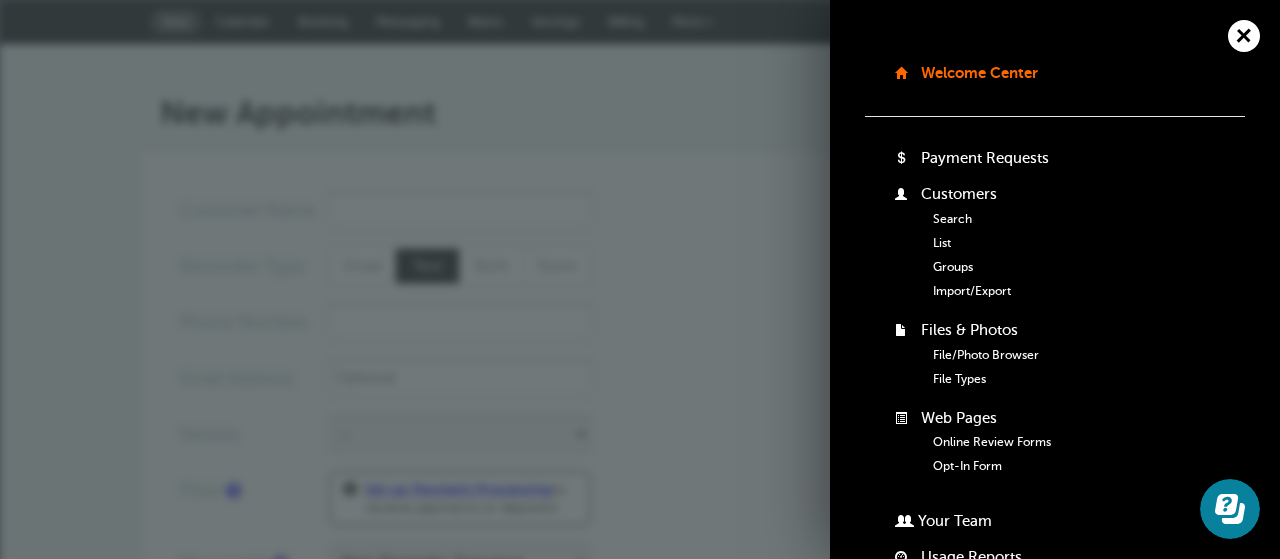 click on "New Appointment
You are creating a new customer. To use an existing customer select one from the autocomplete dropdown.
x-no-autofill
Cus tomer N ame
Edit
Remove
Customer TZ
--" at bounding box center [640, 737] 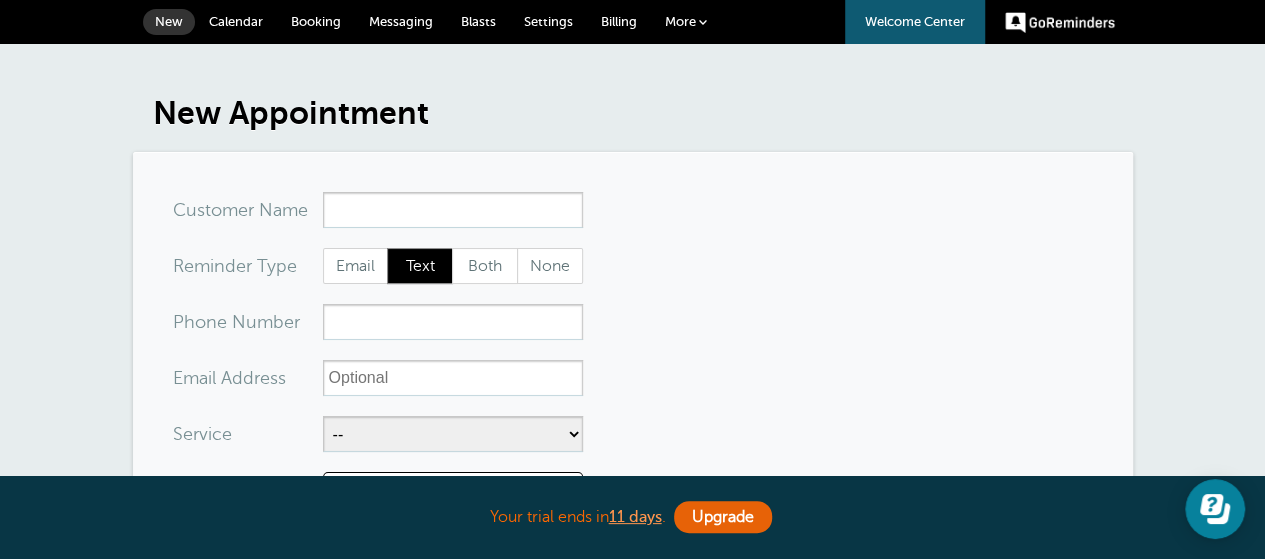 click on "More" at bounding box center [680, 21] 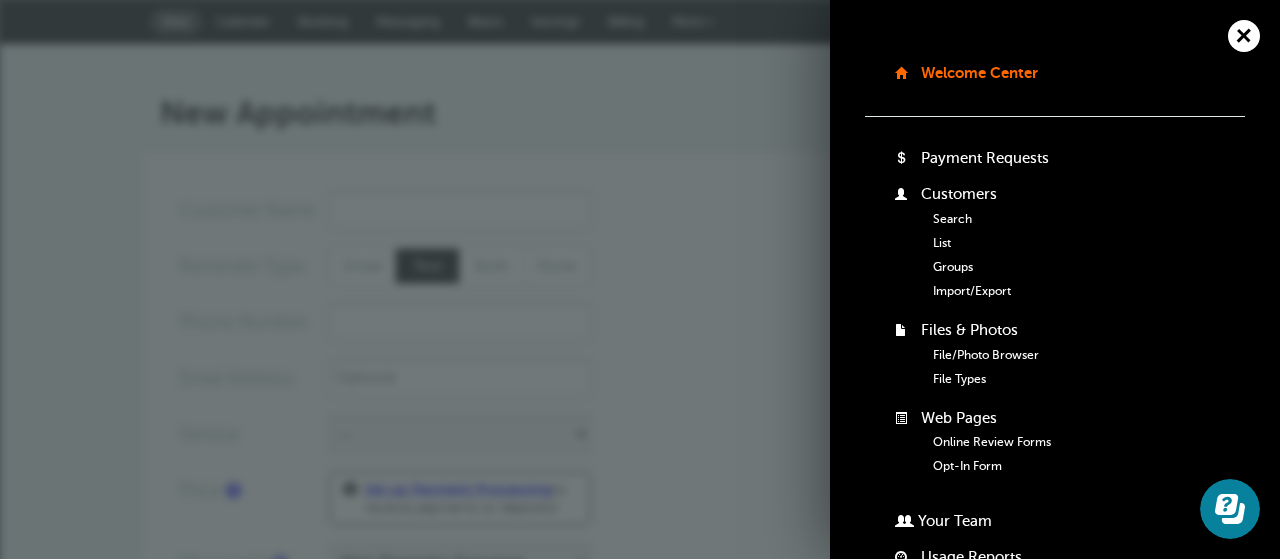 click on "New Appointment
You are creating a new customer. To use an existing customer select one from the autocomplete dropdown.
x-no-autofill
Cus tomer N ame
Edit
Remove
Customer TZ
--" at bounding box center [640, 737] 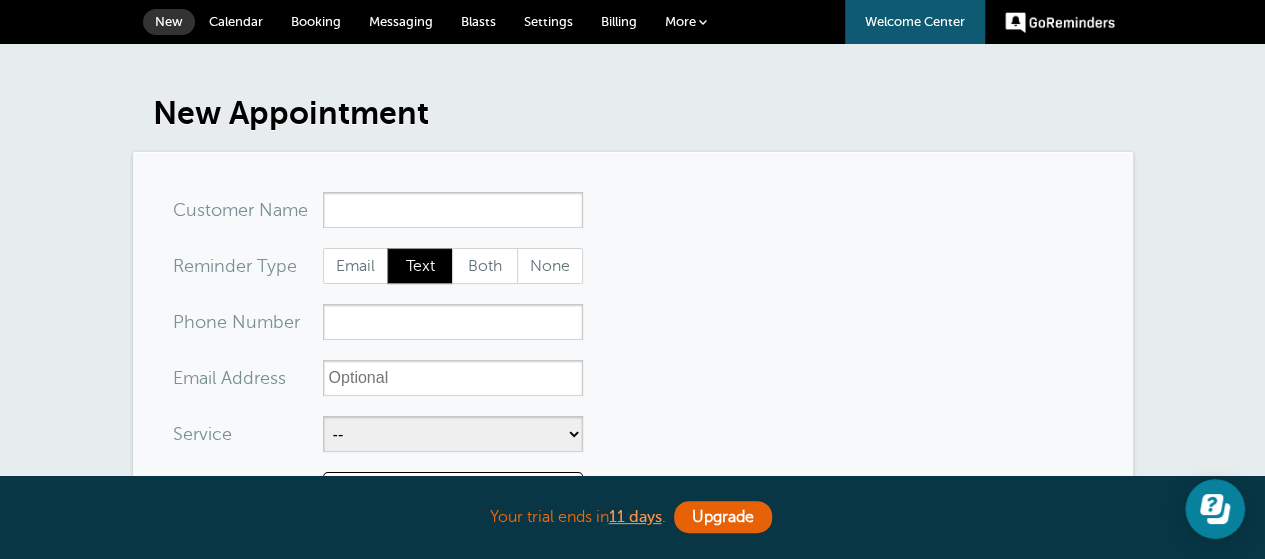 click on "New Appointment" at bounding box center (643, 113) 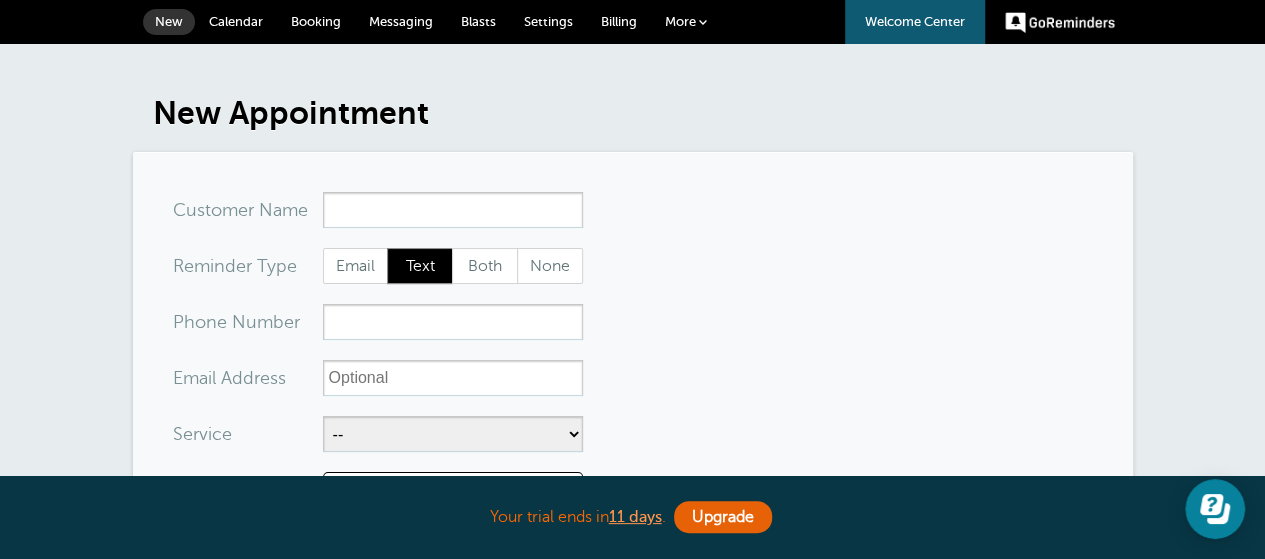 click on "More" at bounding box center [680, 21] 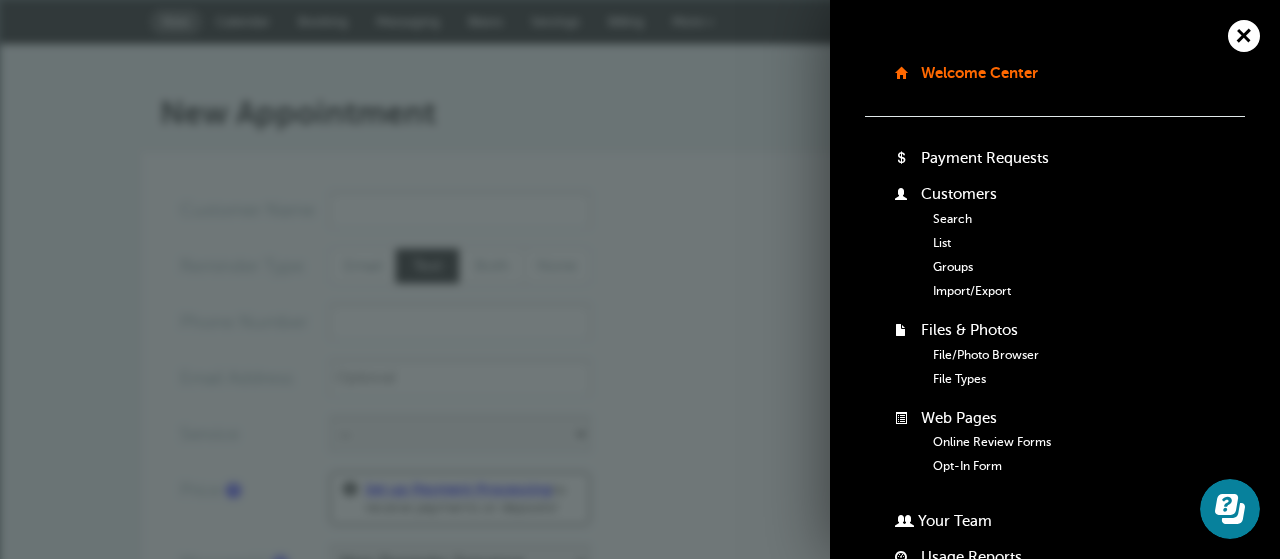 click on "Import/Export" at bounding box center [972, 291] 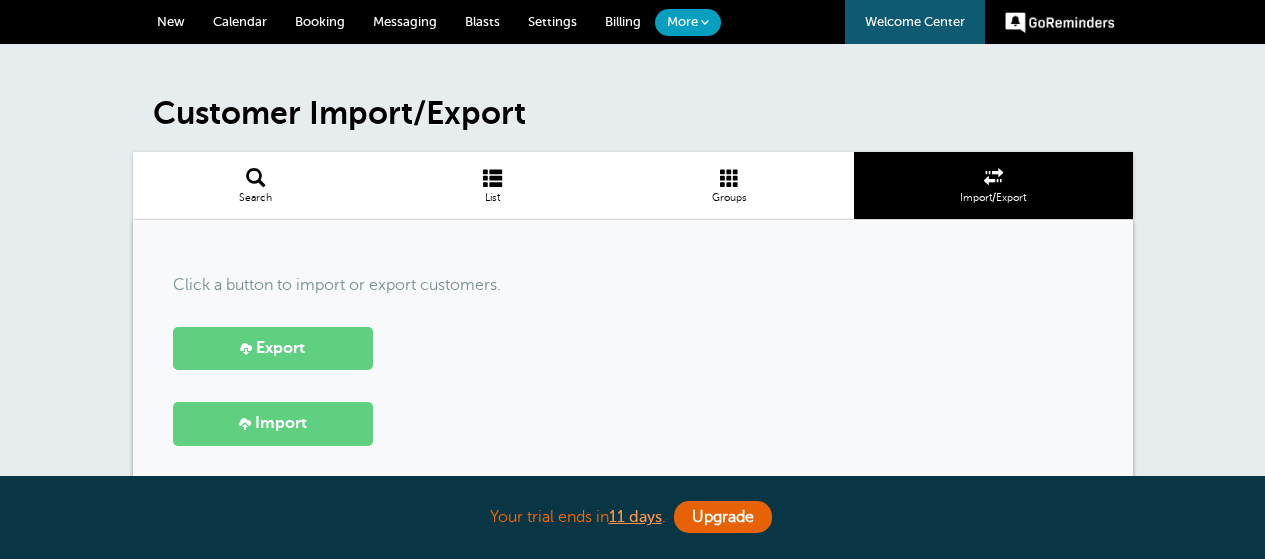 scroll, scrollTop: 0, scrollLeft: 0, axis: both 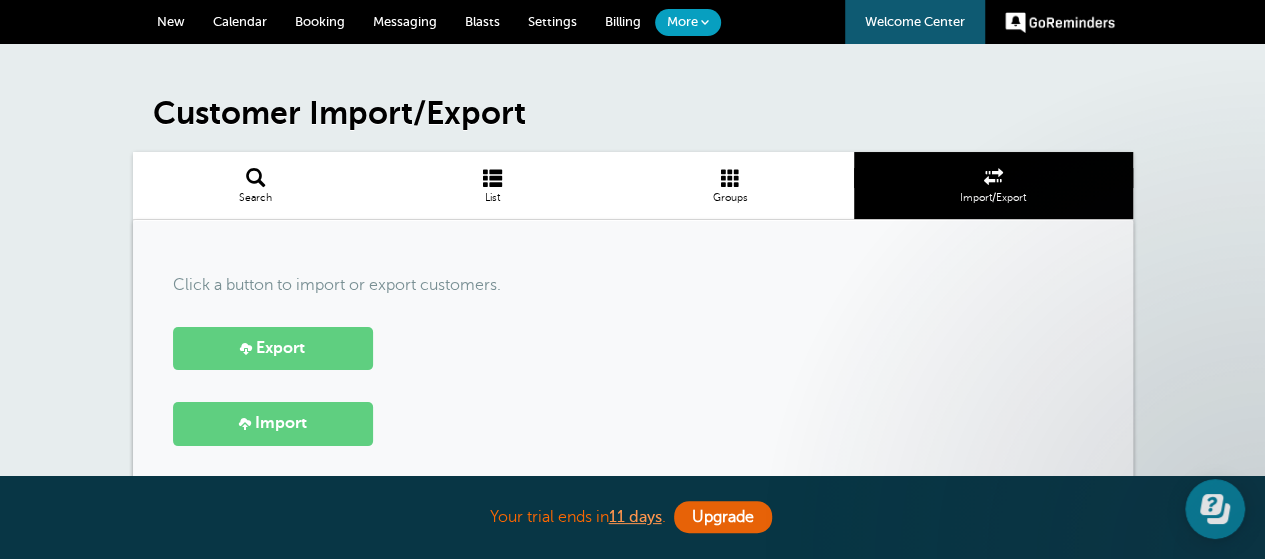 click at bounding box center (492, 177) 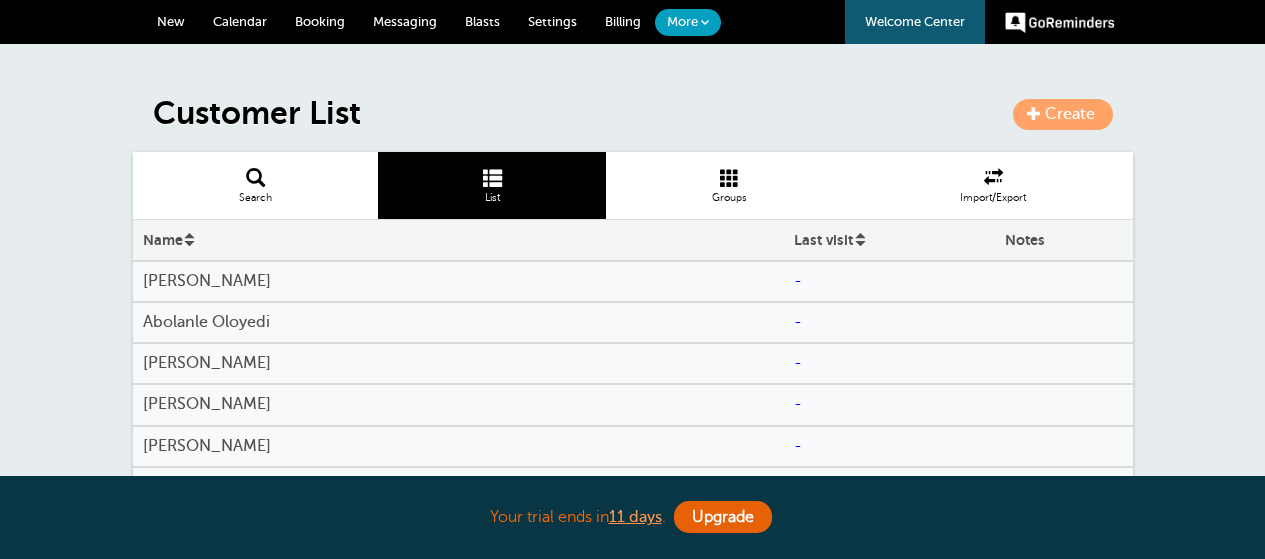 scroll, scrollTop: 0, scrollLeft: 0, axis: both 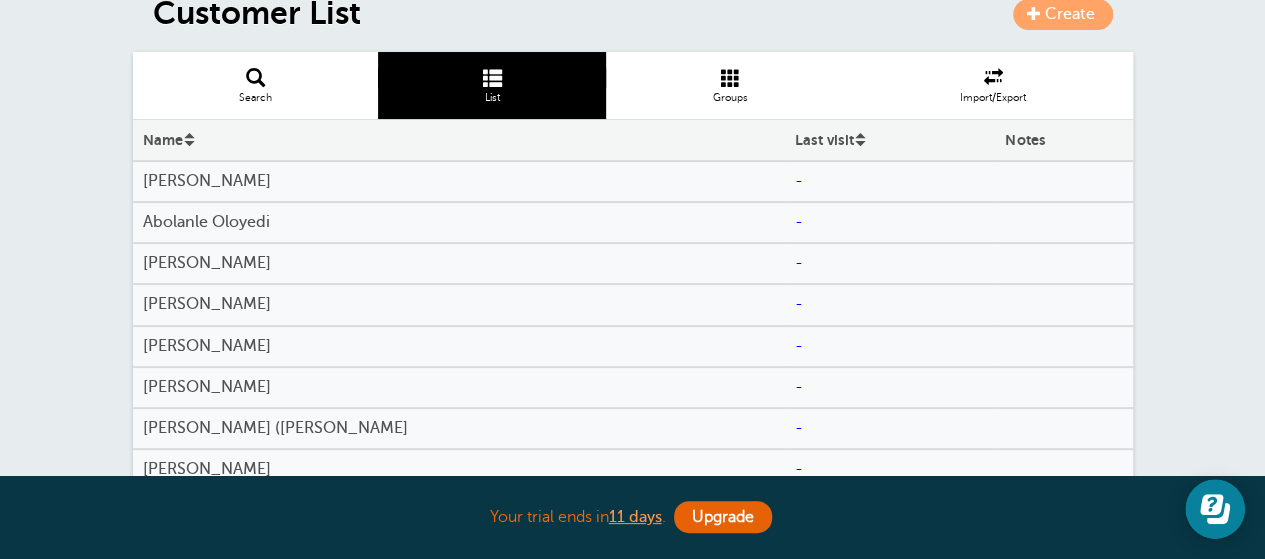click on "[PERSON_NAME]" at bounding box center (459, 304) 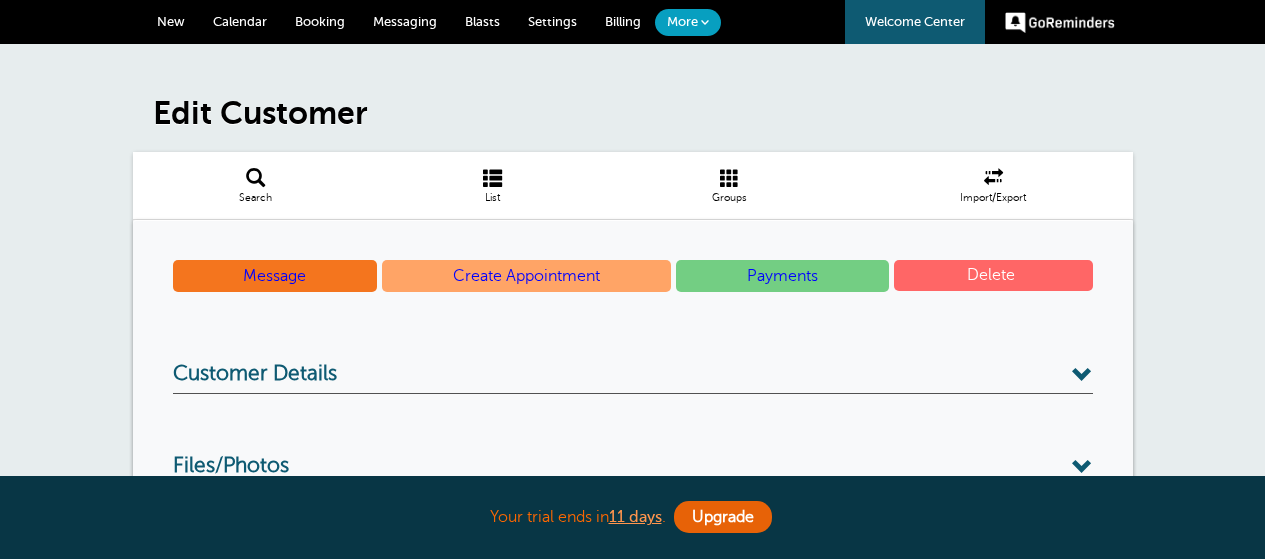 scroll, scrollTop: 0, scrollLeft: 0, axis: both 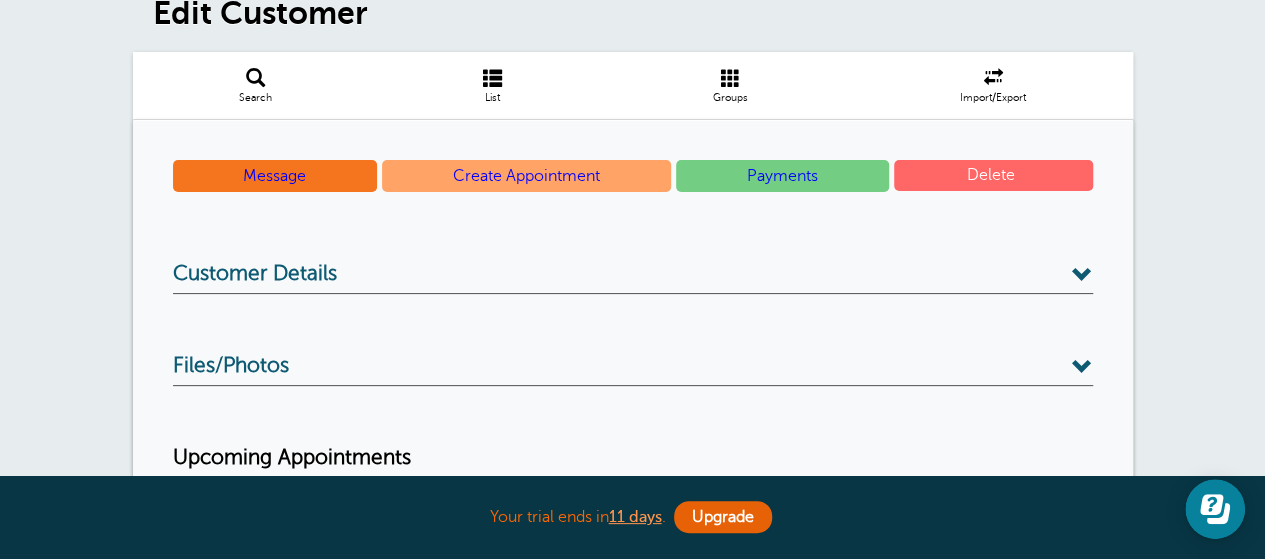 click on "Customer Details" at bounding box center [255, 274] 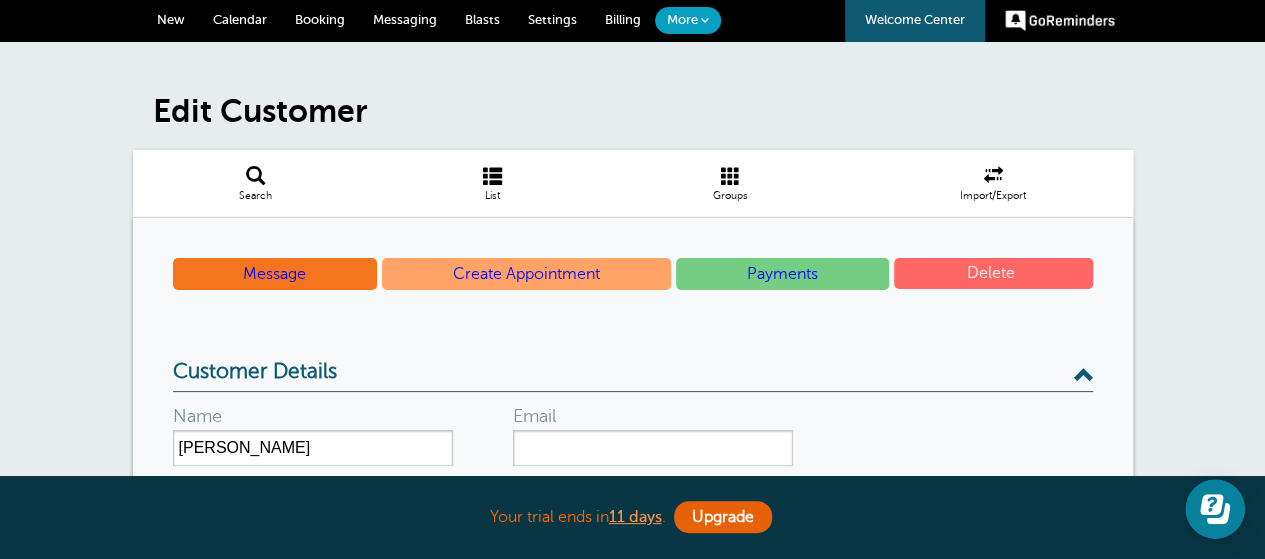 scroll, scrollTop: 0, scrollLeft: 0, axis: both 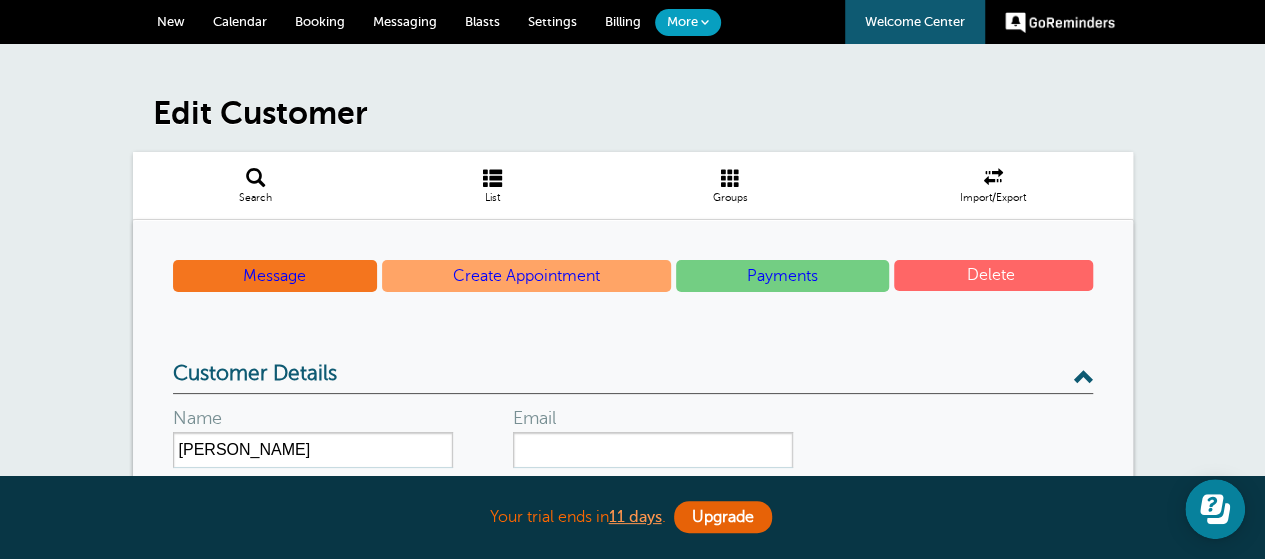 click at bounding box center [492, 177] 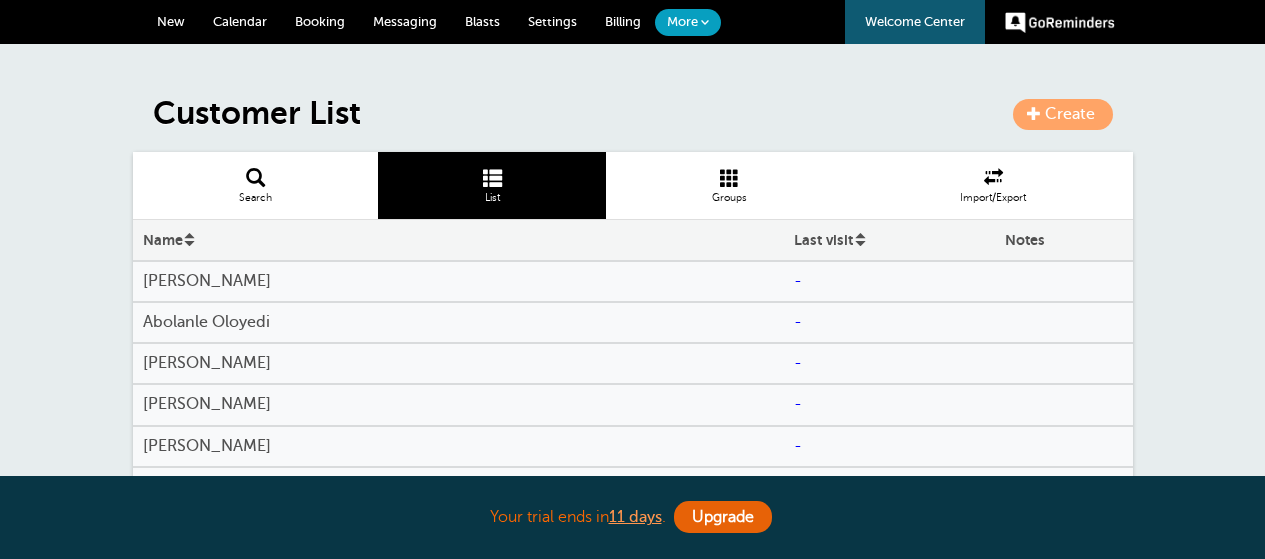 scroll, scrollTop: 0, scrollLeft: 0, axis: both 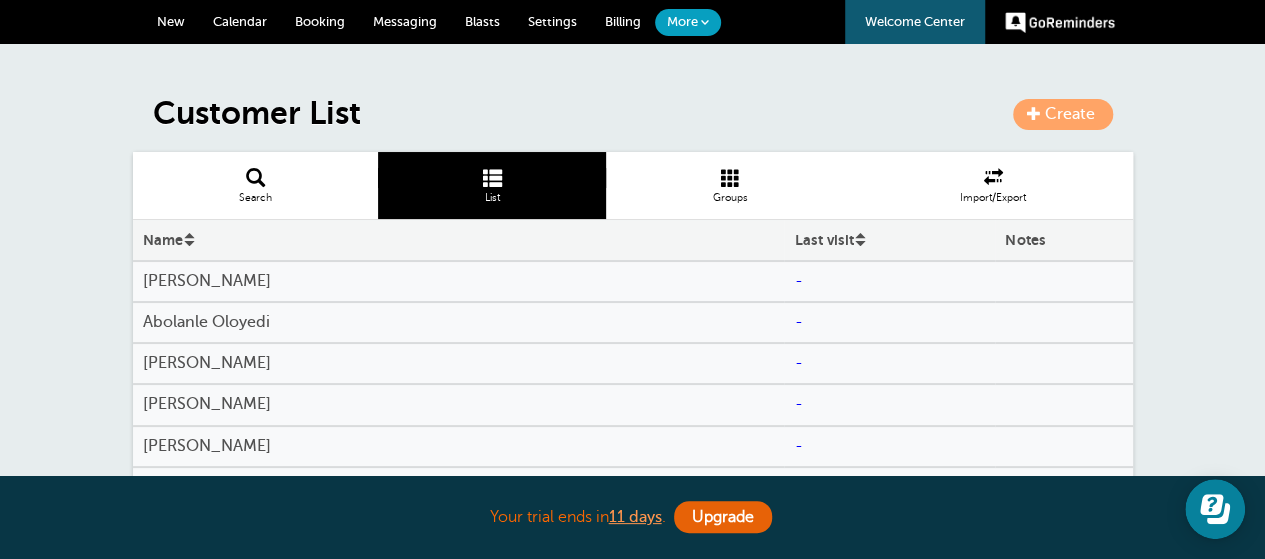 click on "[PERSON_NAME]" at bounding box center [459, 281] 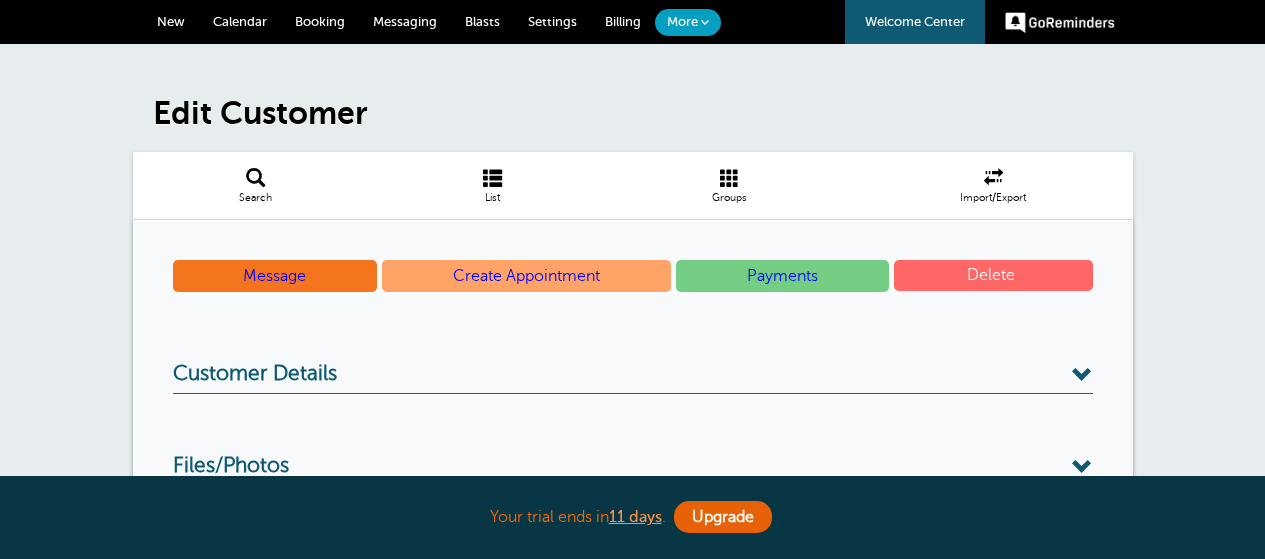scroll, scrollTop: 0, scrollLeft: 0, axis: both 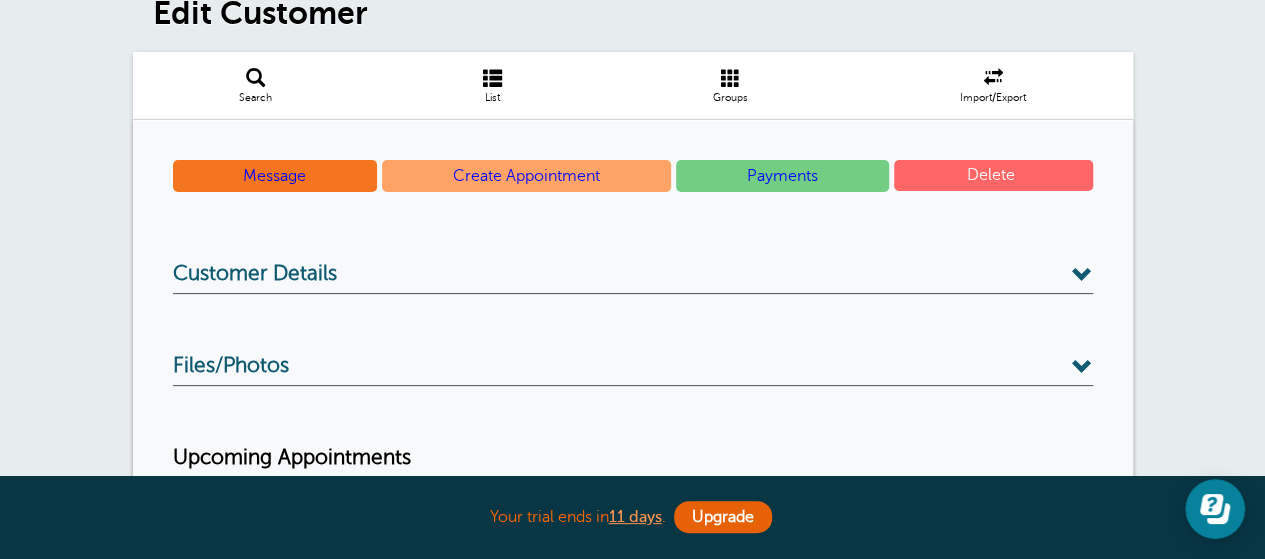 click on "Customer Details" at bounding box center [255, 274] 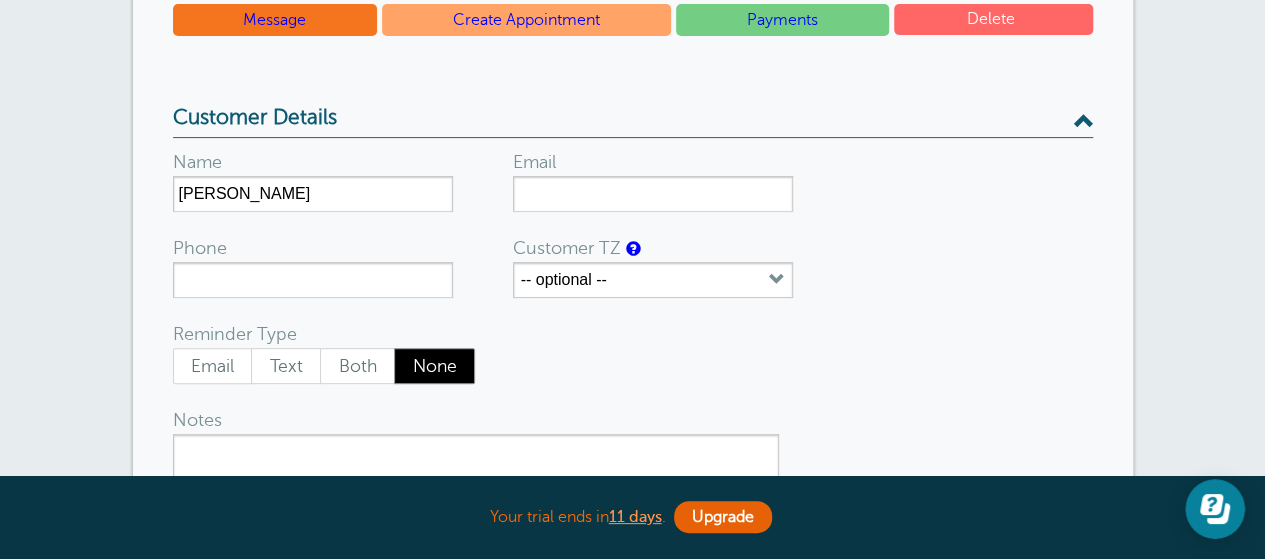 scroll, scrollTop: 300, scrollLeft: 0, axis: vertical 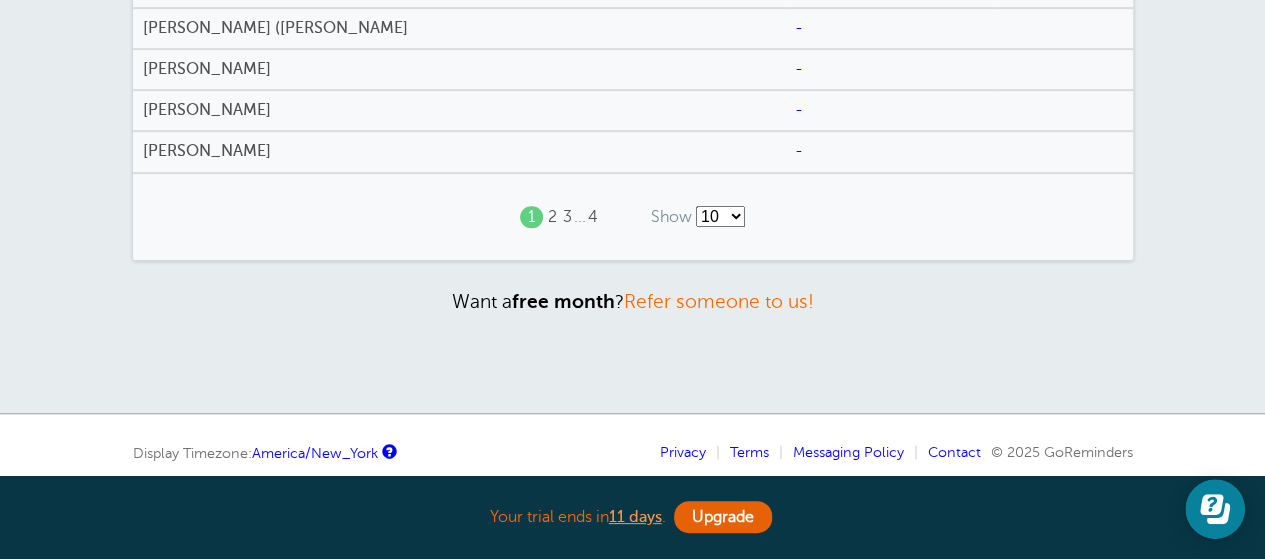 click on "10
25
50
100" at bounding box center (720, 216) 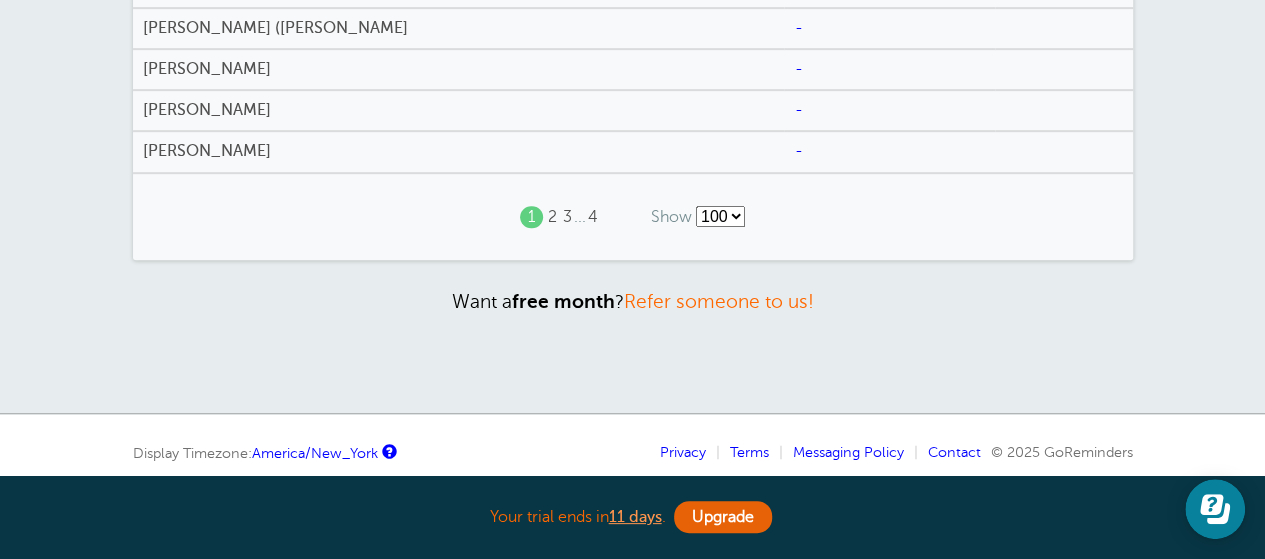 click on "10
25
50
100" at bounding box center (720, 216) 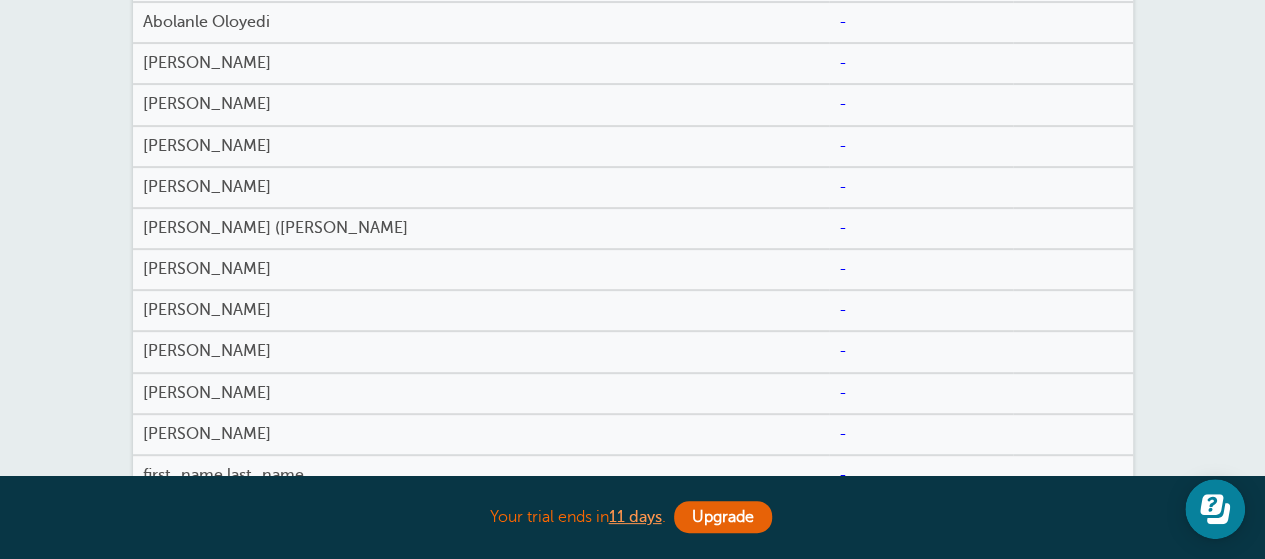 scroll, scrollTop: 0, scrollLeft: 0, axis: both 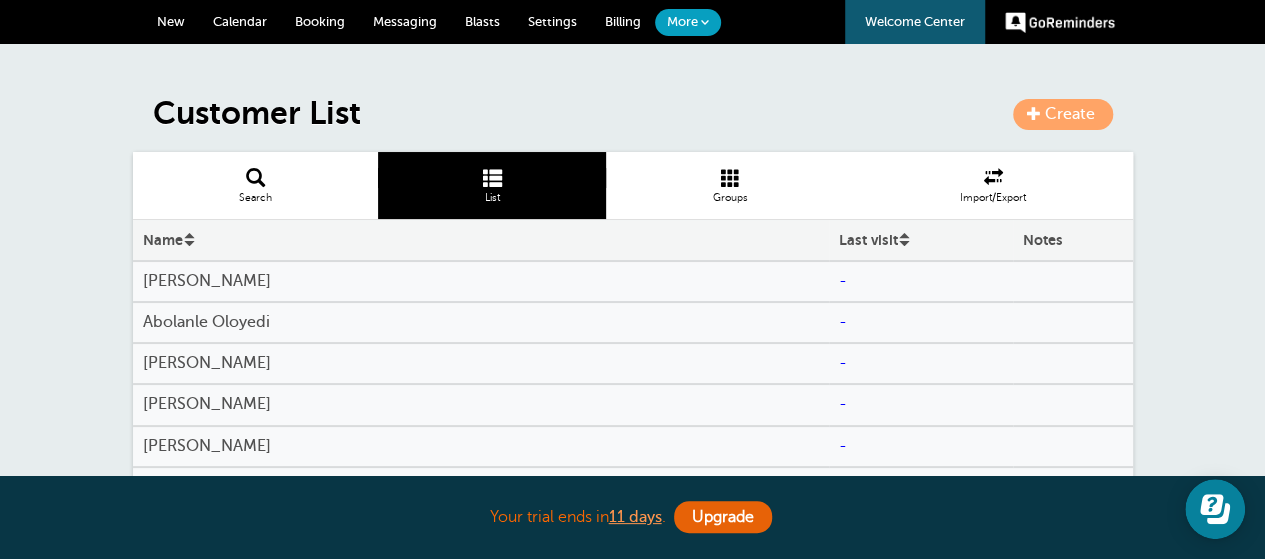 click on "[PERSON_NAME]" at bounding box center (481, 281) 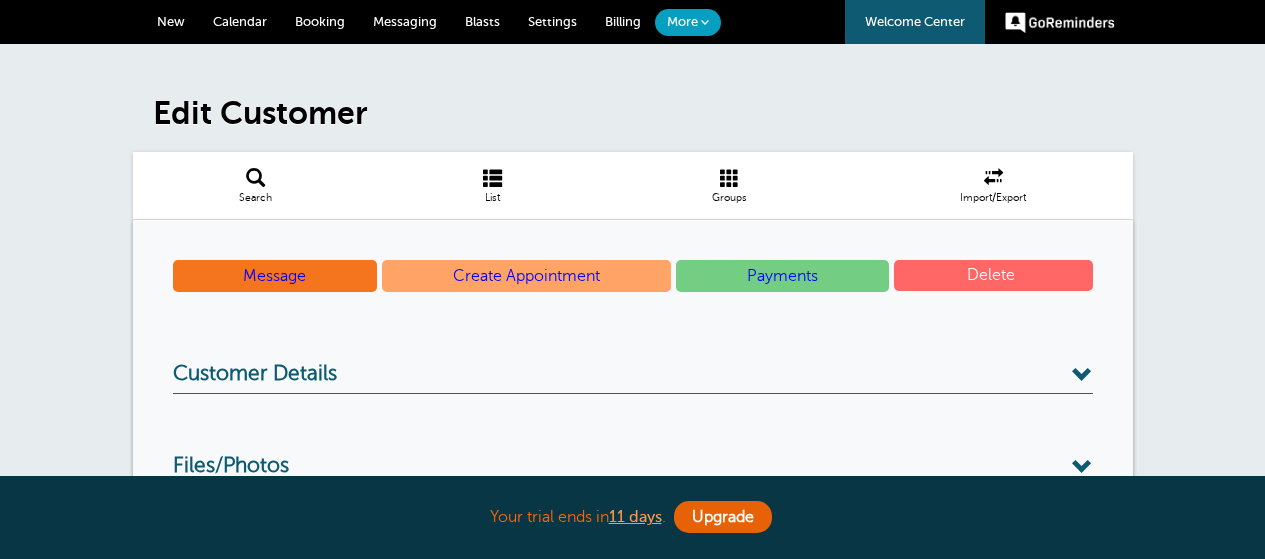 scroll, scrollTop: 0, scrollLeft: 0, axis: both 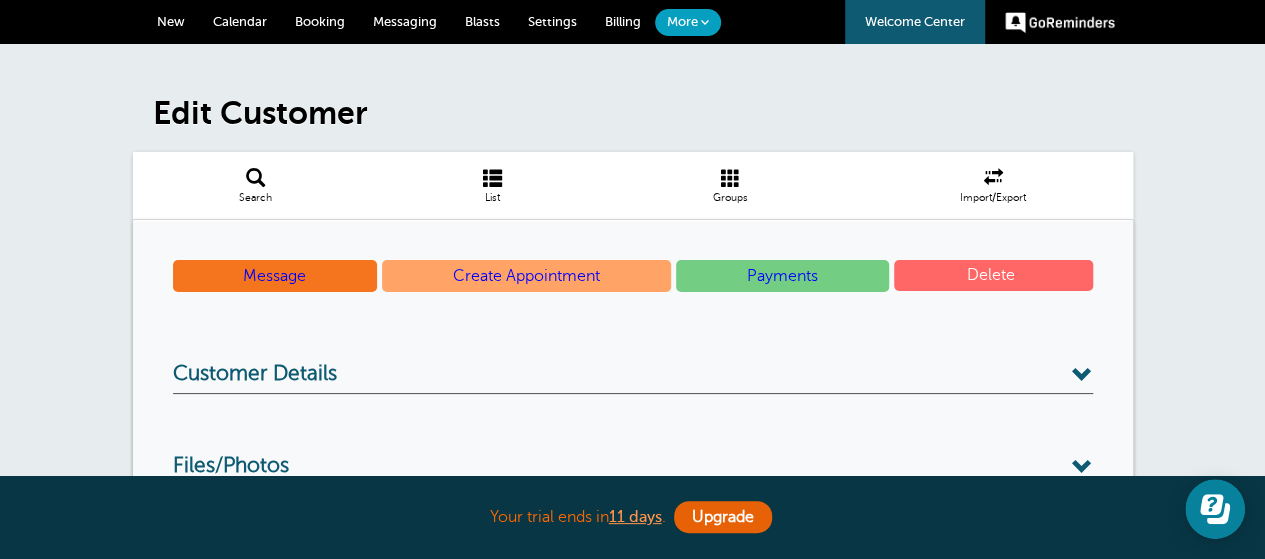 click at bounding box center [993, 177] 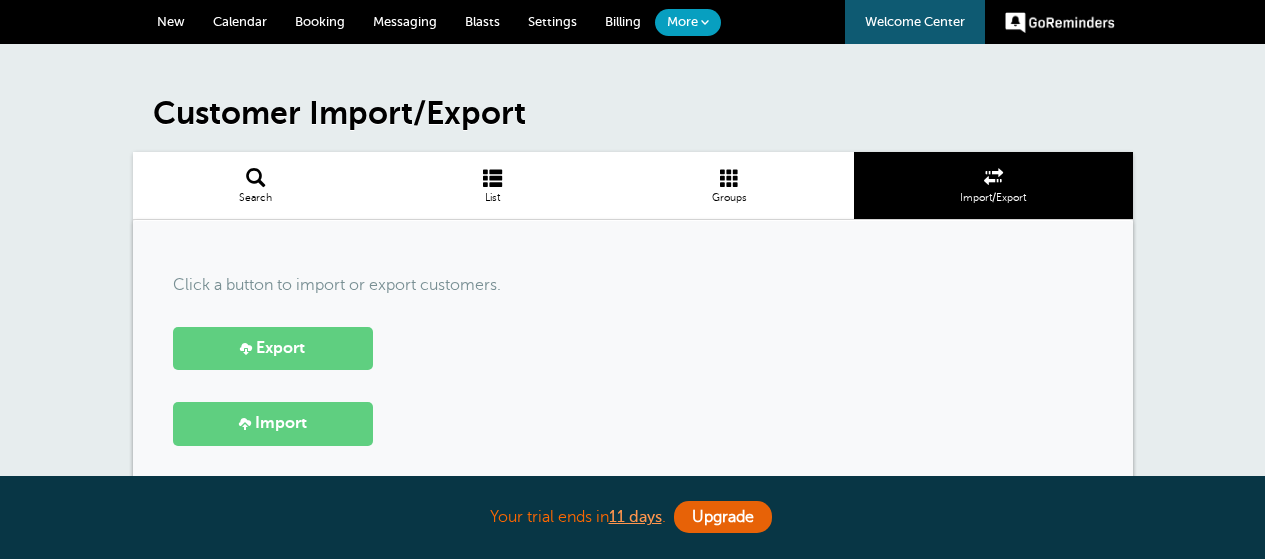 scroll, scrollTop: 0, scrollLeft: 0, axis: both 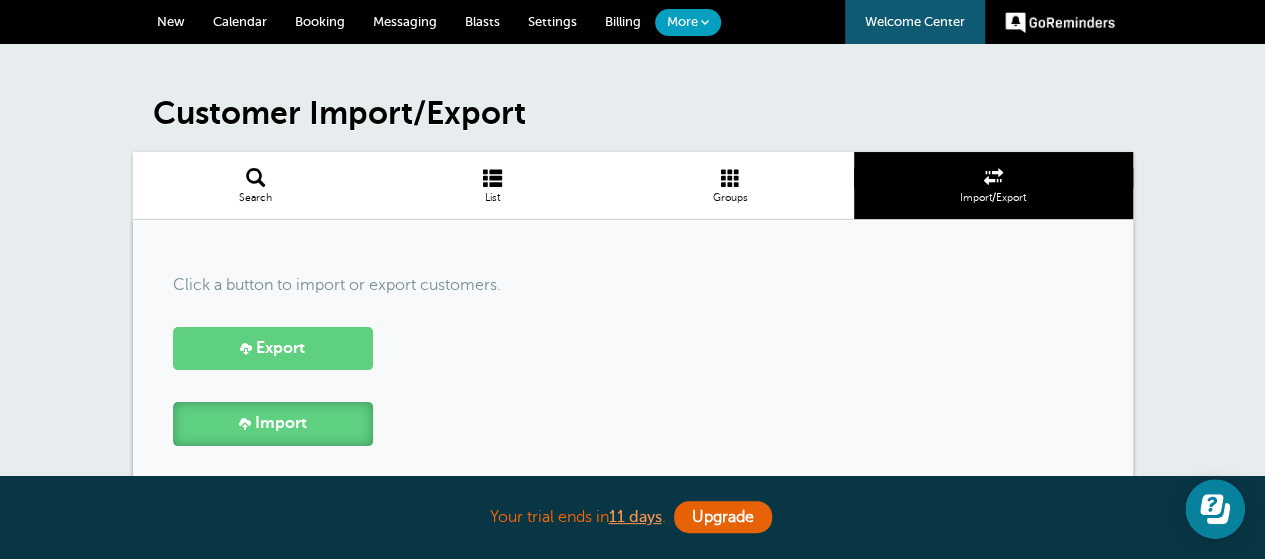 click on "Import" at bounding box center [281, 423] 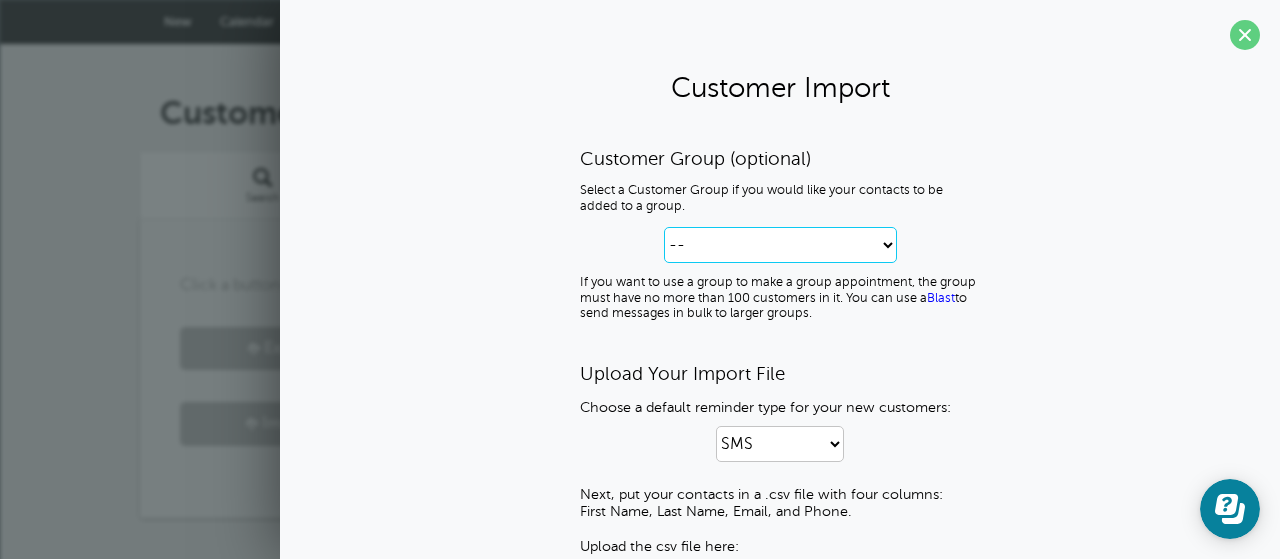 click on "--
Create new Customer Group
Open Appointments 7-12" at bounding box center [780, 245] 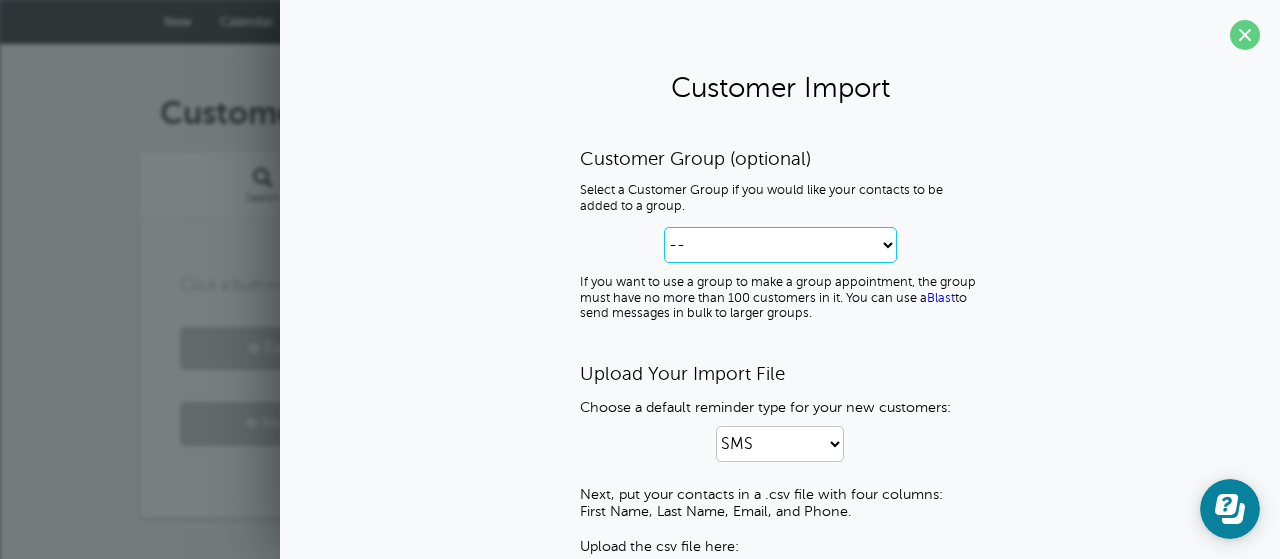 select on "--create-new-group--" 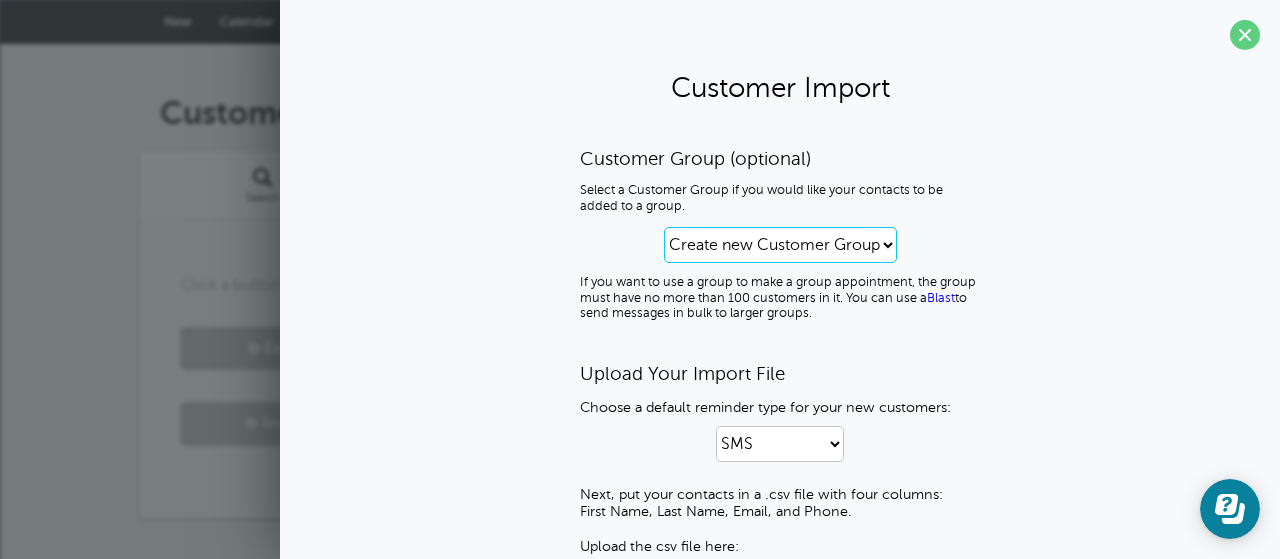 click on "--
Create new Customer Group
Open Appointments 7-12" at bounding box center [780, 245] 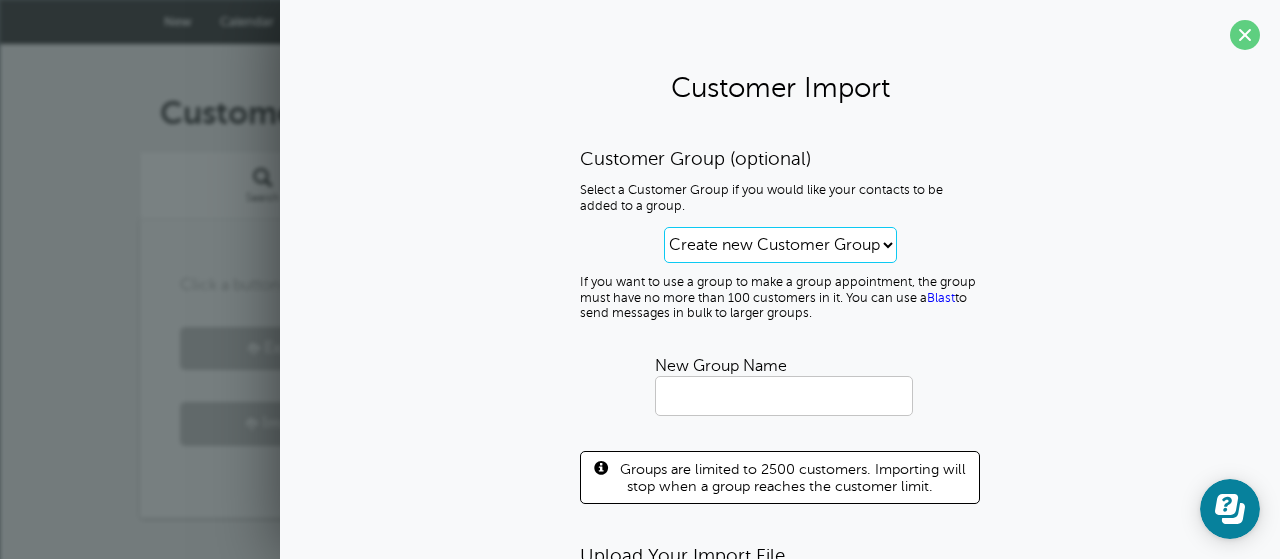 click on "--
Create new Customer Group
Open Appointments 7-12" at bounding box center (780, 245) 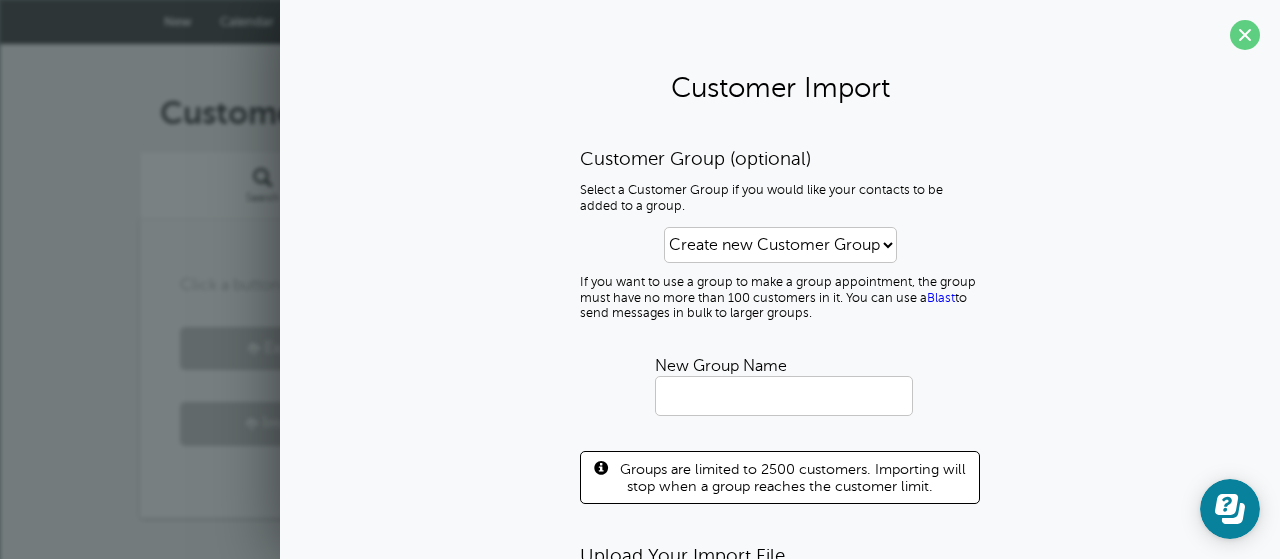 click on "Customer Group (optional)
Select a Customer Group if you would like your contacts to be added to a group.
--
Create new Customer Group
Open Appointments 7-12
If you want to use a group to make a group appointment, the group must have no more than
100
customers in it. You can use a  Blast  to send messages
in bulk to larger groups.
New Group Name
Groups are limited to 2500 customers. Importing will stop when a group
reaches the customer limit." at bounding box center [780, 325] 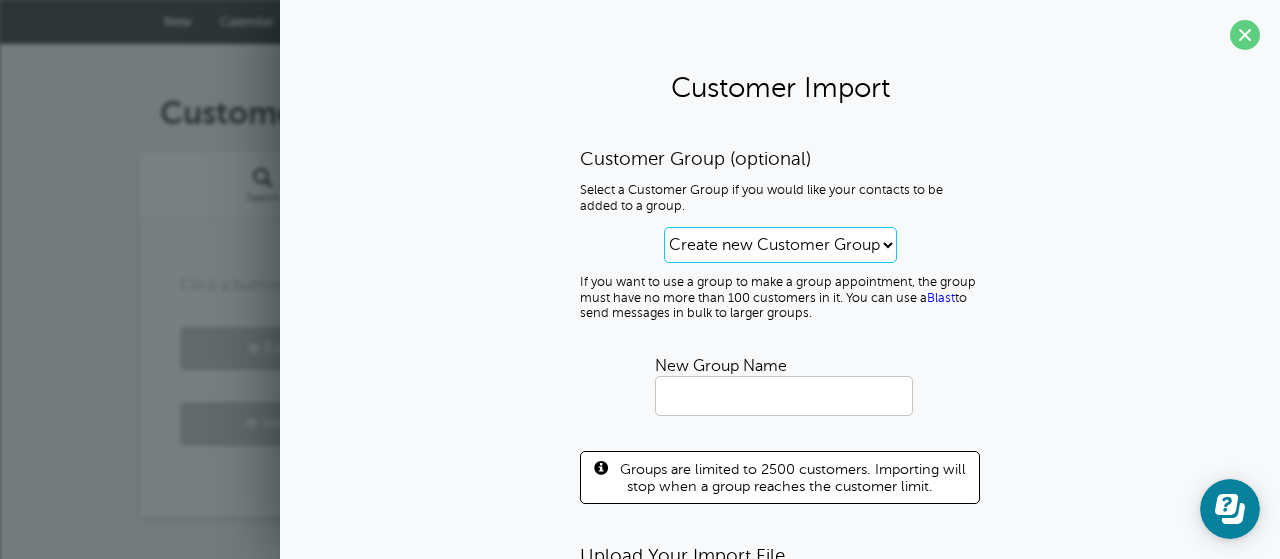 click on "--
Create new Customer Group
Open Appointments 7-12" at bounding box center (780, 245) 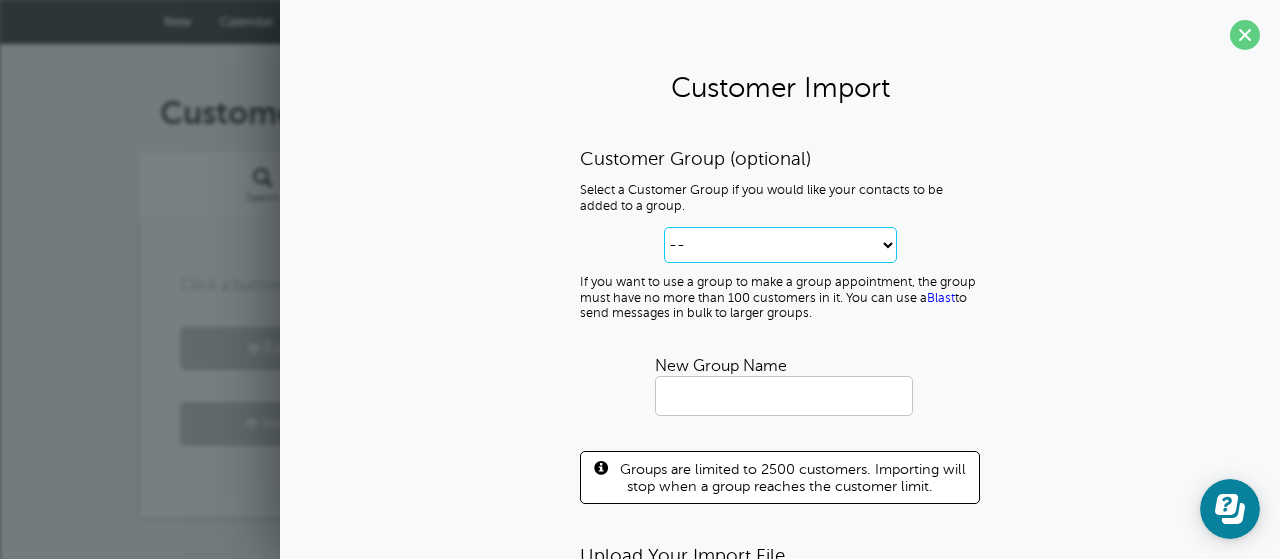 click on "--
Create new Customer Group
Open Appointments 7-12" at bounding box center (780, 245) 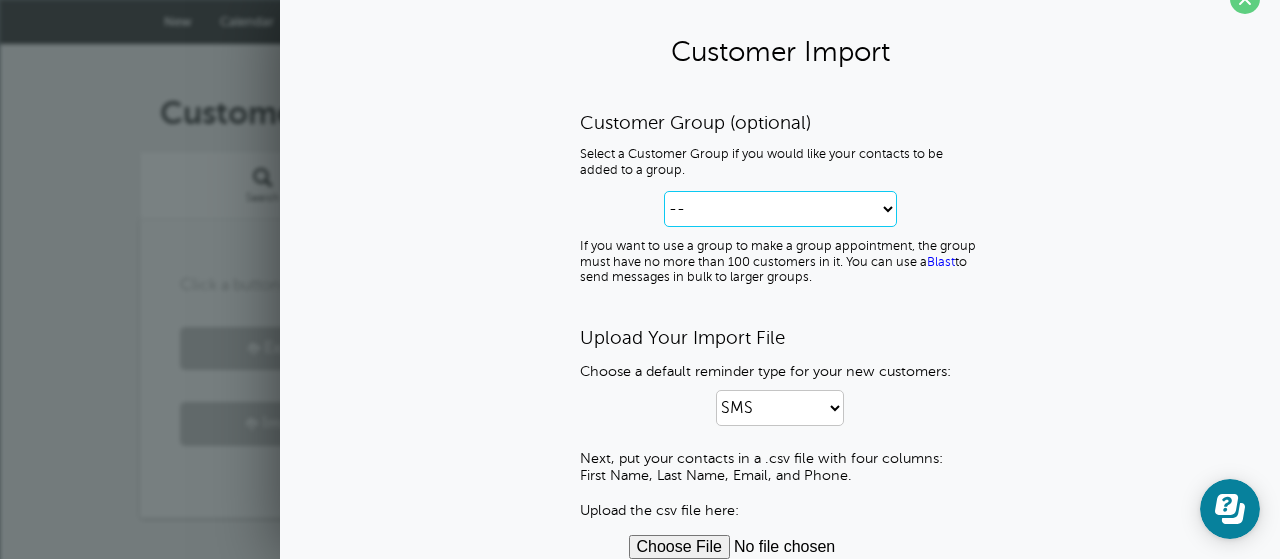 scroll, scrollTop: 67, scrollLeft: 0, axis: vertical 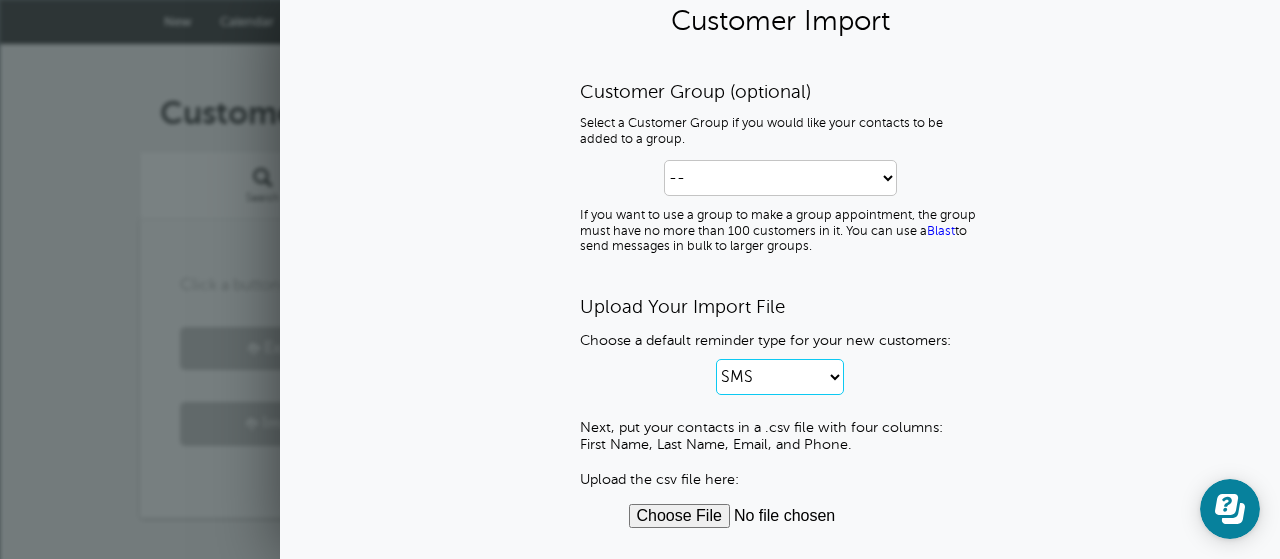 click on "SMS
Email
SMS and Email" at bounding box center (780, 377) 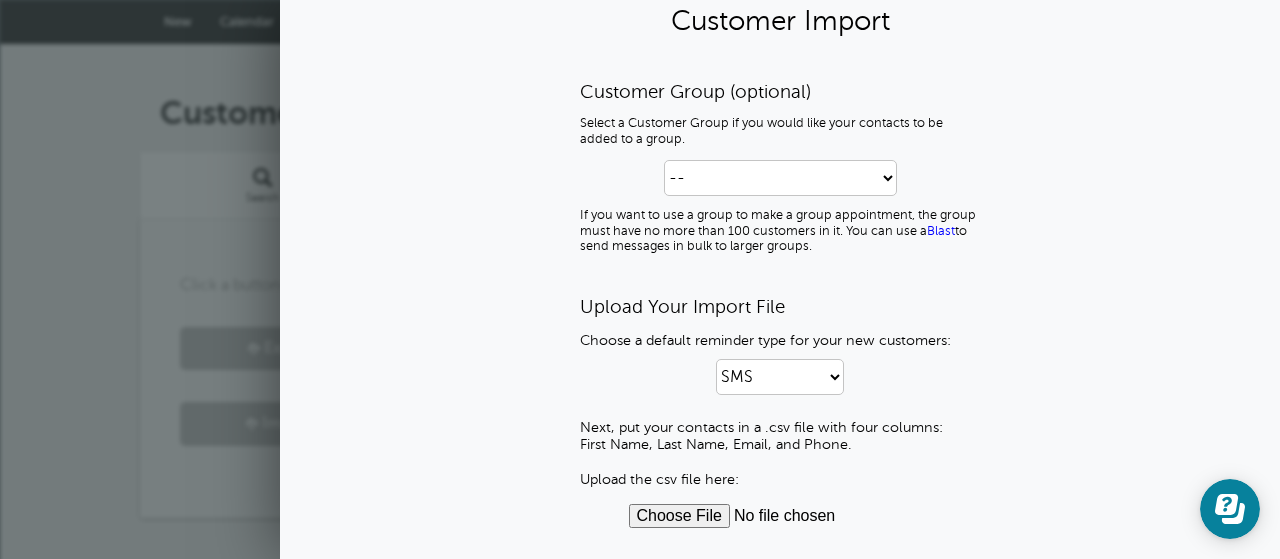 click on "Customer Group (optional)
Select a Customer Group if you would like your contacts to be added to a group.
--
Create new Customer Group
Open Appointments 7-12
If you want to use a group to make a group appointment, the group must have no more than
100
customers in it. You can use a  Blast  to send messages
in bulk to larger groups.
New Group Name
Groups are limited to 2500 customers. Importing will stop when a group
reaches the customer limit.
Upload Your Import File
Choose a default reminder type for your new customers:
SMS" at bounding box center [780, 304] 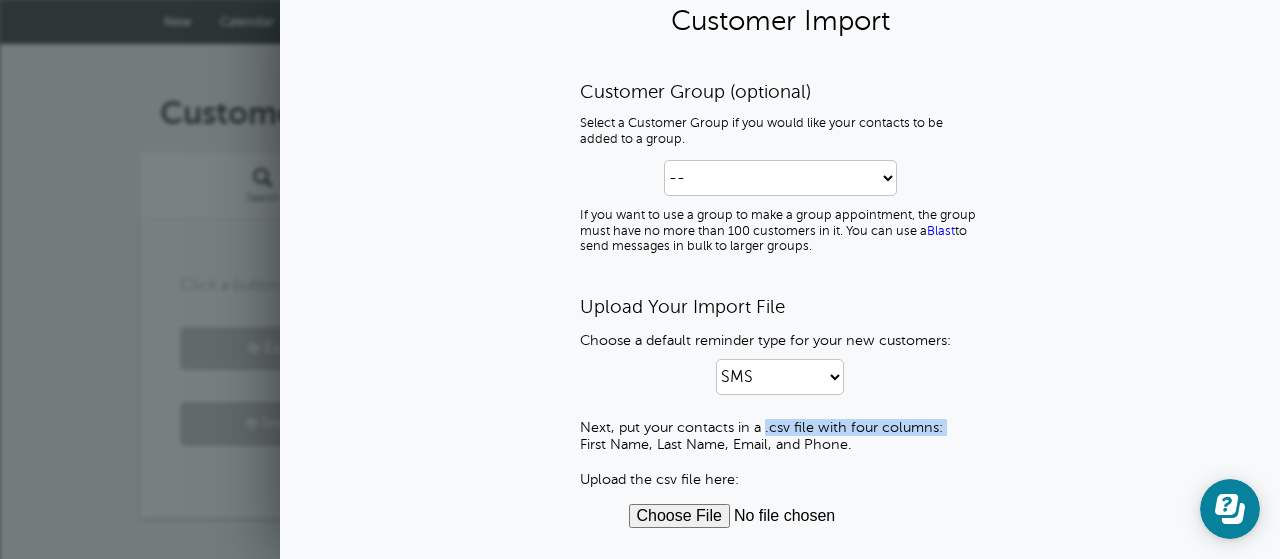drag, startPoint x: 571, startPoint y: 442, endPoint x: 746, endPoint y: 440, distance: 175.01143 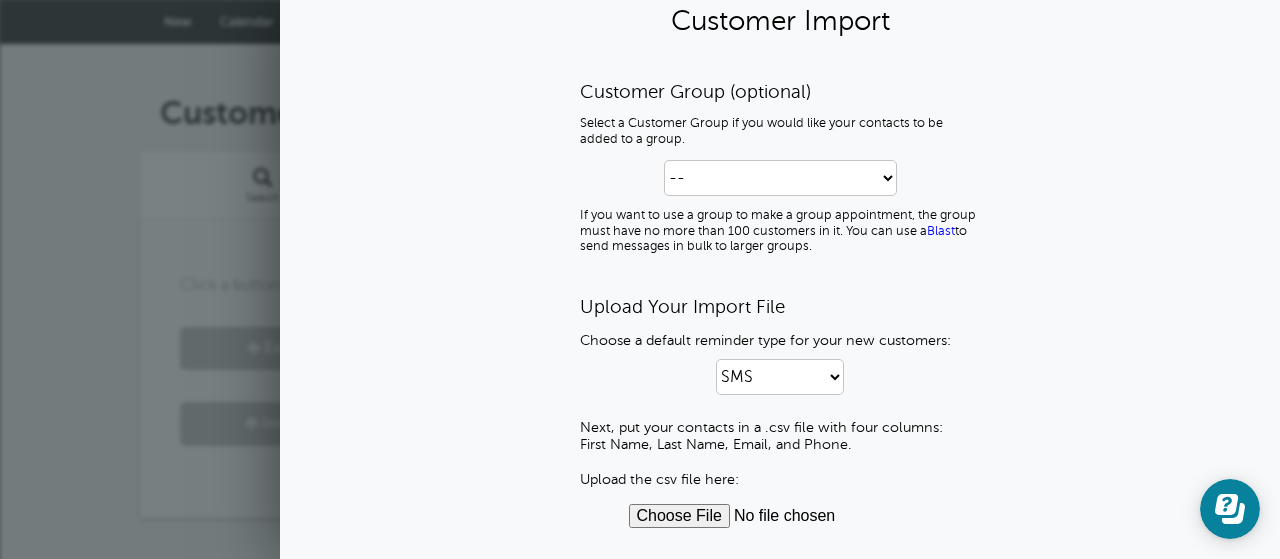 click on "Next, put your contacts in a .csv file with four columns:
First Name, Last Name, Email, and Phone.
Upload the csv file here:" at bounding box center [780, 453] 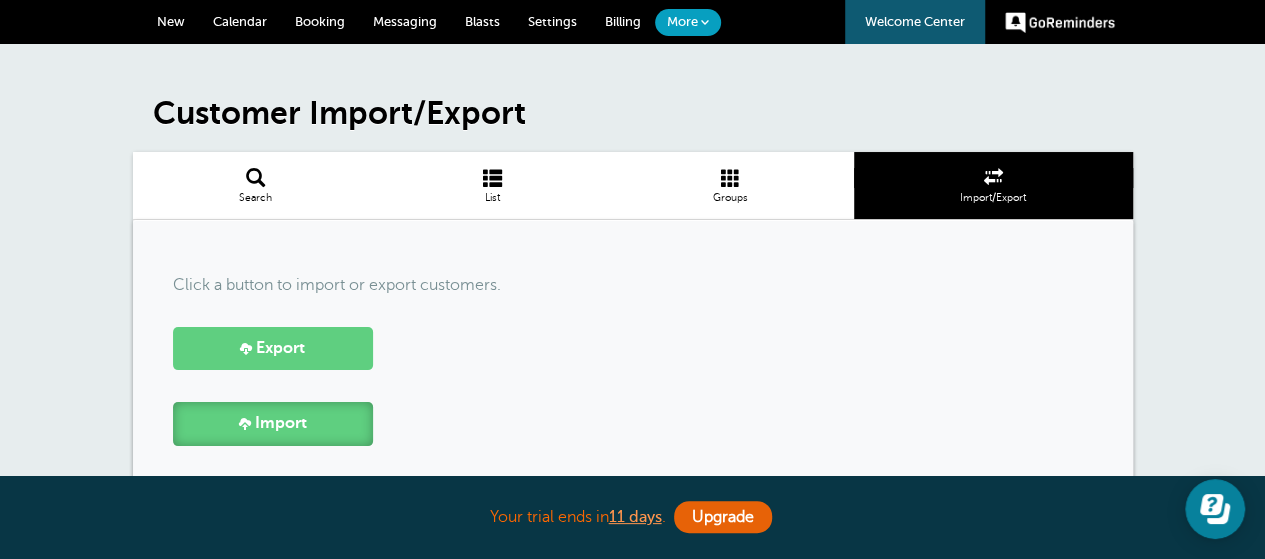 click on "Import" at bounding box center [273, 423] 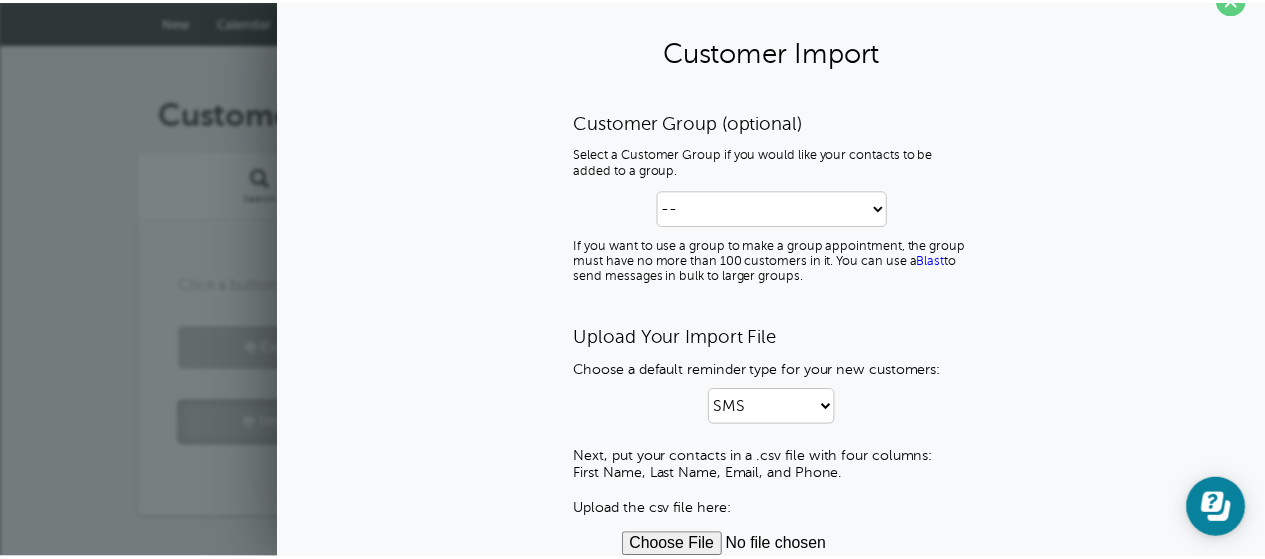 scroll, scrollTop: 67, scrollLeft: 0, axis: vertical 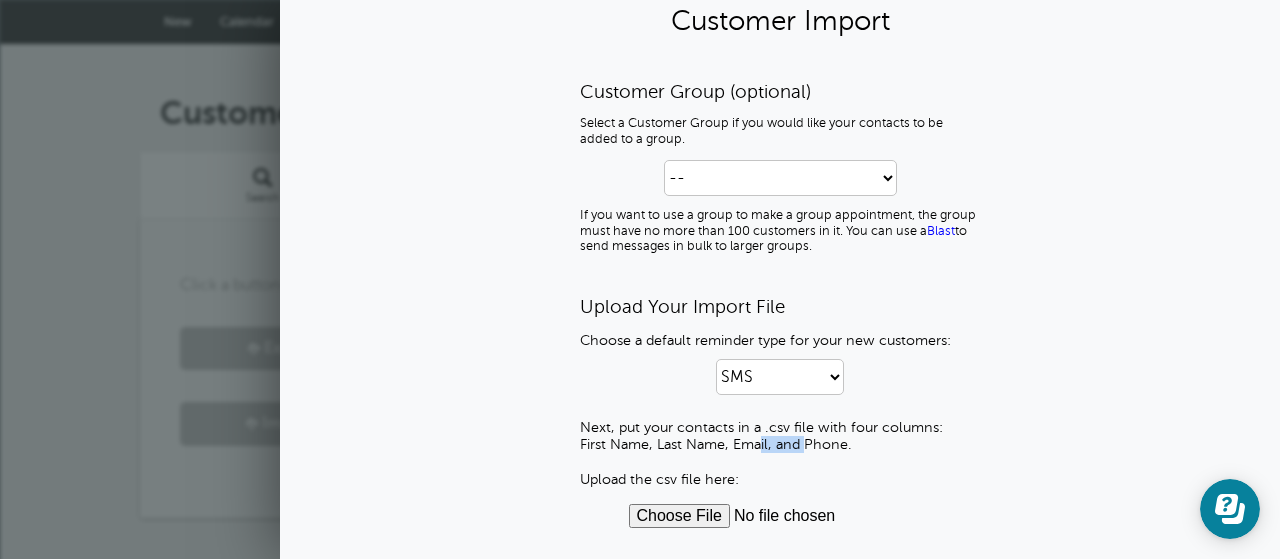 drag, startPoint x: 708, startPoint y: 446, endPoint x: 926, endPoint y: 410, distance: 220.95248 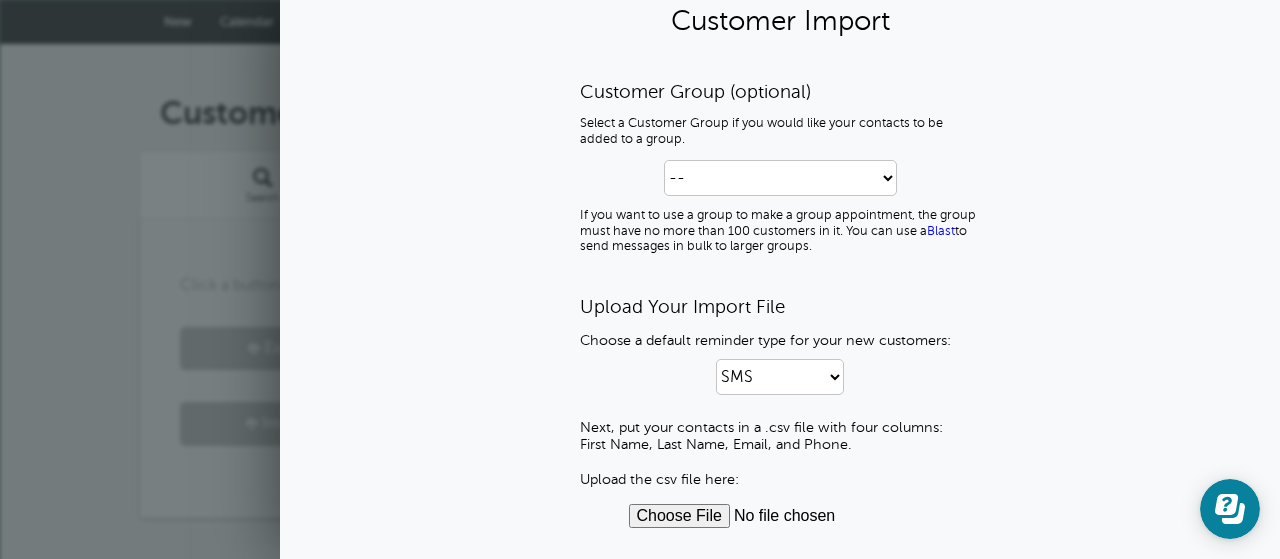 click on "Click a button to import or export customers.
Export
Import" at bounding box center [640, 369] 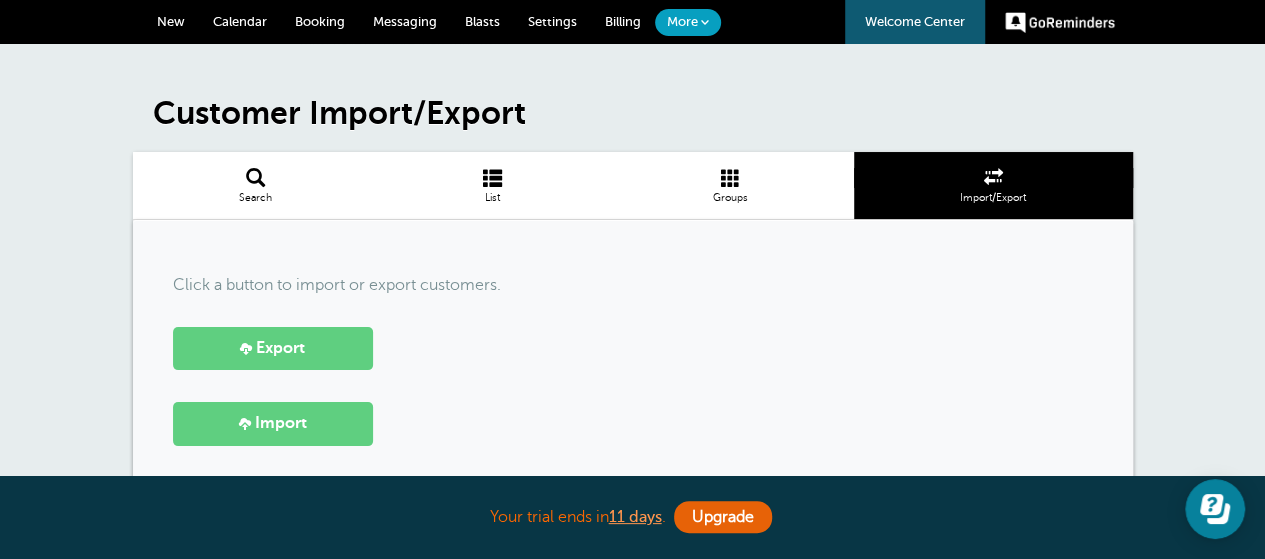 click on "List" at bounding box center [492, 198] 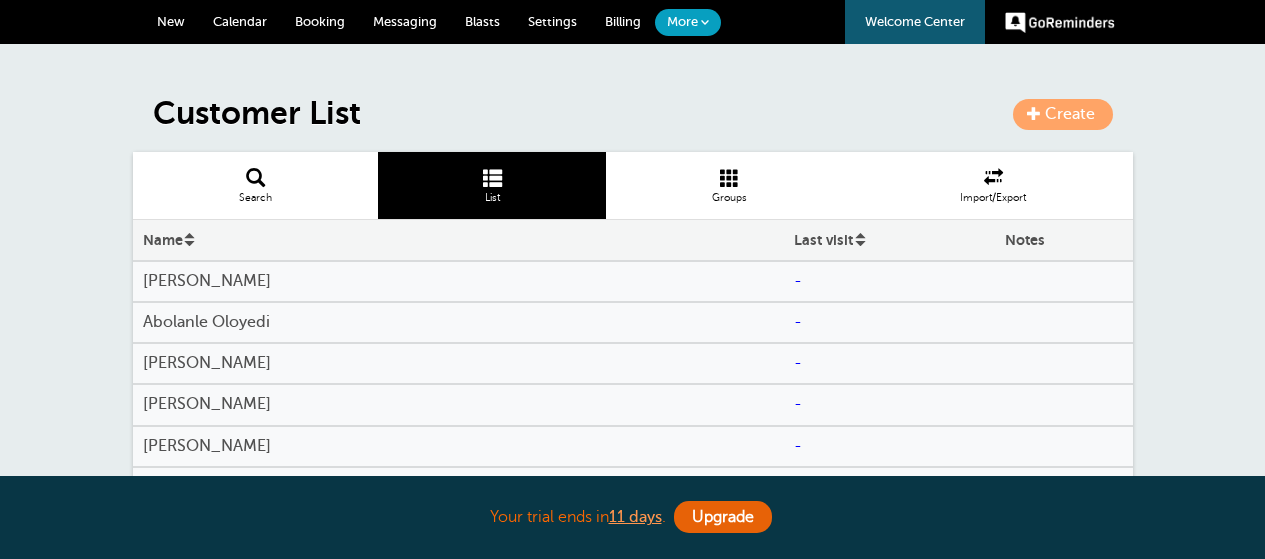 scroll, scrollTop: 0, scrollLeft: 0, axis: both 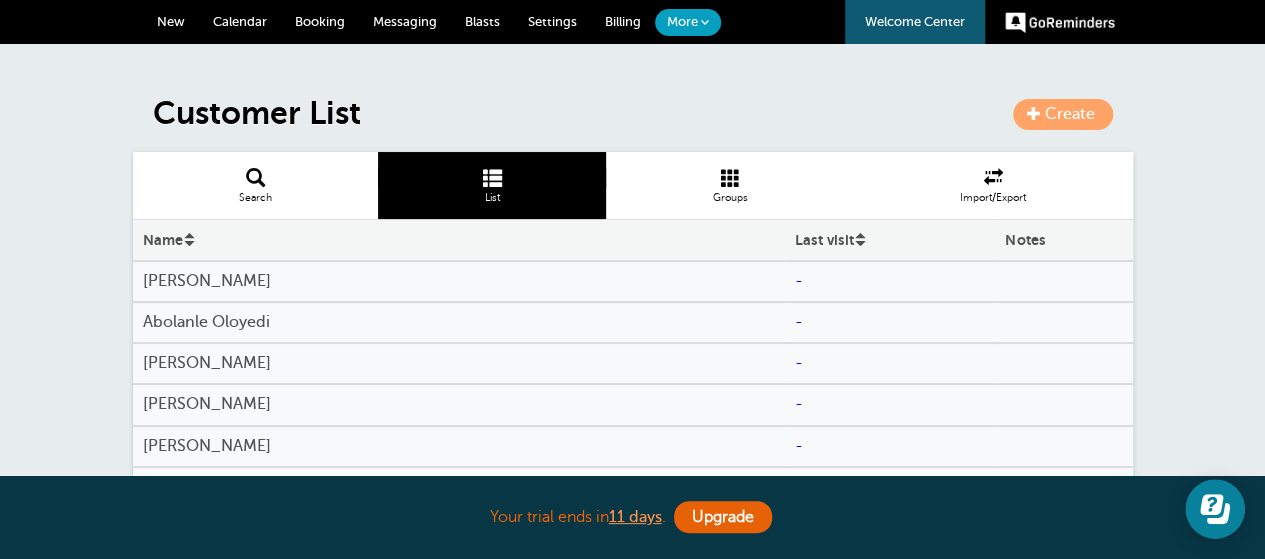 click on "[PERSON_NAME]" at bounding box center [459, 281] 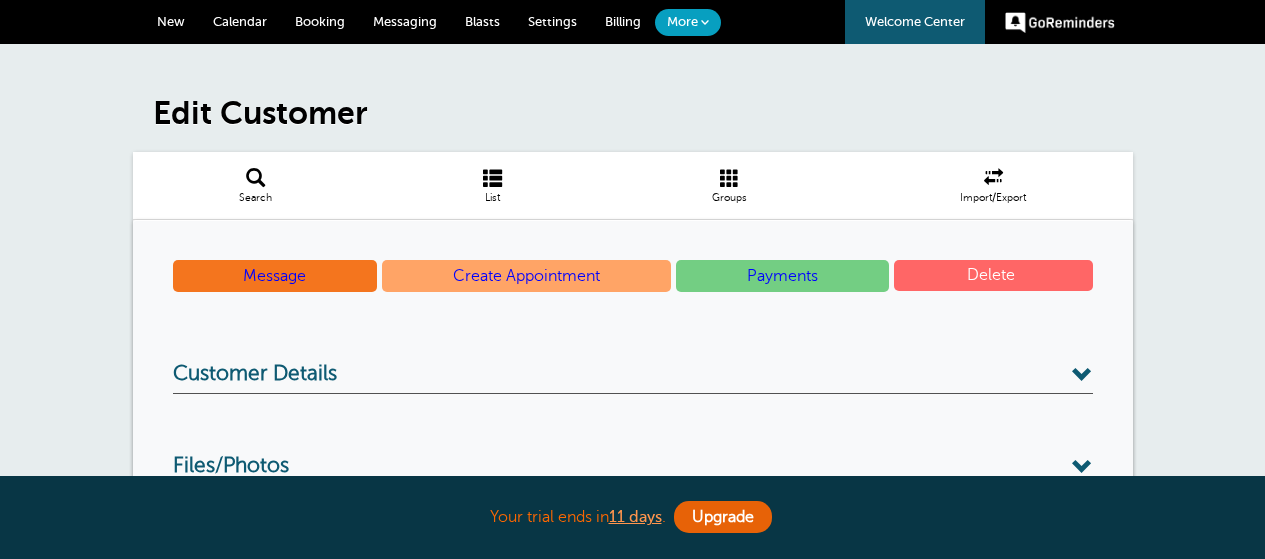scroll, scrollTop: 0, scrollLeft: 0, axis: both 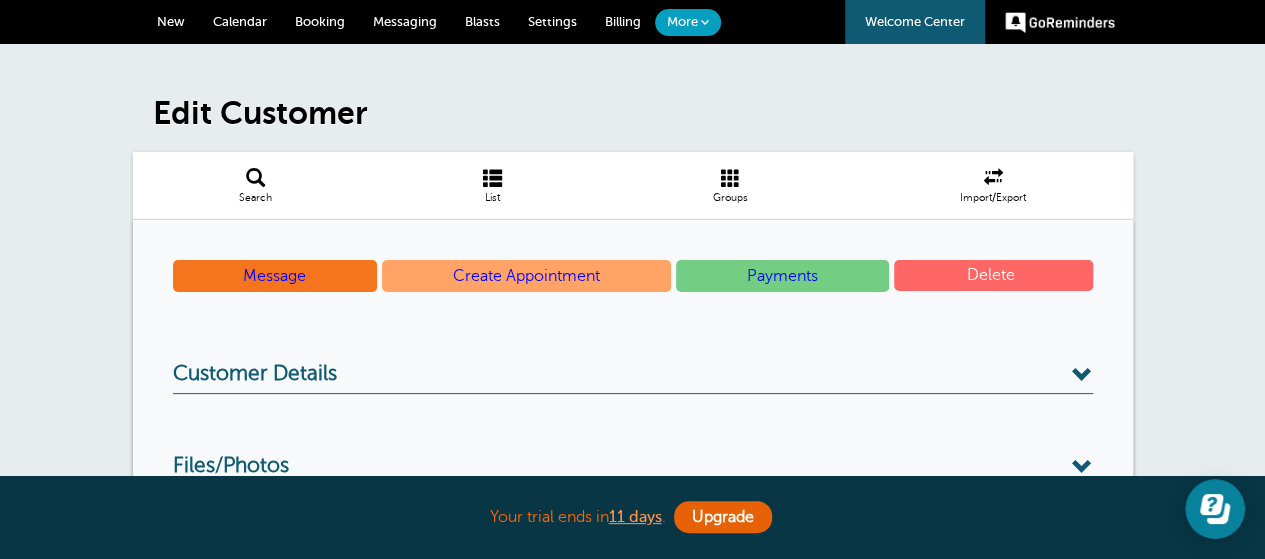 click on "Delete" at bounding box center [993, 275] 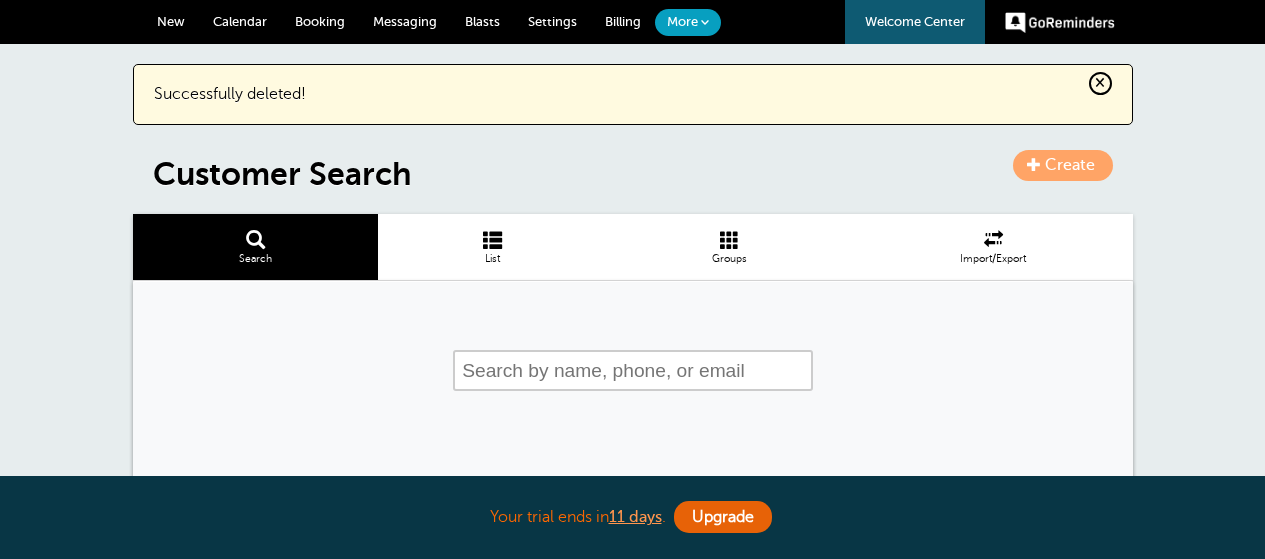 scroll, scrollTop: 0, scrollLeft: 0, axis: both 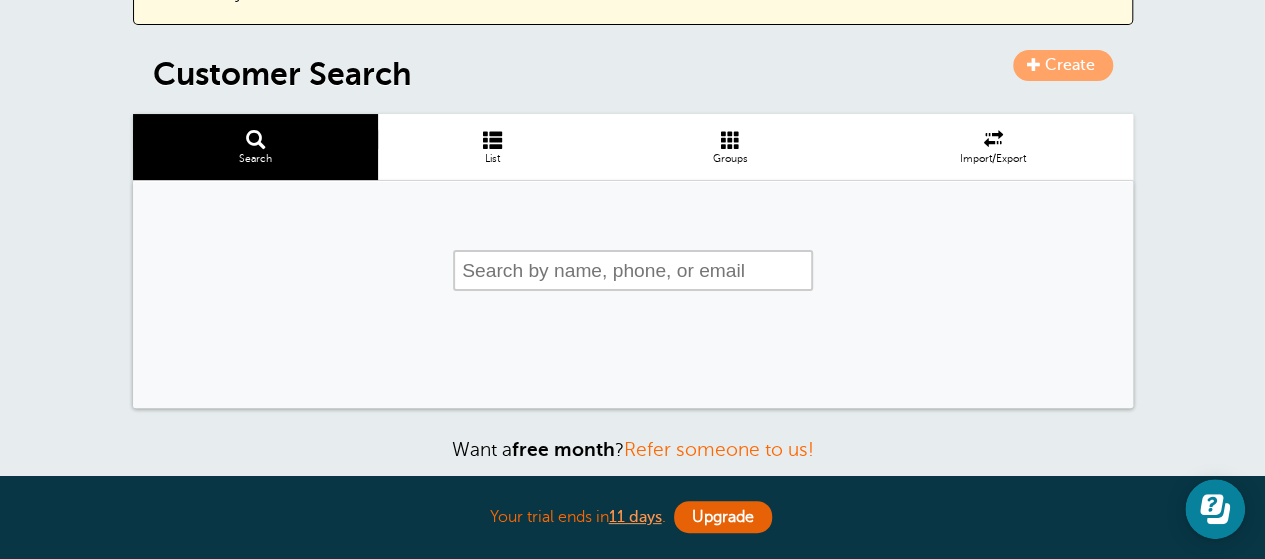 click at bounding box center (633, 294) 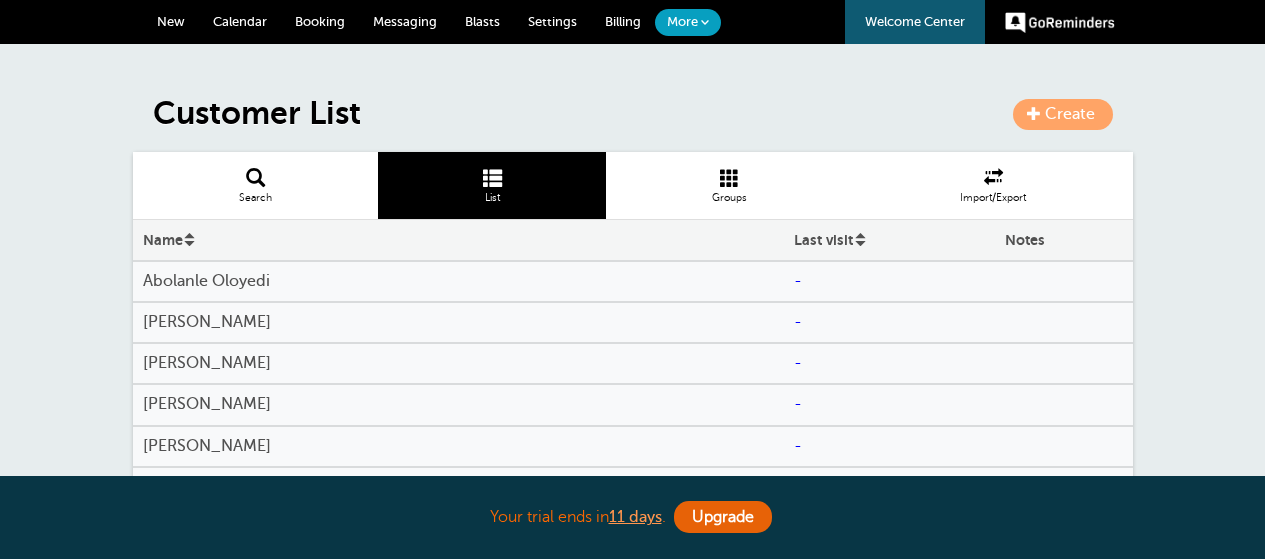 scroll, scrollTop: 0, scrollLeft: 0, axis: both 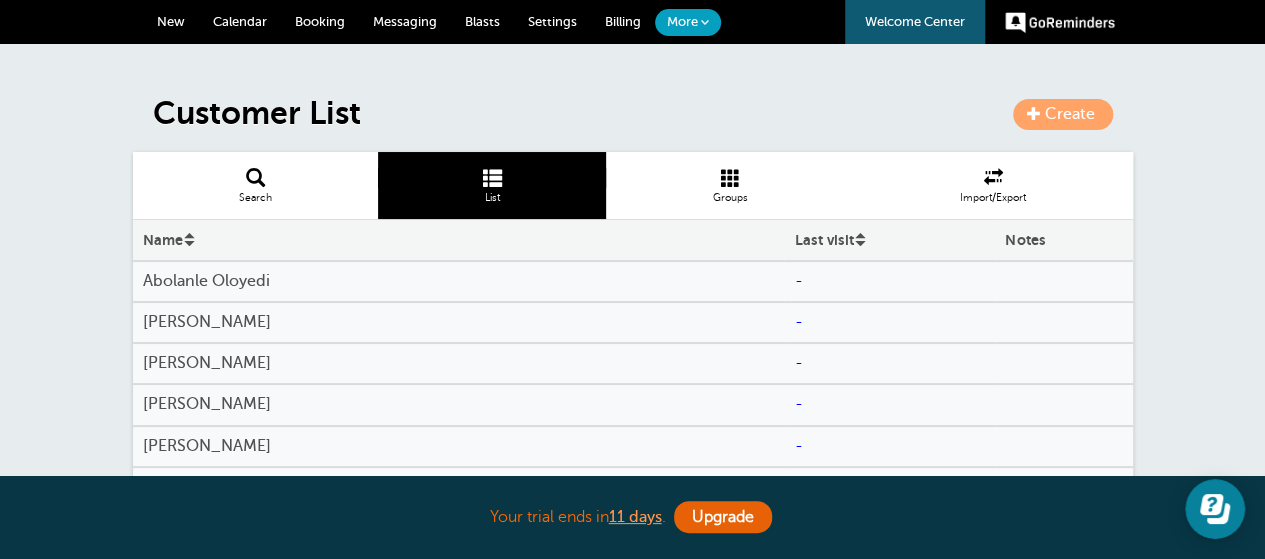 click on "Abolanle Oloyedi" at bounding box center [459, 281] 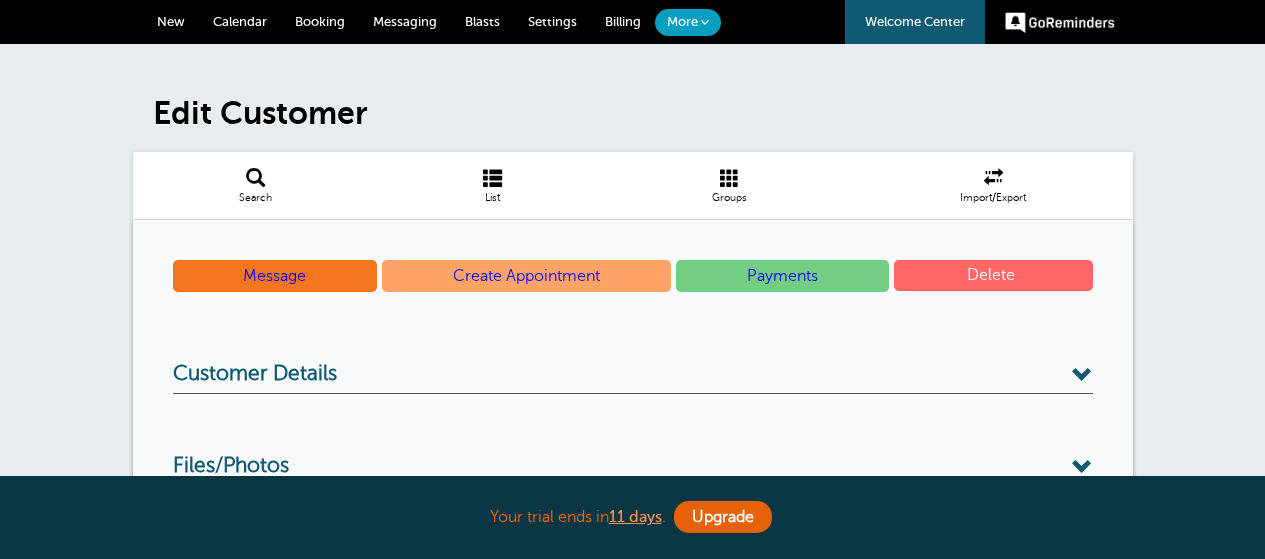 scroll, scrollTop: 0, scrollLeft: 0, axis: both 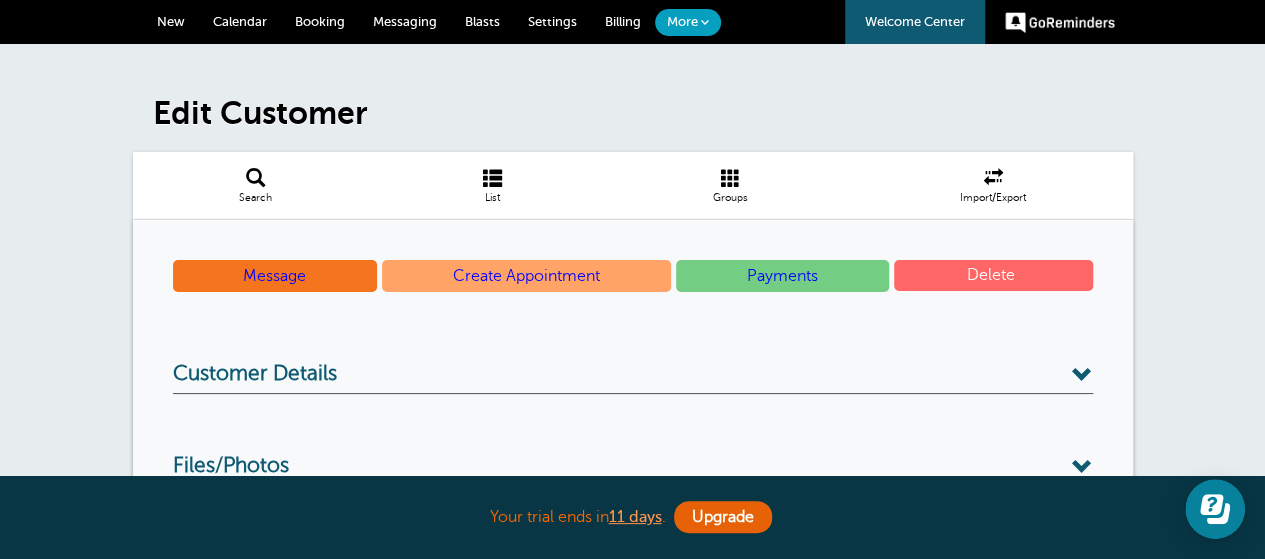 click on "Delete" at bounding box center (993, 275) 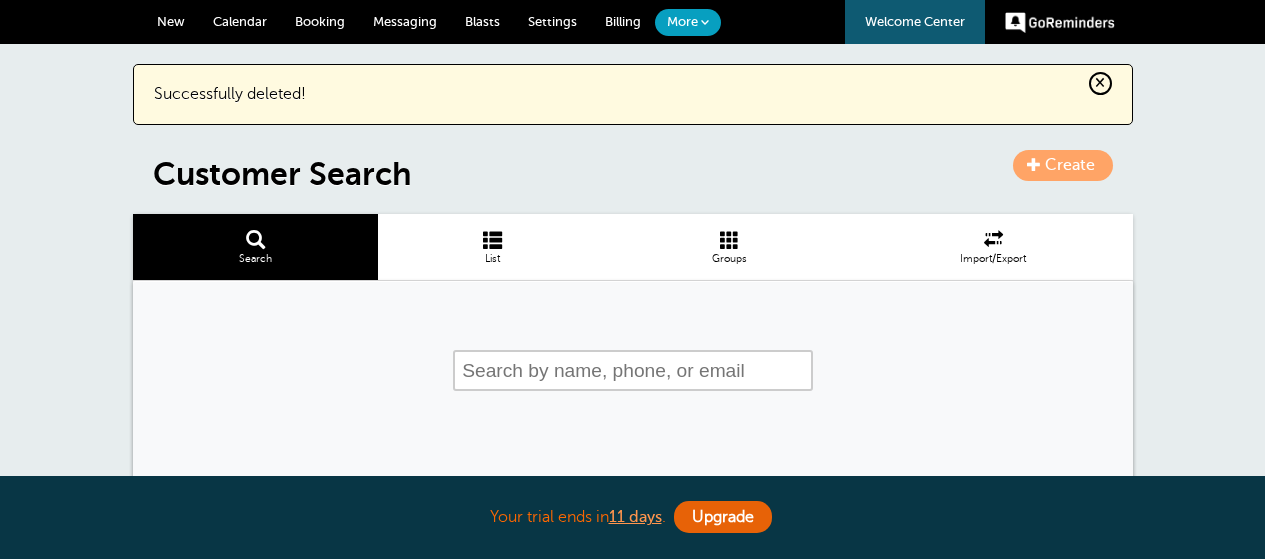 scroll, scrollTop: 0, scrollLeft: 0, axis: both 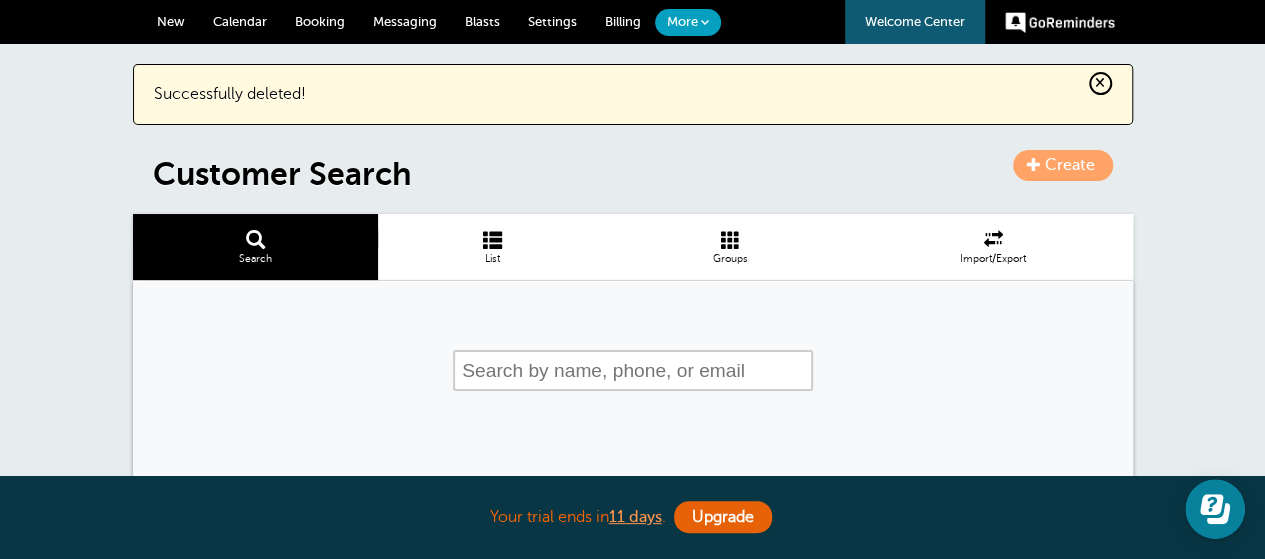 click on "List" at bounding box center (492, 247) 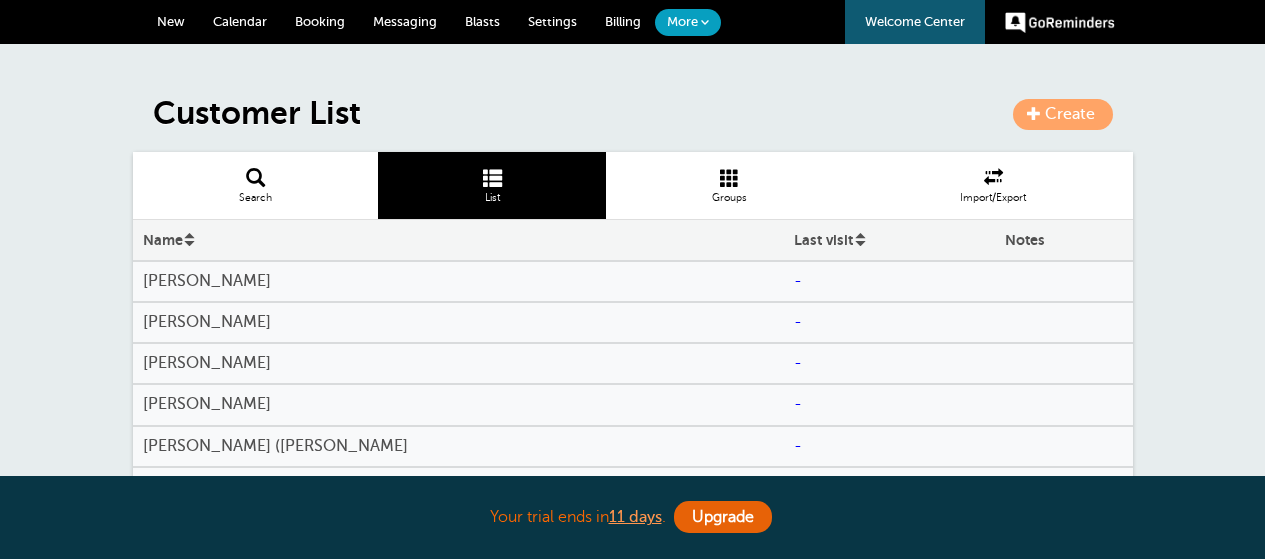 scroll, scrollTop: 0, scrollLeft: 0, axis: both 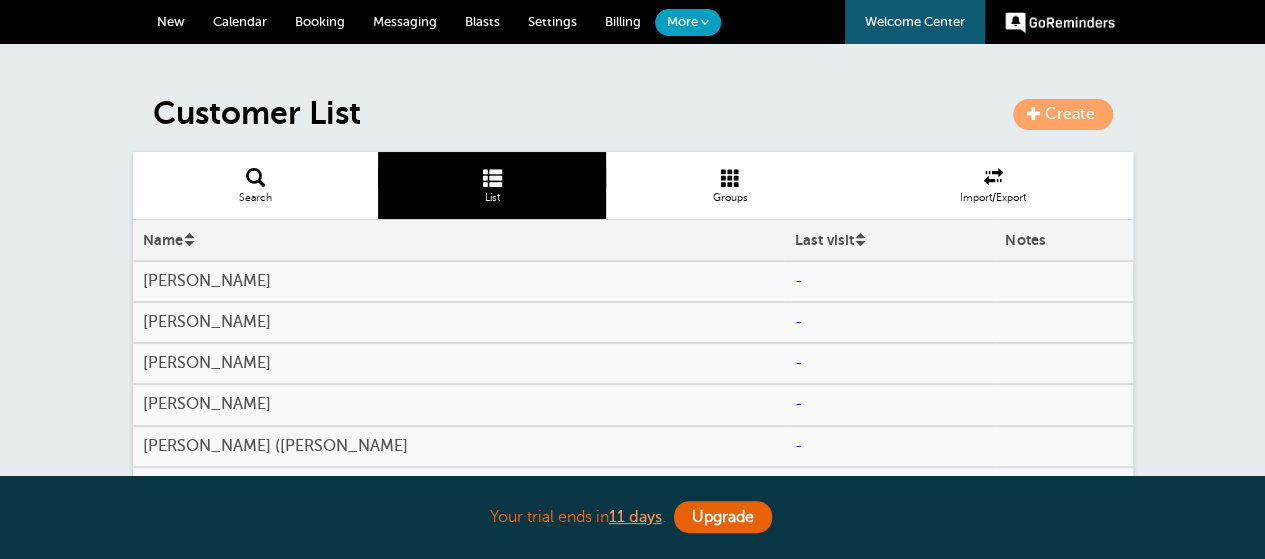 click on "Name" at bounding box center (459, 240) 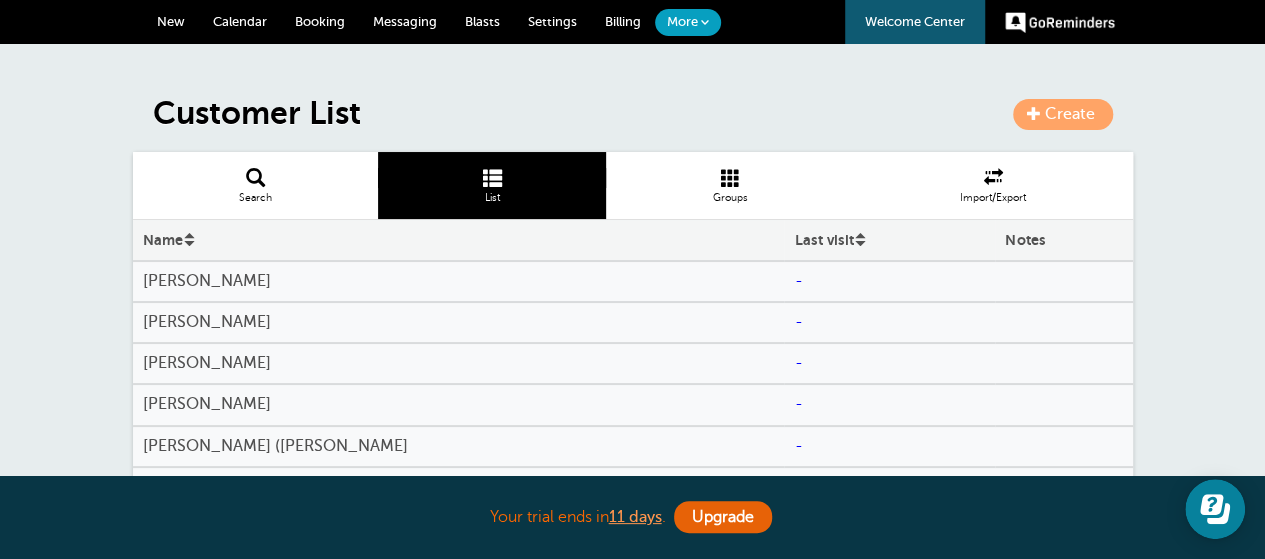 scroll, scrollTop: 0, scrollLeft: 0, axis: both 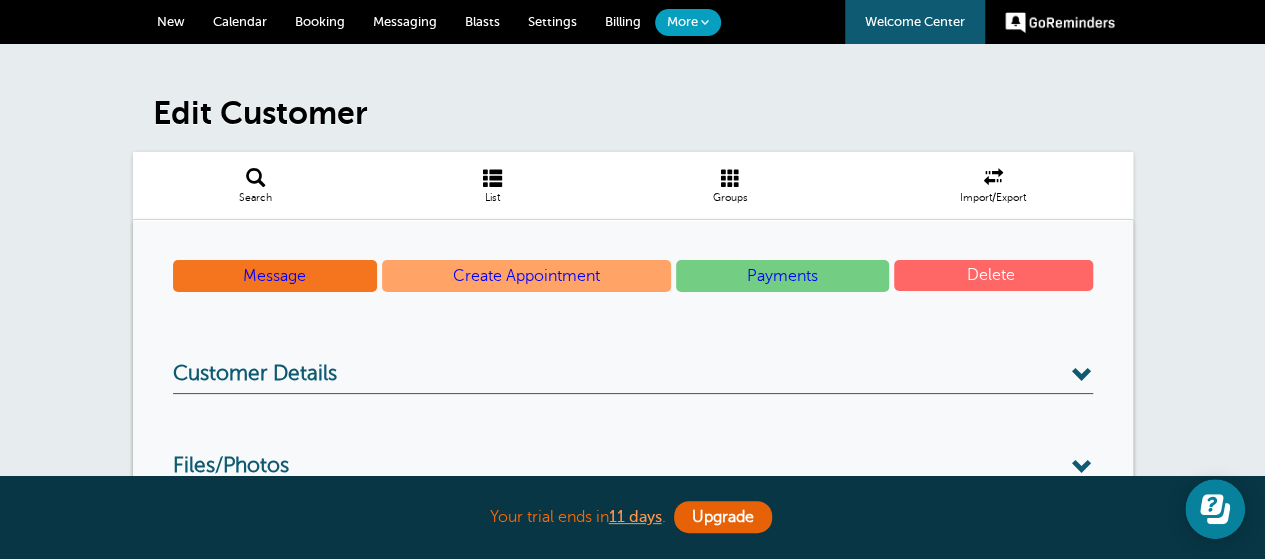 drag, startPoint x: 974, startPoint y: 272, endPoint x: 732, endPoint y: 73, distance: 313.31296 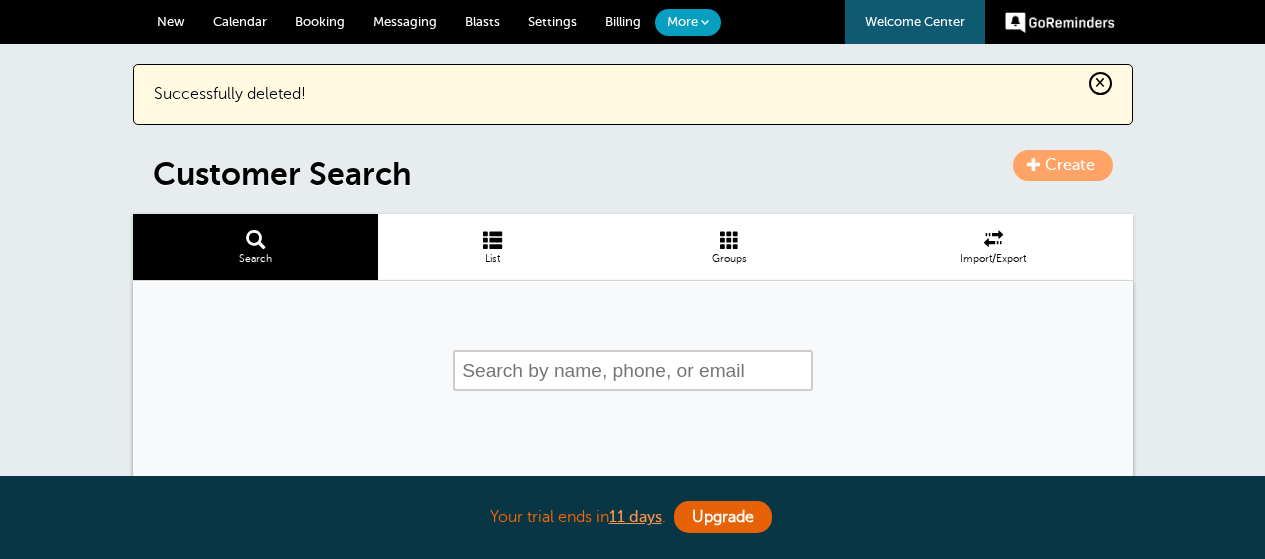 scroll, scrollTop: 0, scrollLeft: 0, axis: both 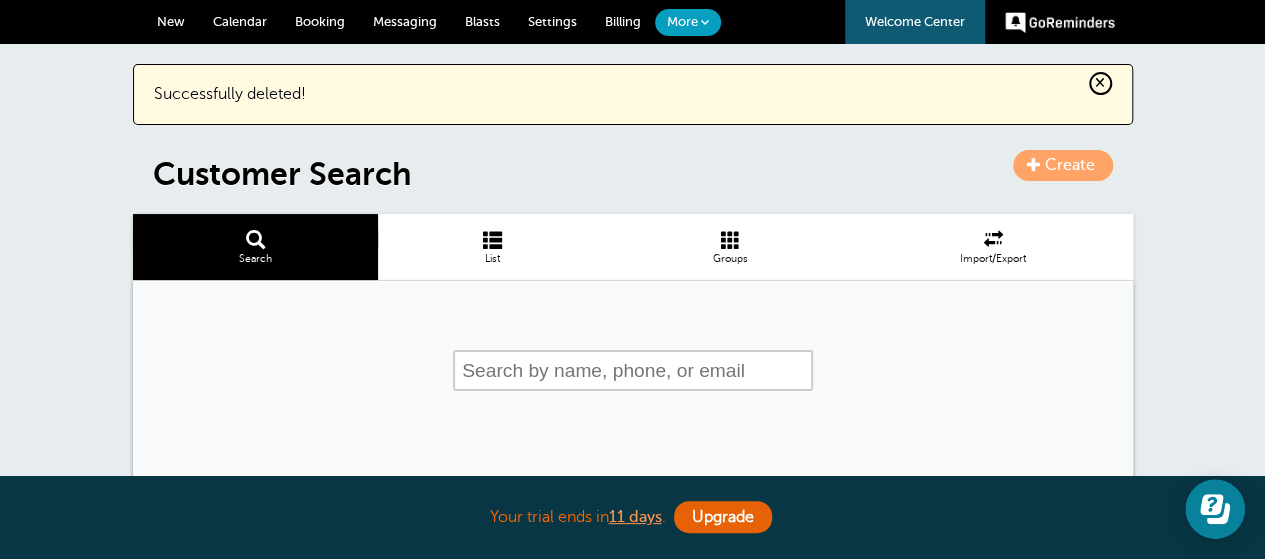 click on "List" at bounding box center [492, 247] 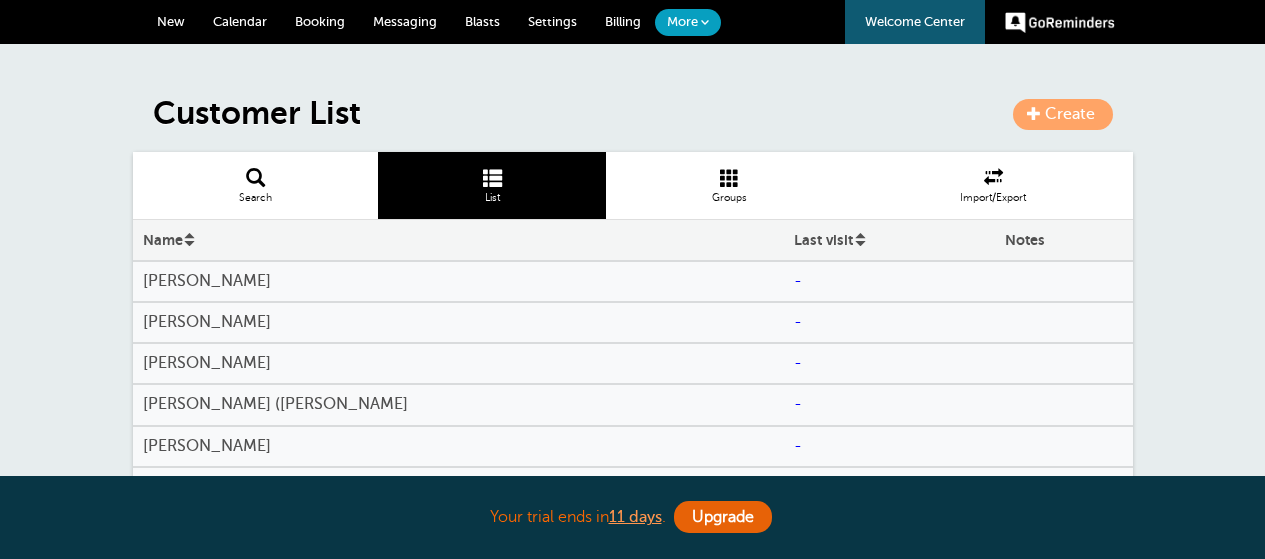 scroll, scrollTop: 0, scrollLeft: 0, axis: both 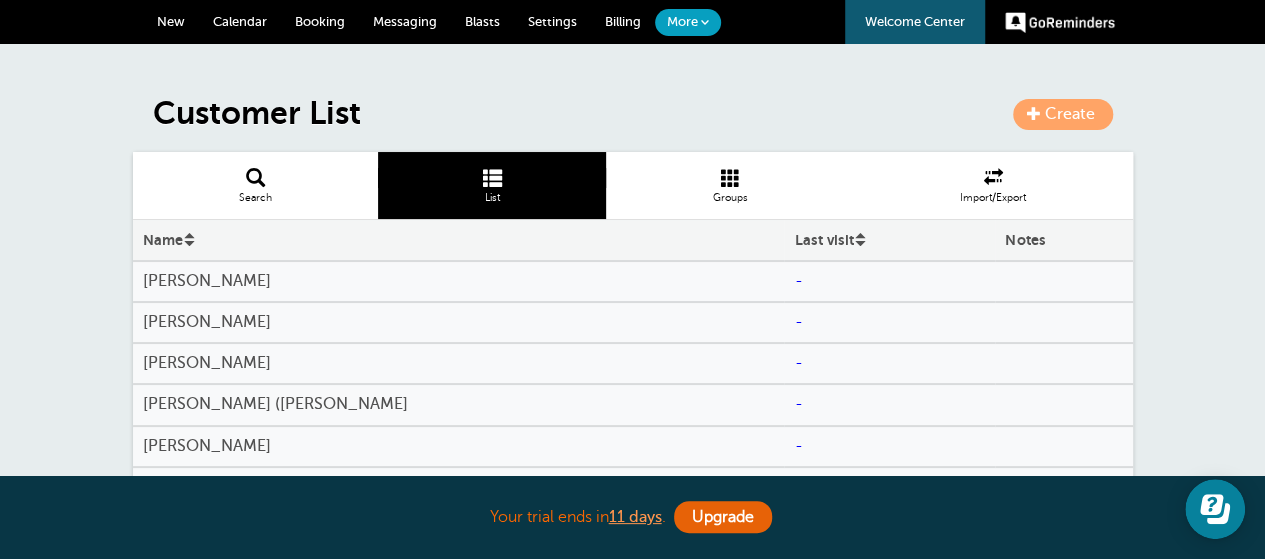 click on "[PERSON_NAME]" at bounding box center [459, 281] 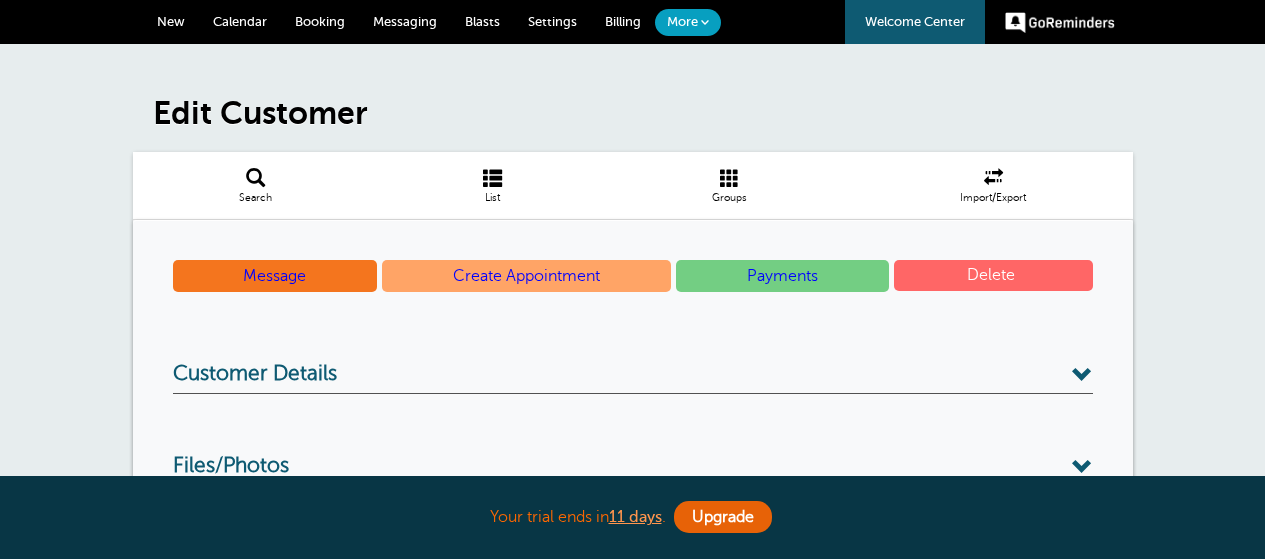 scroll, scrollTop: 0, scrollLeft: 0, axis: both 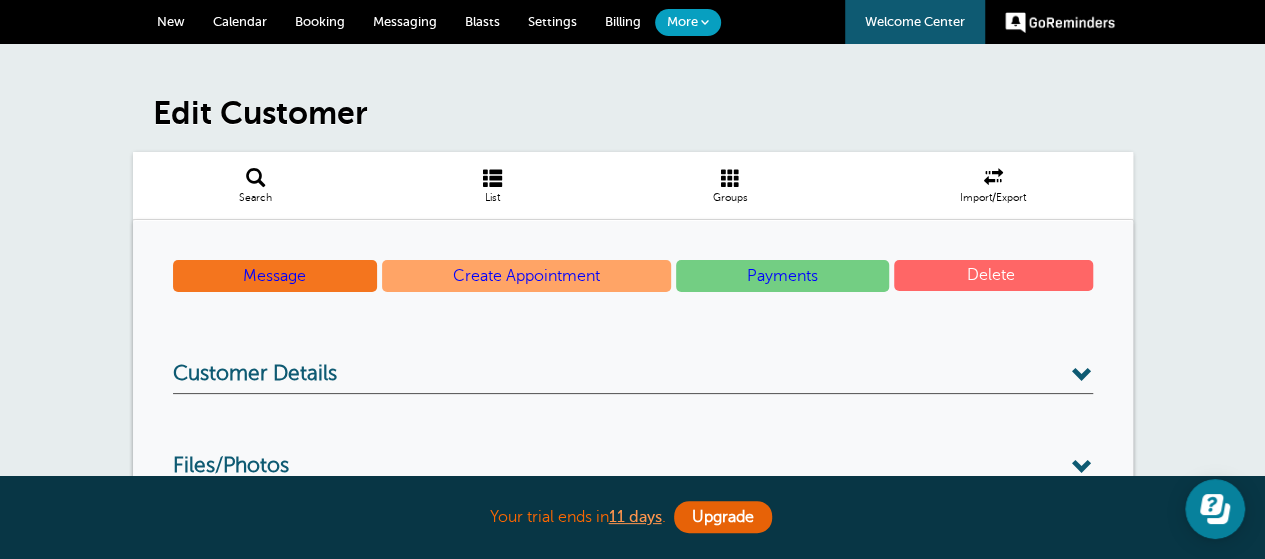 drag, startPoint x: 936, startPoint y: 271, endPoint x: 704, endPoint y: 61, distance: 312.9281 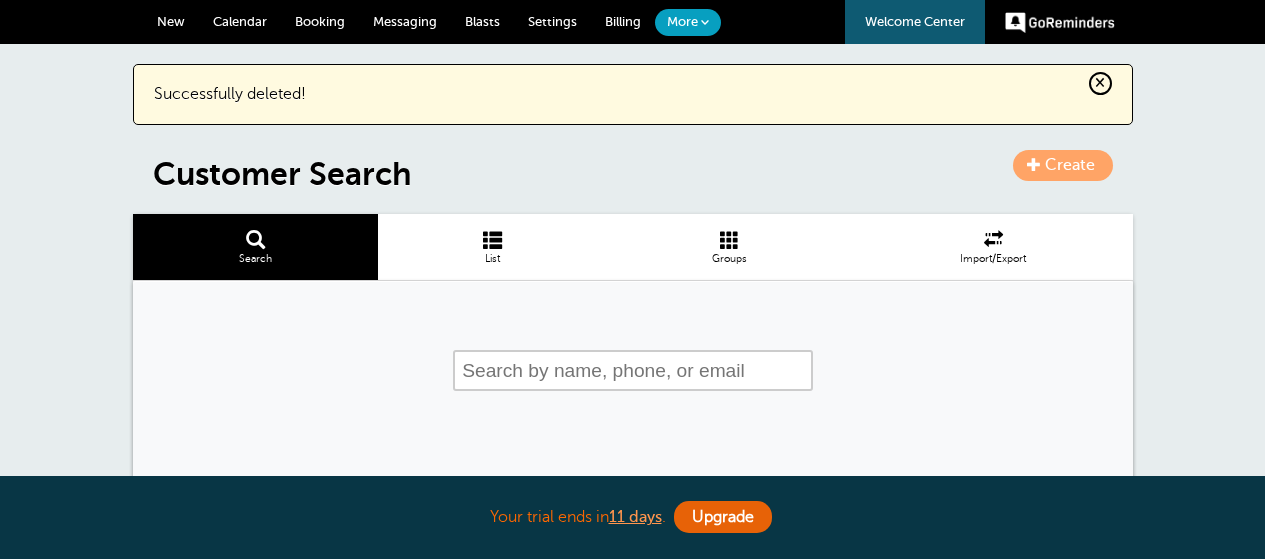 scroll, scrollTop: 0, scrollLeft: 0, axis: both 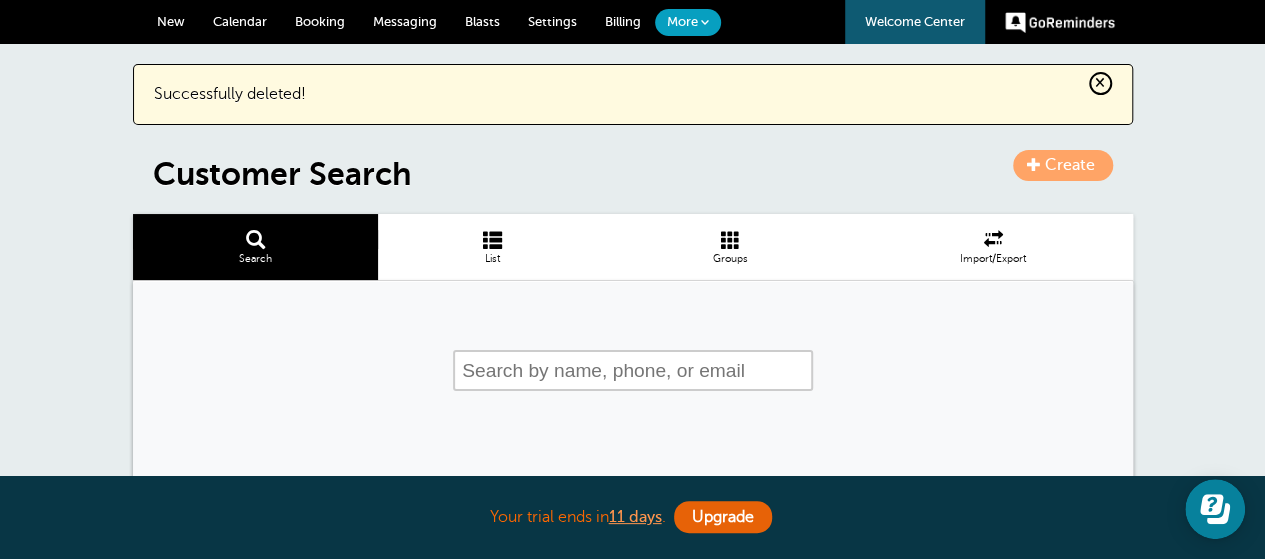 click on "List" at bounding box center (492, 247) 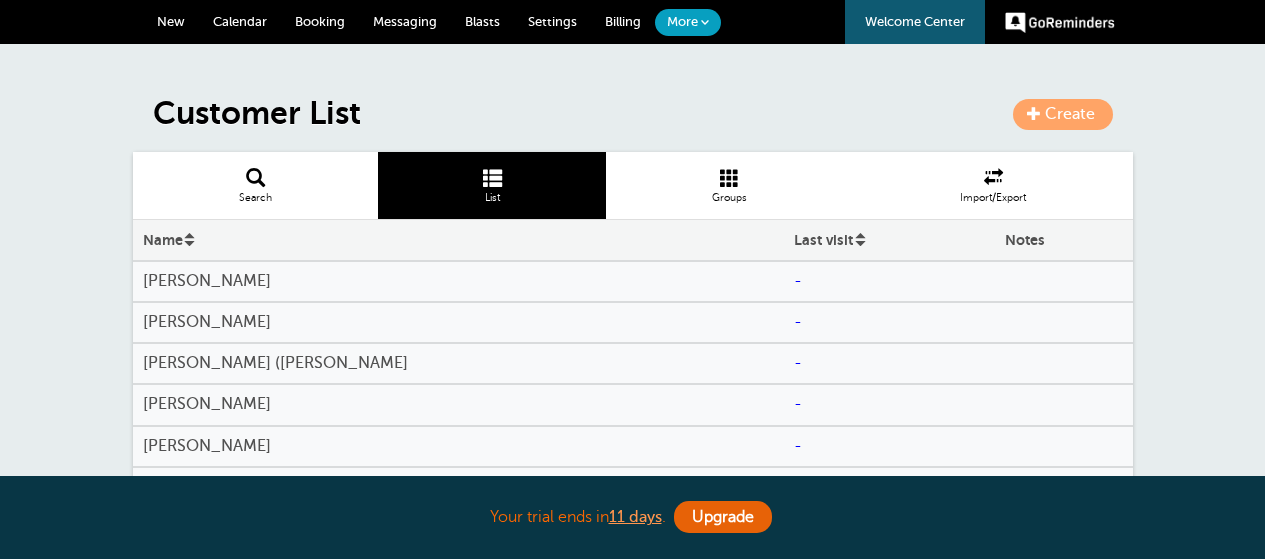 scroll, scrollTop: 0, scrollLeft: 0, axis: both 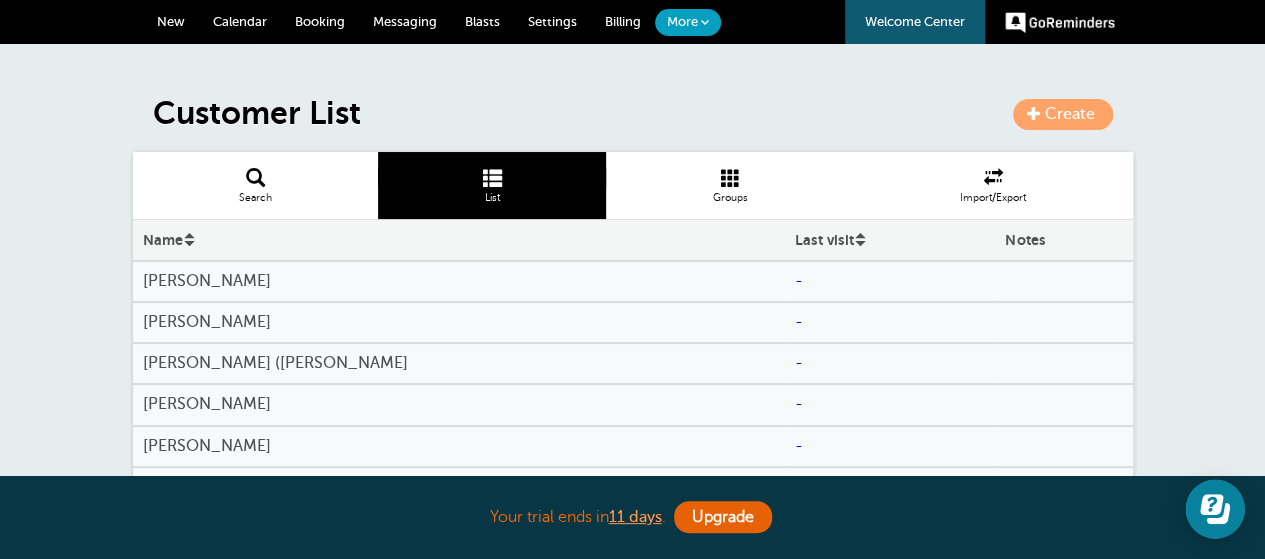 click on "Cara Johnson" at bounding box center [459, 322] 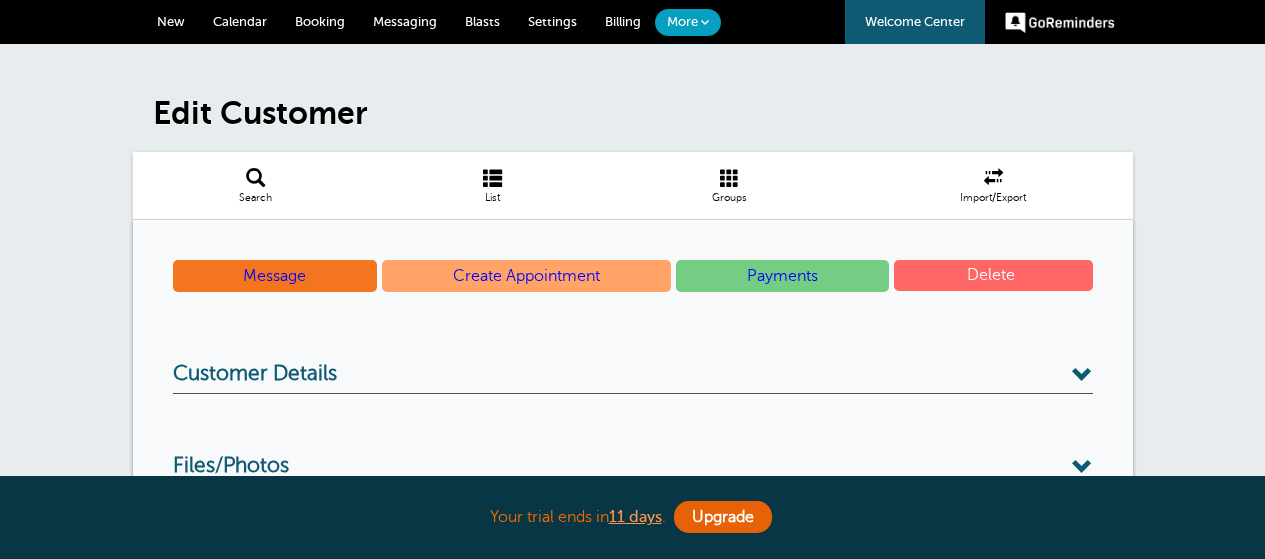 scroll, scrollTop: 0, scrollLeft: 0, axis: both 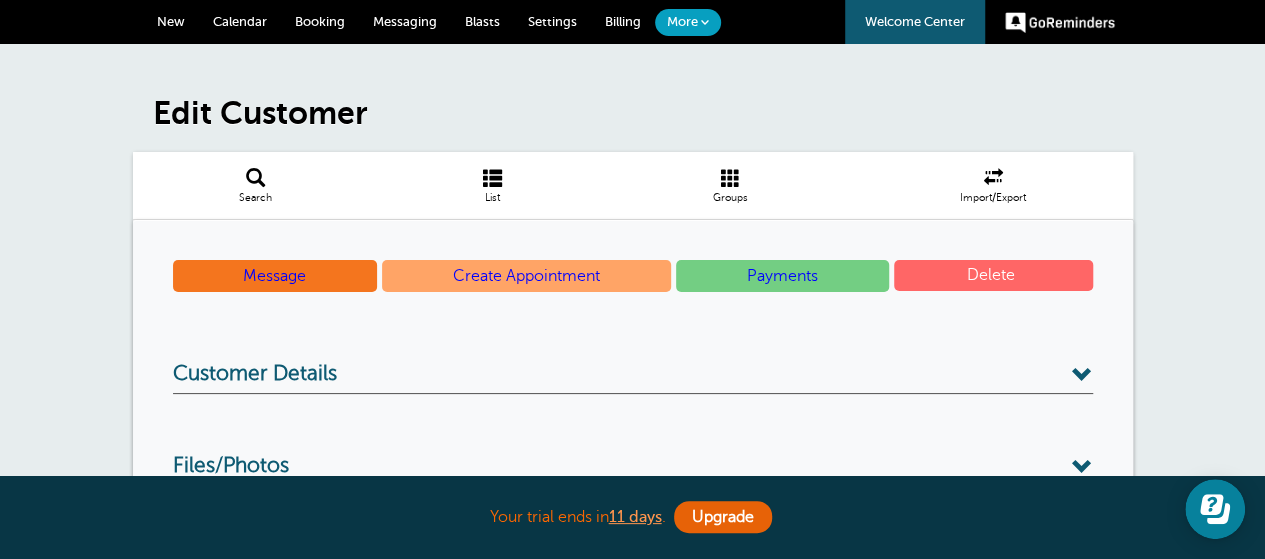 drag, startPoint x: 976, startPoint y: 266, endPoint x: 736, endPoint y: 63, distance: 314.339 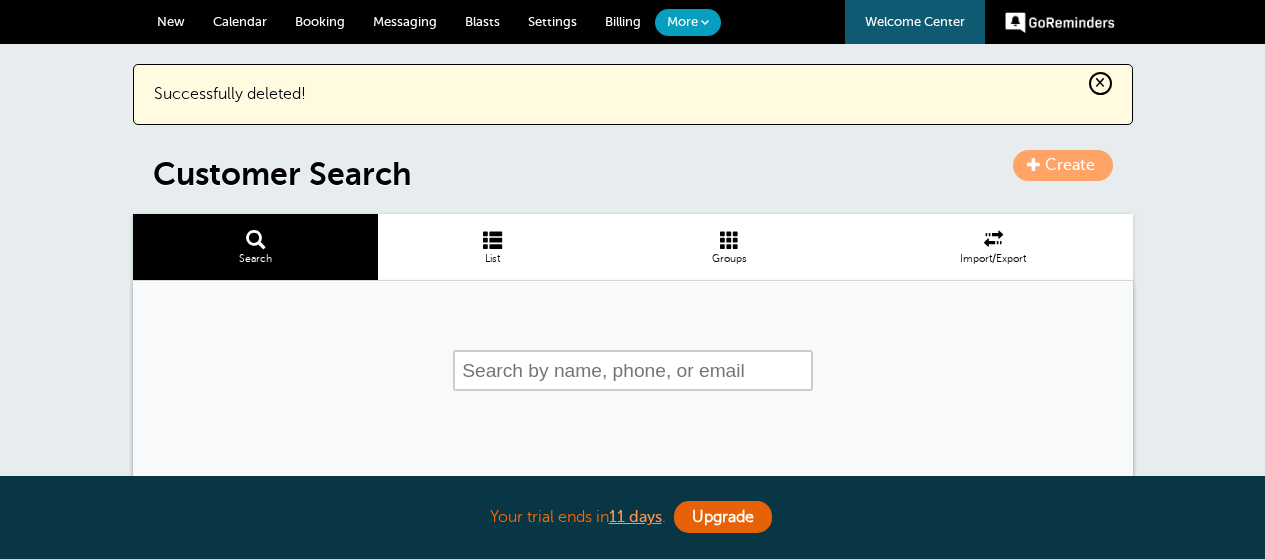 scroll, scrollTop: 0, scrollLeft: 0, axis: both 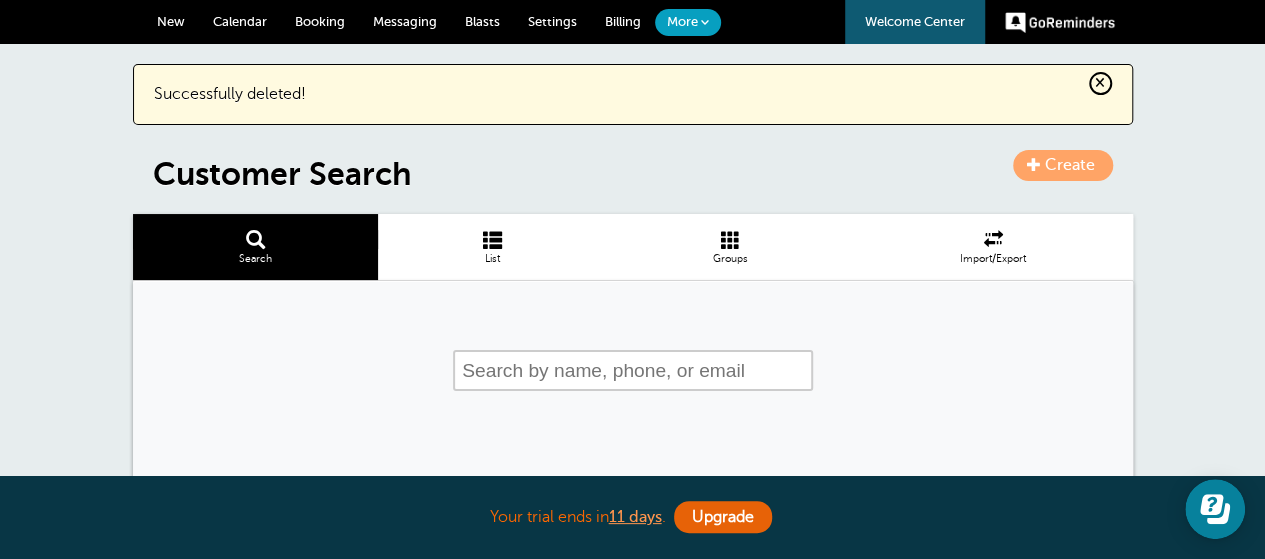 click at bounding box center (492, 239) 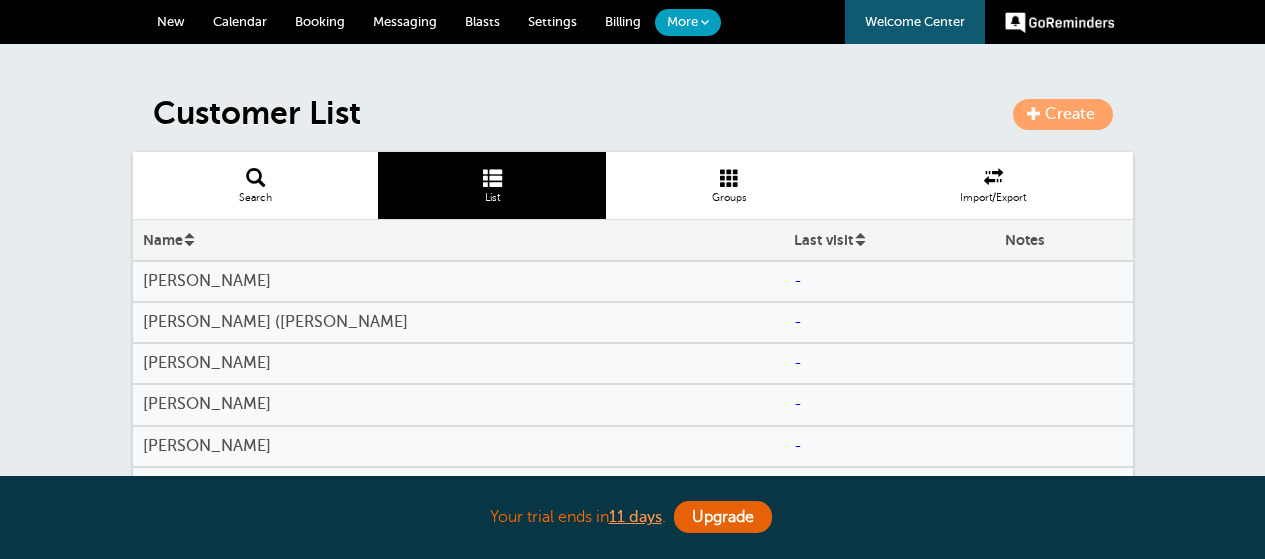 scroll, scrollTop: 0, scrollLeft: 0, axis: both 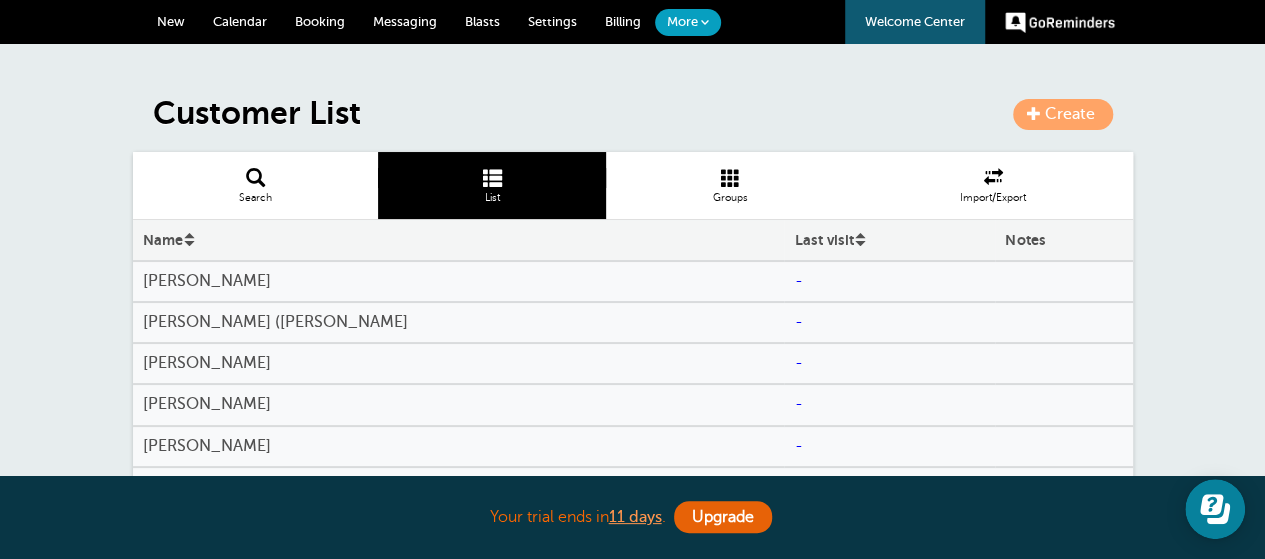 click on "[PERSON_NAME]" at bounding box center (459, 281) 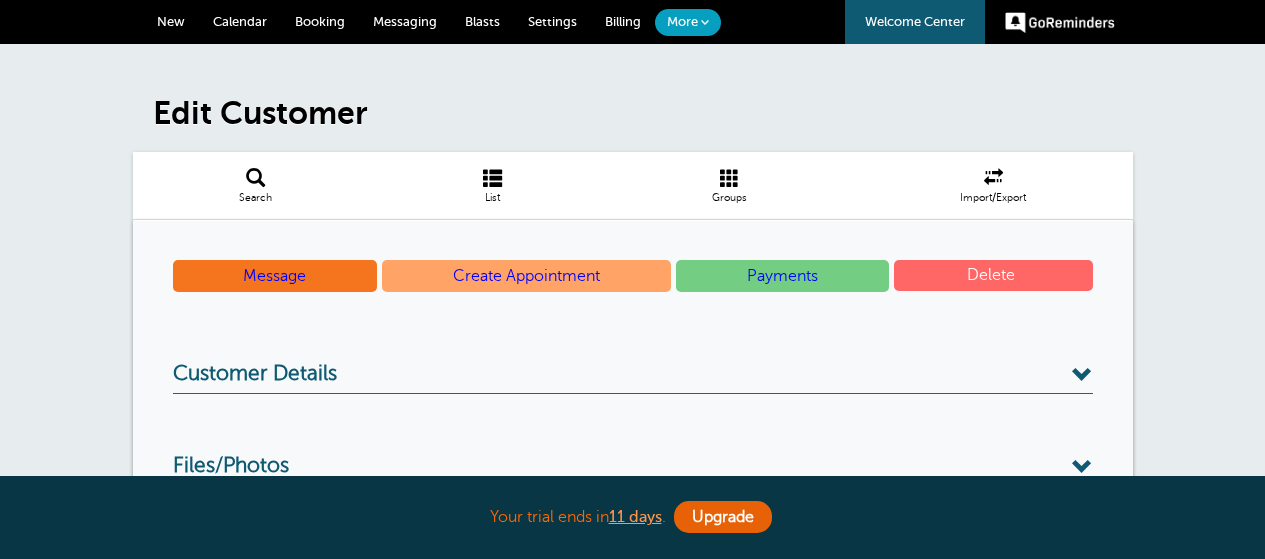 scroll, scrollTop: 0, scrollLeft: 0, axis: both 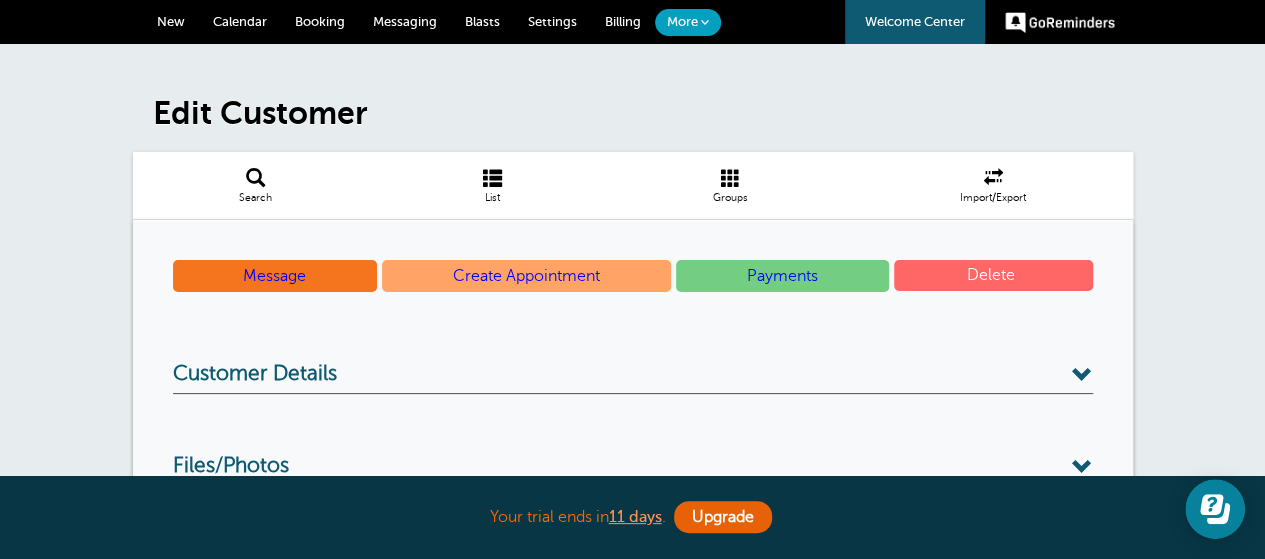 click on "Delete" at bounding box center (993, 275) 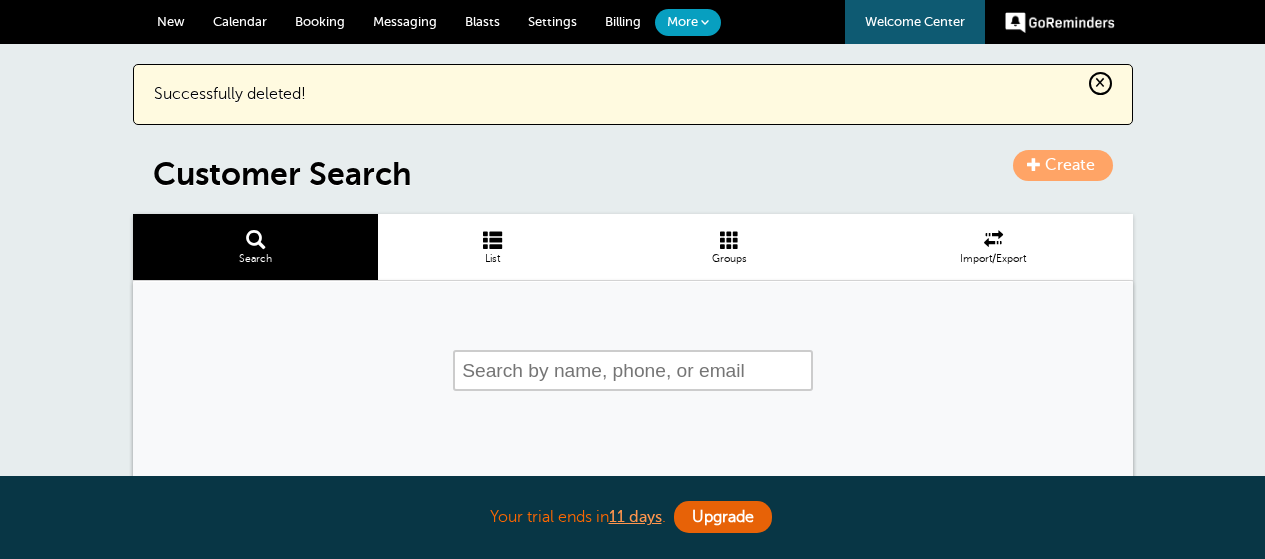 scroll, scrollTop: 0, scrollLeft: 0, axis: both 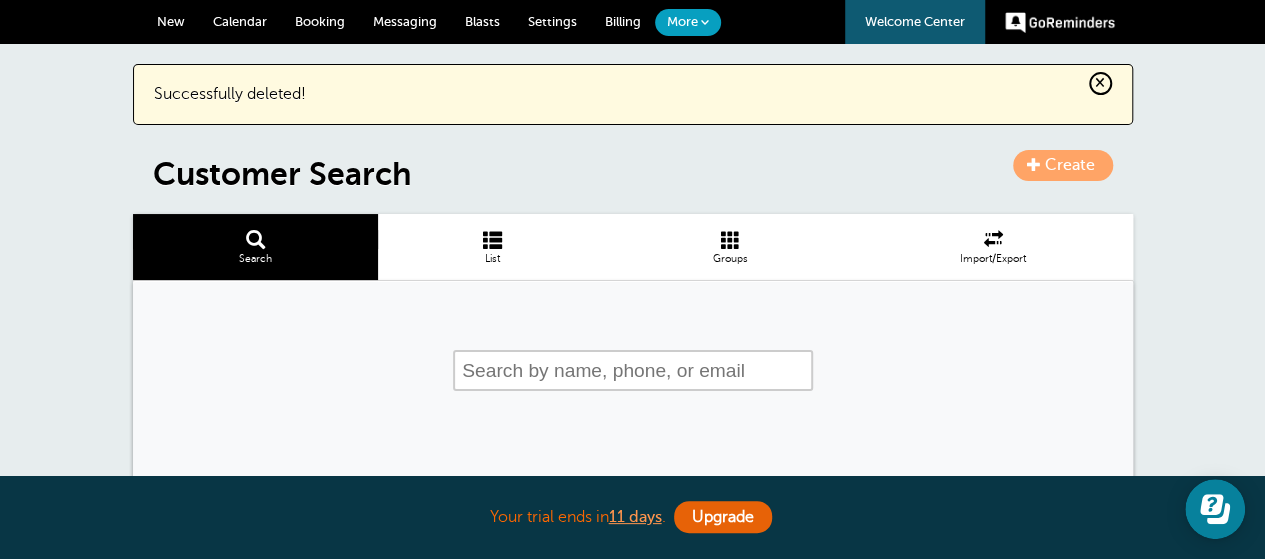click on "List" at bounding box center (492, 247) 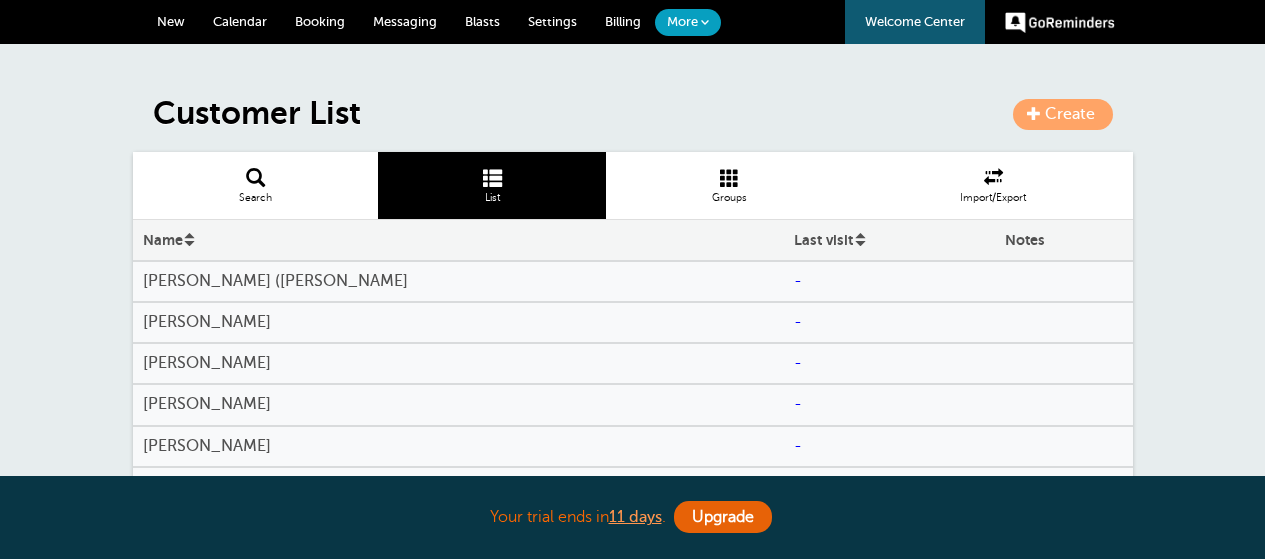 scroll, scrollTop: 0, scrollLeft: 0, axis: both 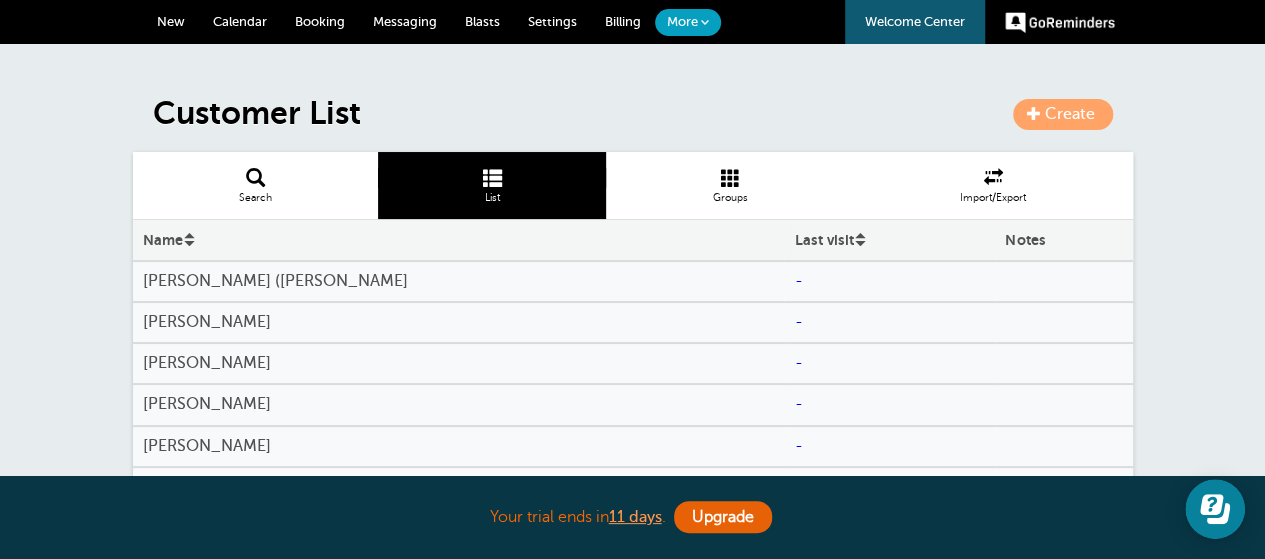 click on "Chang Min (Skye) Lee" at bounding box center (459, 281) 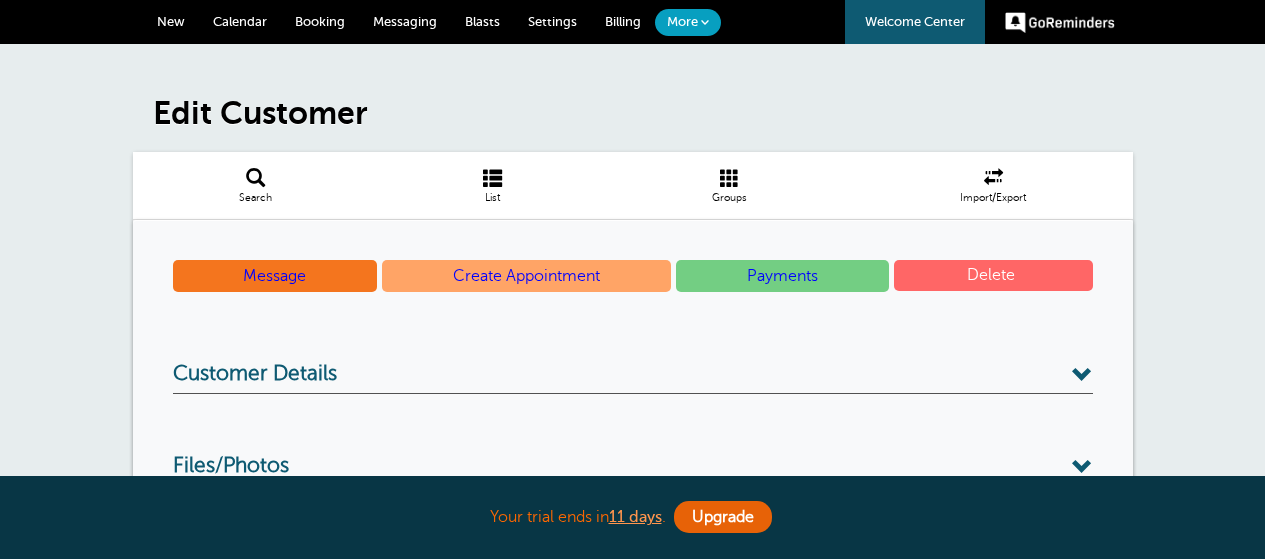 scroll, scrollTop: 0, scrollLeft: 0, axis: both 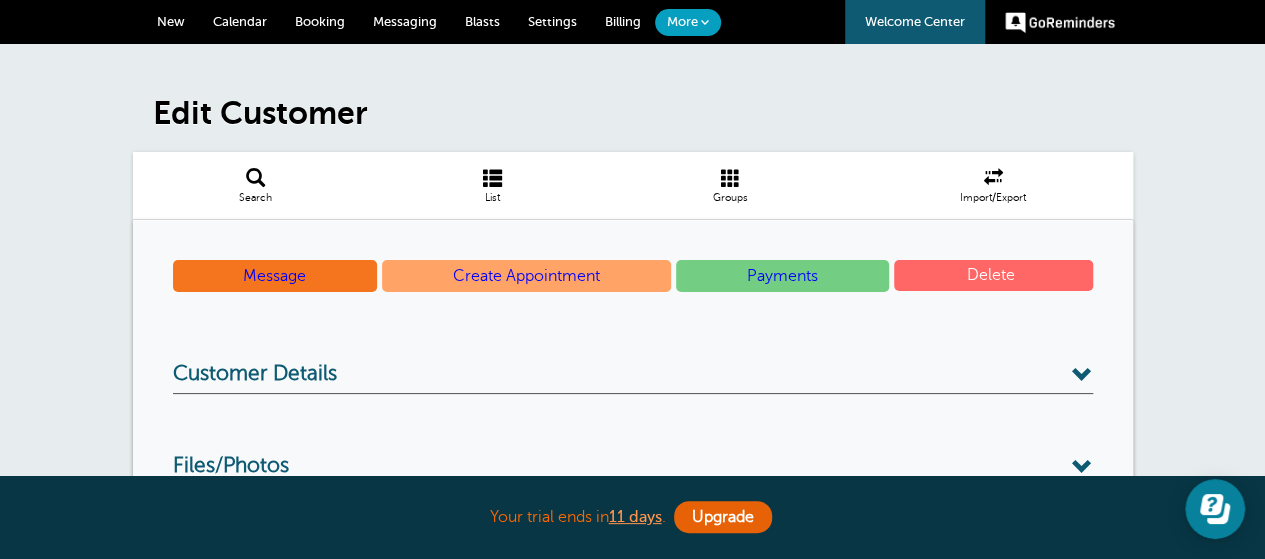 click on "Delete" at bounding box center [993, 275] 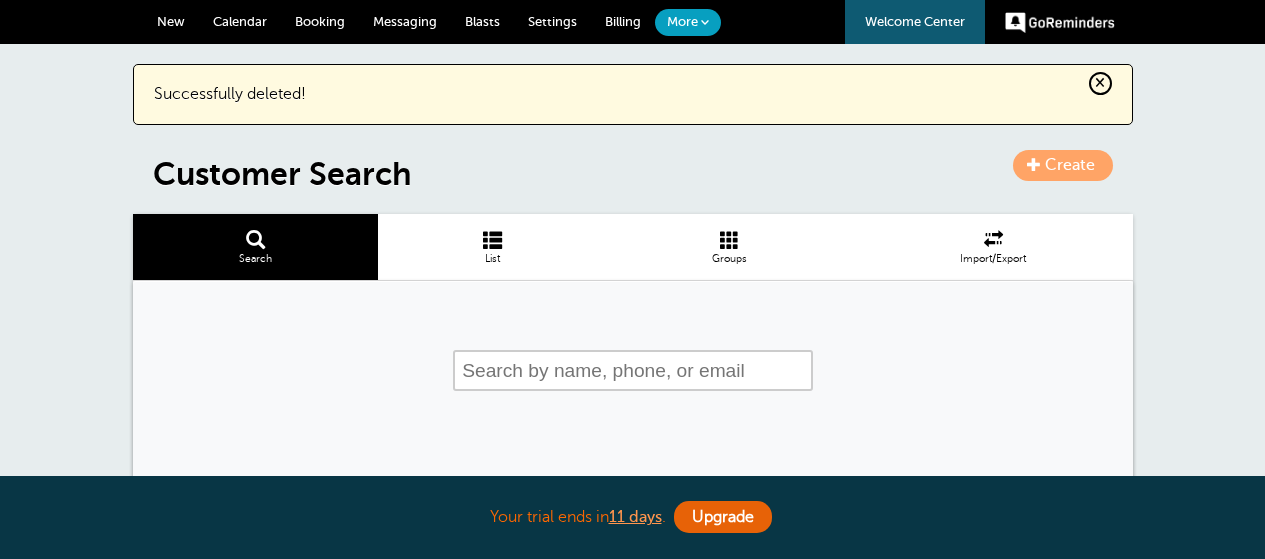 scroll, scrollTop: 0, scrollLeft: 0, axis: both 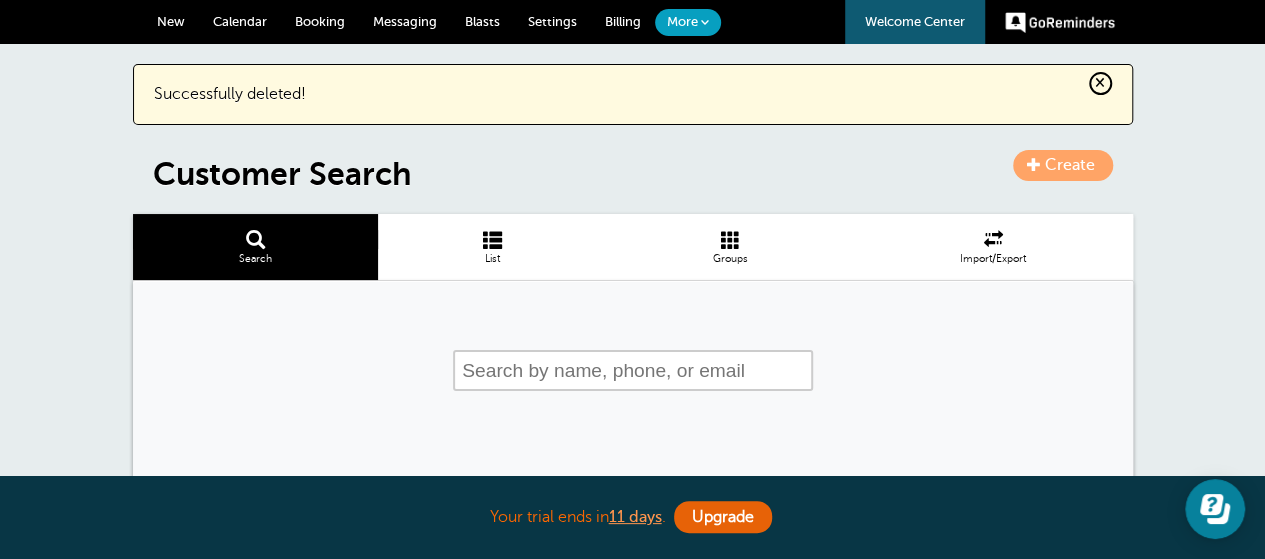click on "List" at bounding box center (492, 247) 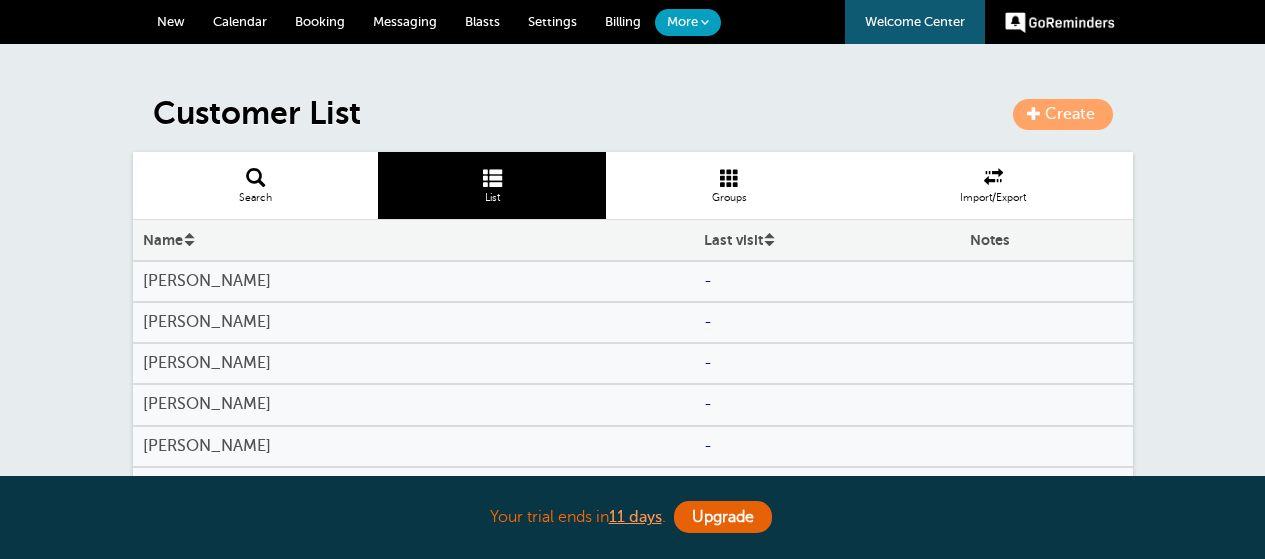 scroll, scrollTop: 0, scrollLeft: 0, axis: both 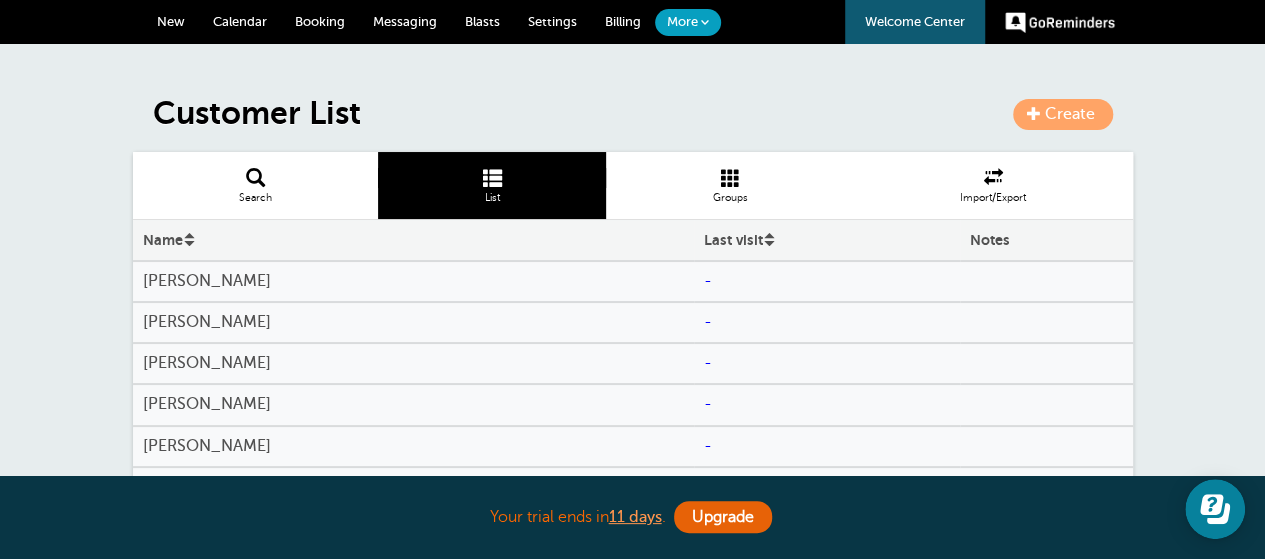 click on "[PERSON_NAME]" at bounding box center (414, 281) 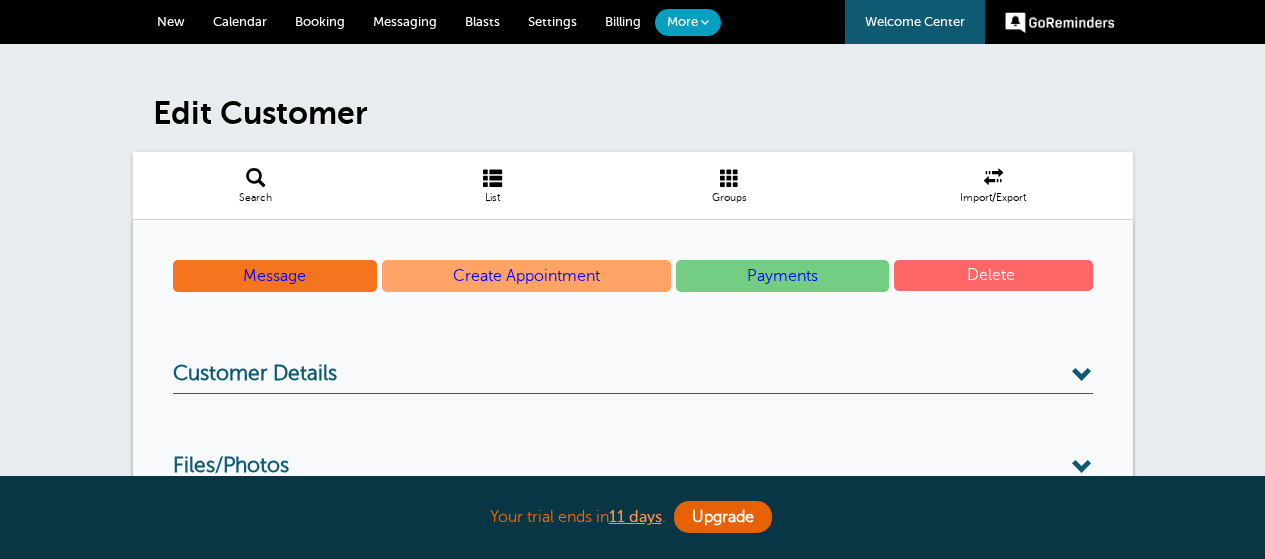 scroll, scrollTop: 0, scrollLeft: 0, axis: both 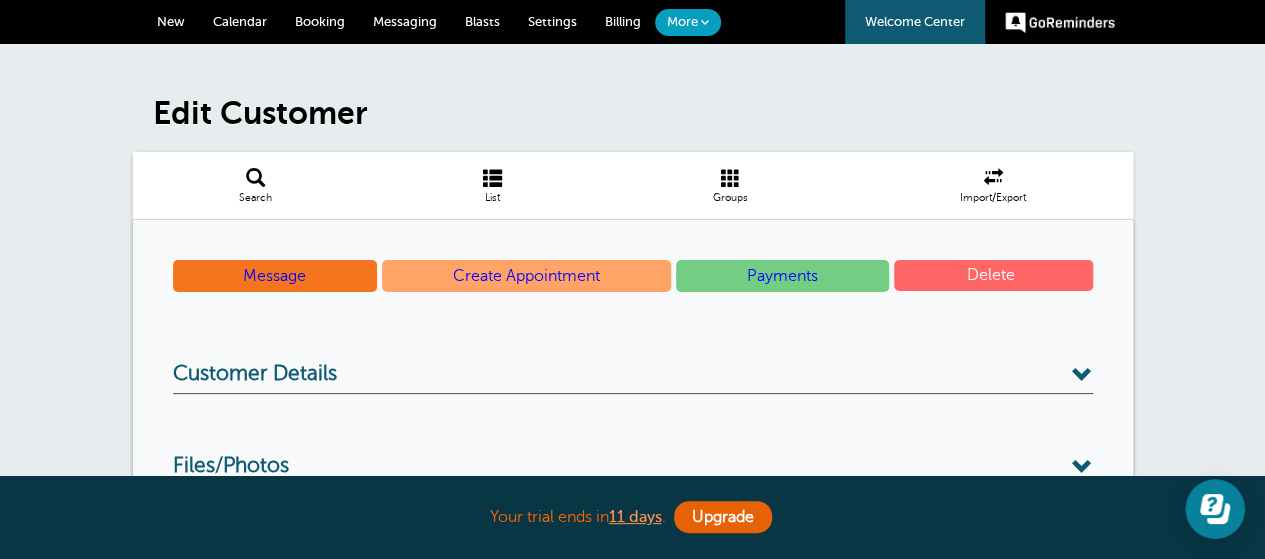 click on "Delete" at bounding box center (993, 275) 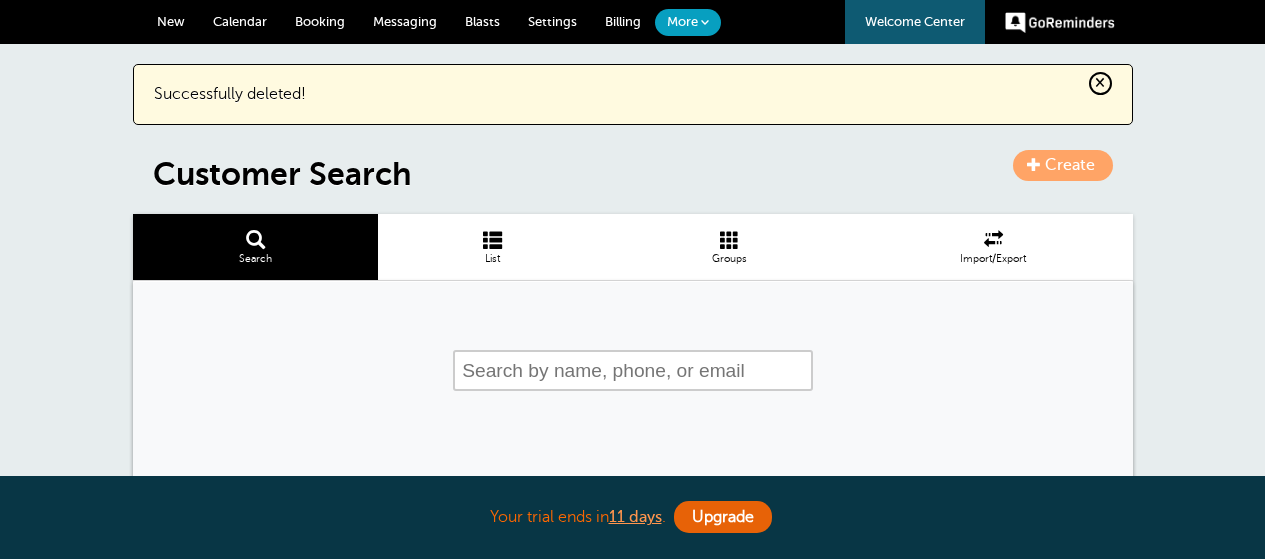 scroll, scrollTop: 0, scrollLeft: 0, axis: both 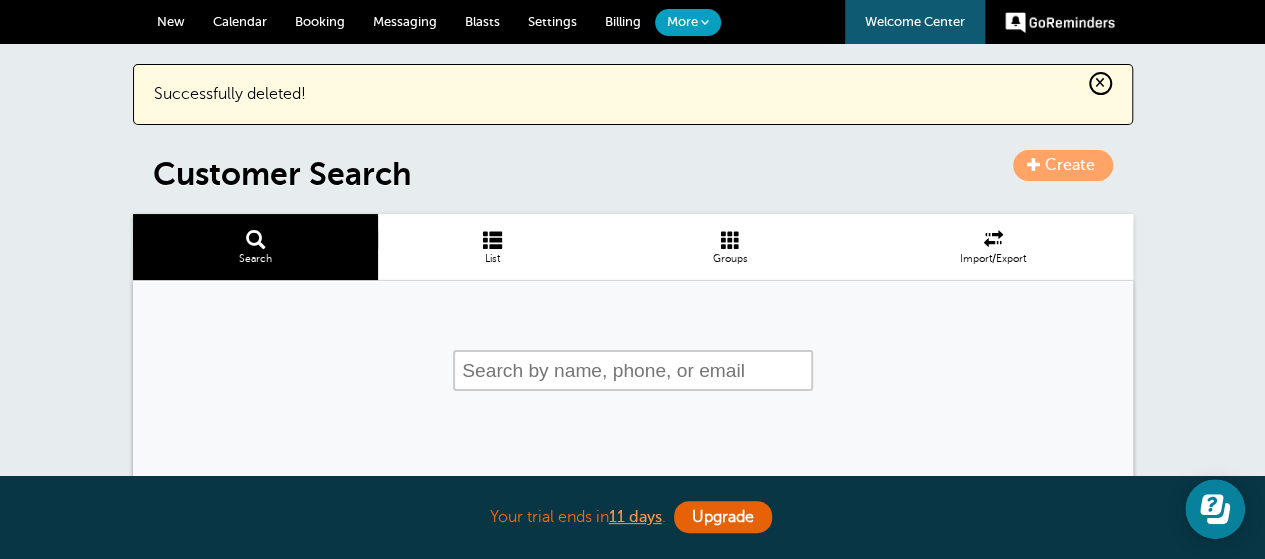 click at bounding box center [492, 239] 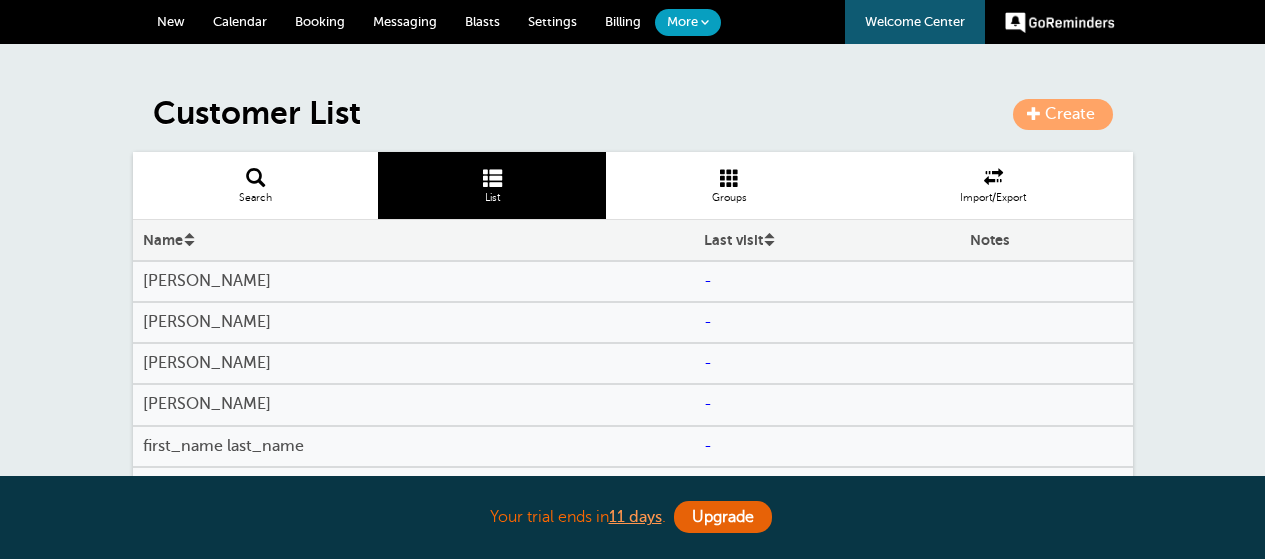 scroll, scrollTop: 0, scrollLeft: 0, axis: both 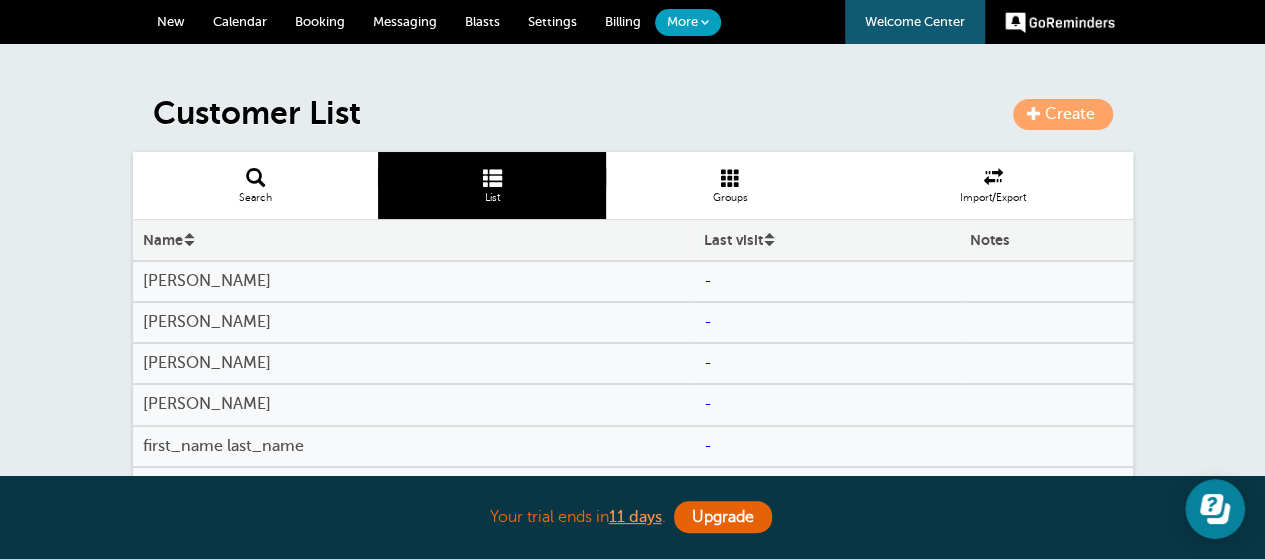 click on "[PERSON_NAME]" at bounding box center [414, 322] 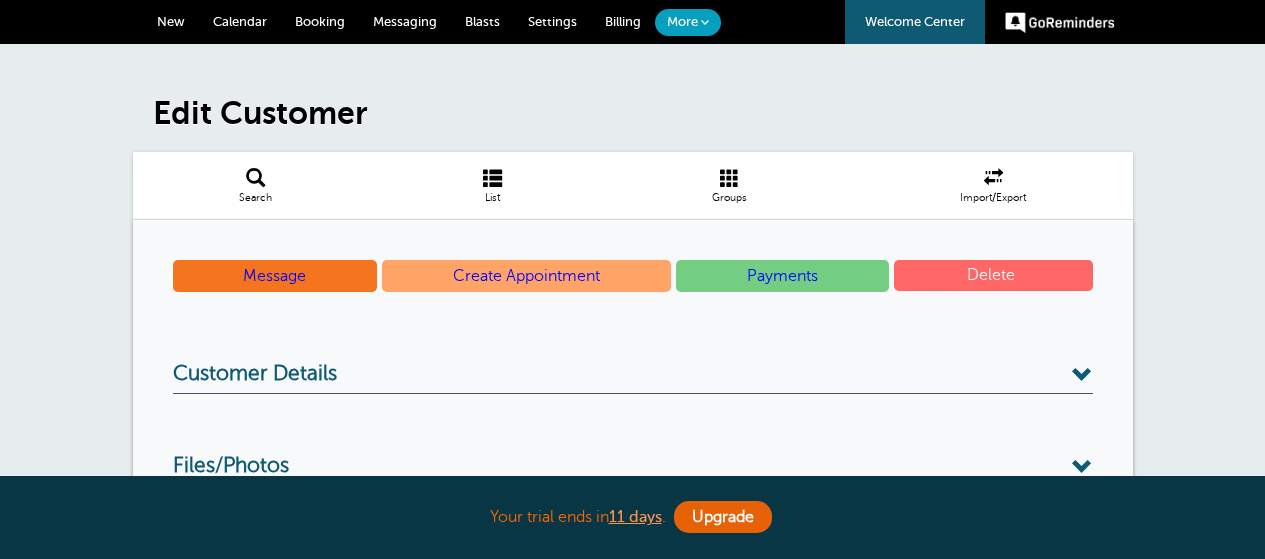 scroll, scrollTop: 0, scrollLeft: 0, axis: both 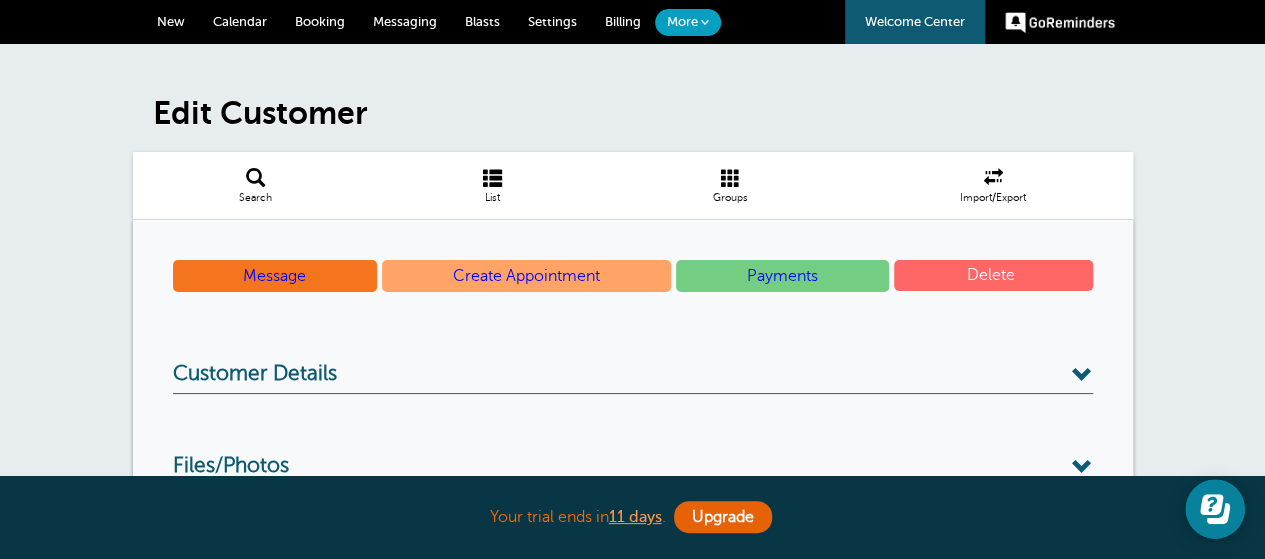 click on "Delete" at bounding box center (993, 275) 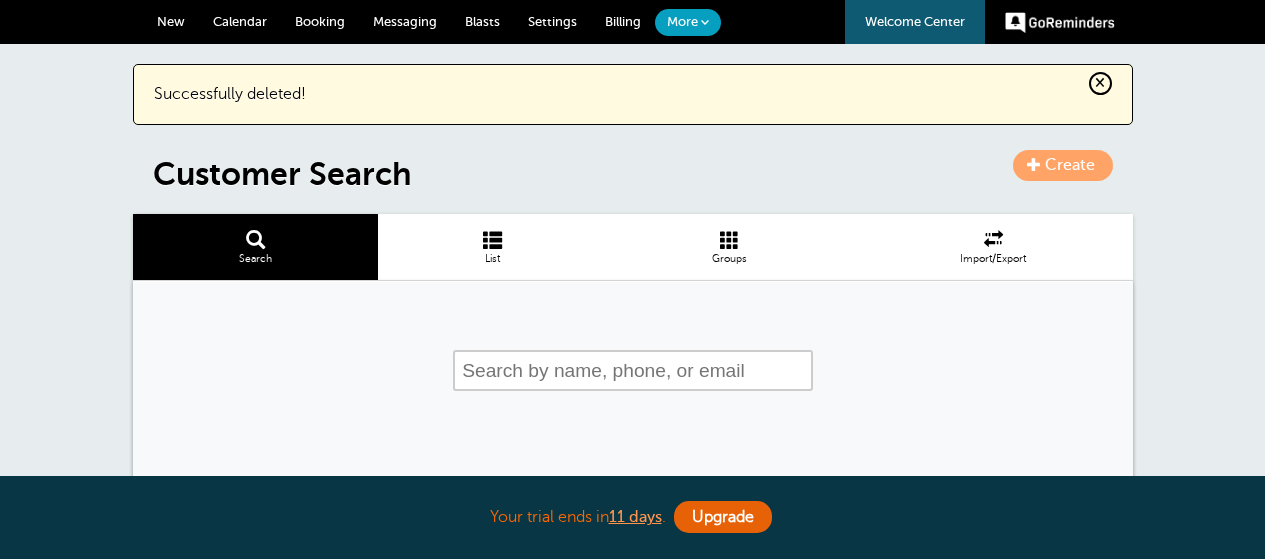 scroll, scrollTop: 0, scrollLeft: 0, axis: both 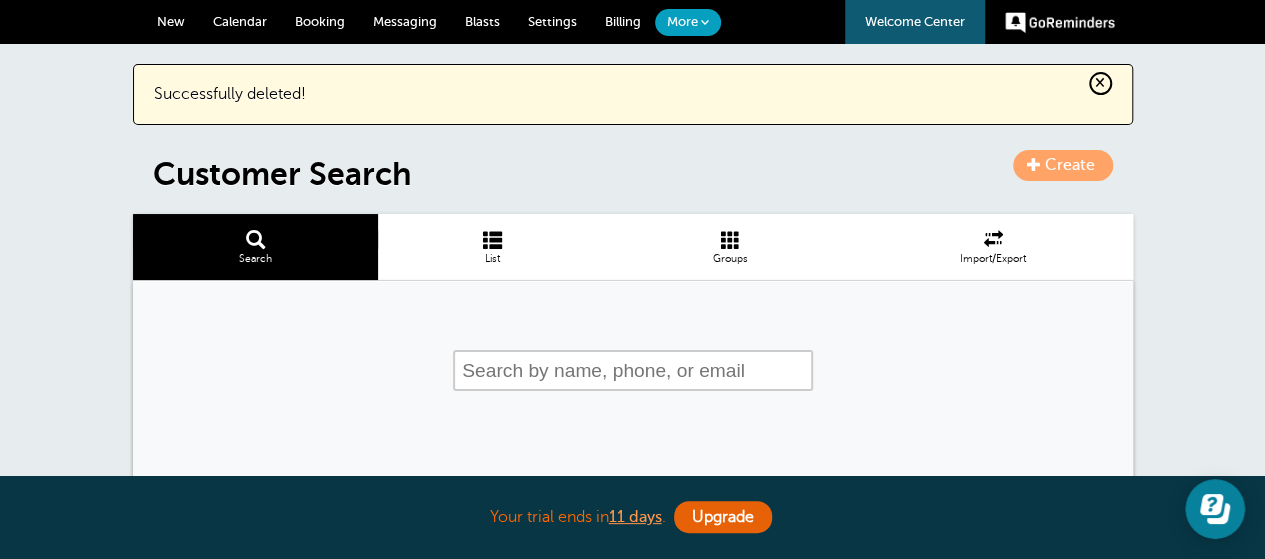 click on "List" at bounding box center [492, 259] 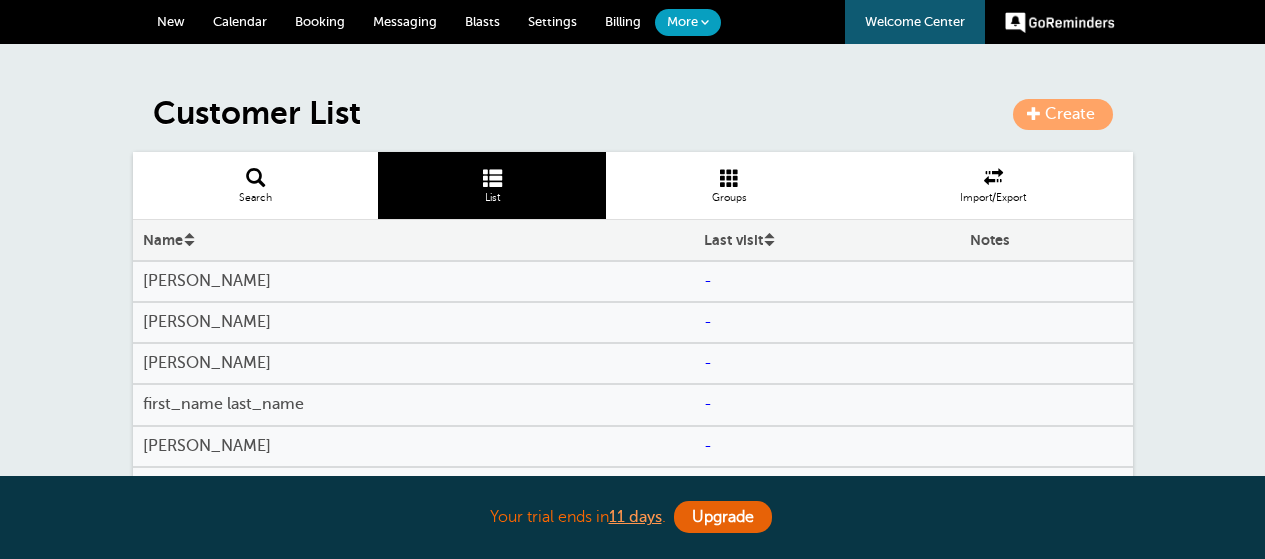 scroll, scrollTop: 0, scrollLeft: 0, axis: both 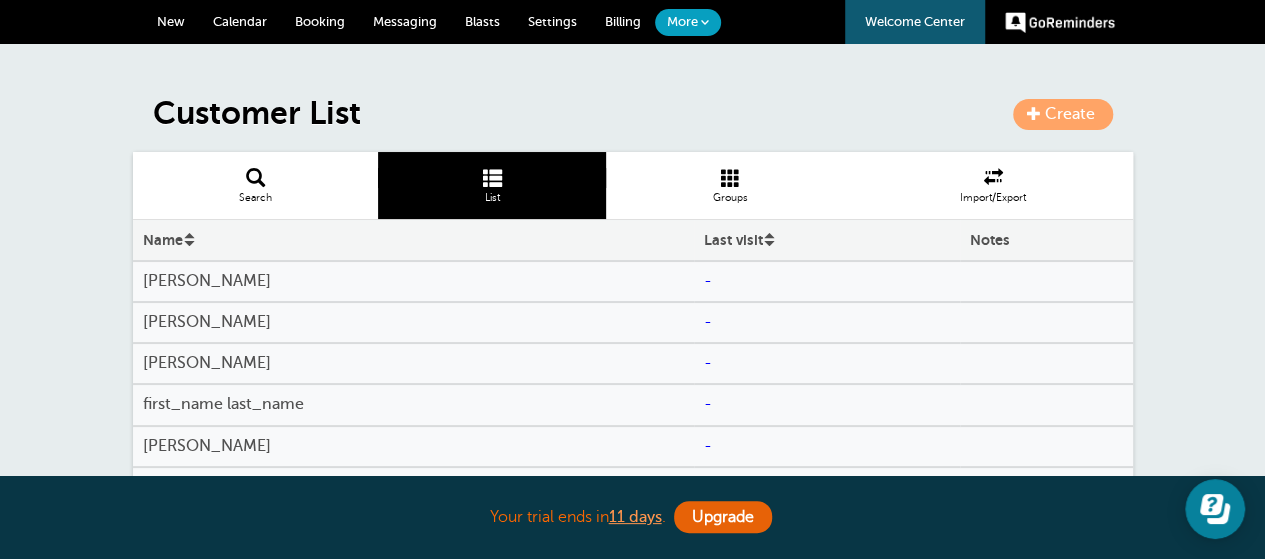 click on "Cyrus Medina" at bounding box center [414, 281] 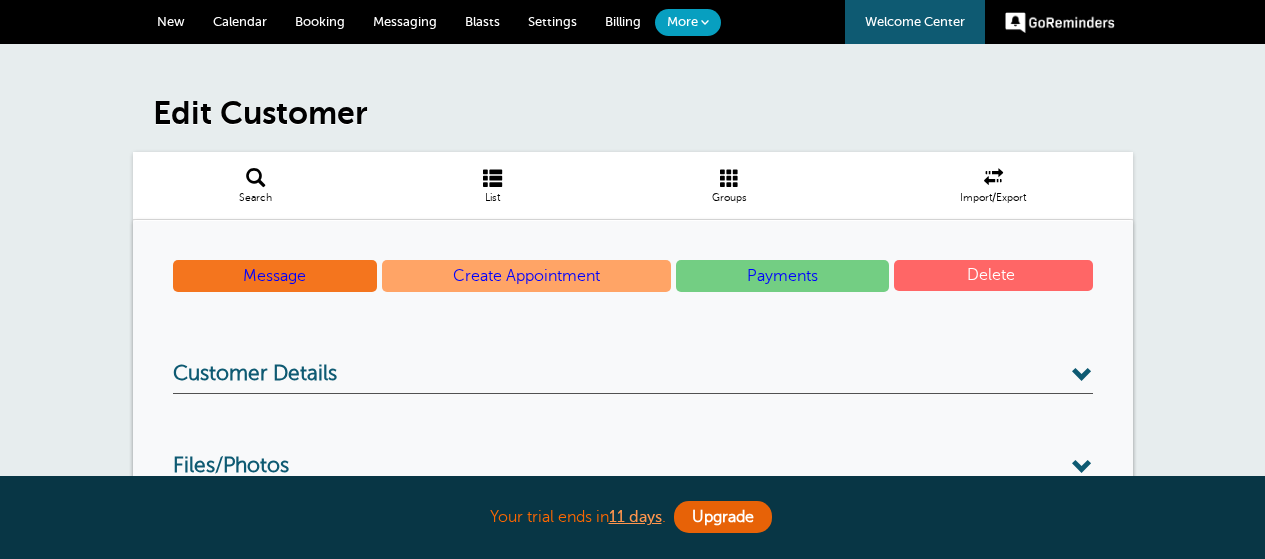scroll, scrollTop: 0, scrollLeft: 0, axis: both 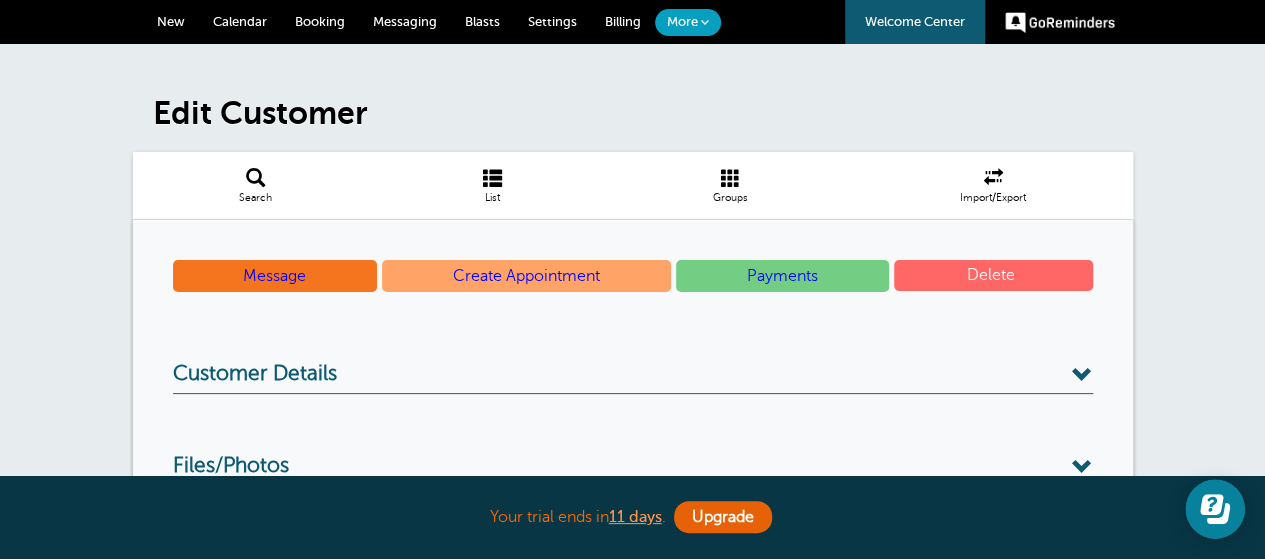 click on "Delete" at bounding box center [993, 275] 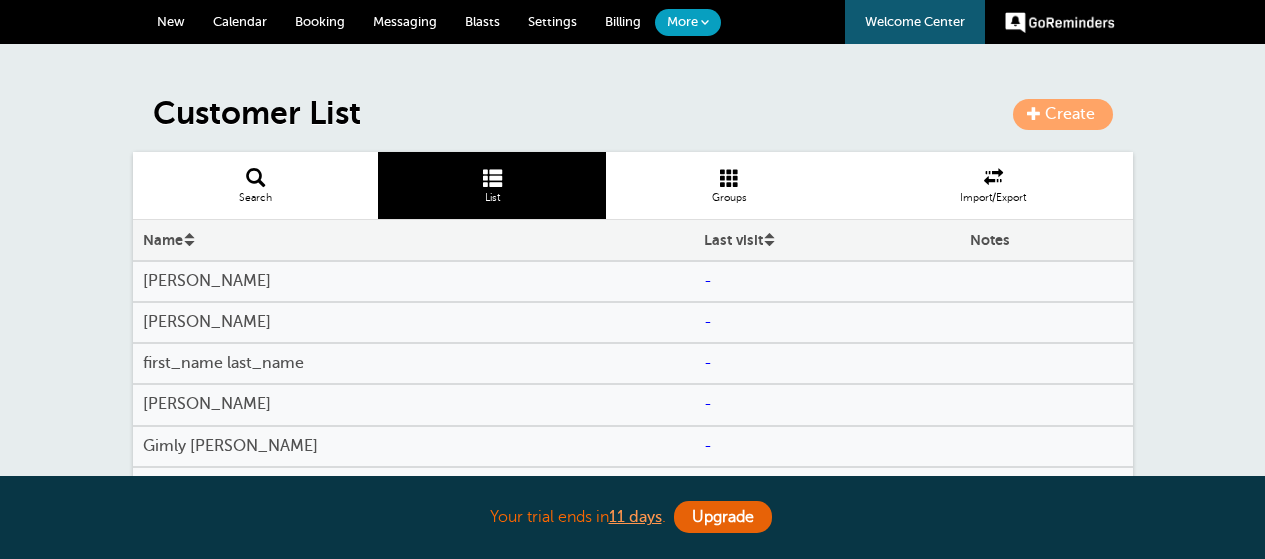 scroll, scrollTop: 0, scrollLeft: 0, axis: both 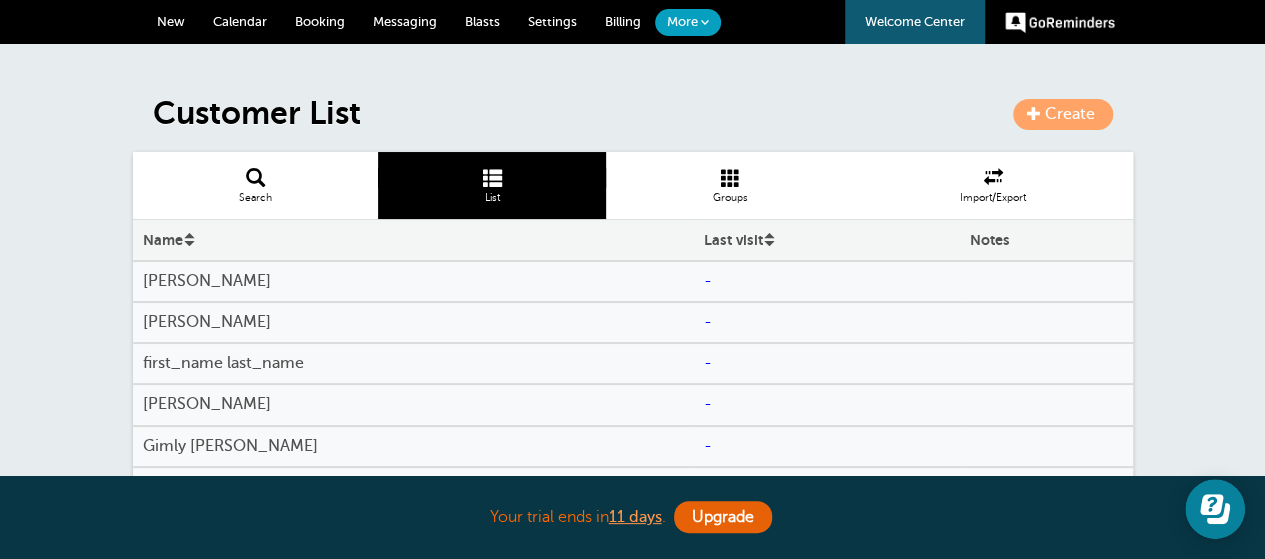 click on "Dawn Butler" at bounding box center (414, 281) 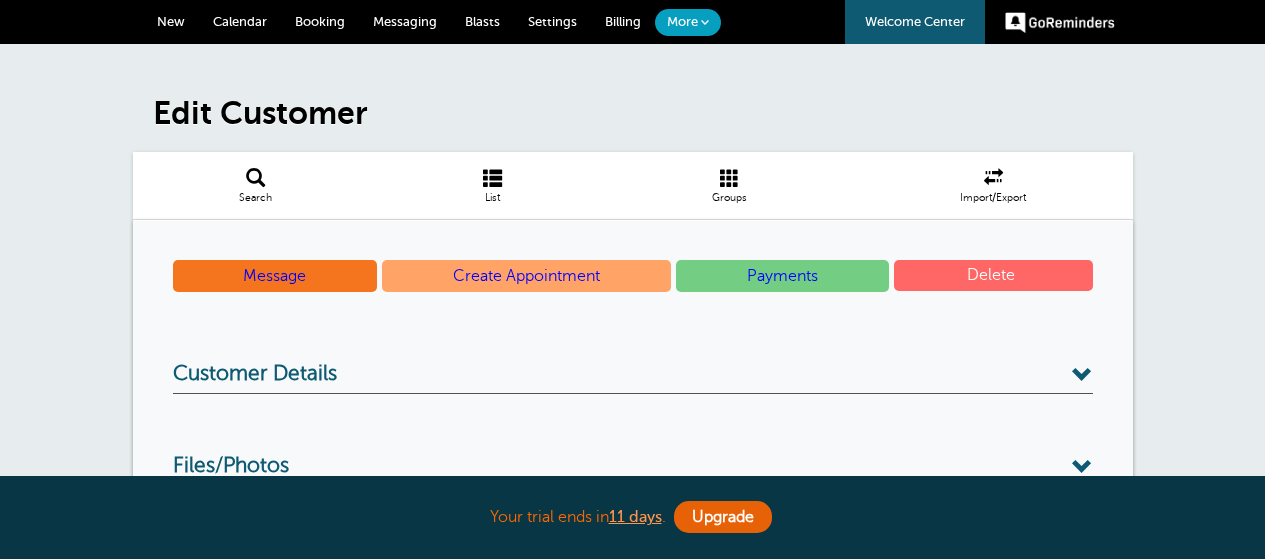 scroll, scrollTop: 0, scrollLeft: 0, axis: both 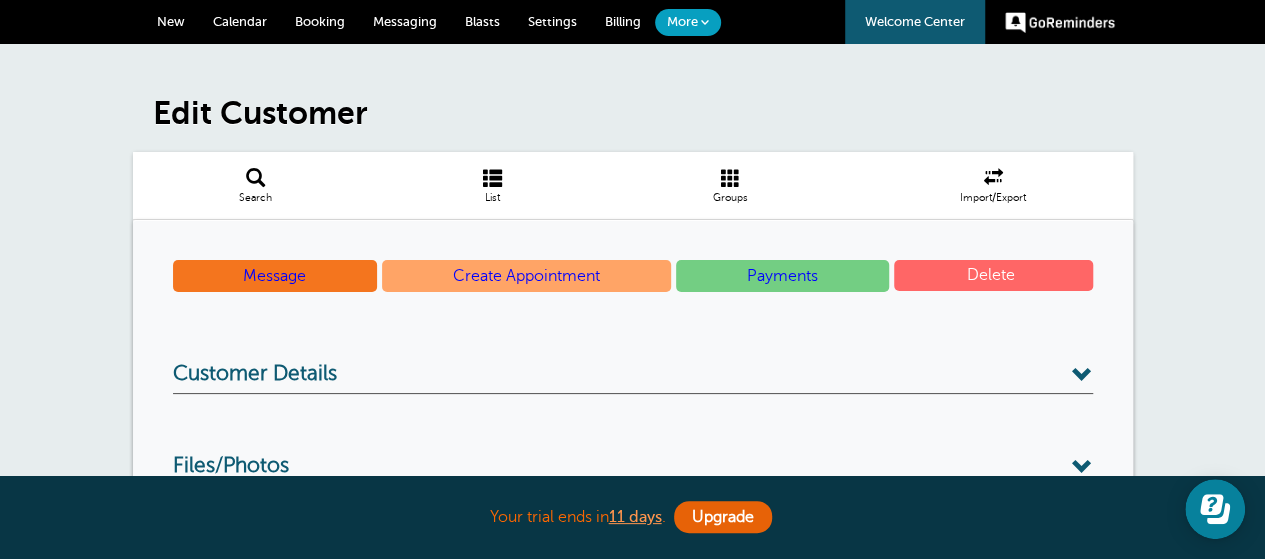 click at bounding box center (1017, 275) 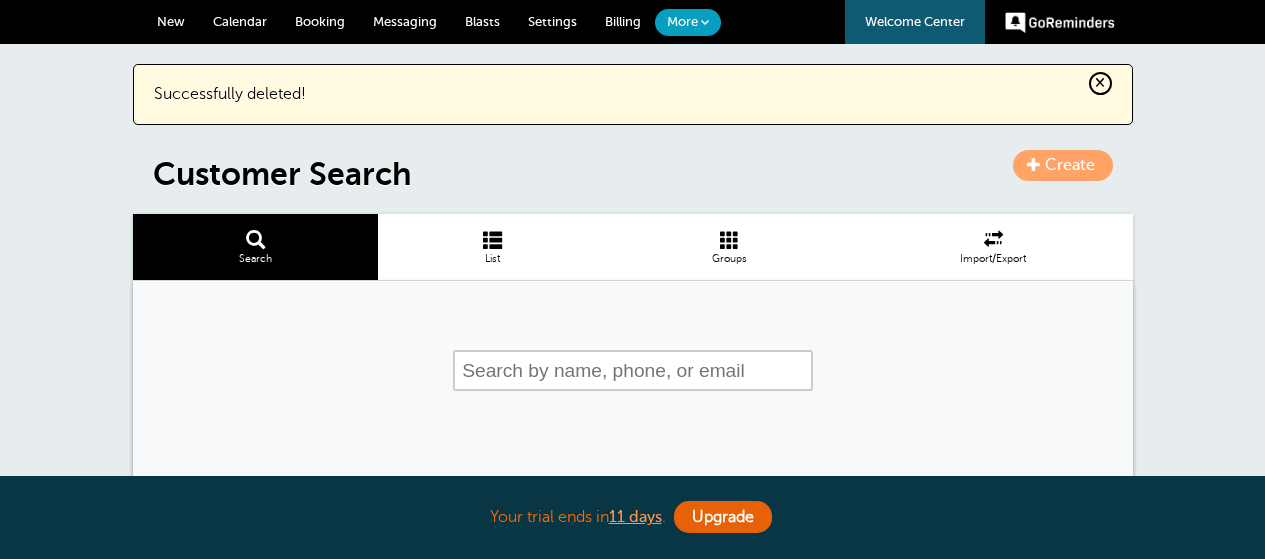 scroll, scrollTop: 0, scrollLeft: 0, axis: both 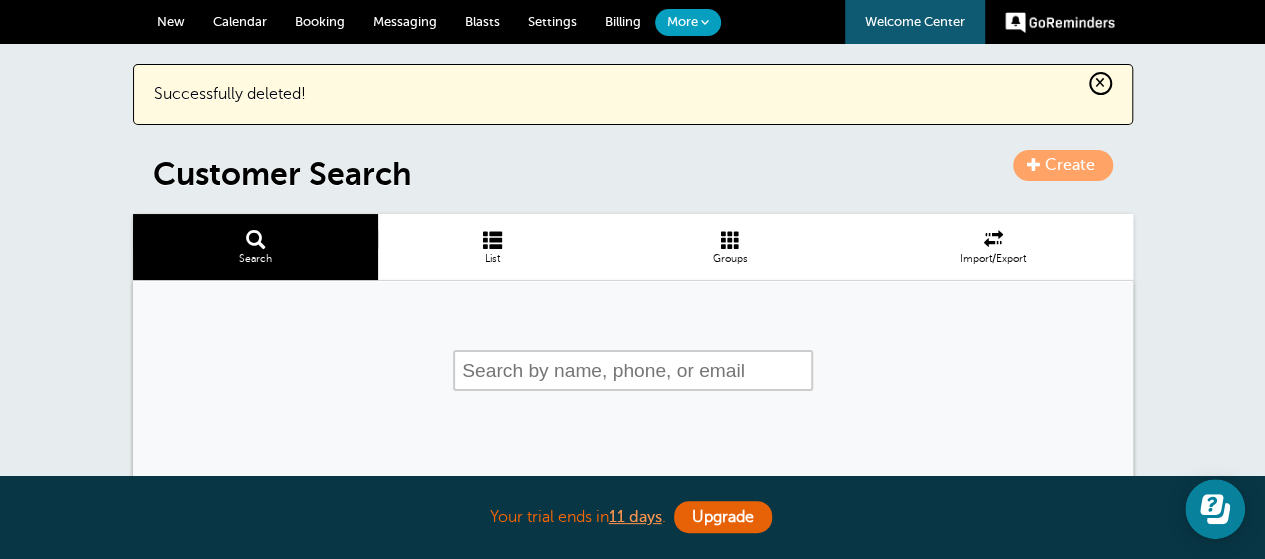 click at bounding box center [492, 239] 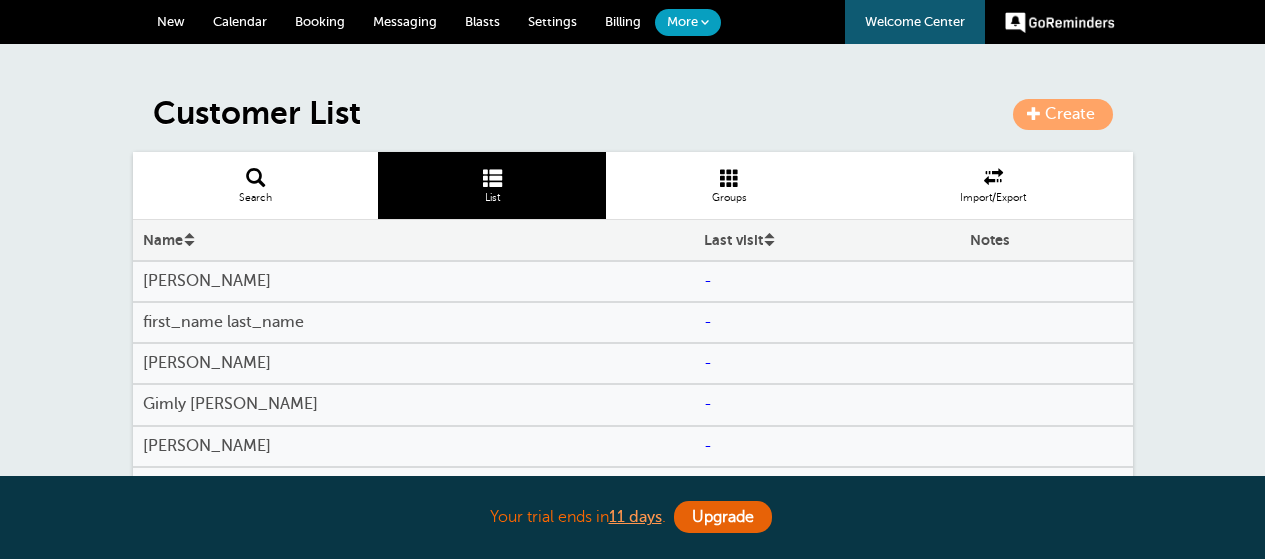 scroll, scrollTop: 0, scrollLeft: 0, axis: both 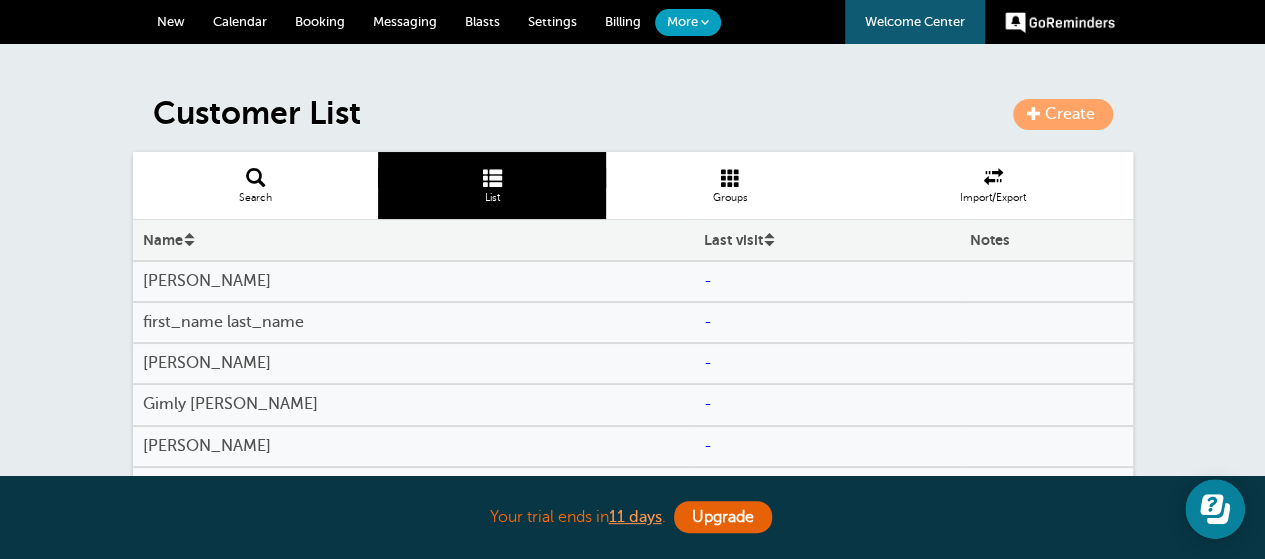 click on "Erin Kiffney" at bounding box center (414, 281) 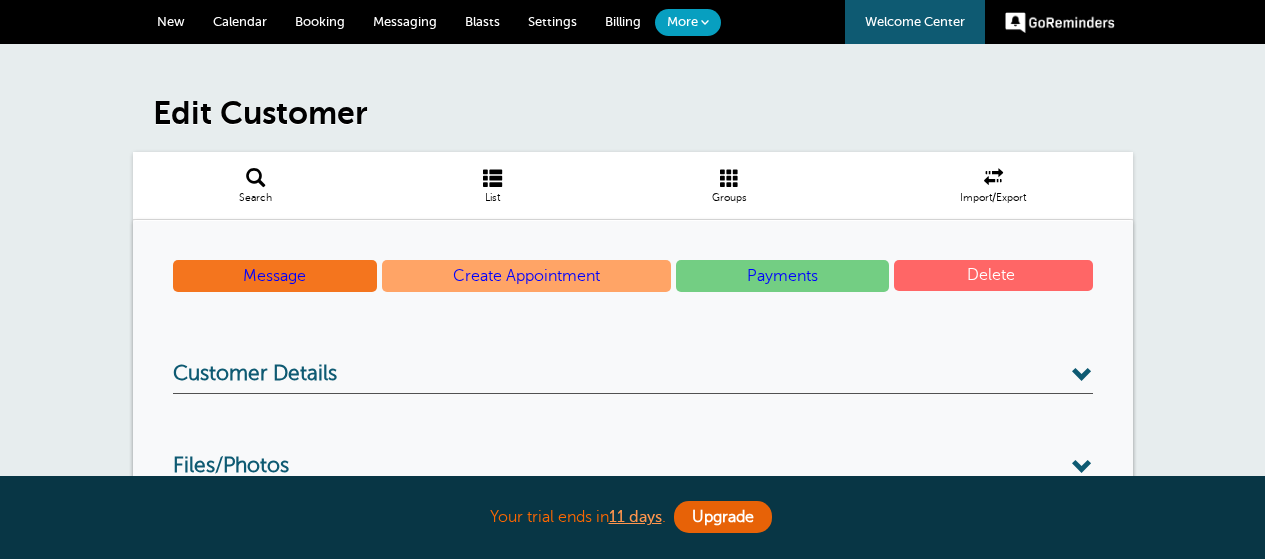 scroll, scrollTop: 0, scrollLeft: 0, axis: both 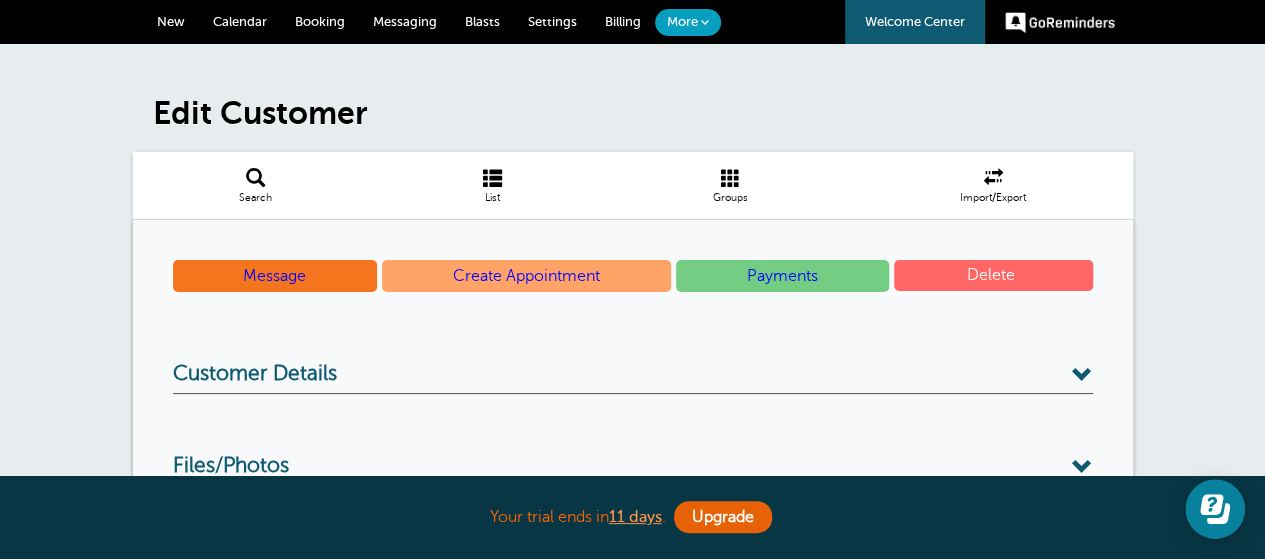 click on "Delete" at bounding box center [993, 275] 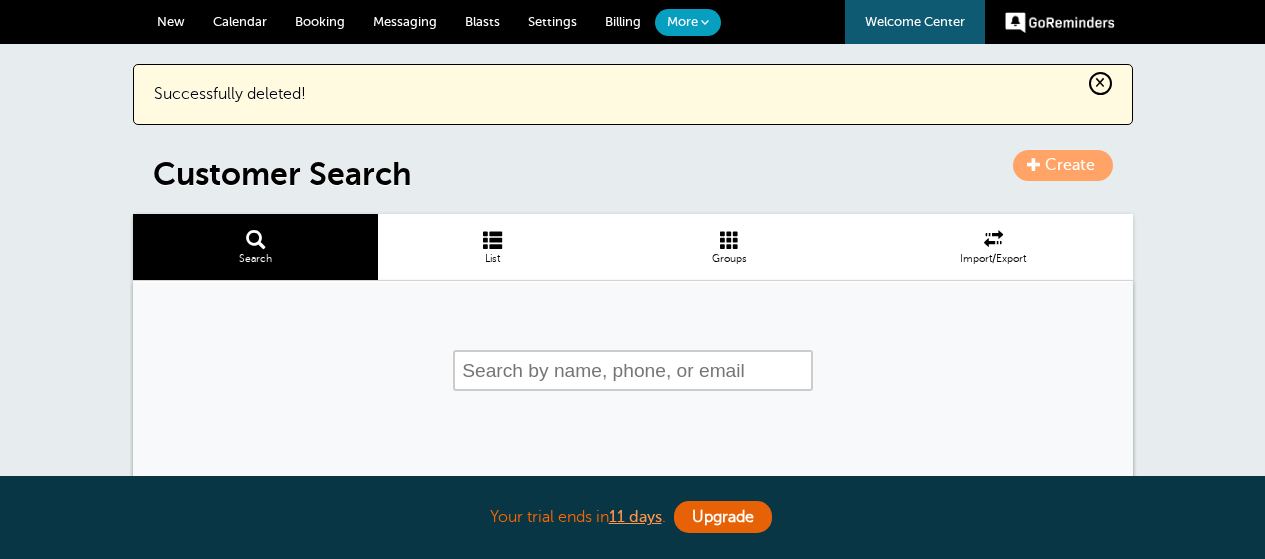 scroll, scrollTop: 0, scrollLeft: 0, axis: both 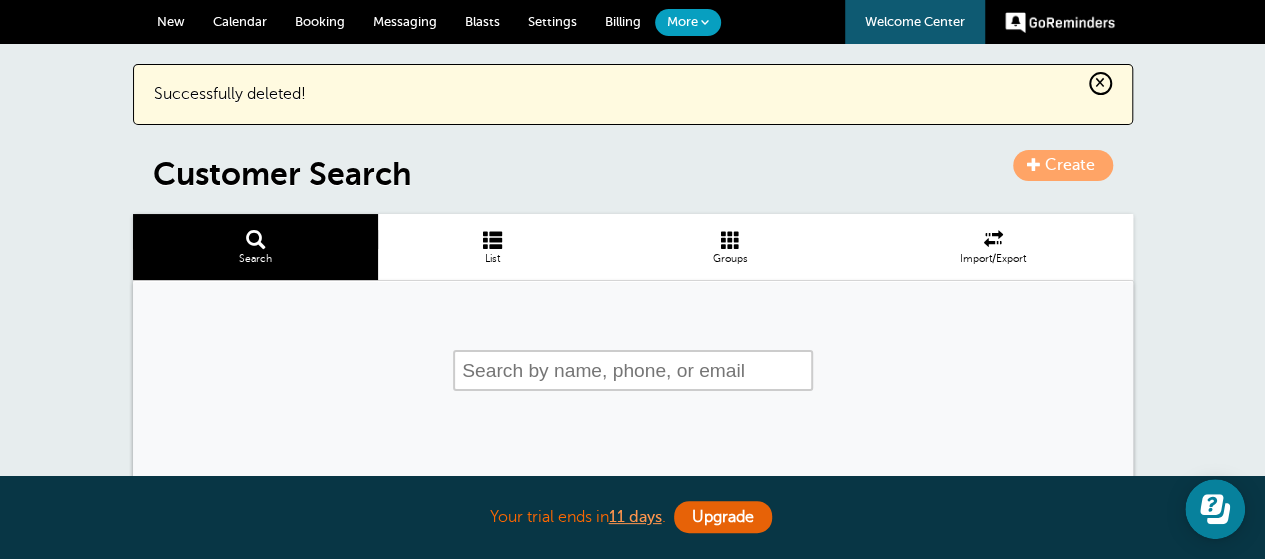 click at bounding box center [492, 239] 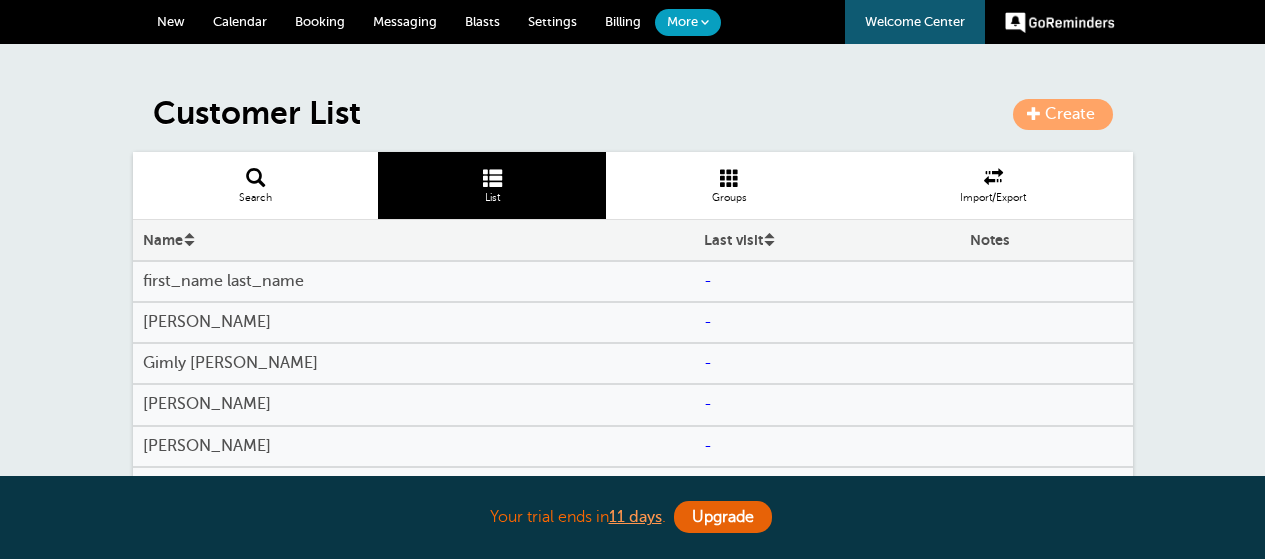 scroll, scrollTop: 0, scrollLeft: 0, axis: both 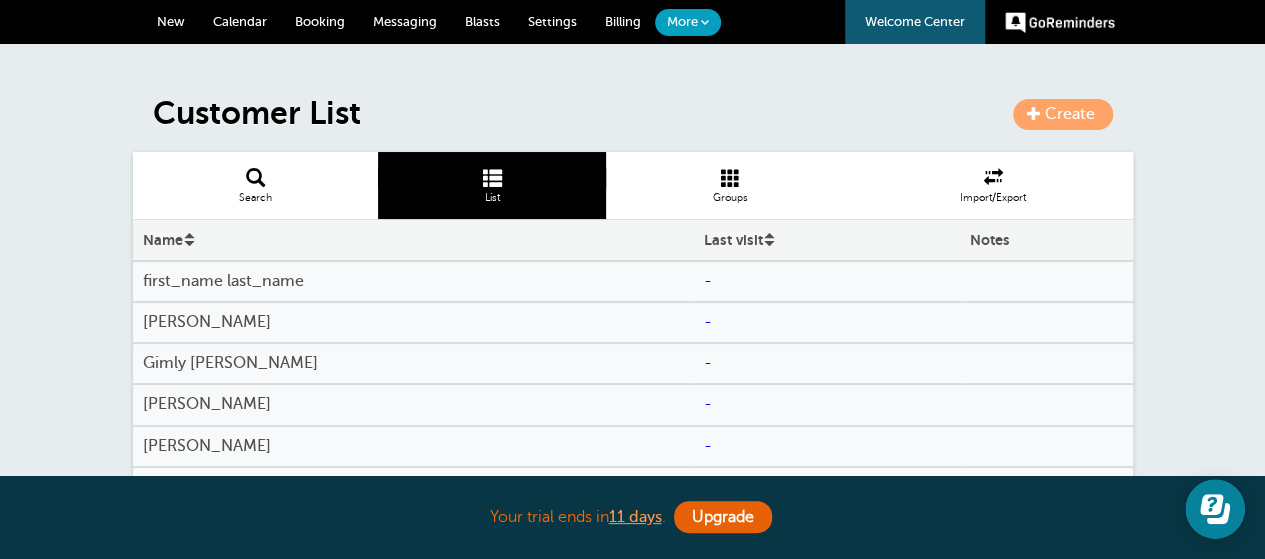 click on "first_name last_name" at bounding box center (414, 281) 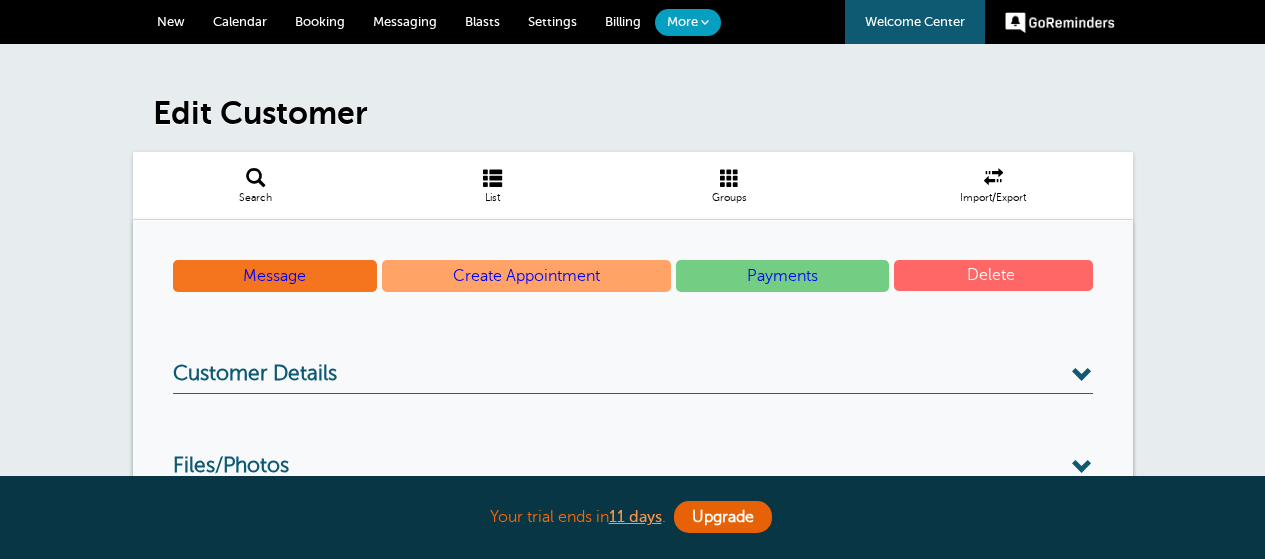 scroll, scrollTop: 0, scrollLeft: 0, axis: both 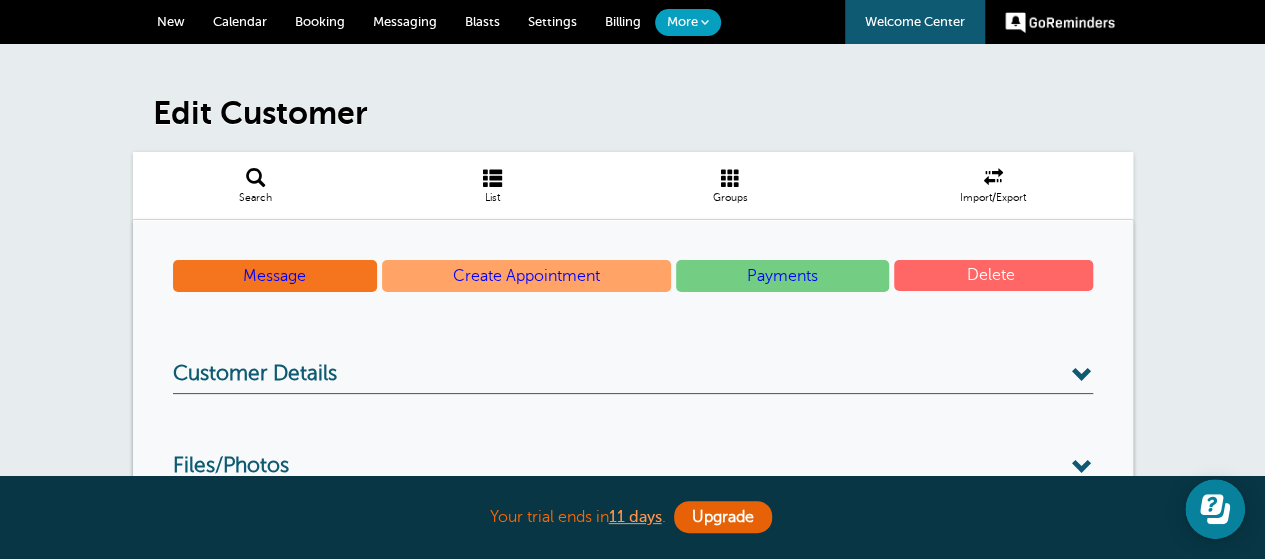 click on "Delete" at bounding box center [993, 275] 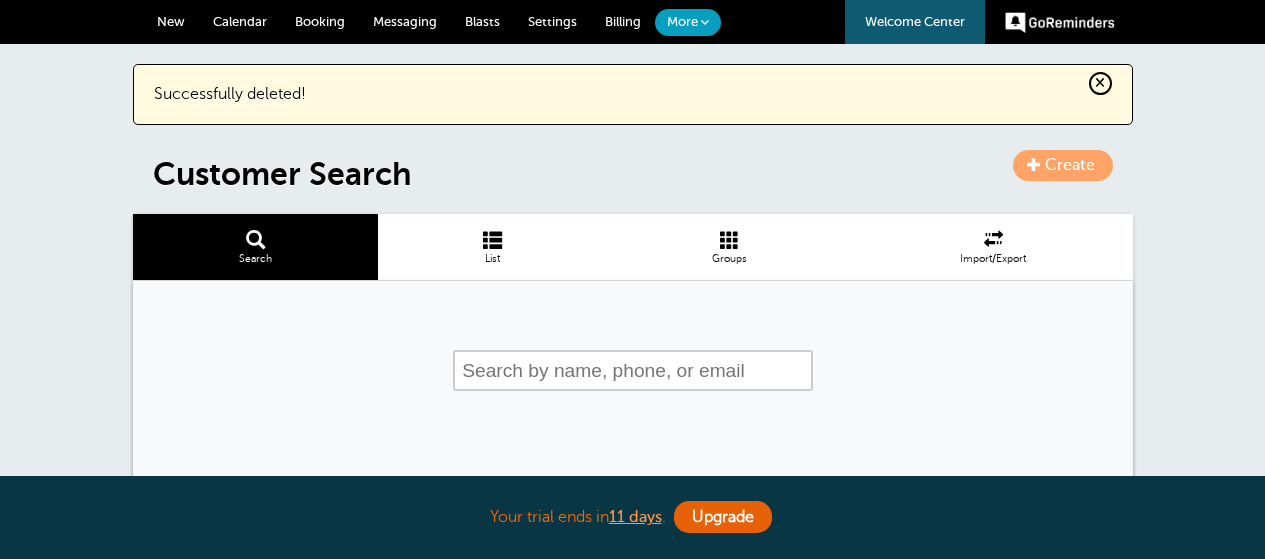 scroll, scrollTop: 0, scrollLeft: 0, axis: both 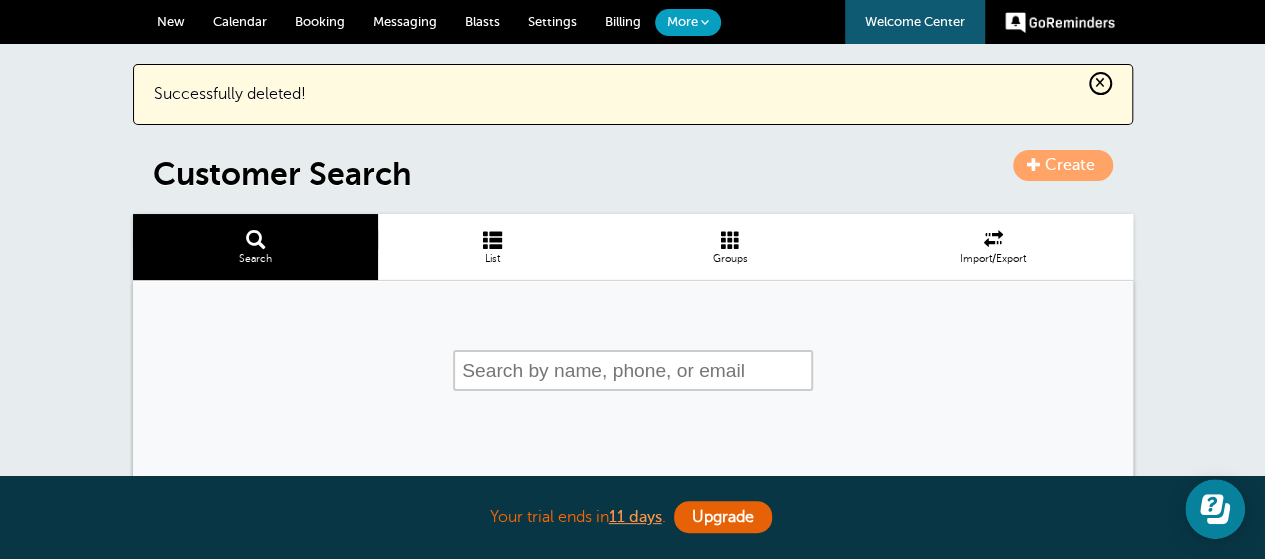 click on "List" at bounding box center (492, 259) 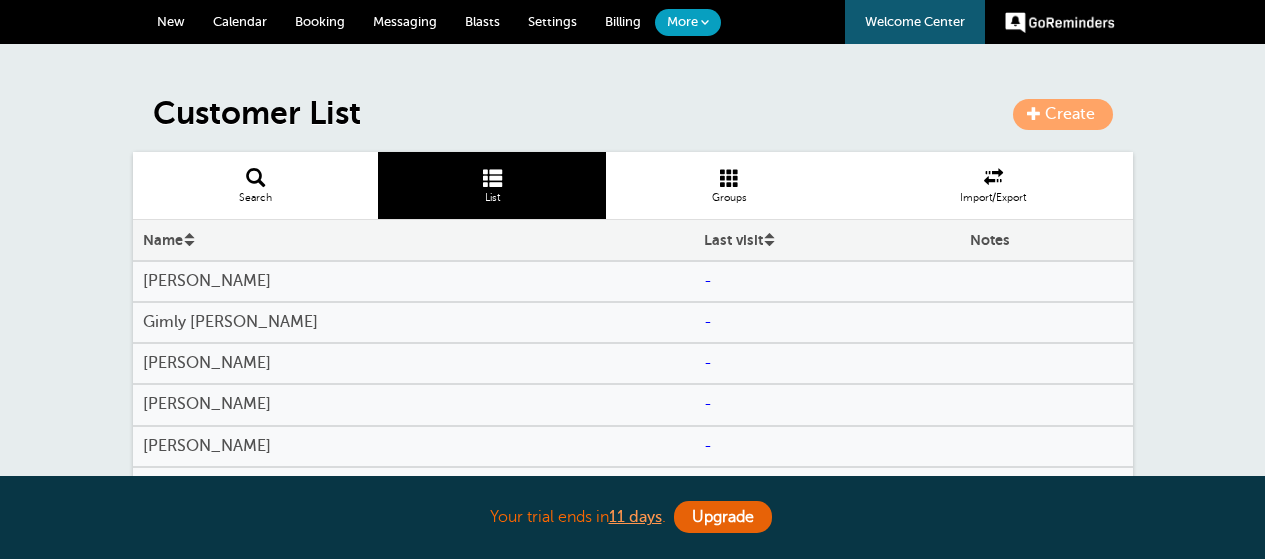 scroll, scrollTop: 0, scrollLeft: 0, axis: both 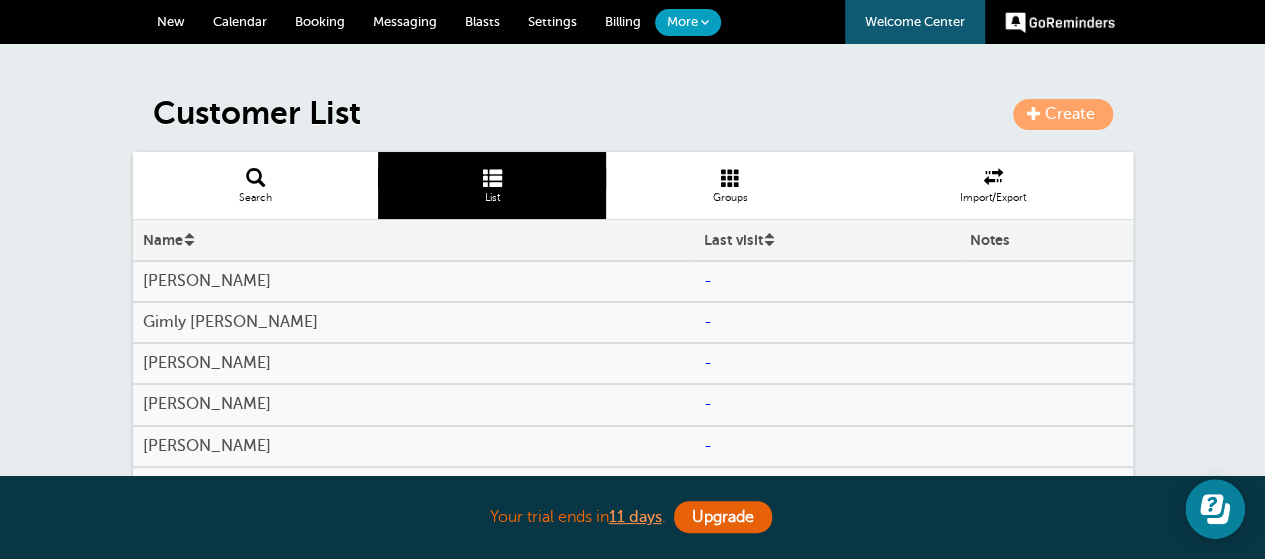 click on "Geneva Pittman" at bounding box center (414, 281) 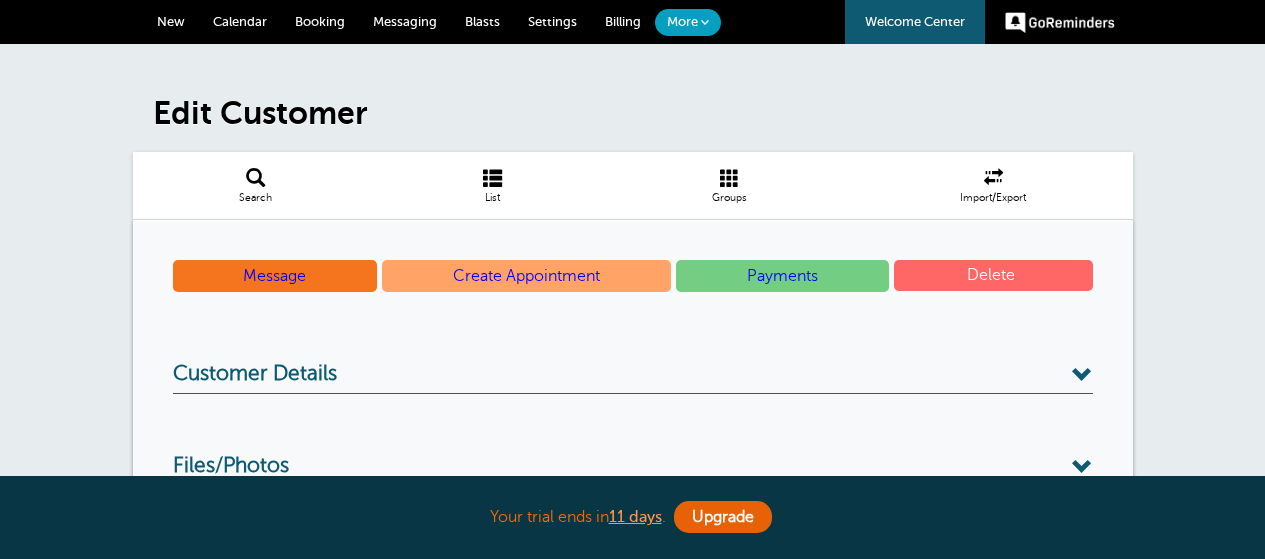 scroll, scrollTop: 0, scrollLeft: 0, axis: both 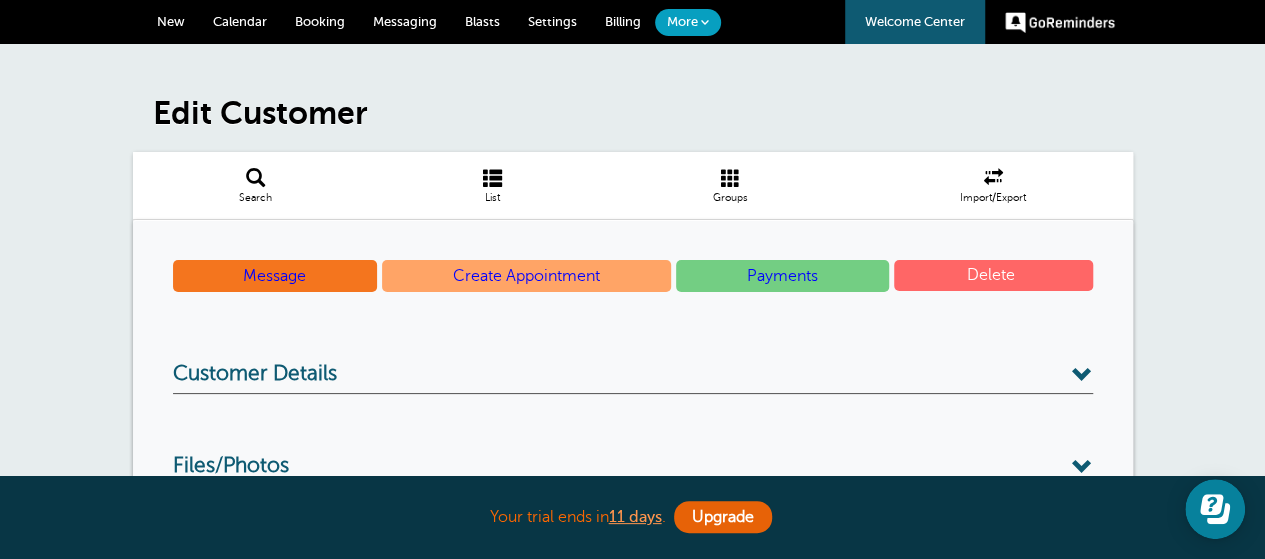 click on "Delete" at bounding box center [993, 275] 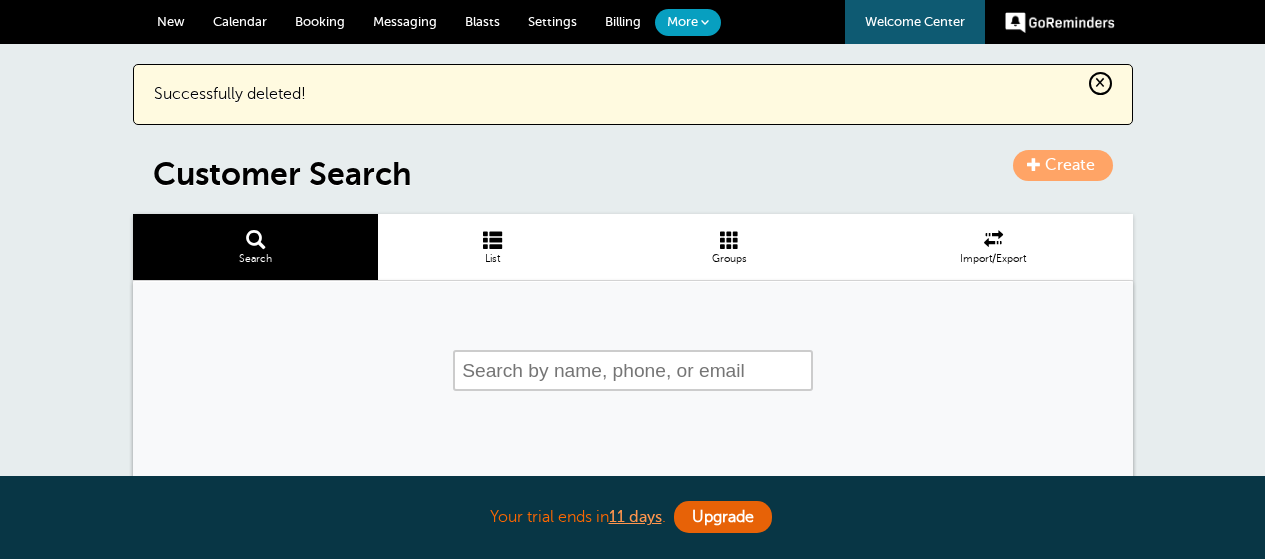scroll, scrollTop: 0, scrollLeft: 0, axis: both 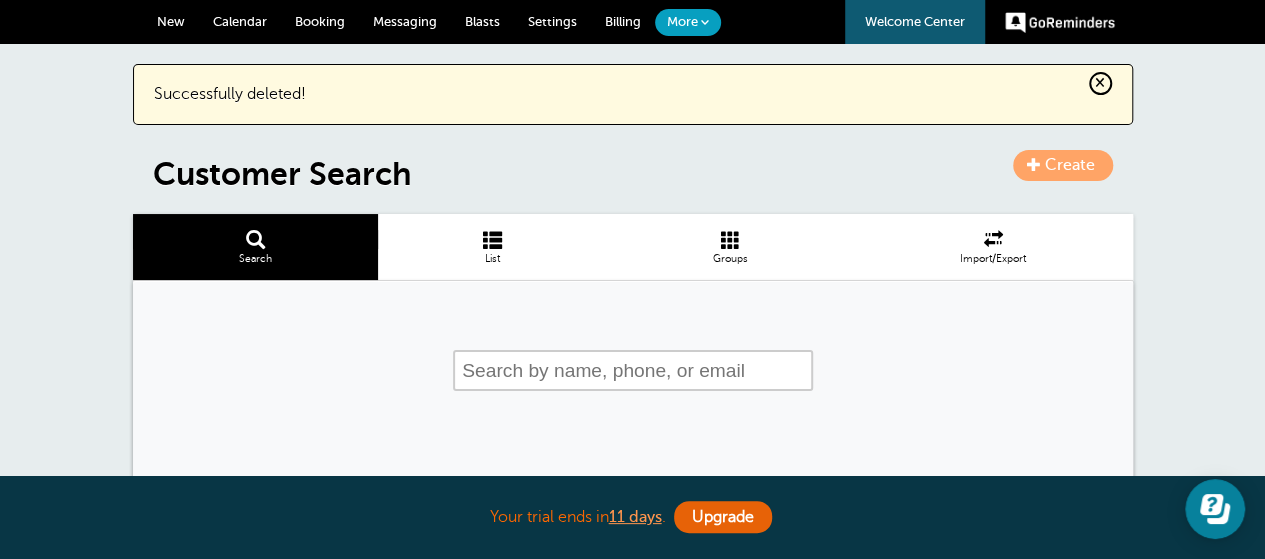 click at bounding box center [492, 239] 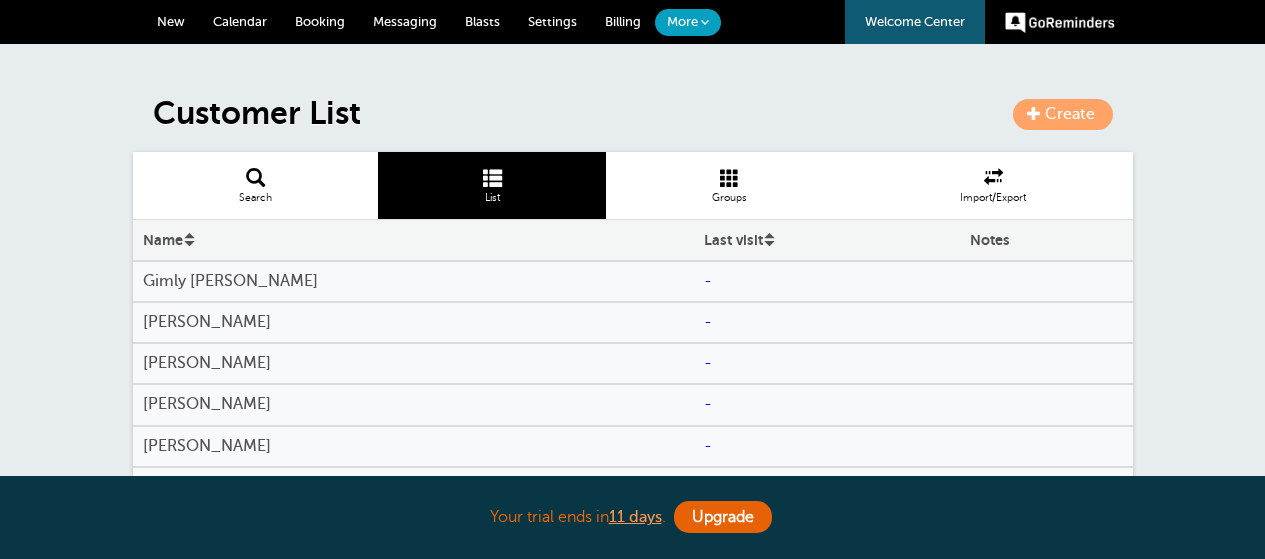 scroll, scrollTop: 0, scrollLeft: 0, axis: both 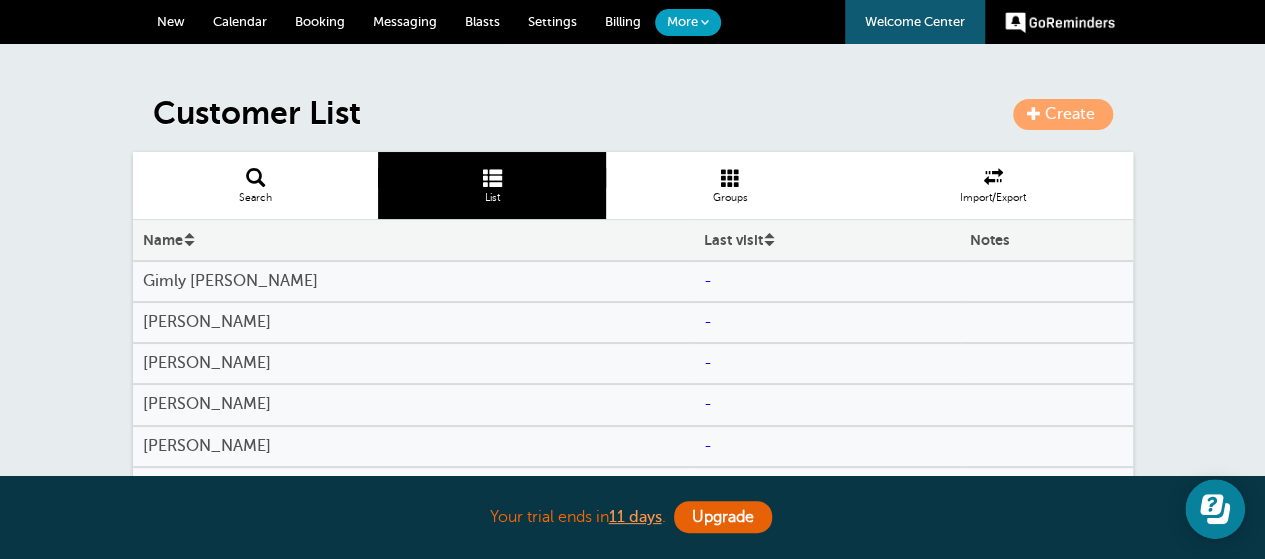 click on "Gimly Louise Melendres" at bounding box center [414, 281] 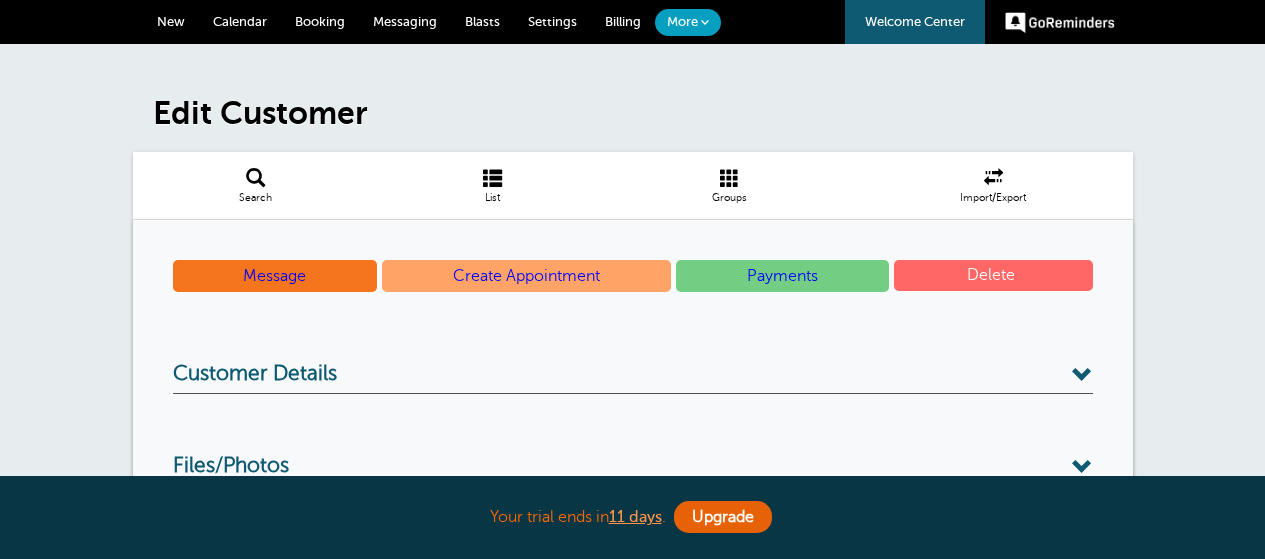 scroll, scrollTop: 0, scrollLeft: 0, axis: both 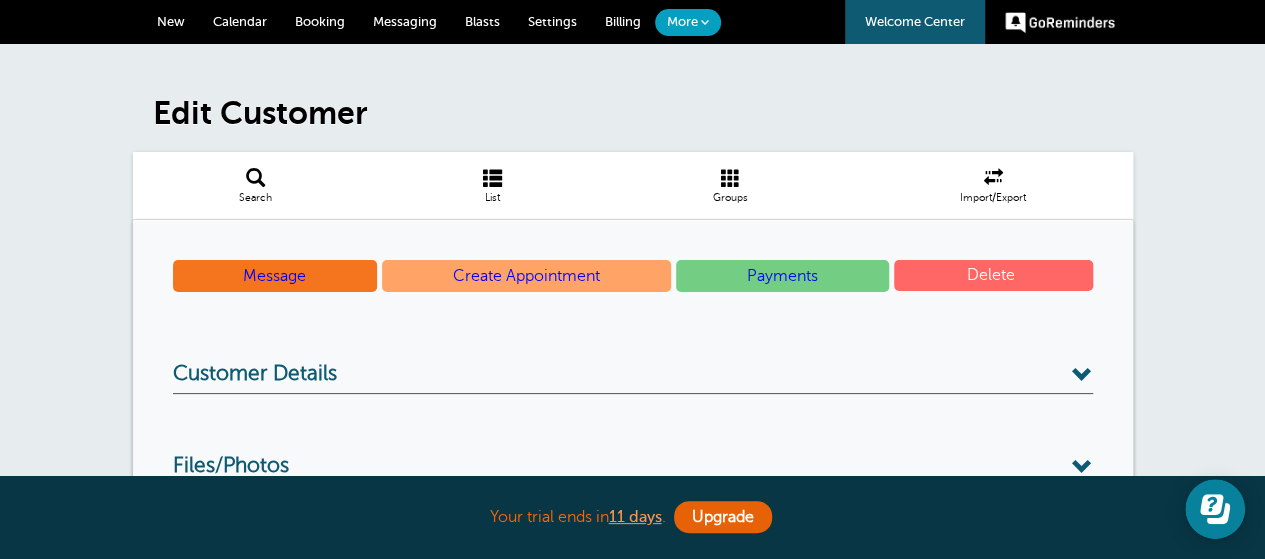 click on "Delete" at bounding box center (993, 275) 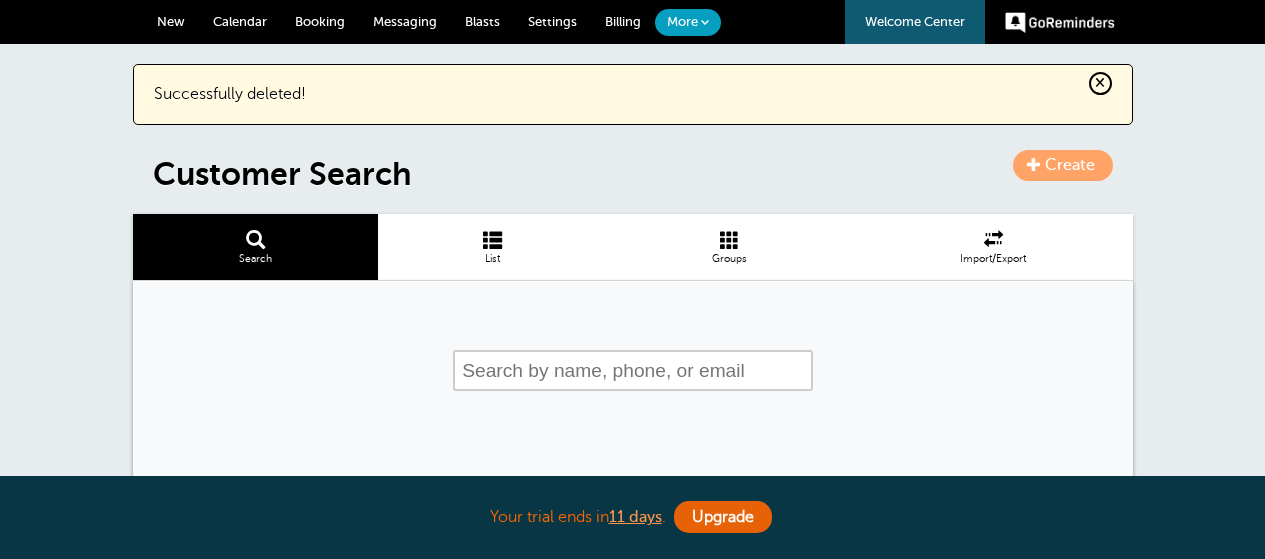 scroll, scrollTop: 0, scrollLeft: 0, axis: both 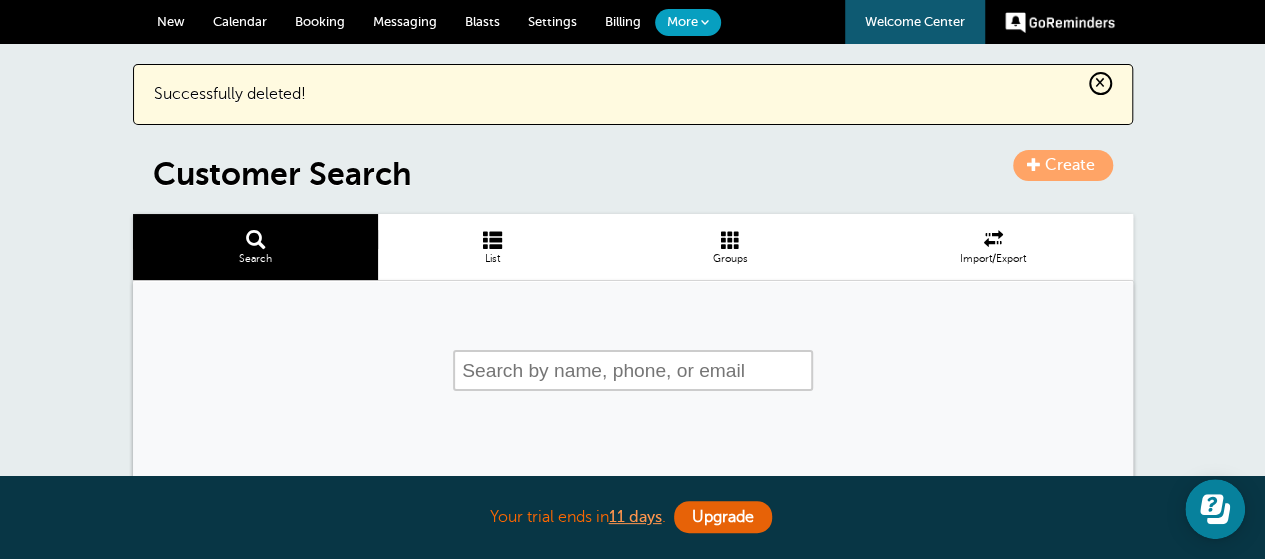 click on "List" at bounding box center [492, 247] 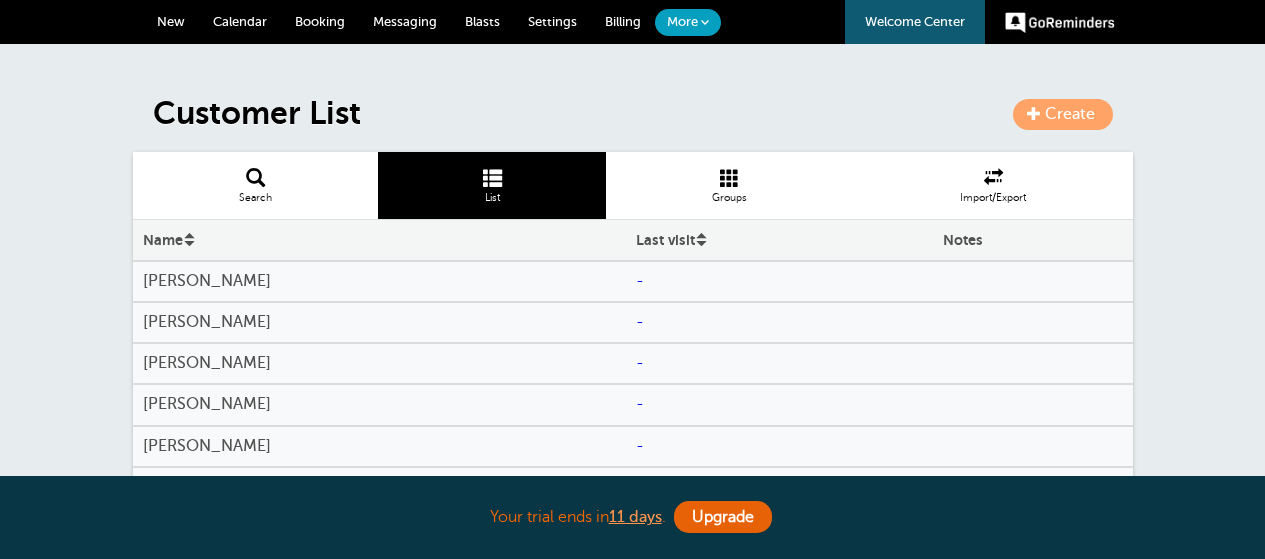 scroll, scrollTop: 0, scrollLeft: 0, axis: both 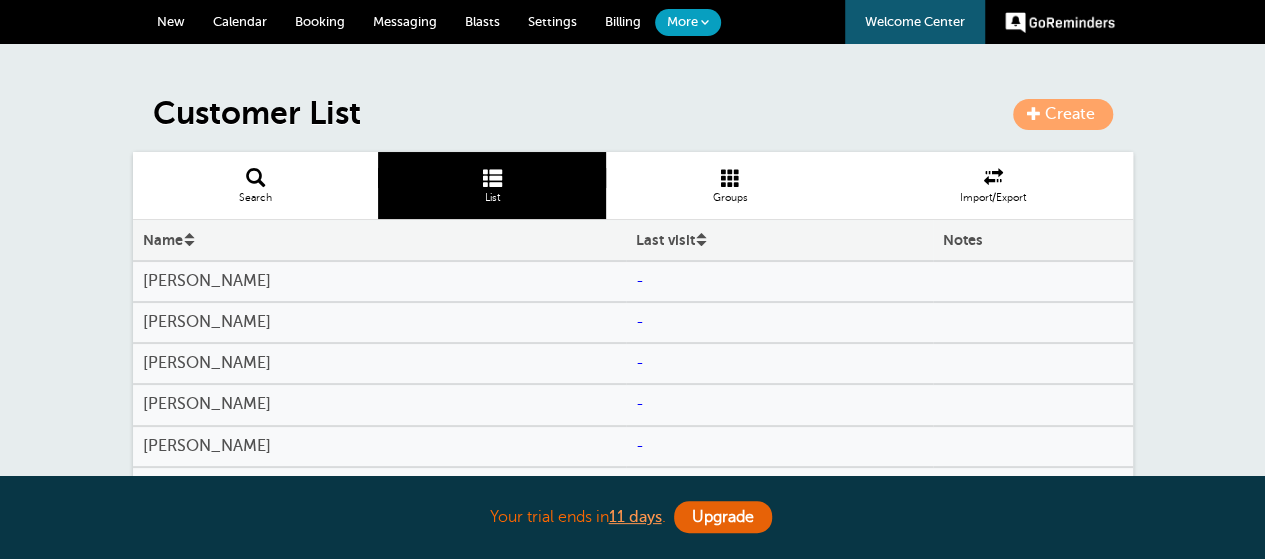 click on "Name" at bounding box center [379, 240] 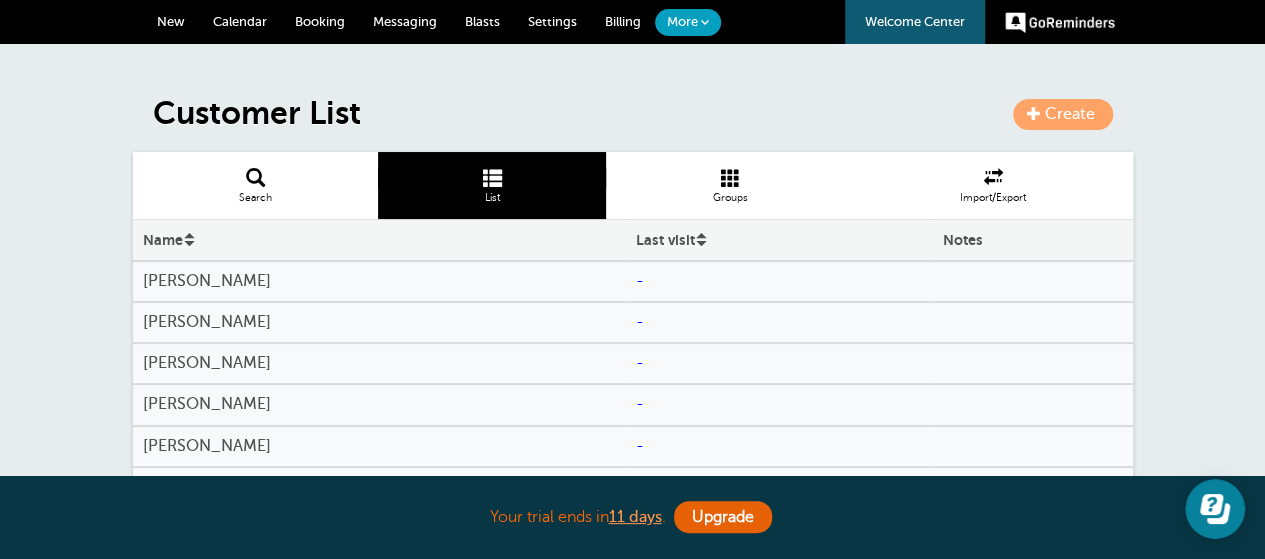 scroll, scrollTop: 0, scrollLeft: 0, axis: both 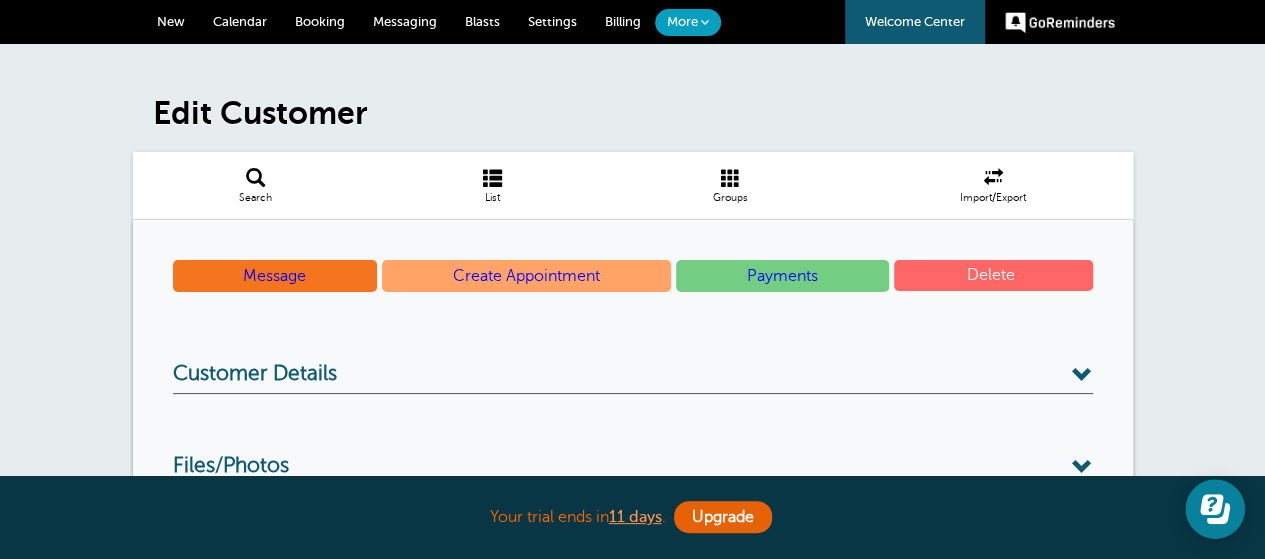 click on "Delete" at bounding box center [993, 275] 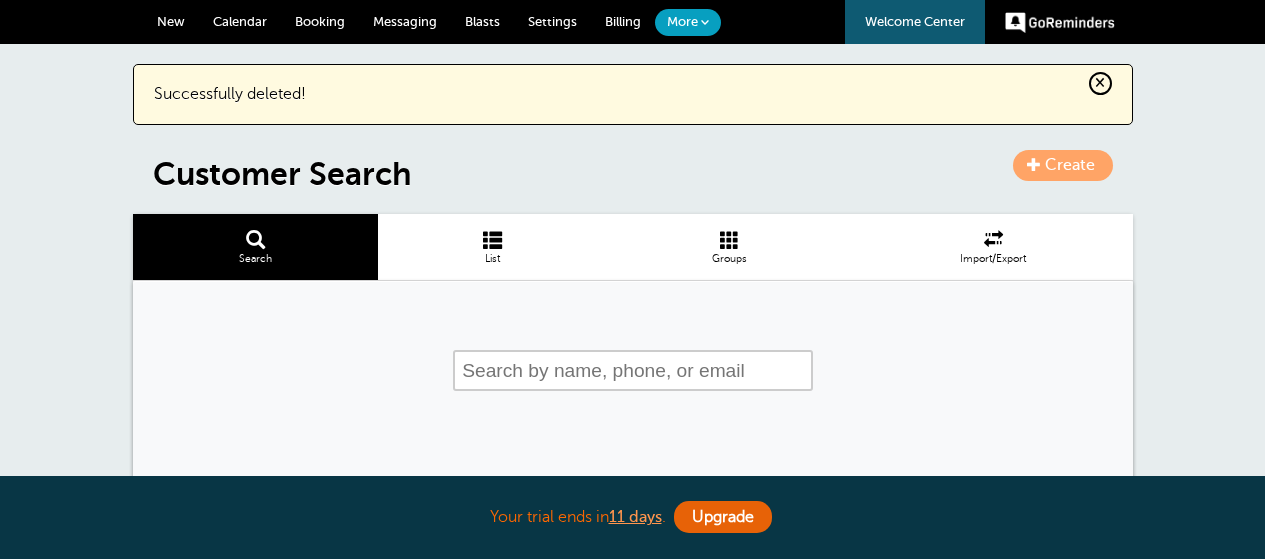 scroll, scrollTop: 0, scrollLeft: 0, axis: both 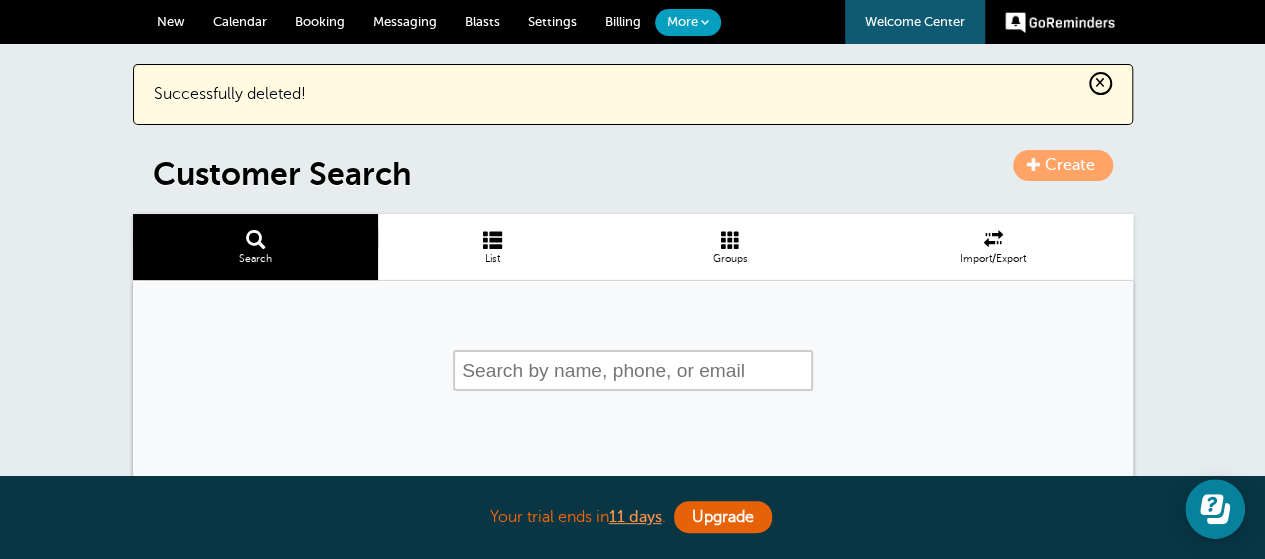click on "List" at bounding box center (492, 247) 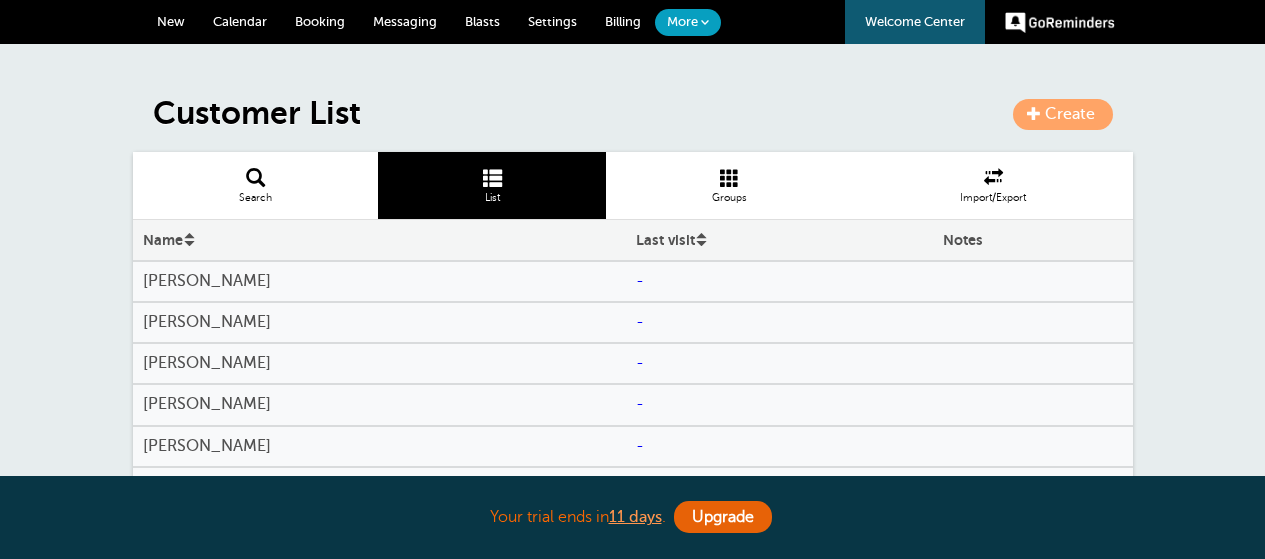 scroll, scrollTop: 0, scrollLeft: 0, axis: both 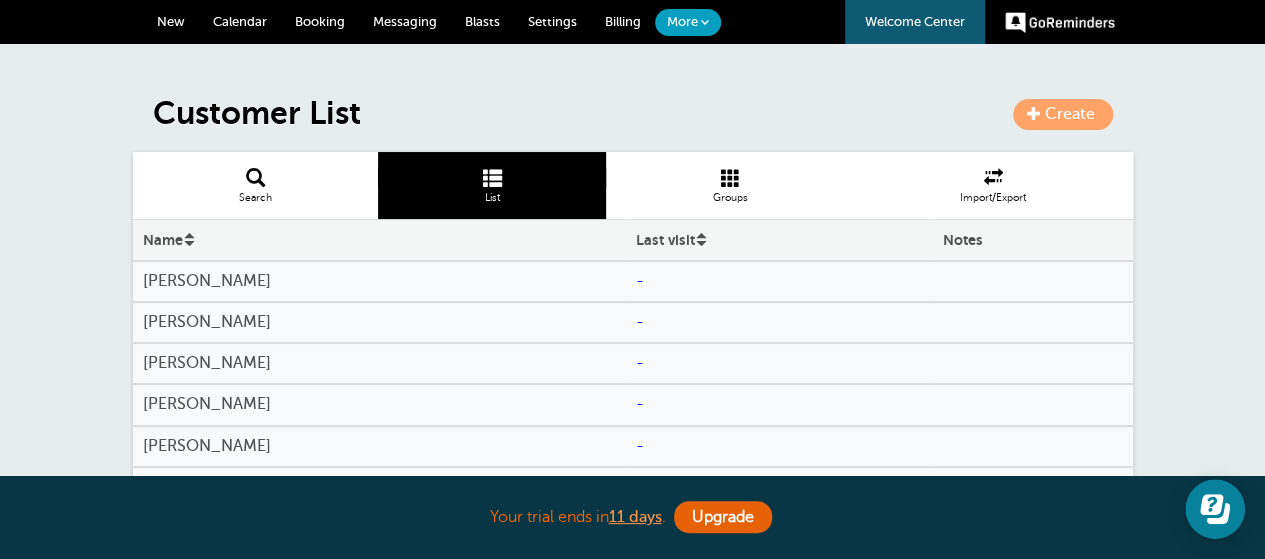 click on "[PERSON_NAME]" at bounding box center (379, 281) 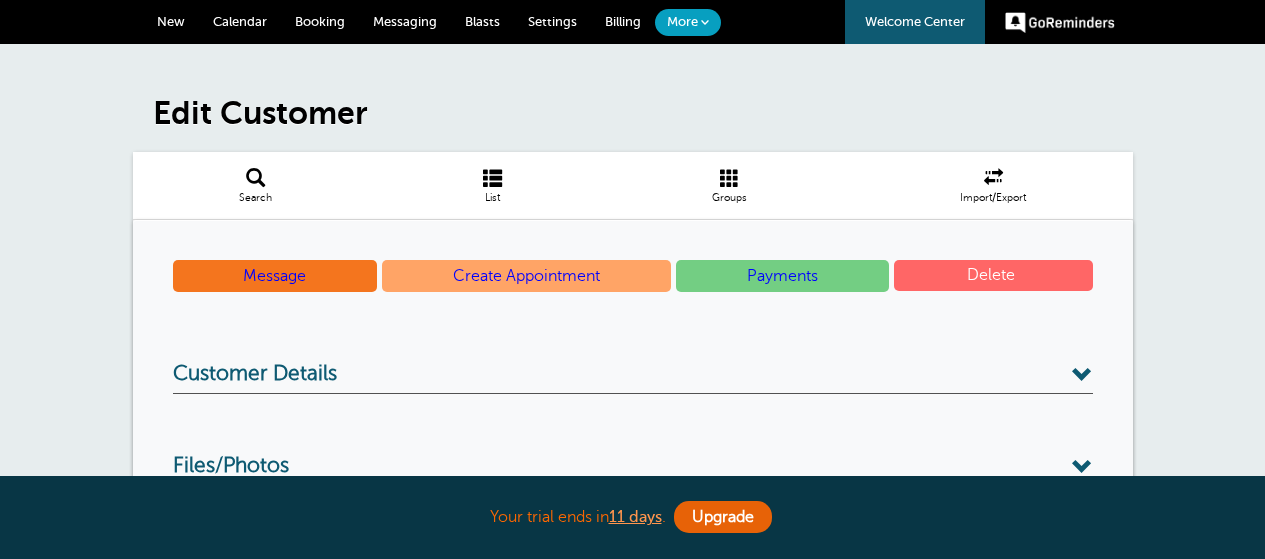 scroll, scrollTop: 0, scrollLeft: 0, axis: both 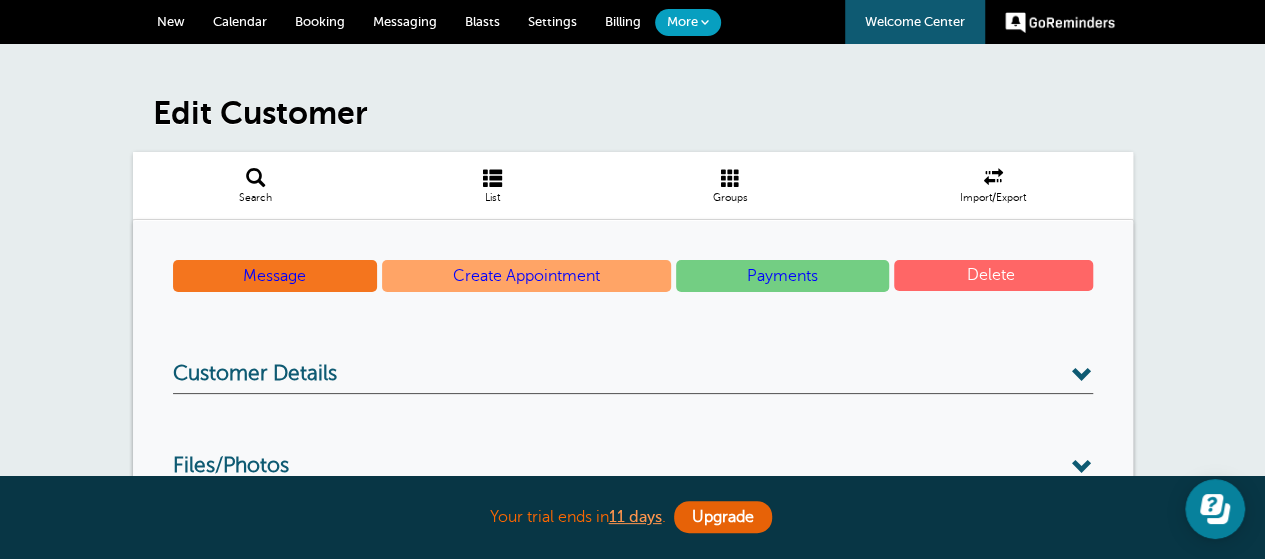 click on "Delete" at bounding box center [993, 275] 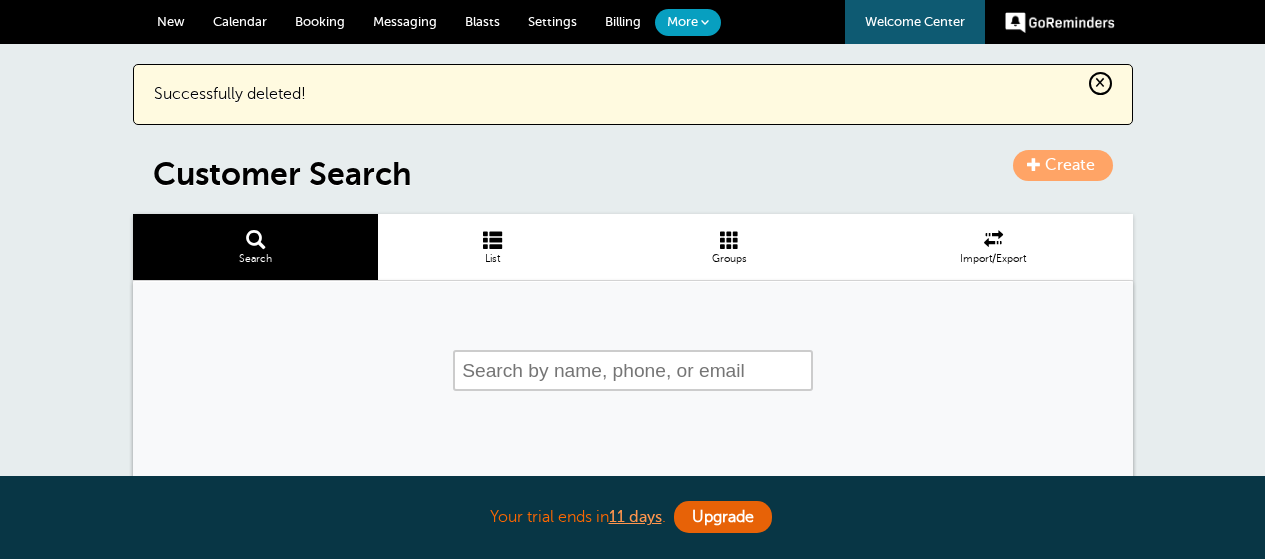 scroll, scrollTop: 0, scrollLeft: 0, axis: both 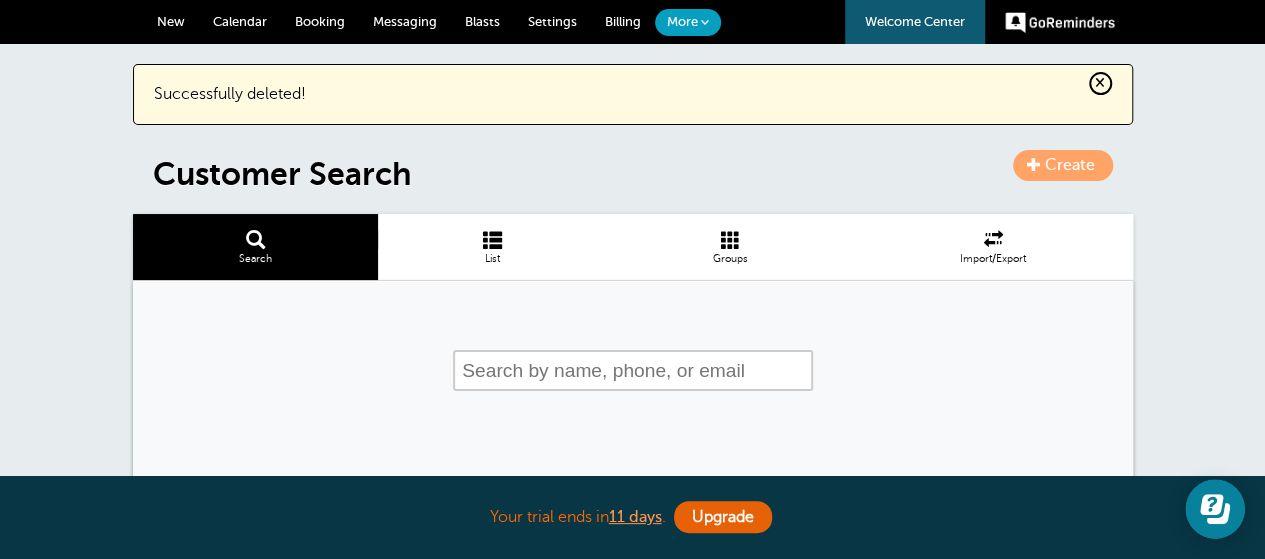 click at bounding box center [492, 239] 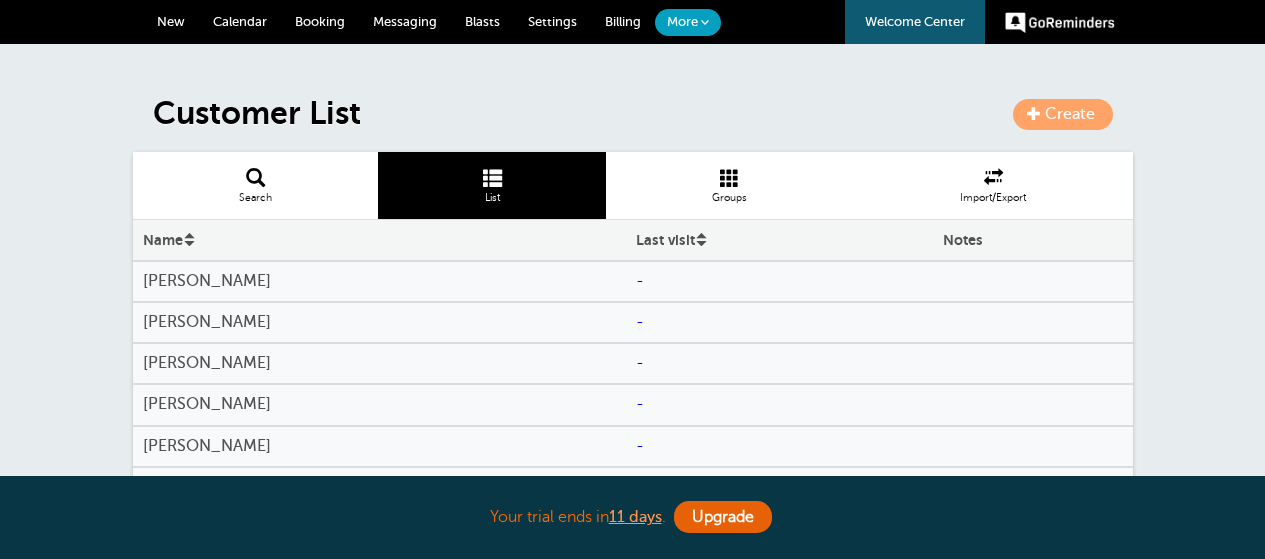 scroll, scrollTop: 0, scrollLeft: 0, axis: both 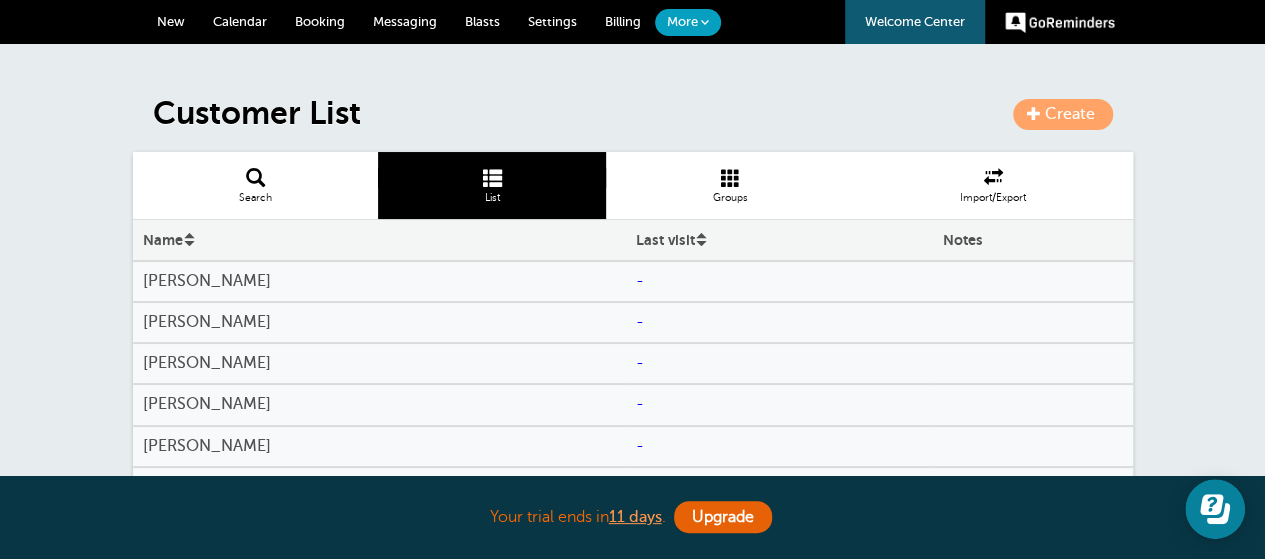click on "[PERSON_NAME]" at bounding box center (379, 281) 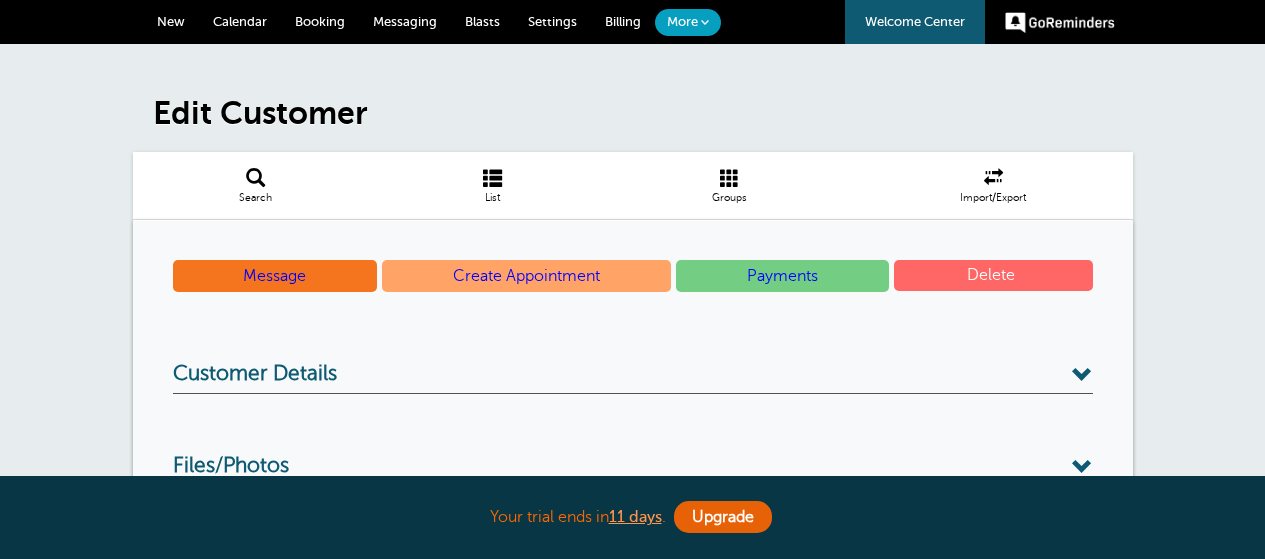 scroll, scrollTop: 0, scrollLeft: 0, axis: both 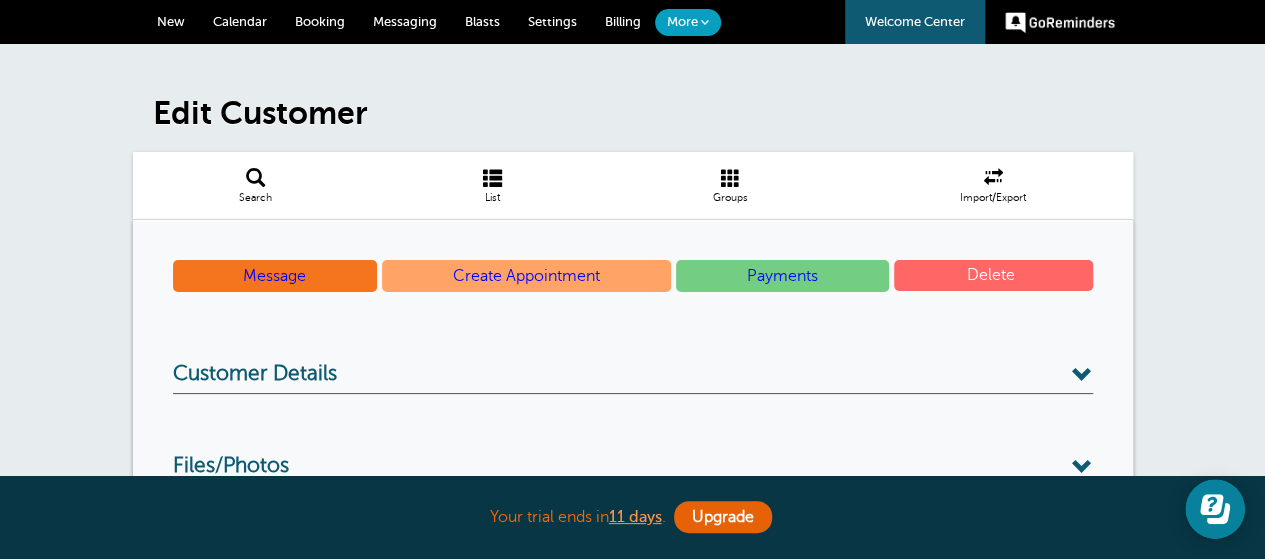 click on "Delete" at bounding box center (993, 275) 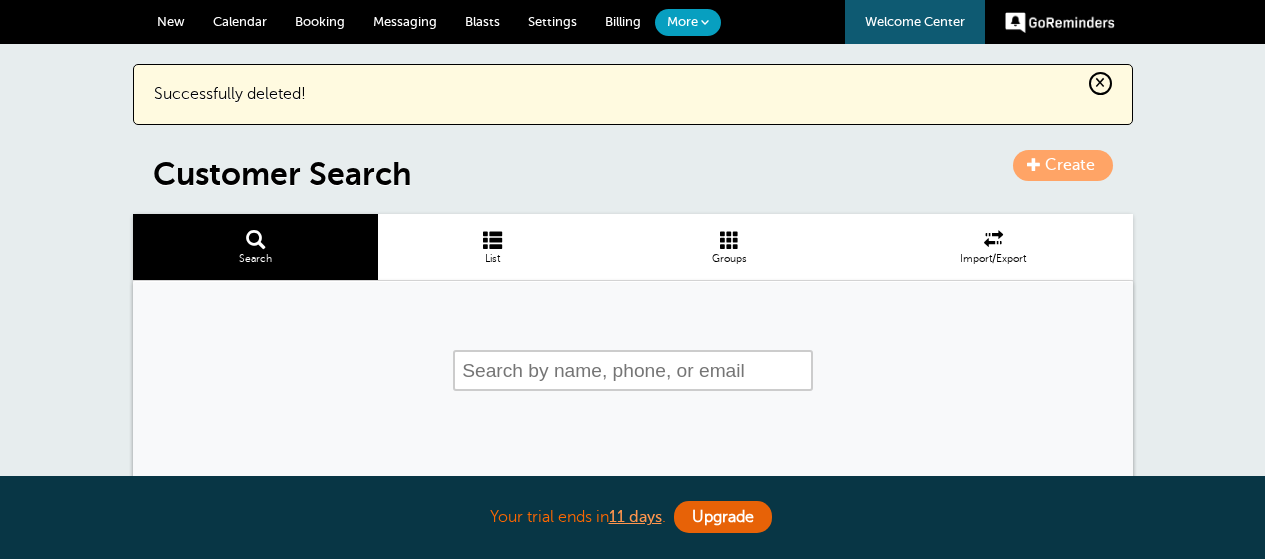scroll, scrollTop: 0, scrollLeft: 0, axis: both 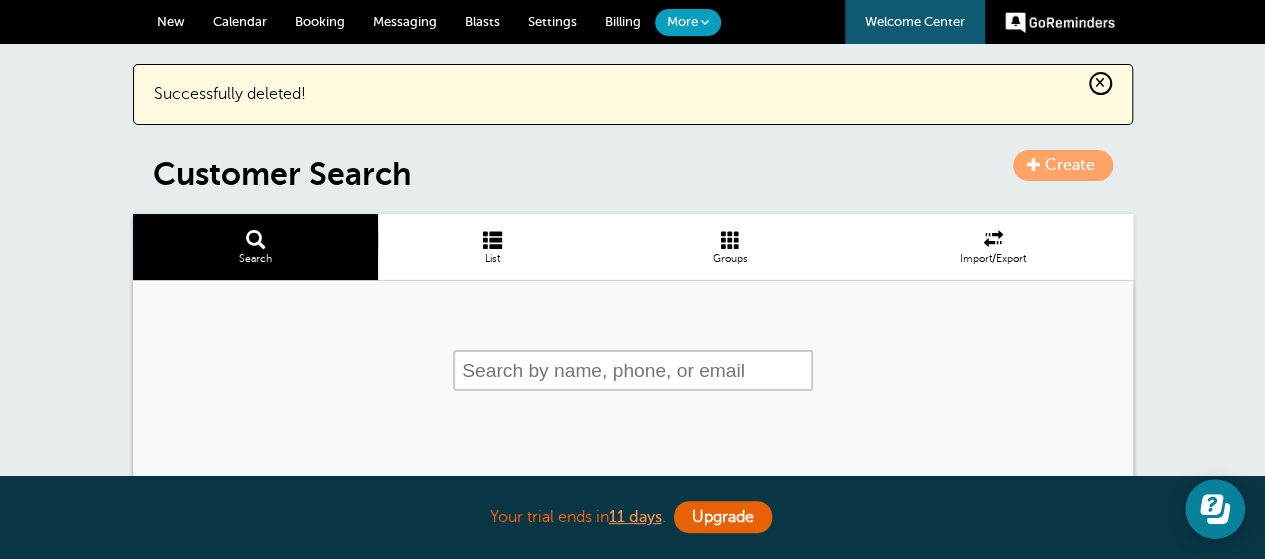 click at bounding box center (492, 239) 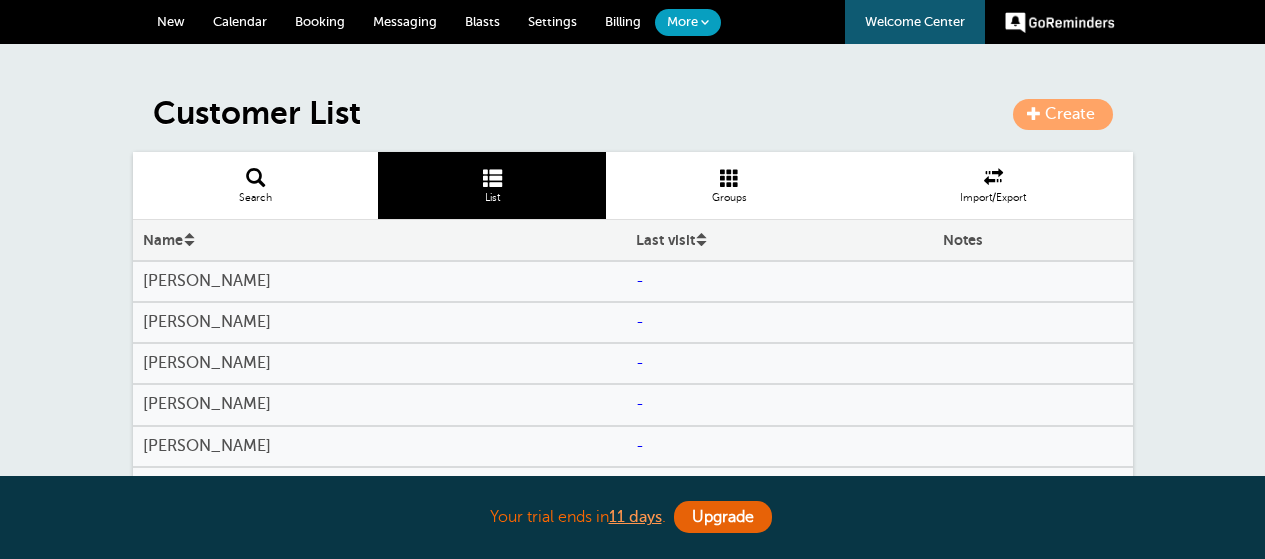scroll, scrollTop: 0, scrollLeft: 0, axis: both 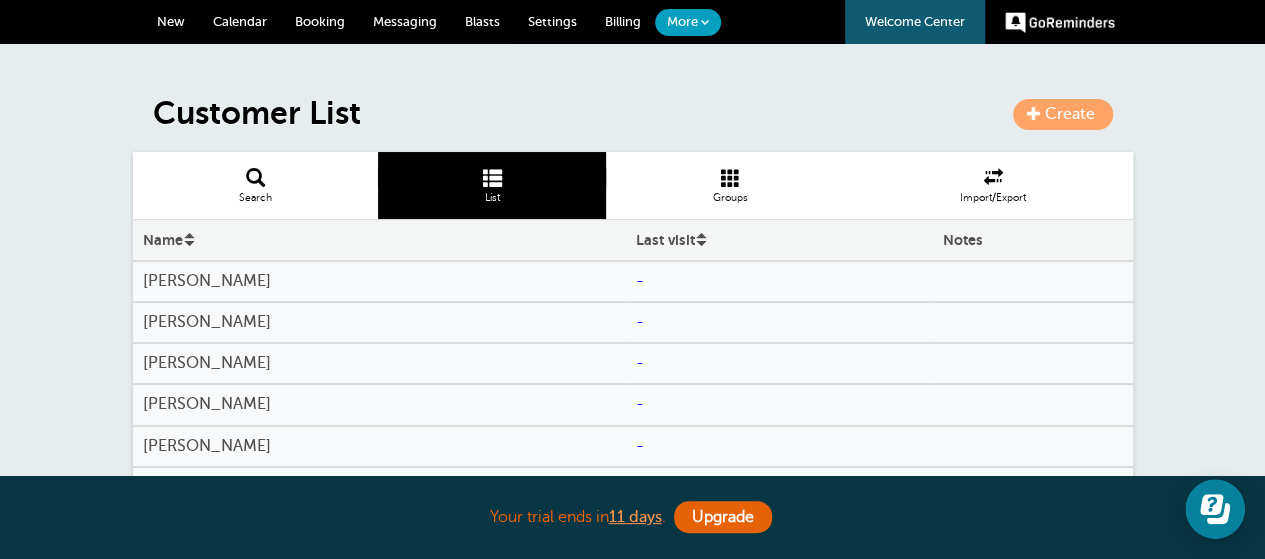 click on "Kevin Dacosta" at bounding box center (379, 322) 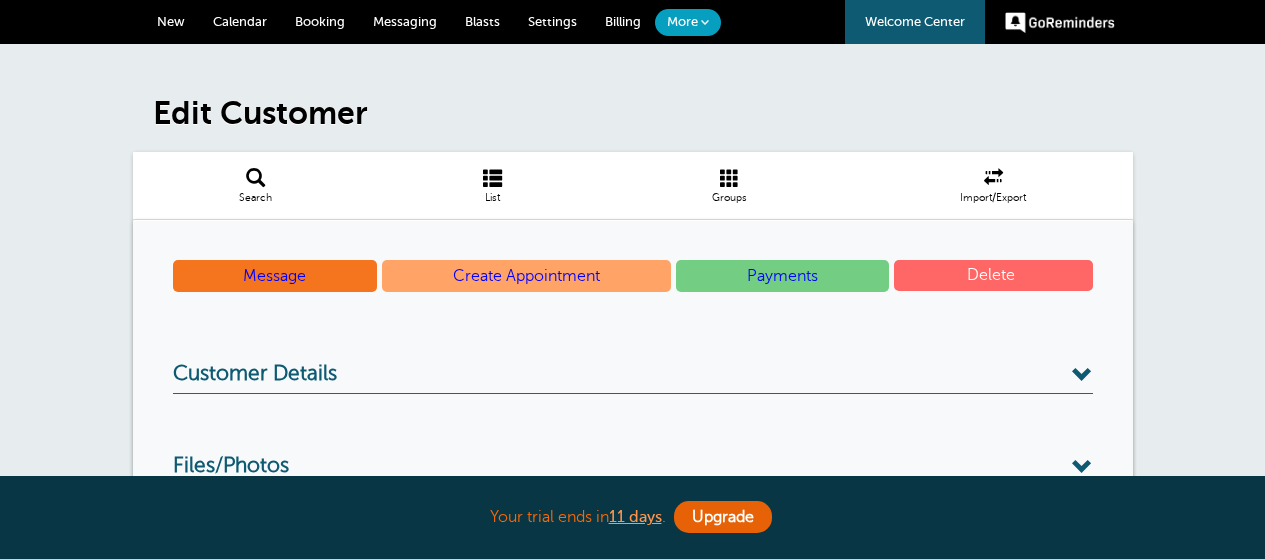 scroll, scrollTop: 0, scrollLeft: 0, axis: both 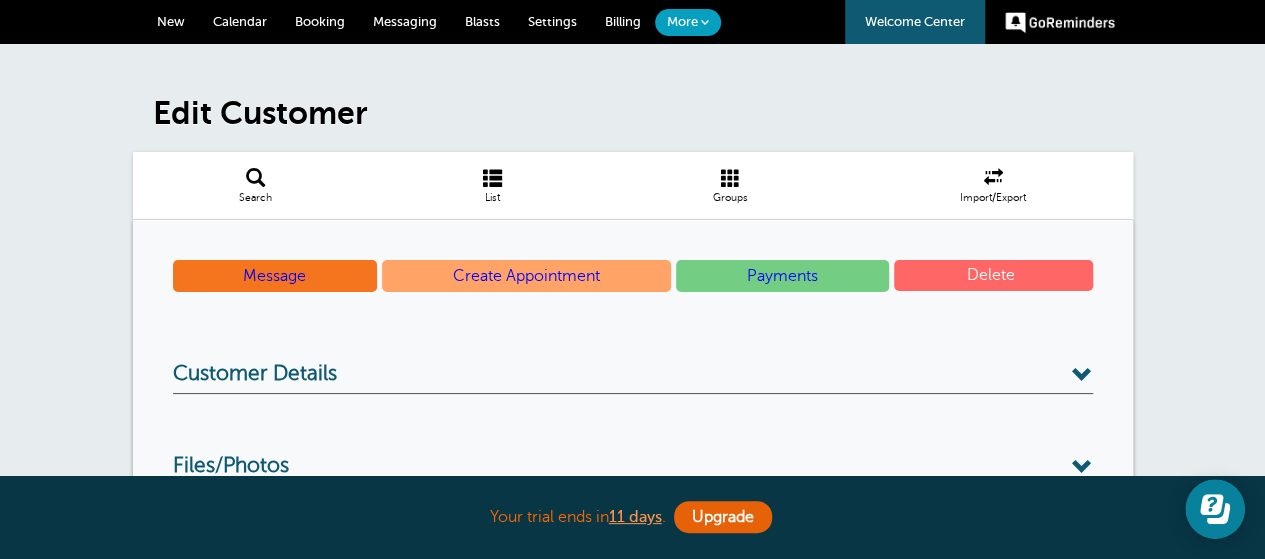 click on "Delete" at bounding box center (993, 275) 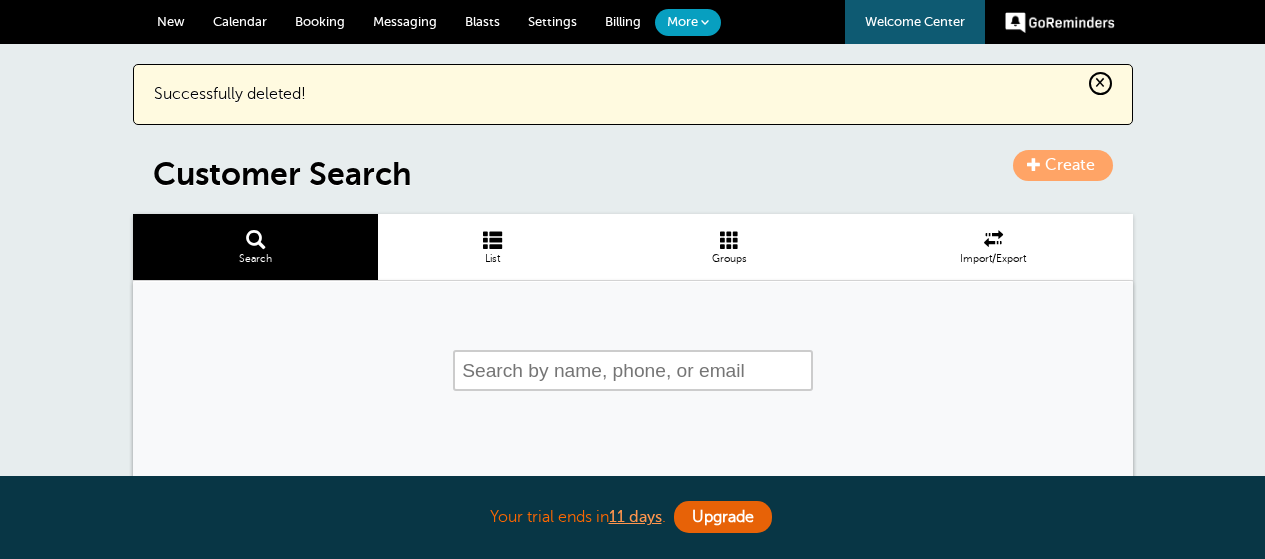 scroll, scrollTop: 0, scrollLeft: 0, axis: both 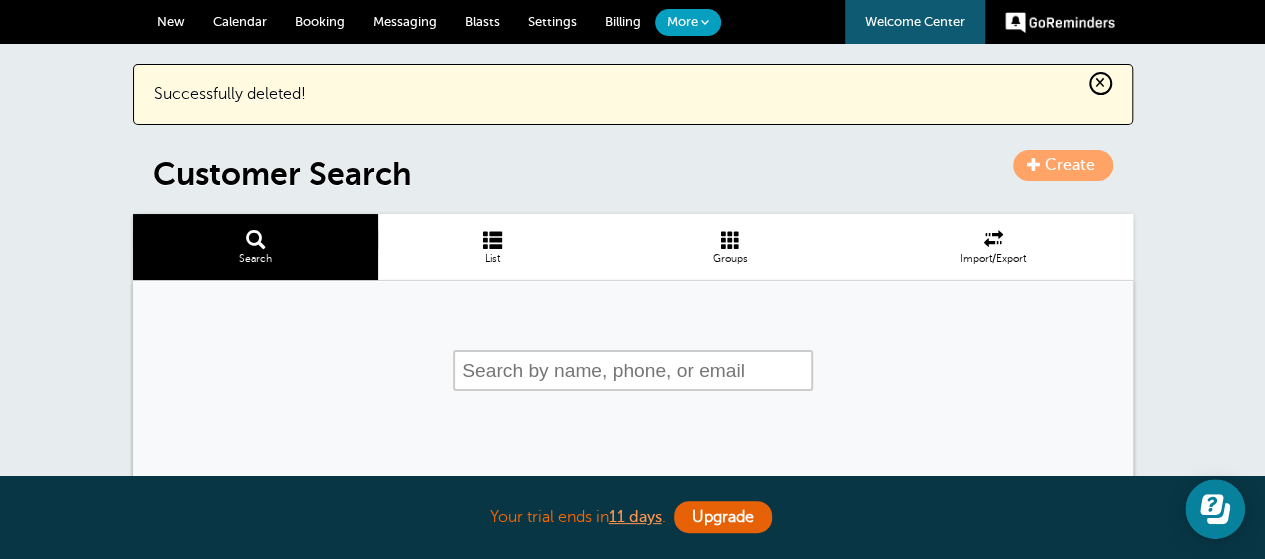 click at bounding box center (492, 239) 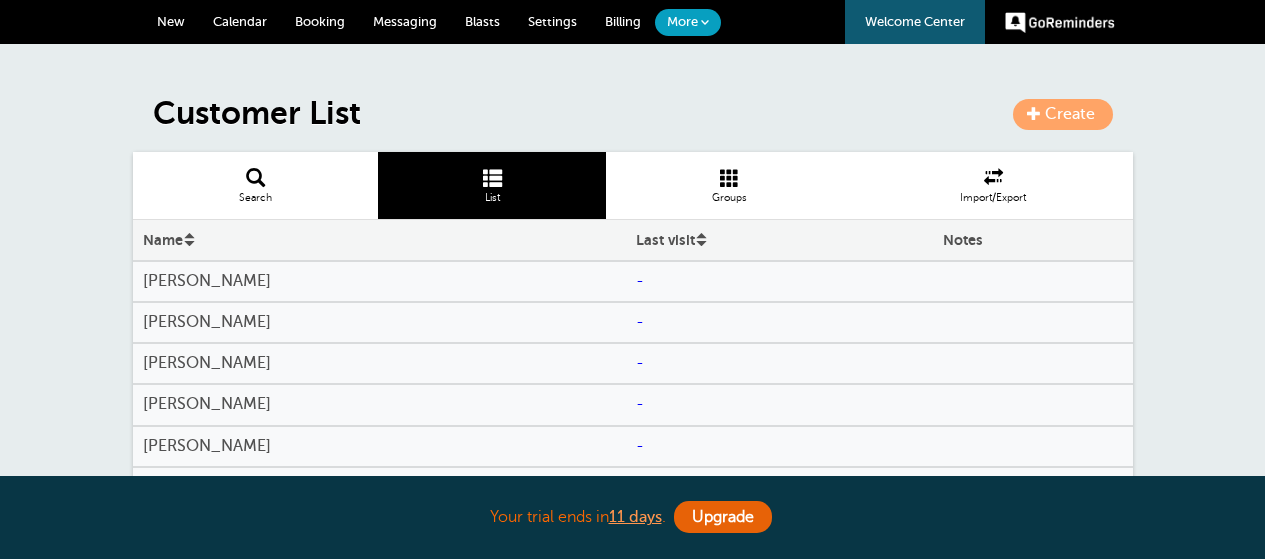 scroll, scrollTop: 0, scrollLeft: 0, axis: both 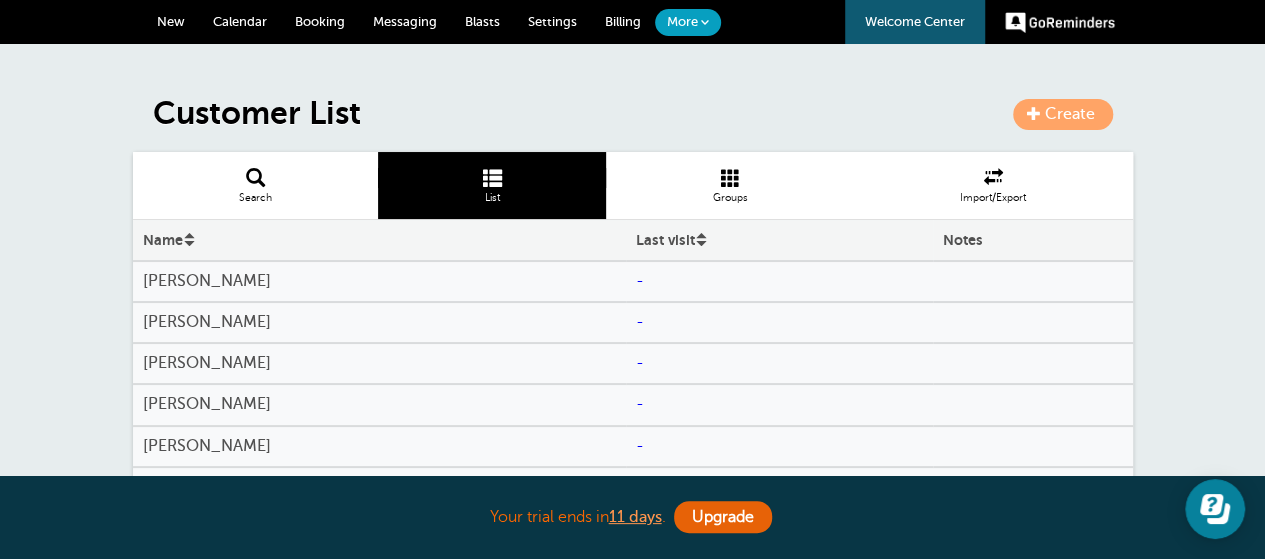 click on "[PERSON_NAME]" at bounding box center (379, 281) 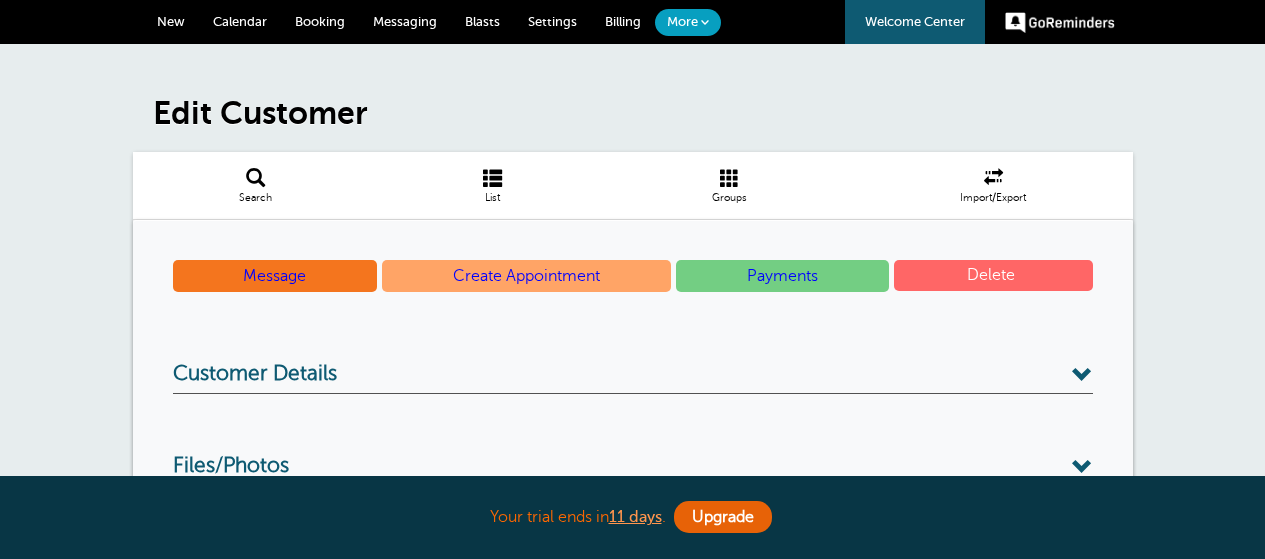 scroll, scrollTop: 0, scrollLeft: 0, axis: both 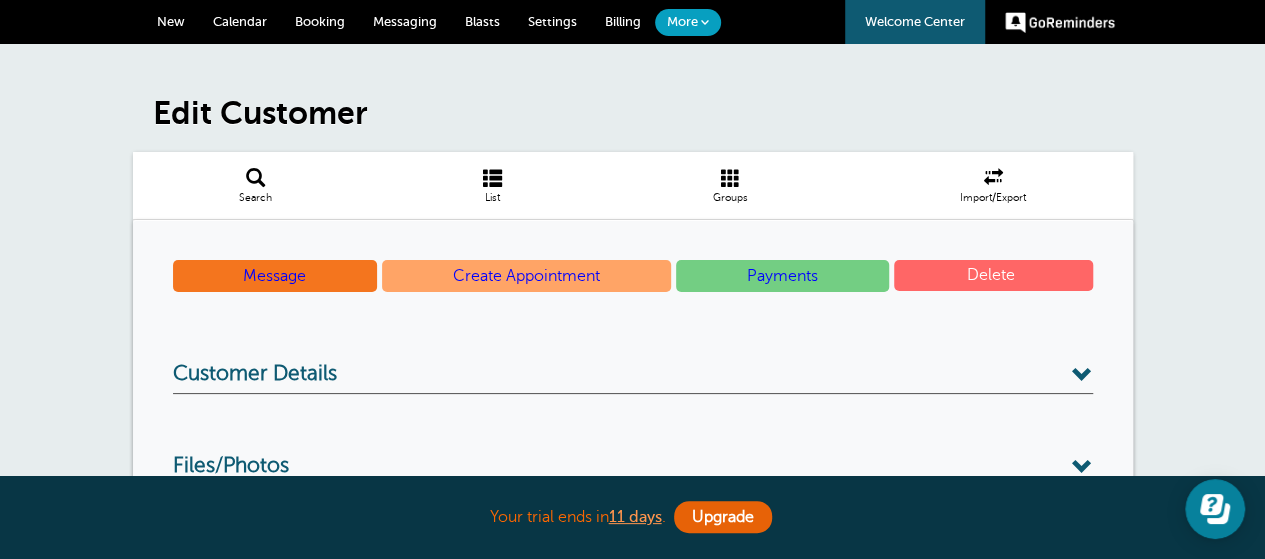click on "Delete" at bounding box center (993, 275) 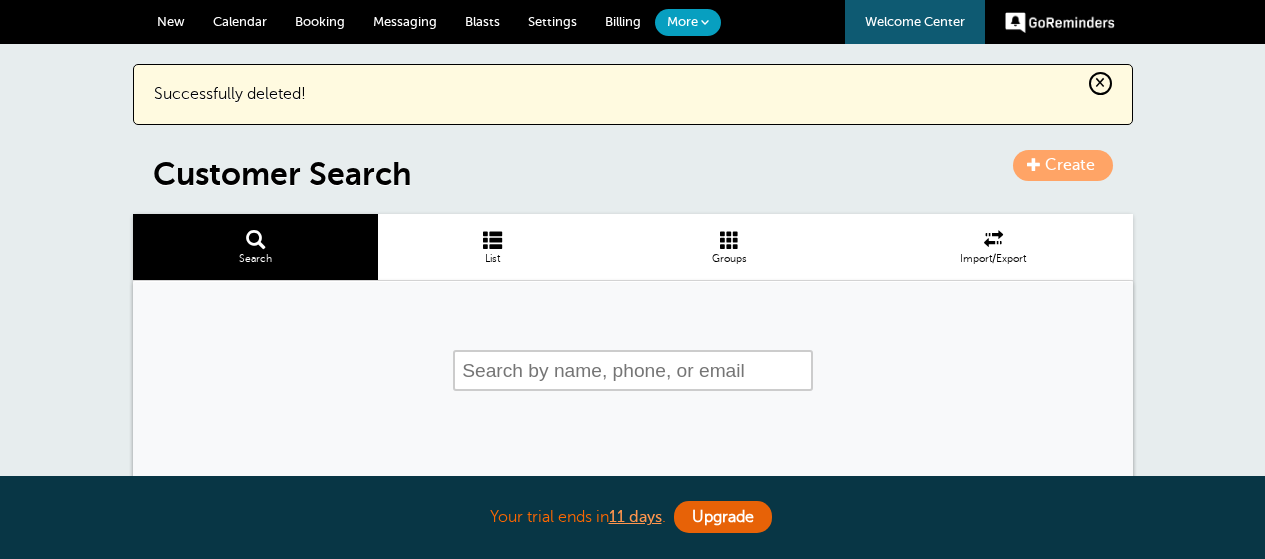 scroll, scrollTop: 0, scrollLeft: 0, axis: both 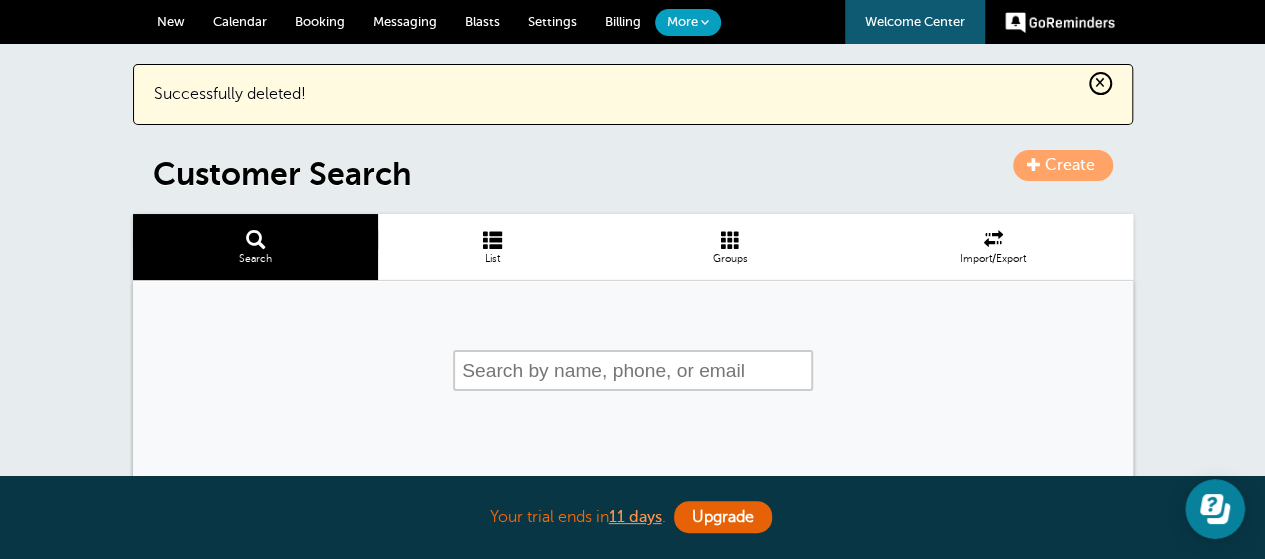click at bounding box center [492, 239] 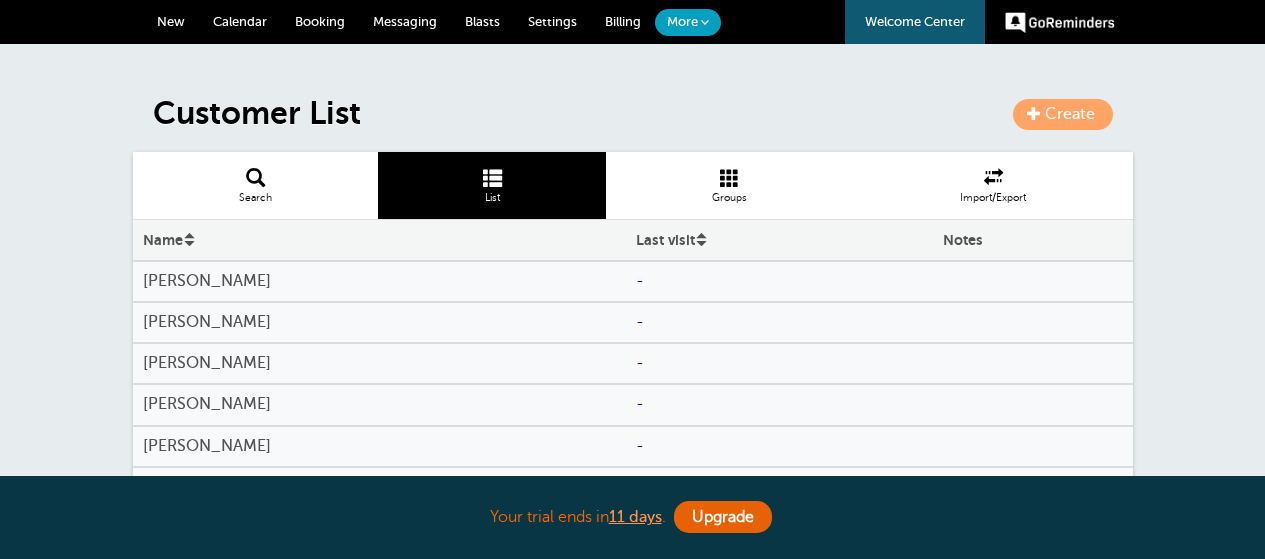 scroll, scrollTop: 0, scrollLeft: 0, axis: both 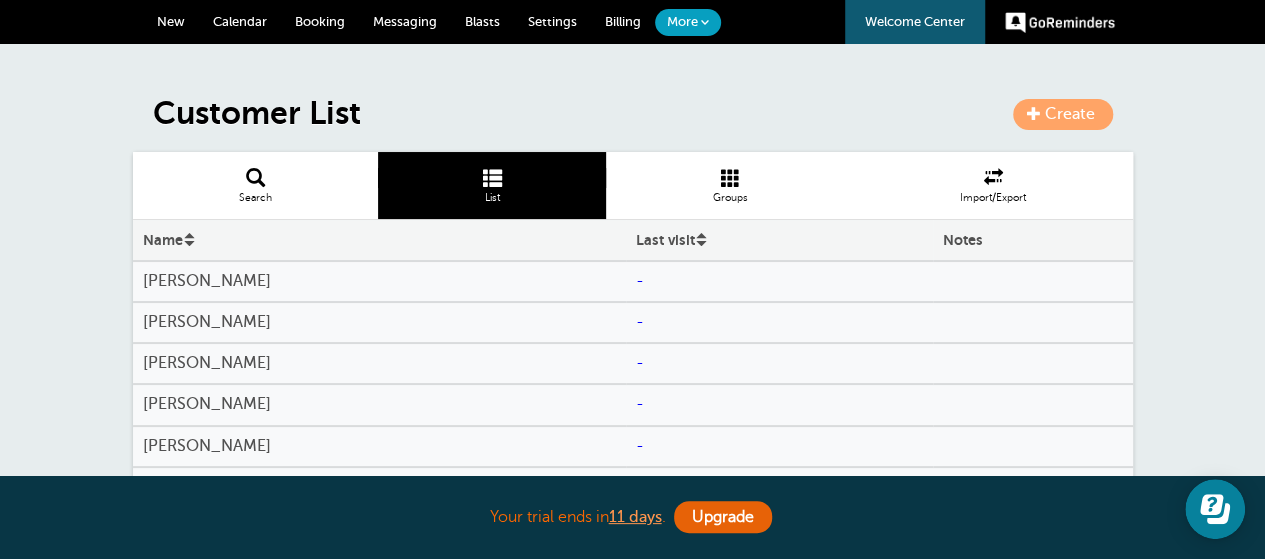 click on "Kristina Thomas" at bounding box center [379, 281] 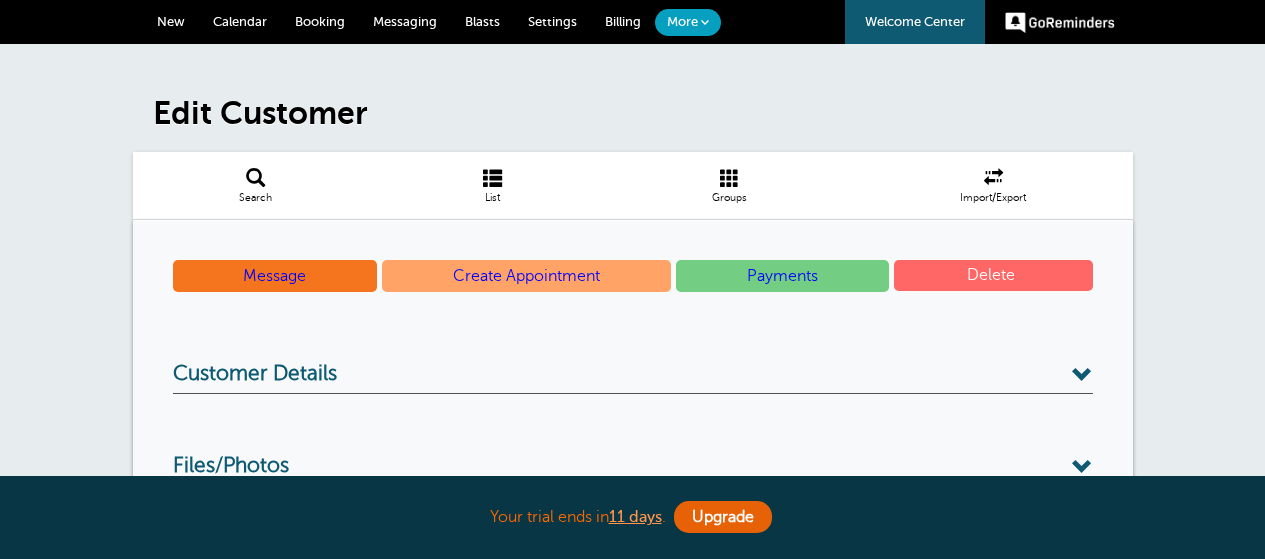 scroll, scrollTop: 0, scrollLeft: 0, axis: both 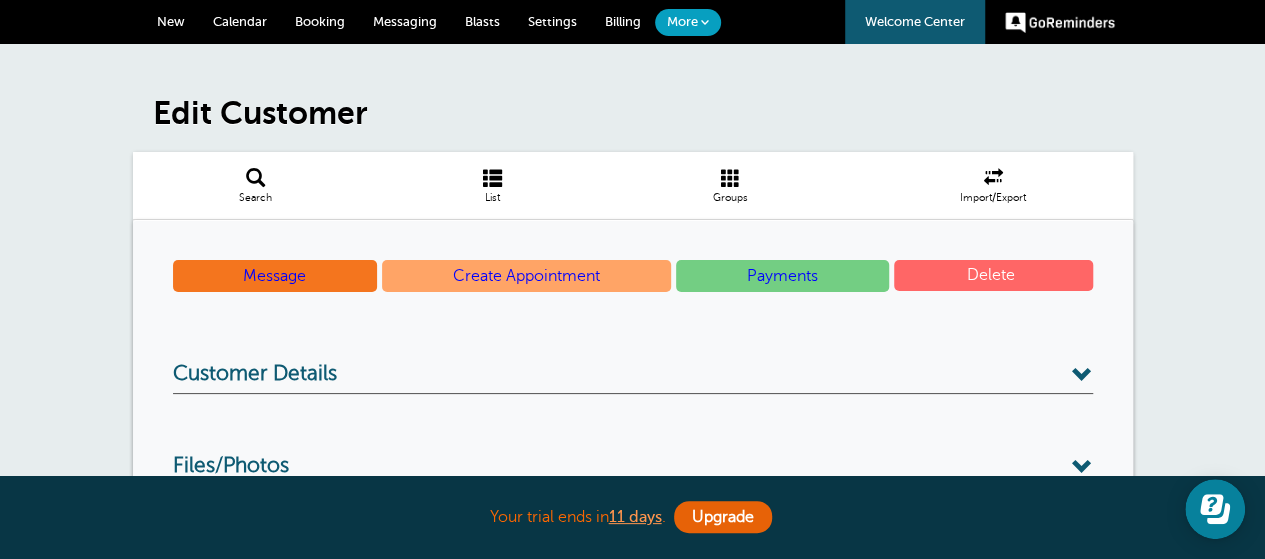 click on "Delete" at bounding box center [993, 275] 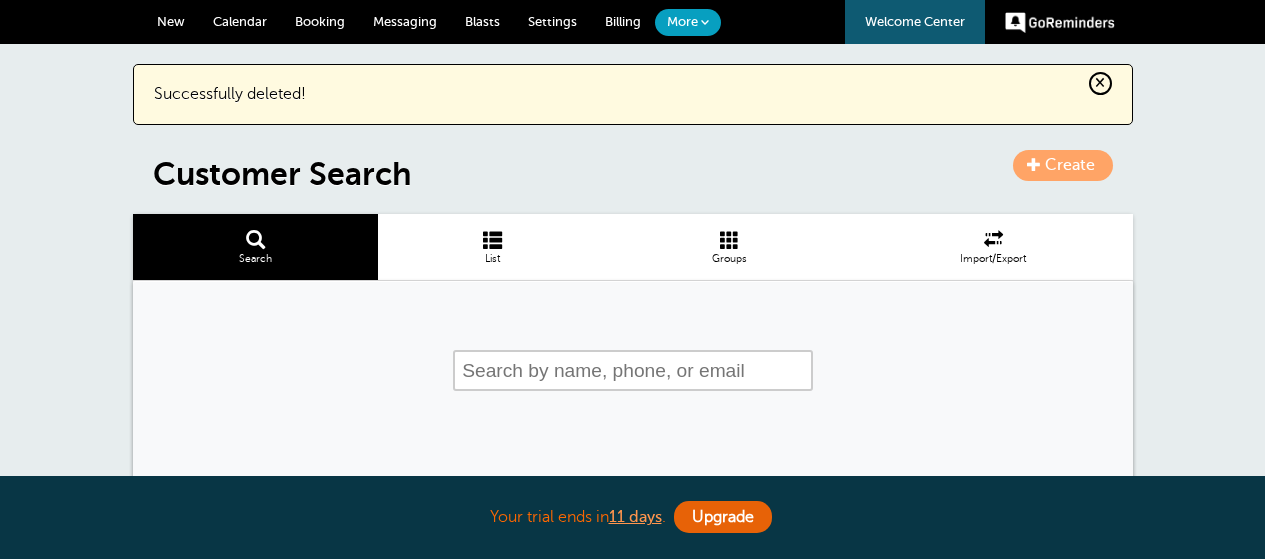 scroll, scrollTop: 0, scrollLeft: 0, axis: both 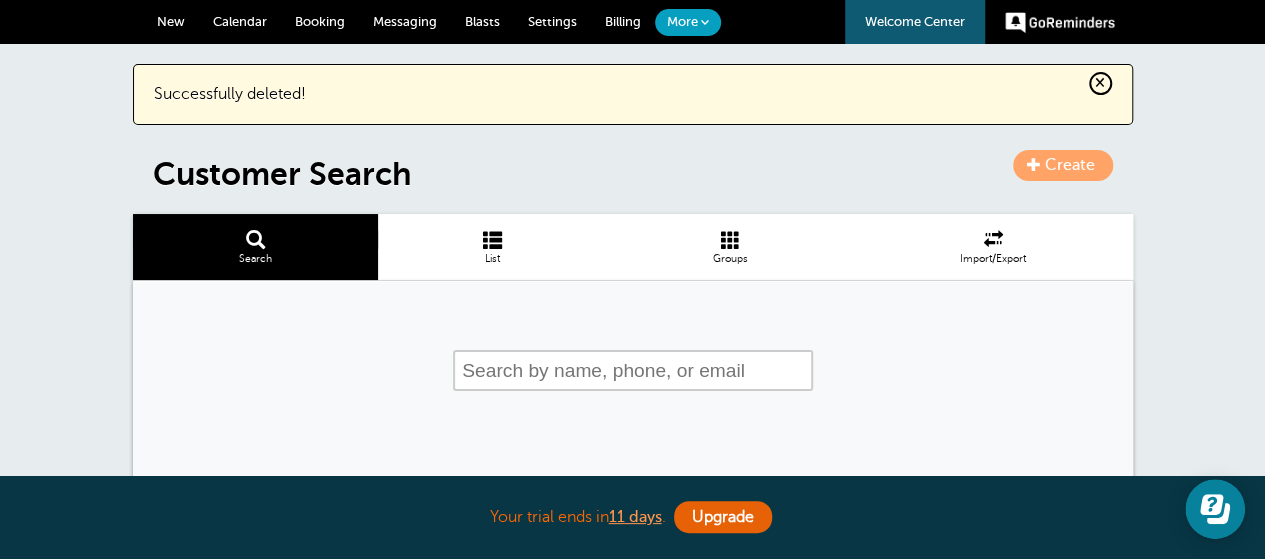 click at bounding box center (492, 239) 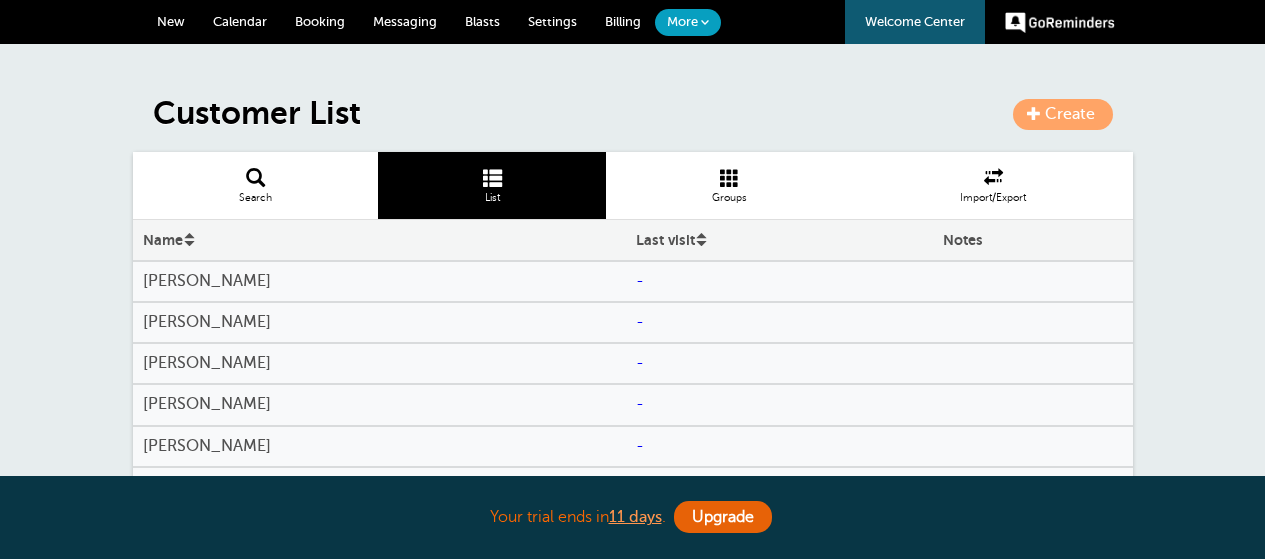 scroll, scrollTop: 0, scrollLeft: 0, axis: both 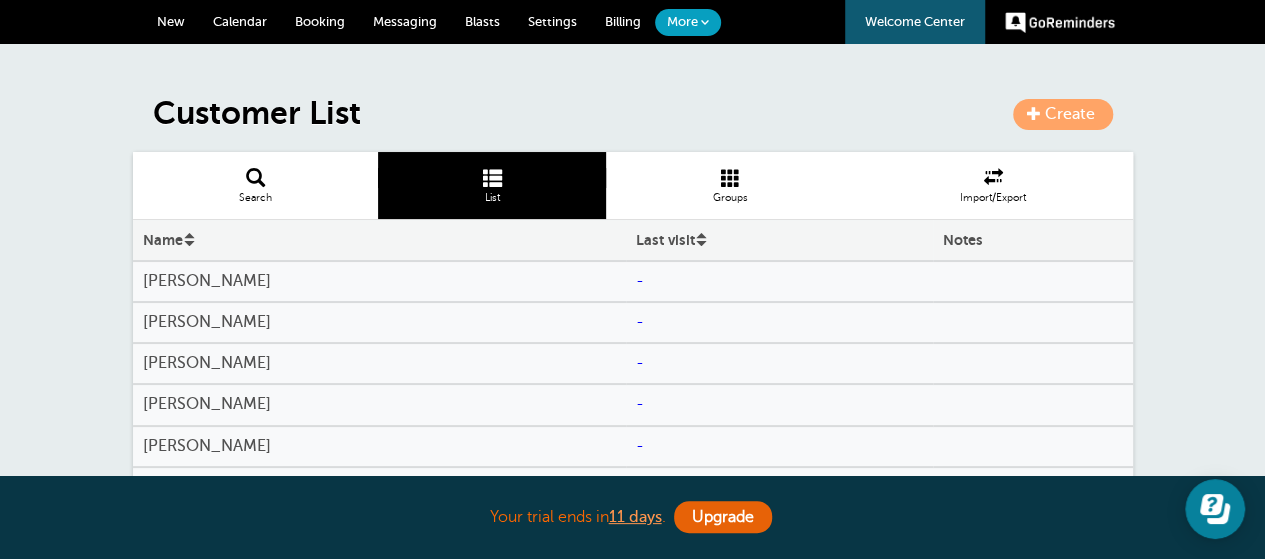 click on "[PERSON_NAME]" at bounding box center [379, 281] 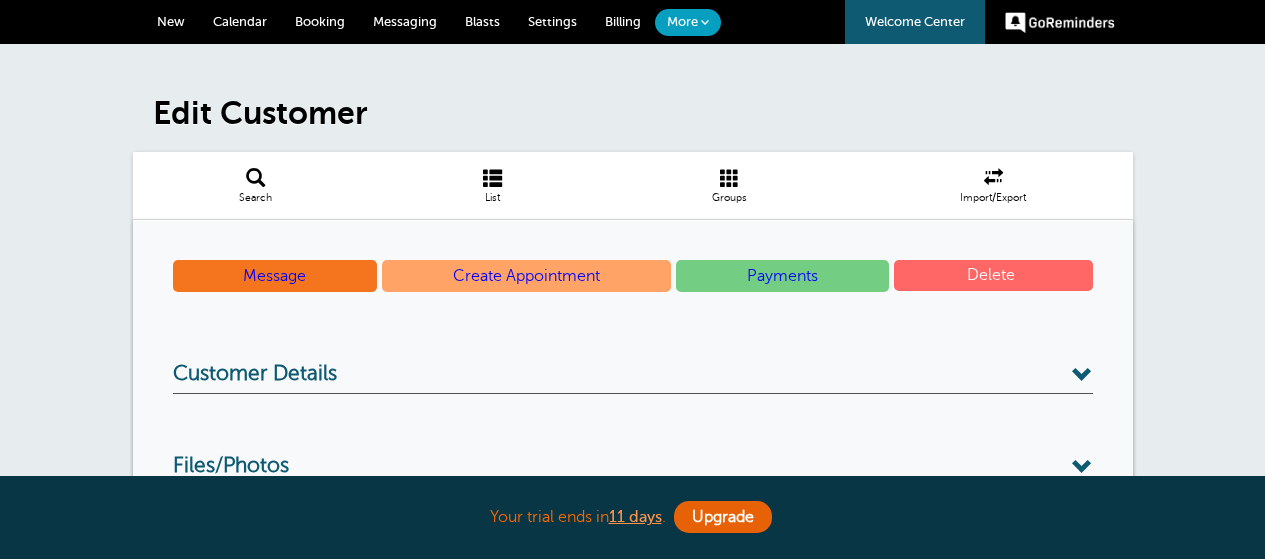 scroll, scrollTop: 0, scrollLeft: 0, axis: both 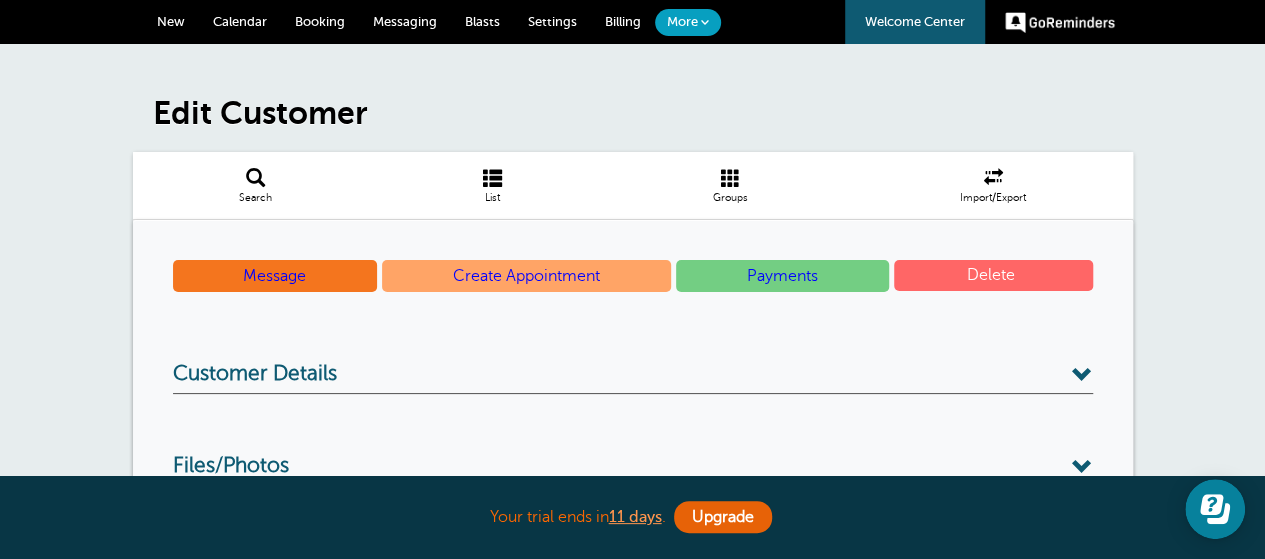 click on "Message
Create Appointment
Payments
Delete
Customer Details
Name Lacey Okonski
Email
Phone
Customer TZ
-- optional --
Time zone
am/pm
24h
US/CANADA             Alaska Time - US & Canada         12:34 pm                 Pacific Time - US & Canada         1:34 pm                         1:34 pm" at bounding box center (633, 479) 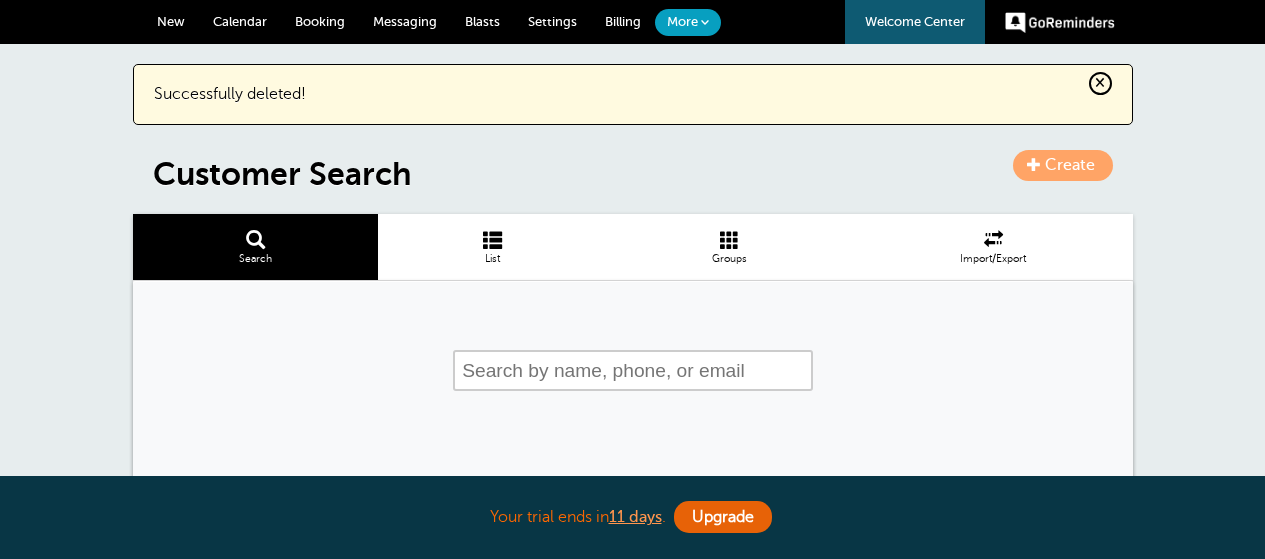scroll, scrollTop: 0, scrollLeft: 0, axis: both 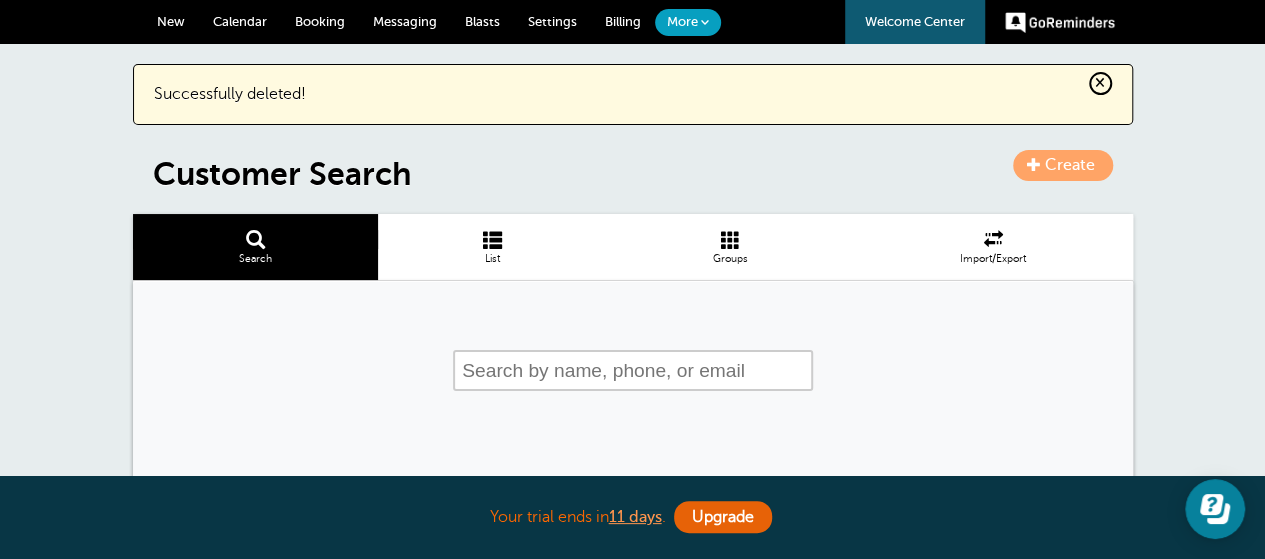 click on "List" at bounding box center [492, 247] 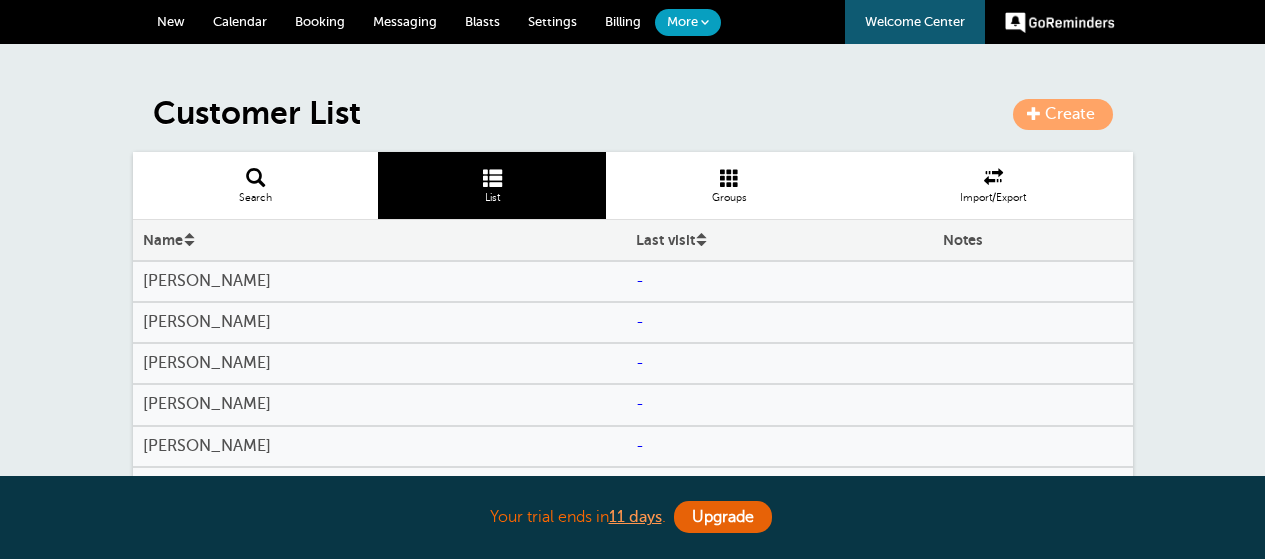 scroll, scrollTop: 0, scrollLeft: 0, axis: both 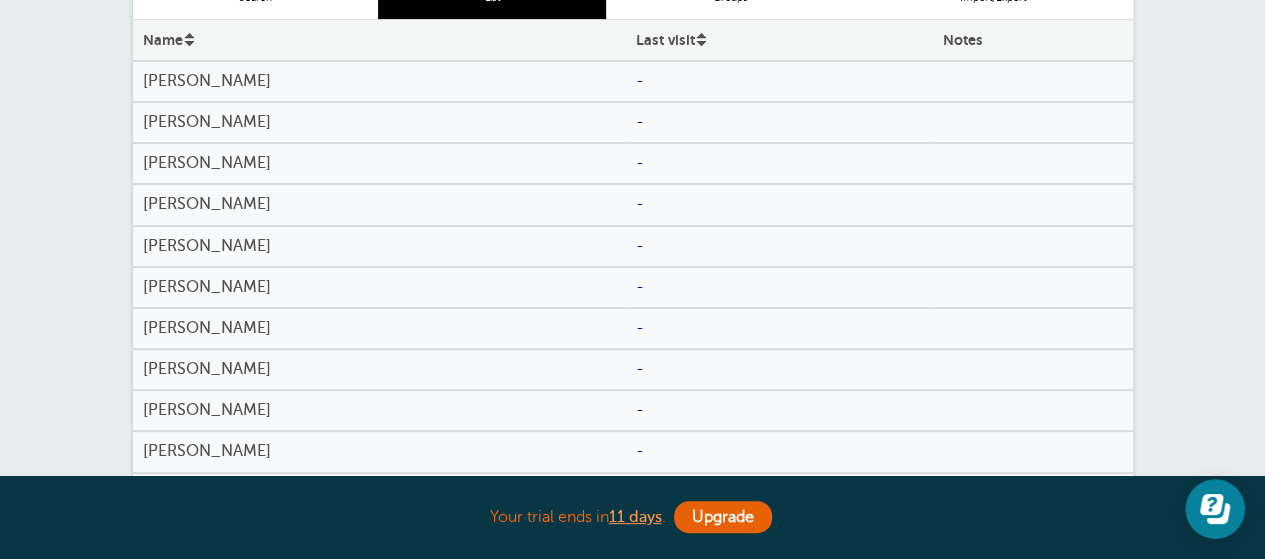 click on "[PERSON_NAME]" at bounding box center (379, 81) 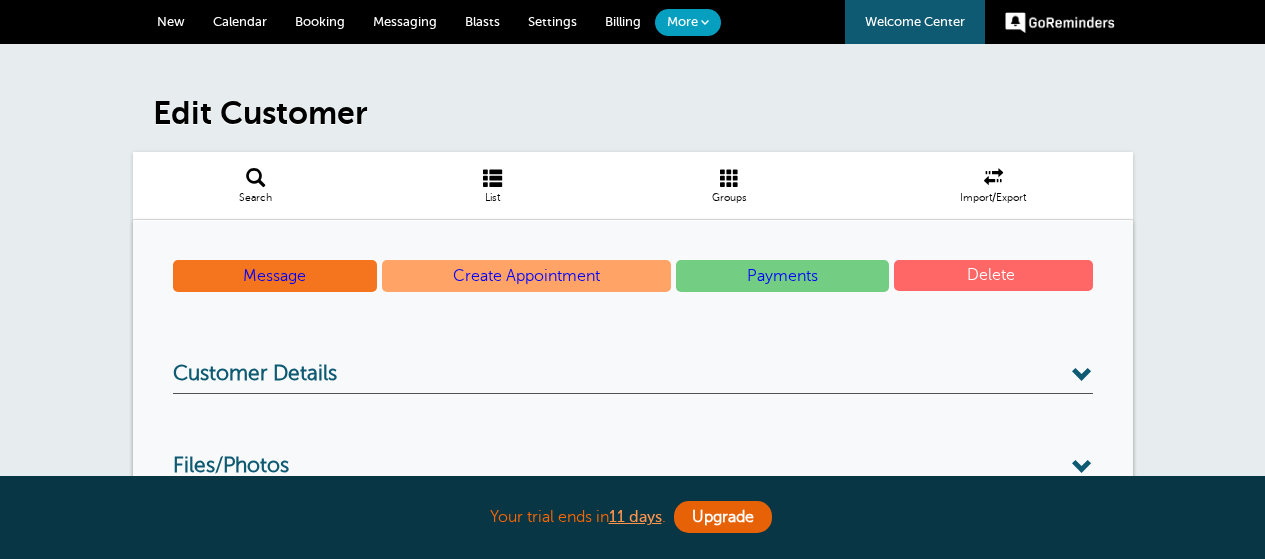 scroll, scrollTop: 0, scrollLeft: 0, axis: both 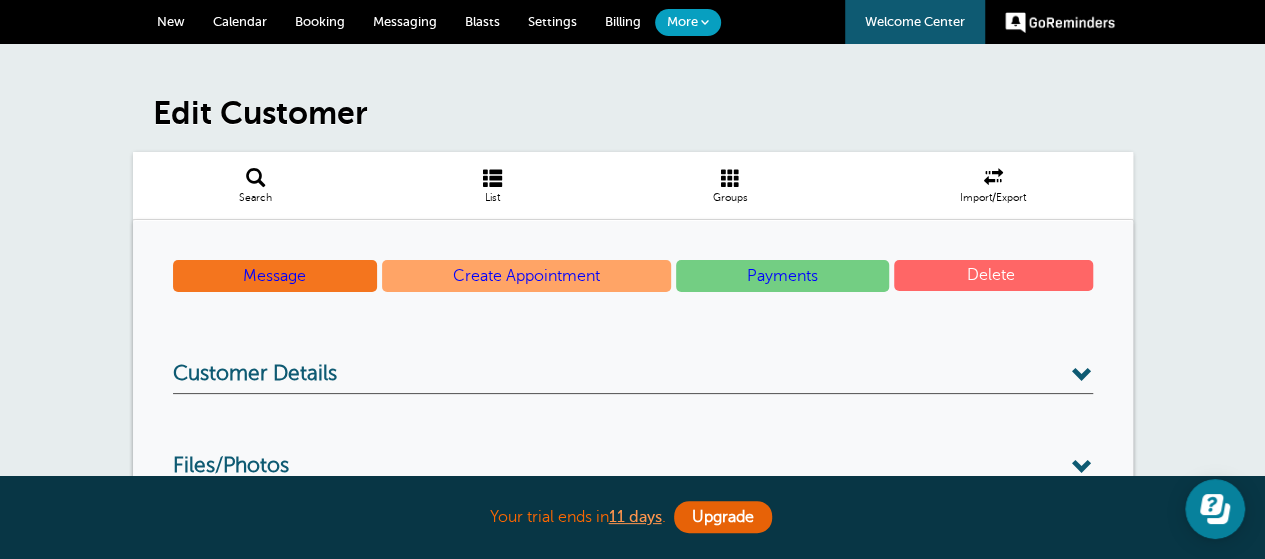 click on "Message
Create Appointment
Payments
Delete
Customer Details
Name Lana Oh
Email
Phone
Customer TZ
-- optional --
Time zone
am/pm
24h
US/CANADA             Alaska Time - US & Canada         12:34 pm                 Pacific Time - US & Canada         1:34 pm                 Mountain Time (no DST - Phoenix, USA)" at bounding box center (633, 479) 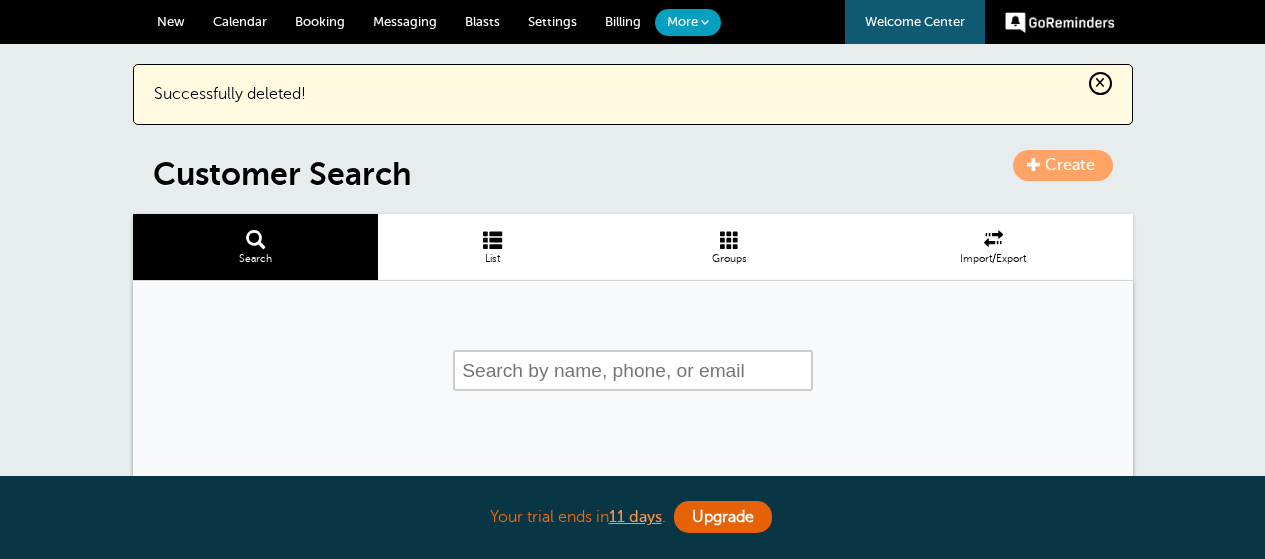 scroll, scrollTop: 0, scrollLeft: 0, axis: both 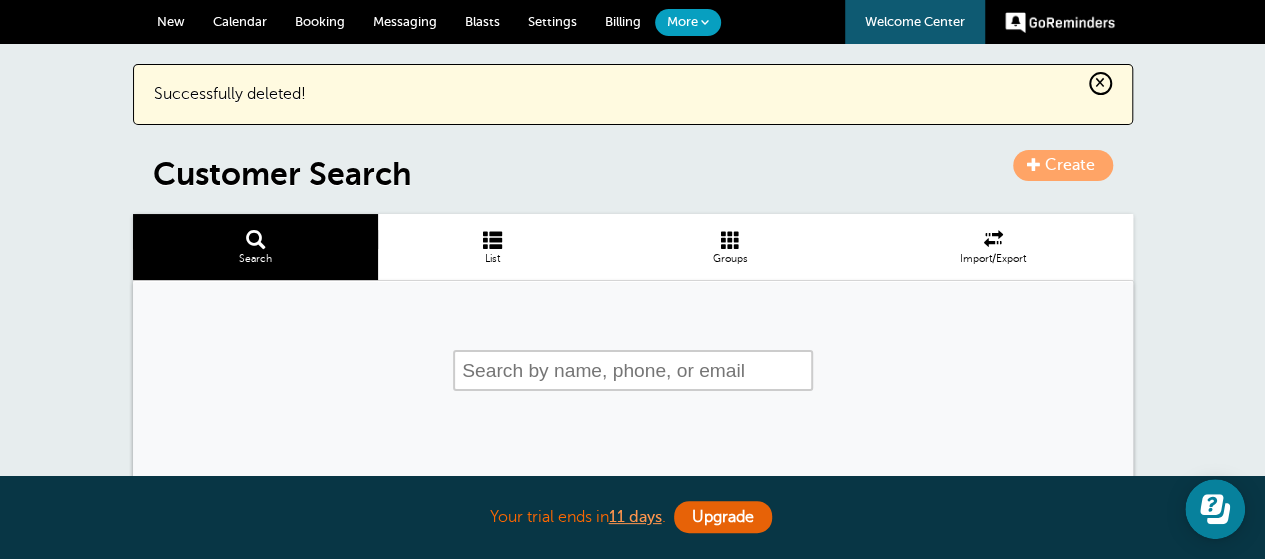 click at bounding box center [492, 239] 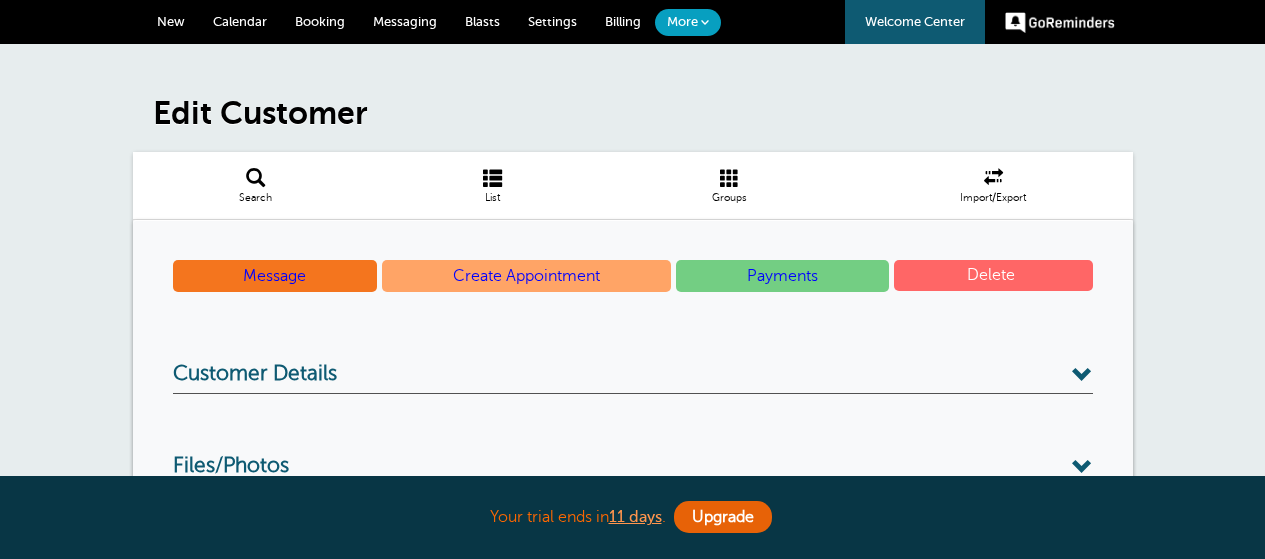 scroll, scrollTop: 0, scrollLeft: 0, axis: both 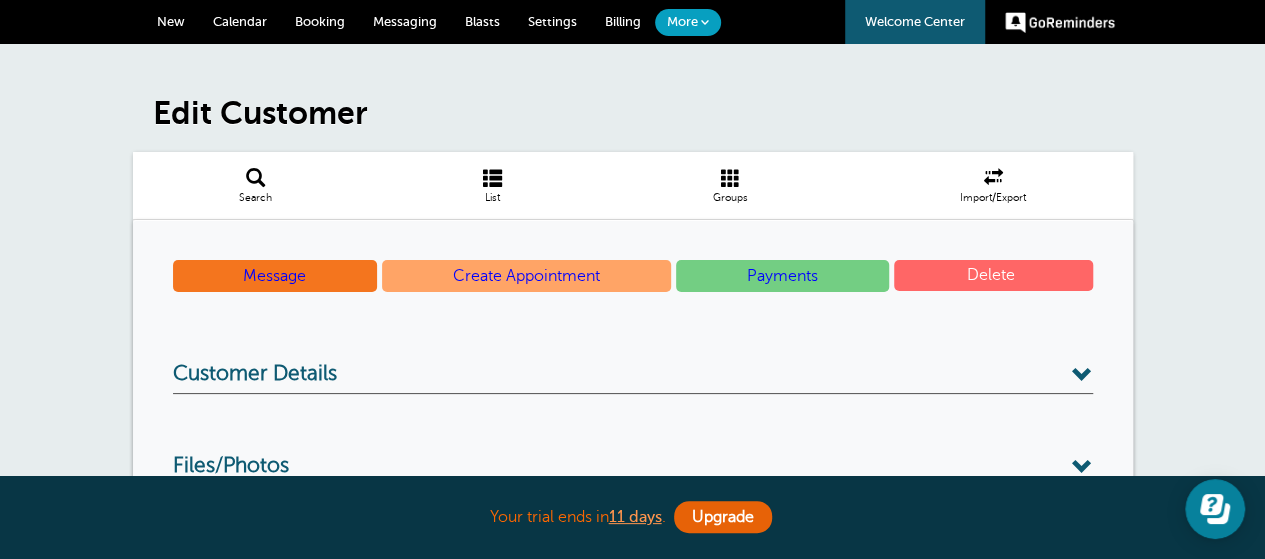 click on "Delete" at bounding box center (993, 275) 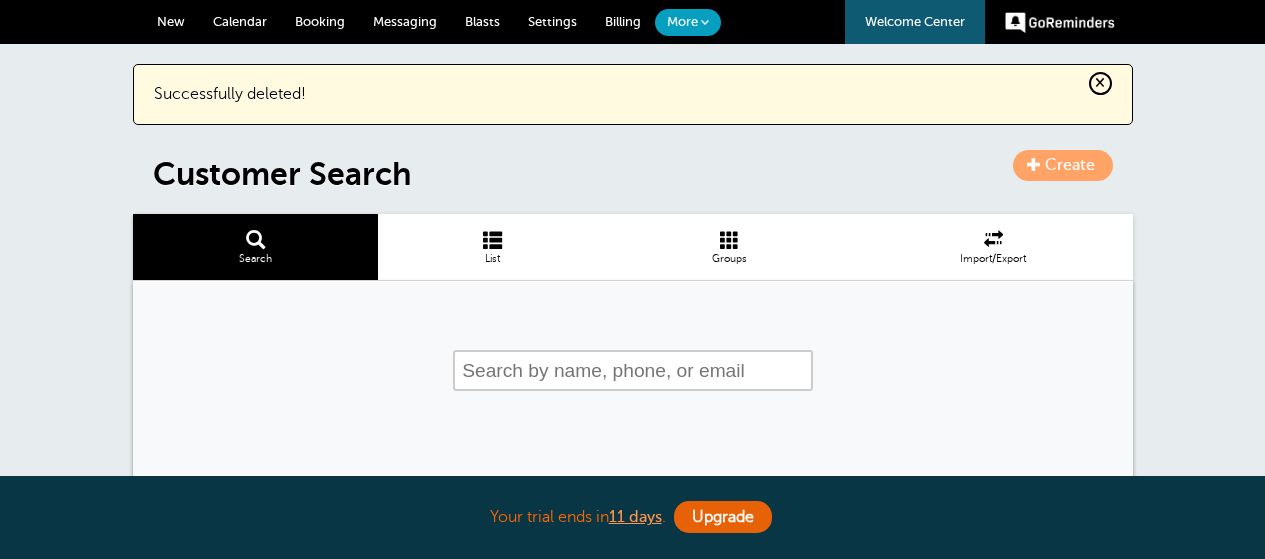 scroll, scrollTop: 0, scrollLeft: 0, axis: both 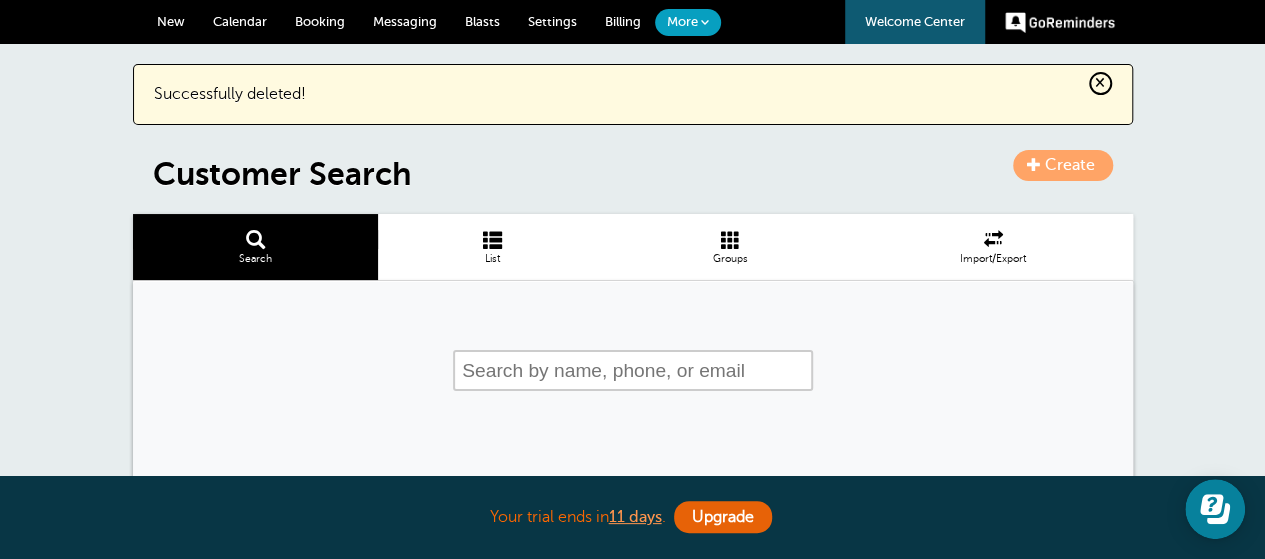 click on "×
Successfully deleted!
Create
Customer Search
Search
List
Groups
Import/Export" at bounding box center (633, 286) 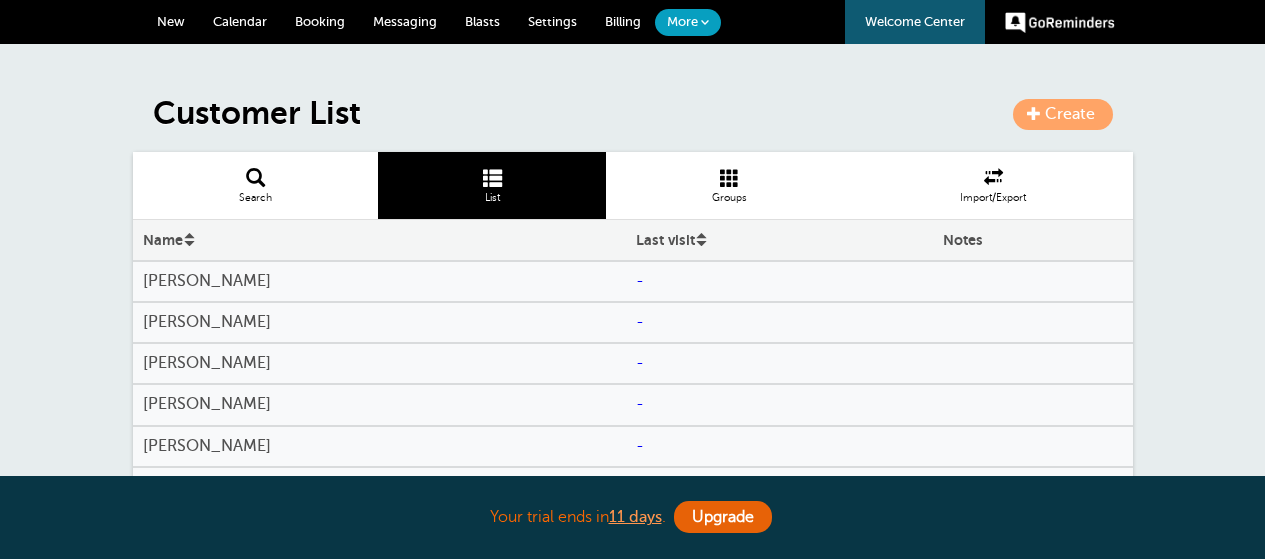 scroll, scrollTop: 0, scrollLeft: 0, axis: both 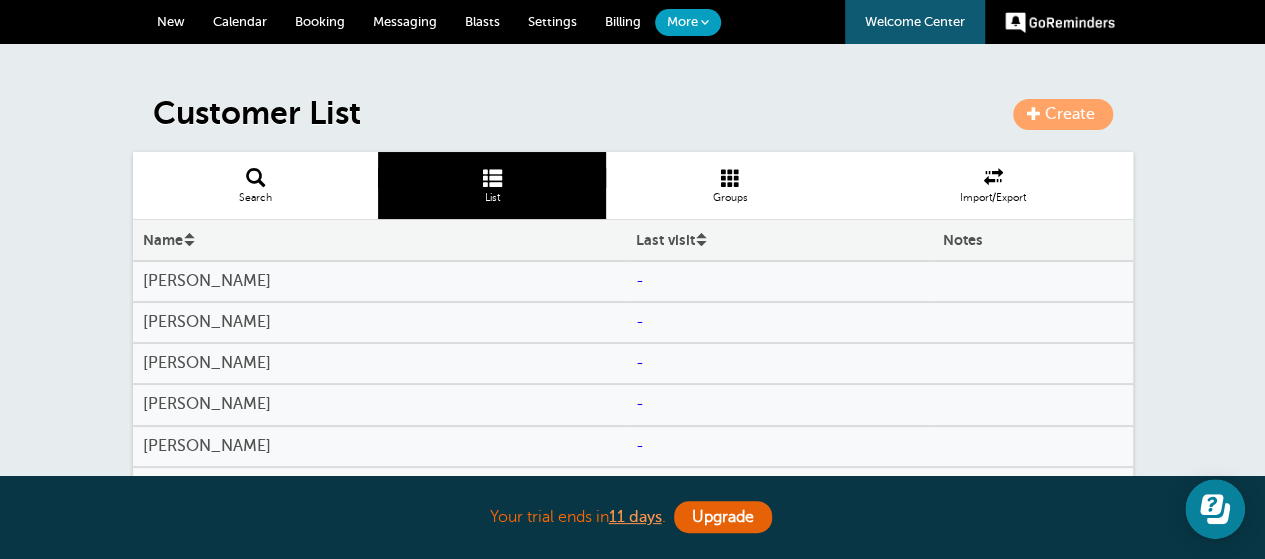 click on "Megan Nolan" at bounding box center (379, 281) 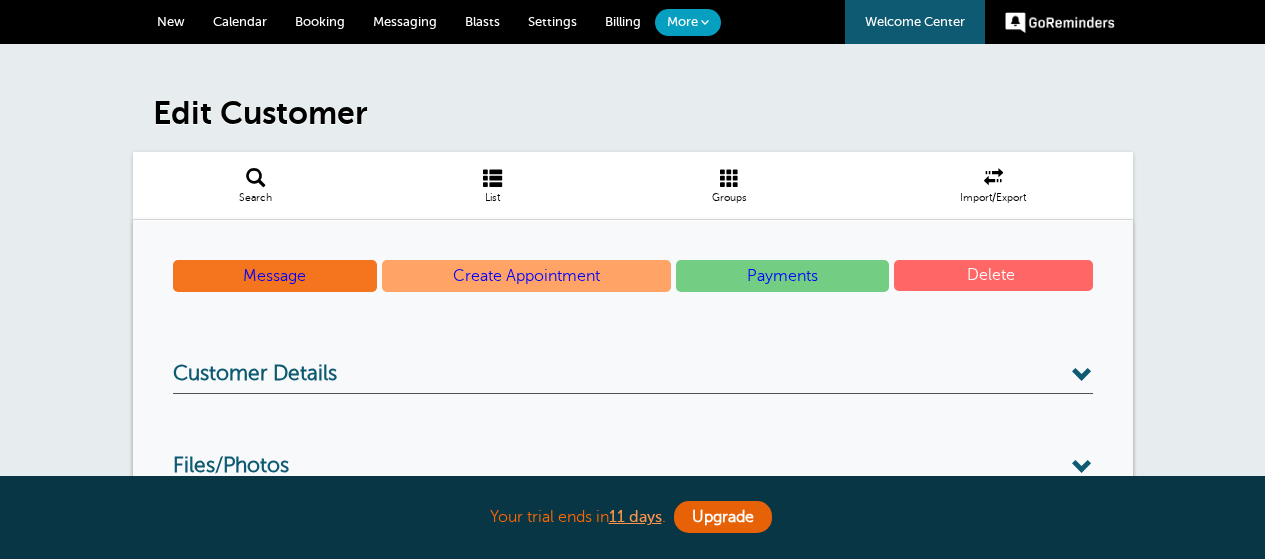 scroll, scrollTop: 0, scrollLeft: 0, axis: both 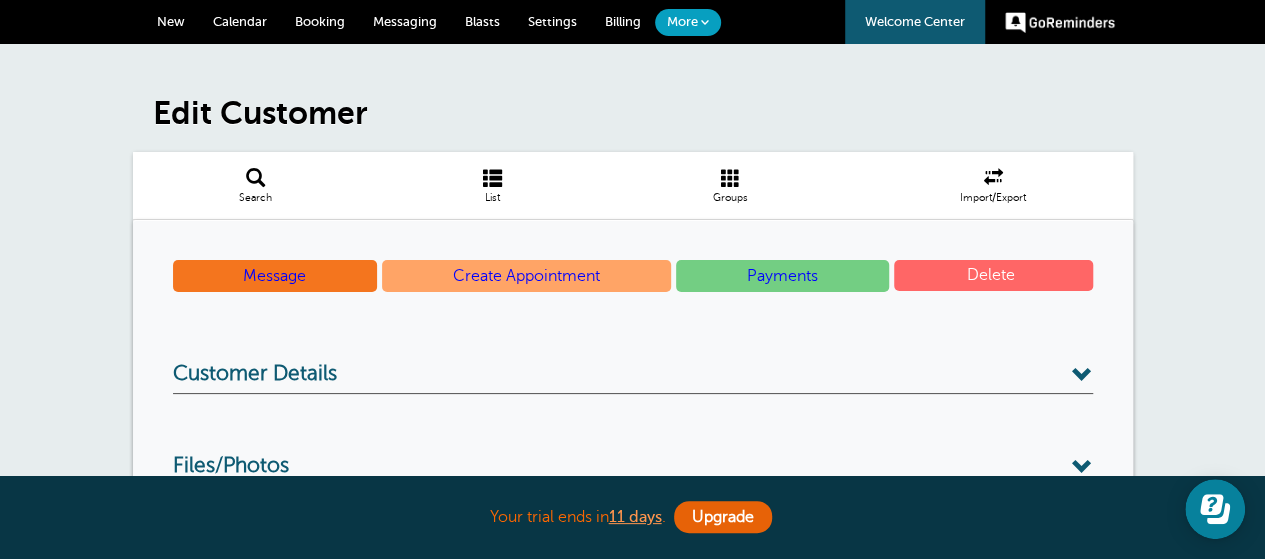click on "Delete" at bounding box center [993, 275] 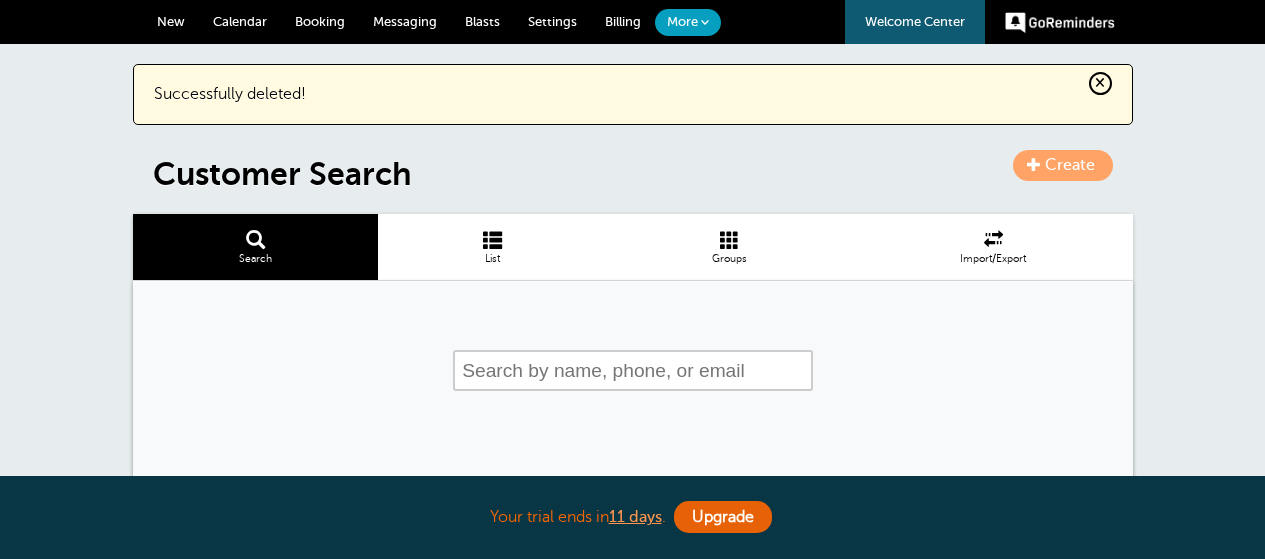 scroll, scrollTop: 0, scrollLeft: 0, axis: both 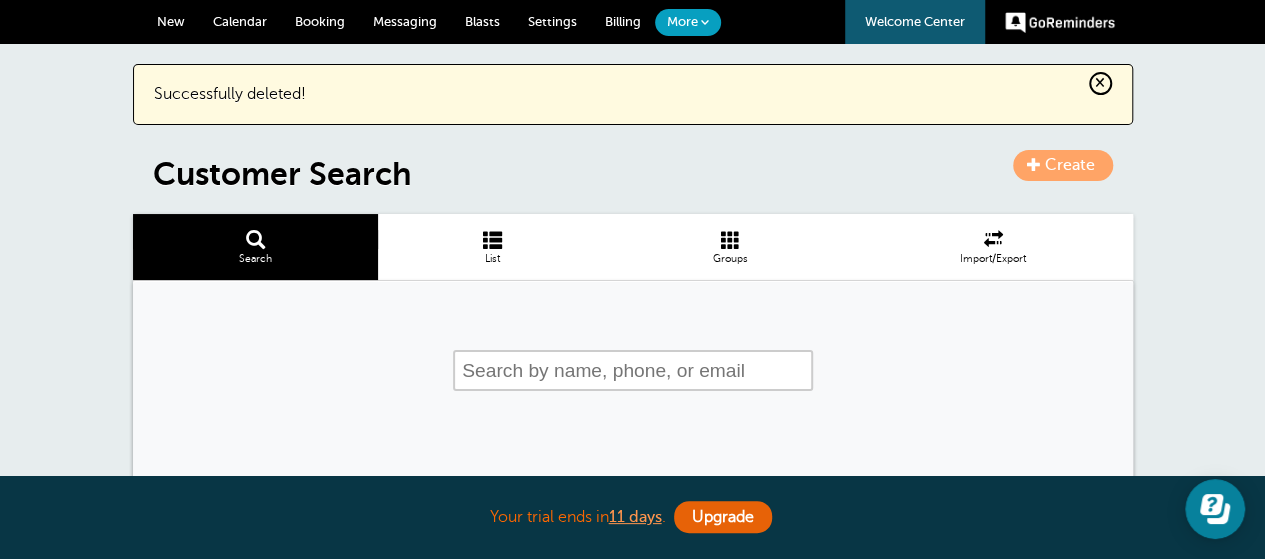 click on "List" at bounding box center (492, 247) 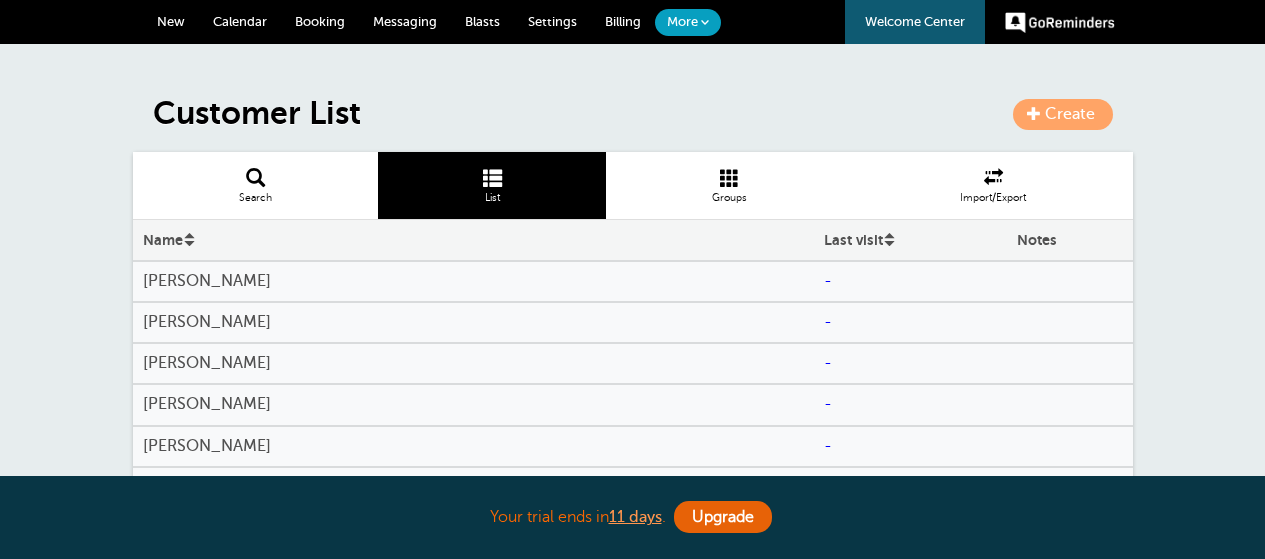 scroll, scrollTop: 0, scrollLeft: 0, axis: both 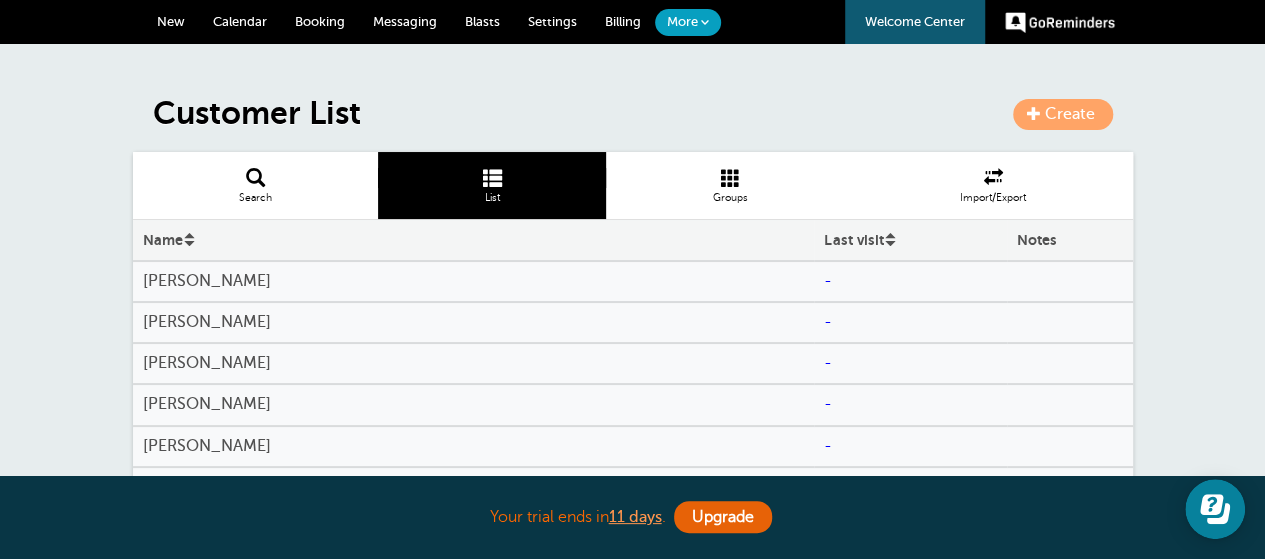 click on "[PERSON_NAME]" at bounding box center [474, 281] 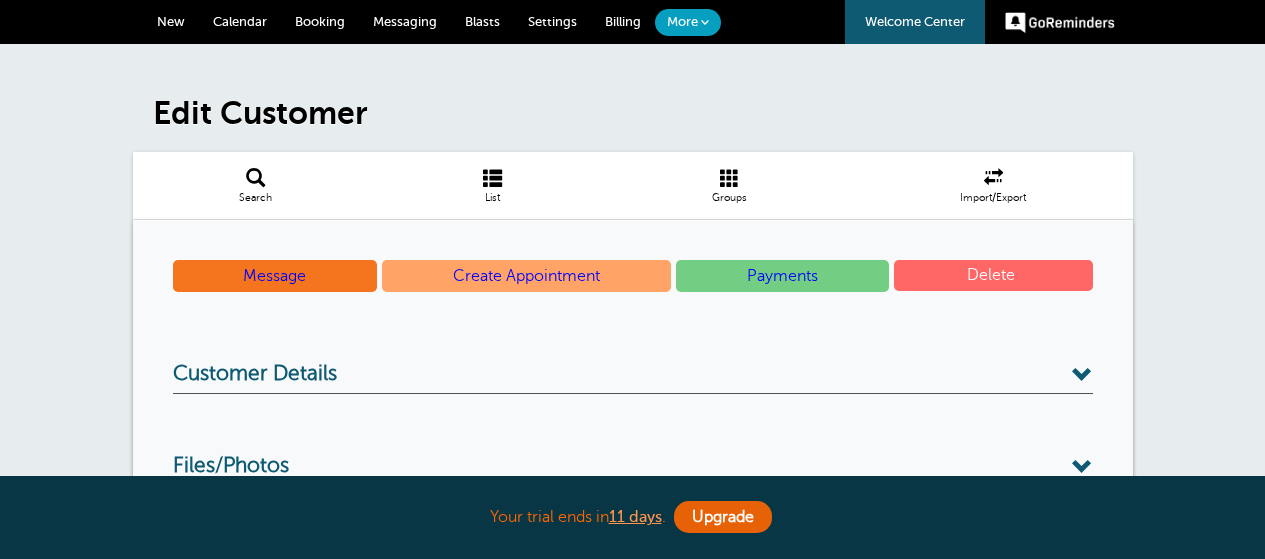 scroll, scrollTop: 0, scrollLeft: 0, axis: both 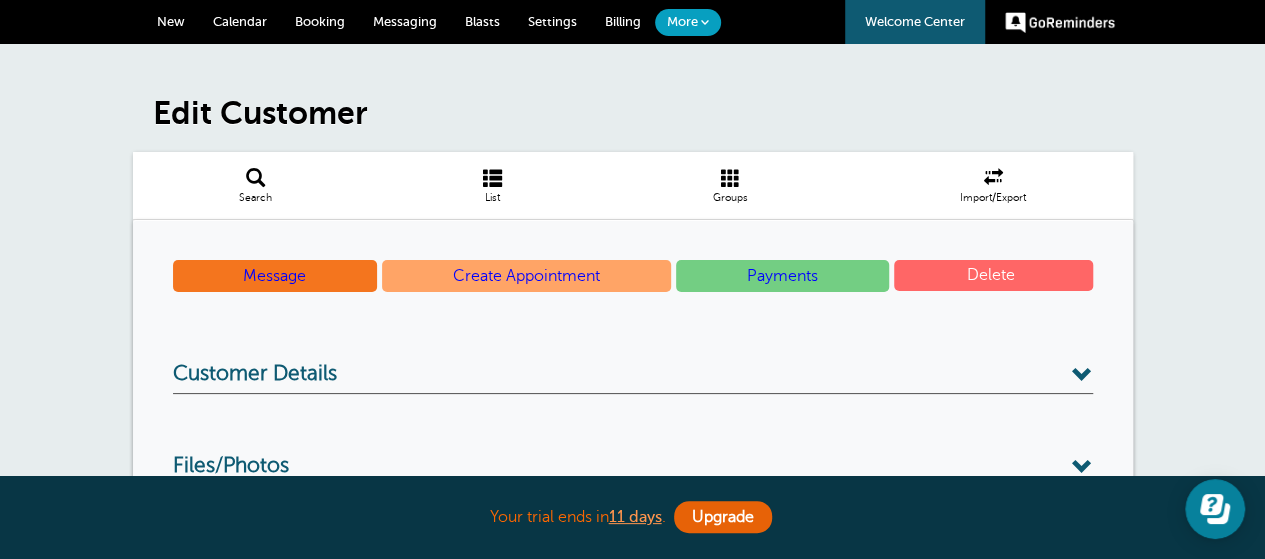 click on "Delete" at bounding box center [993, 275] 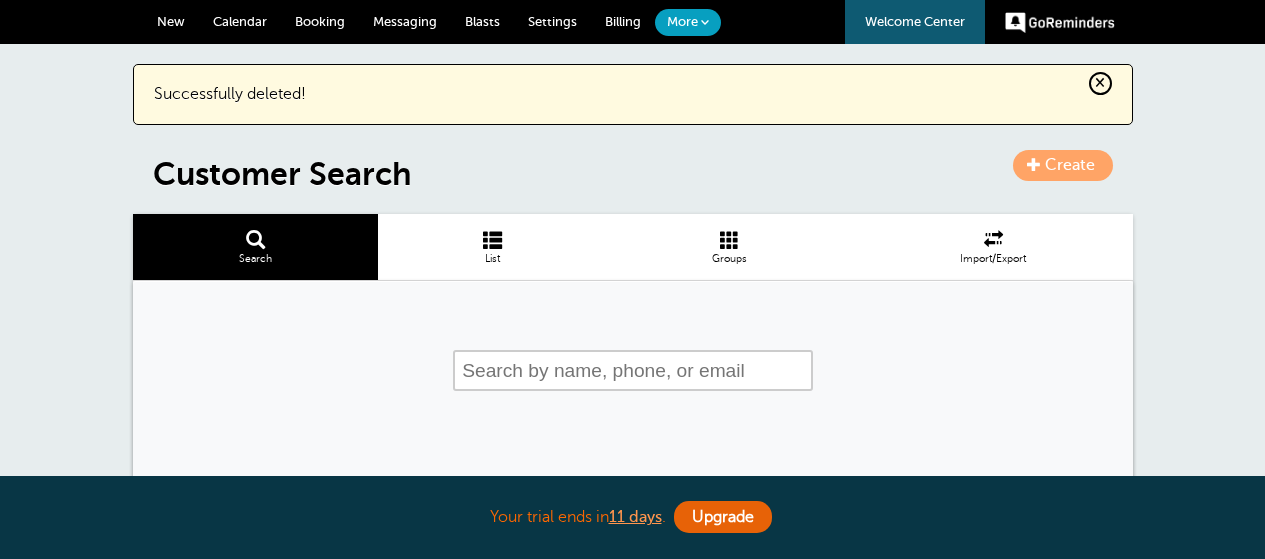 scroll, scrollTop: 0, scrollLeft: 0, axis: both 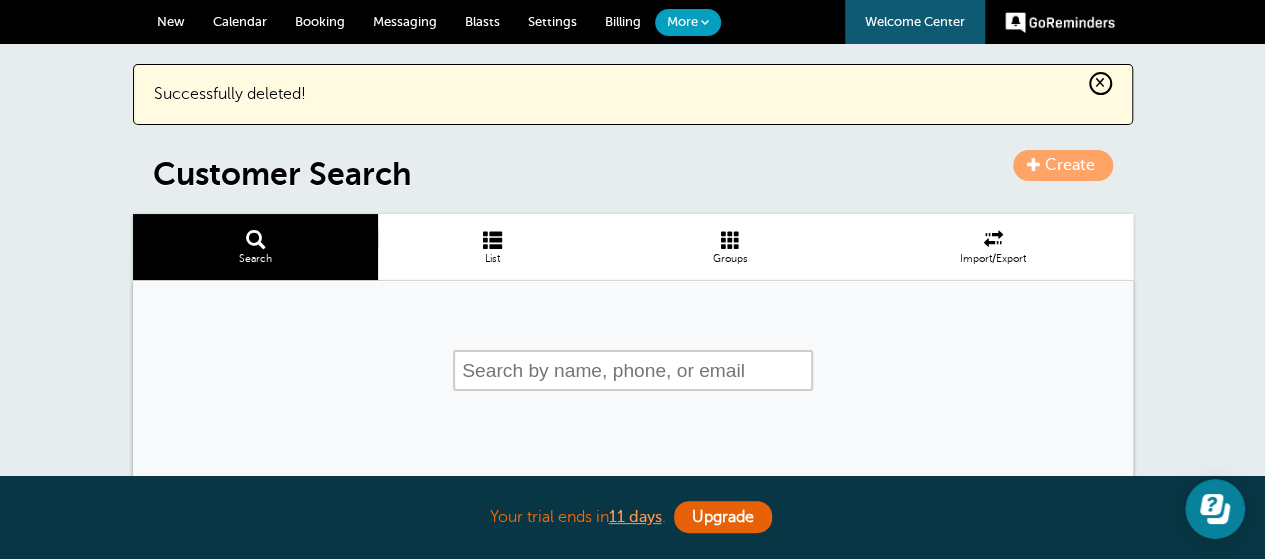 click at bounding box center [492, 239] 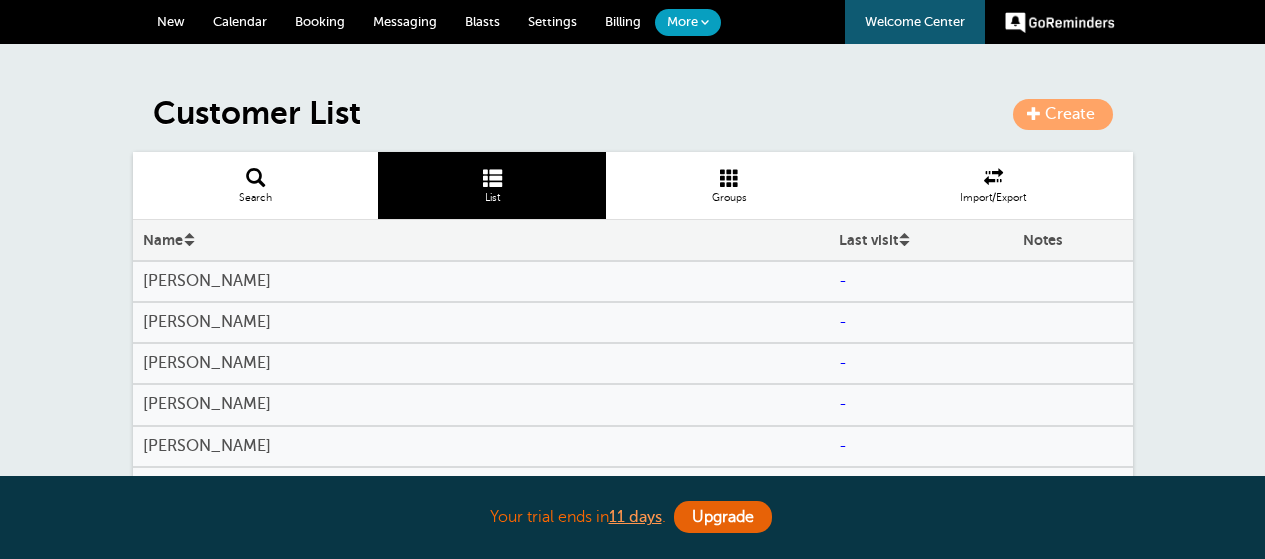 scroll, scrollTop: 0, scrollLeft: 0, axis: both 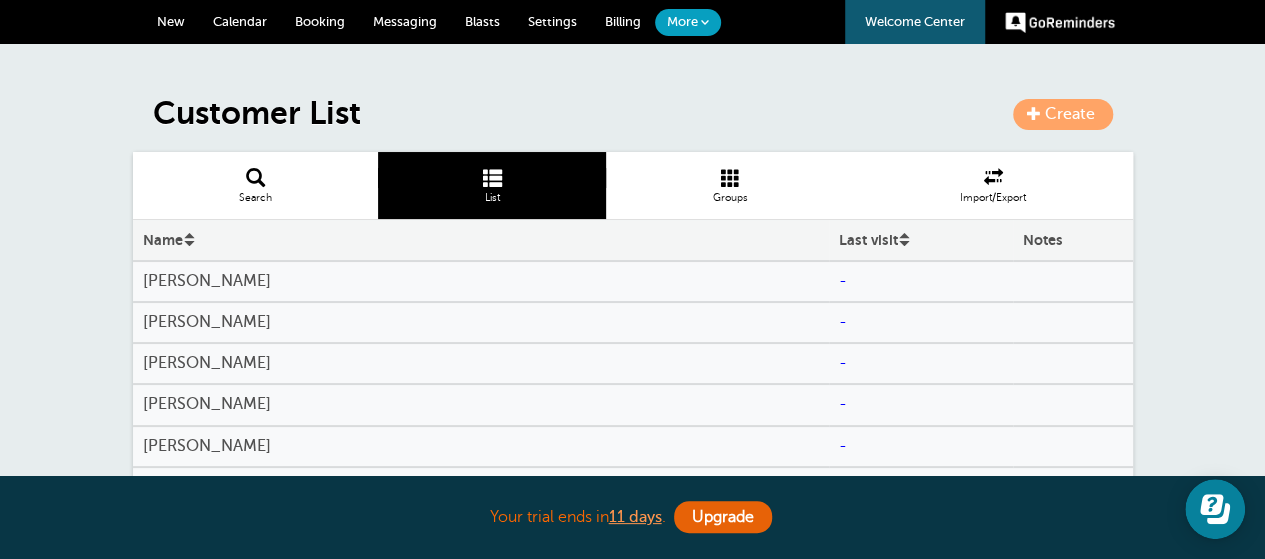 click on "Michael Berry" at bounding box center (481, 281) 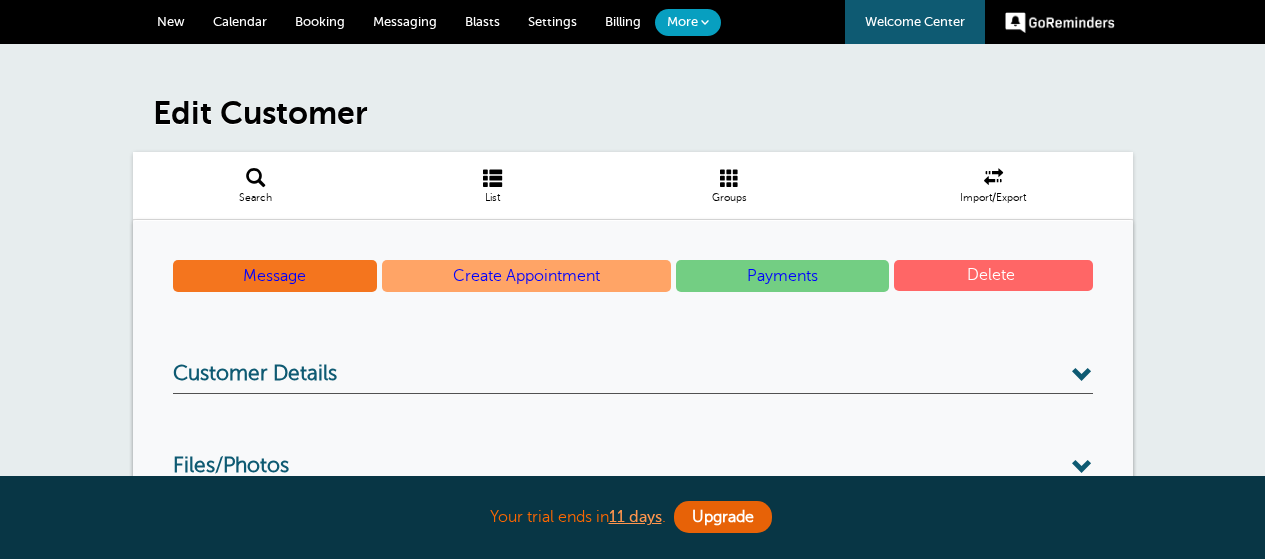 scroll, scrollTop: 0, scrollLeft: 0, axis: both 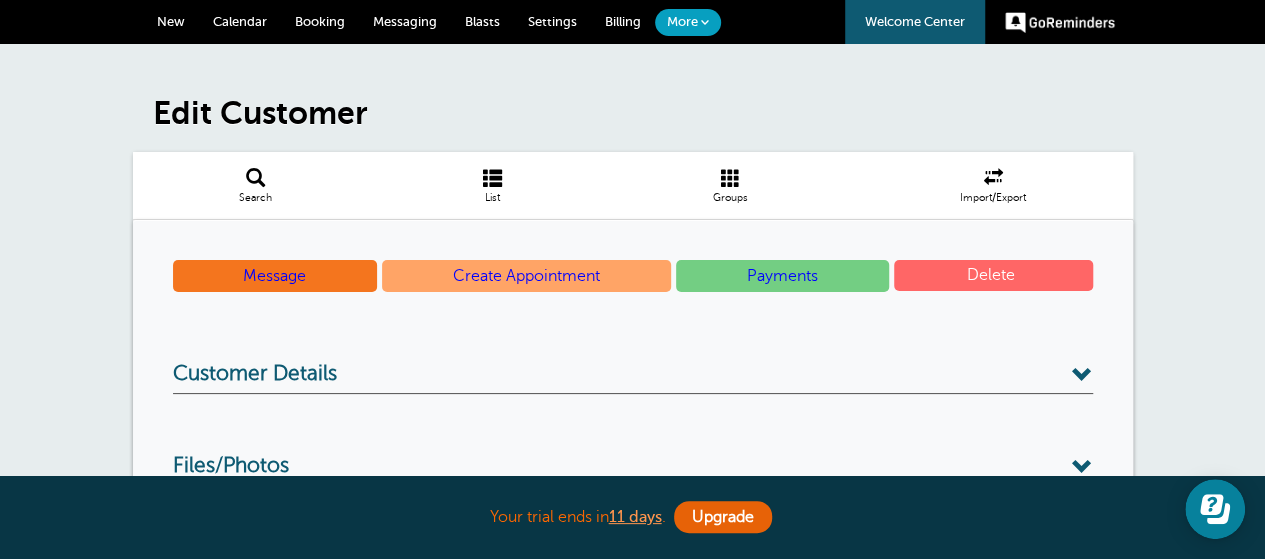 click on "Delete" at bounding box center [993, 275] 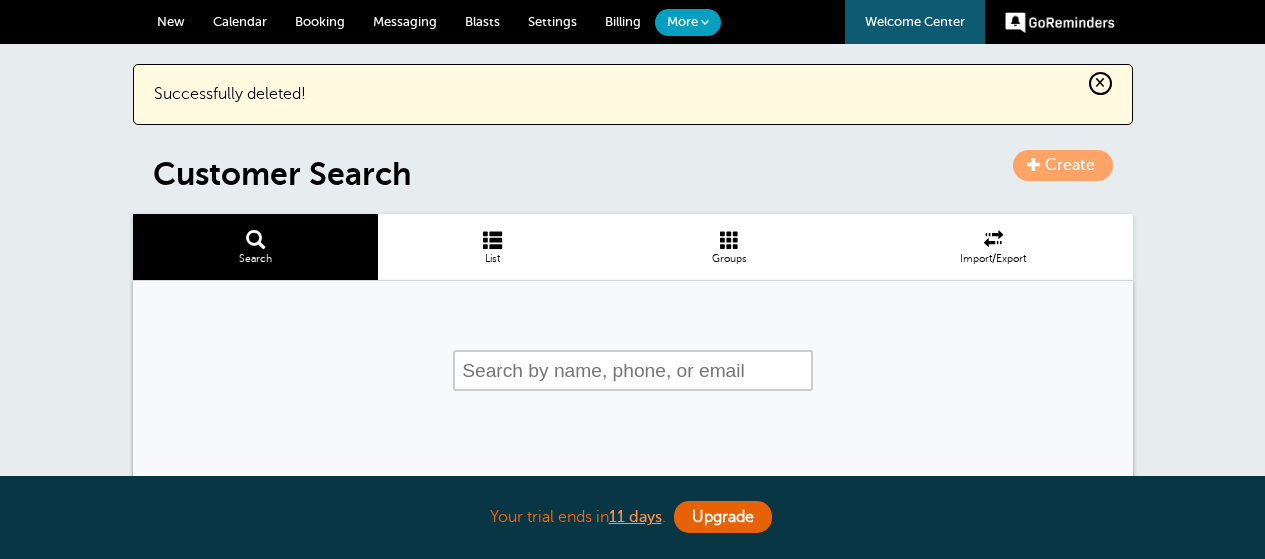 scroll, scrollTop: 0, scrollLeft: 0, axis: both 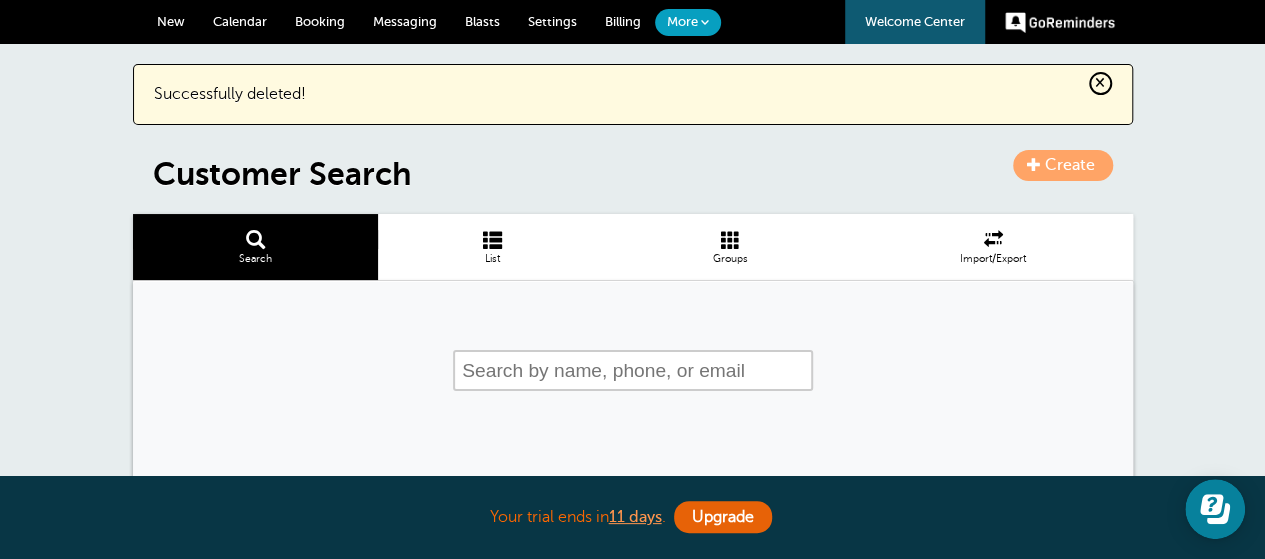 click at bounding box center [492, 239] 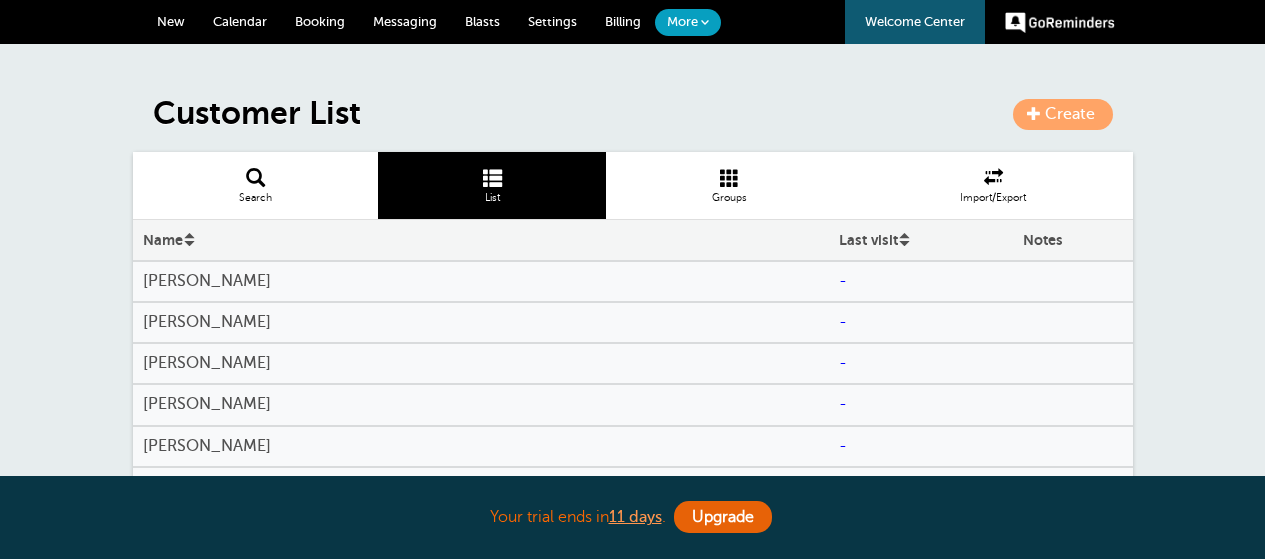 scroll, scrollTop: 0, scrollLeft: 0, axis: both 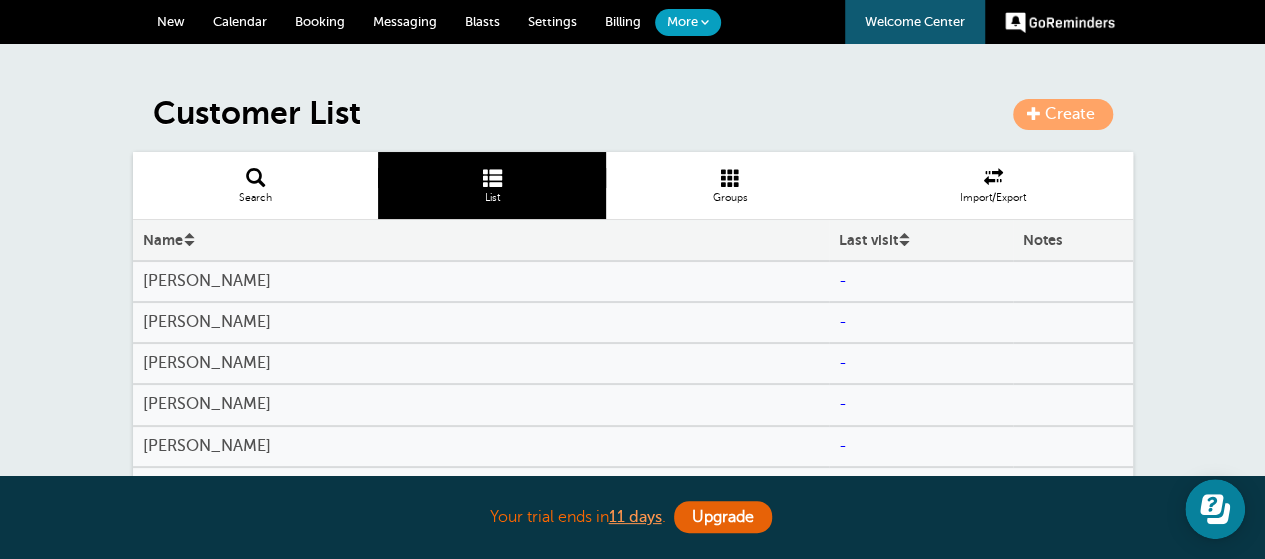 click on "Monica Richardson" at bounding box center [481, 281] 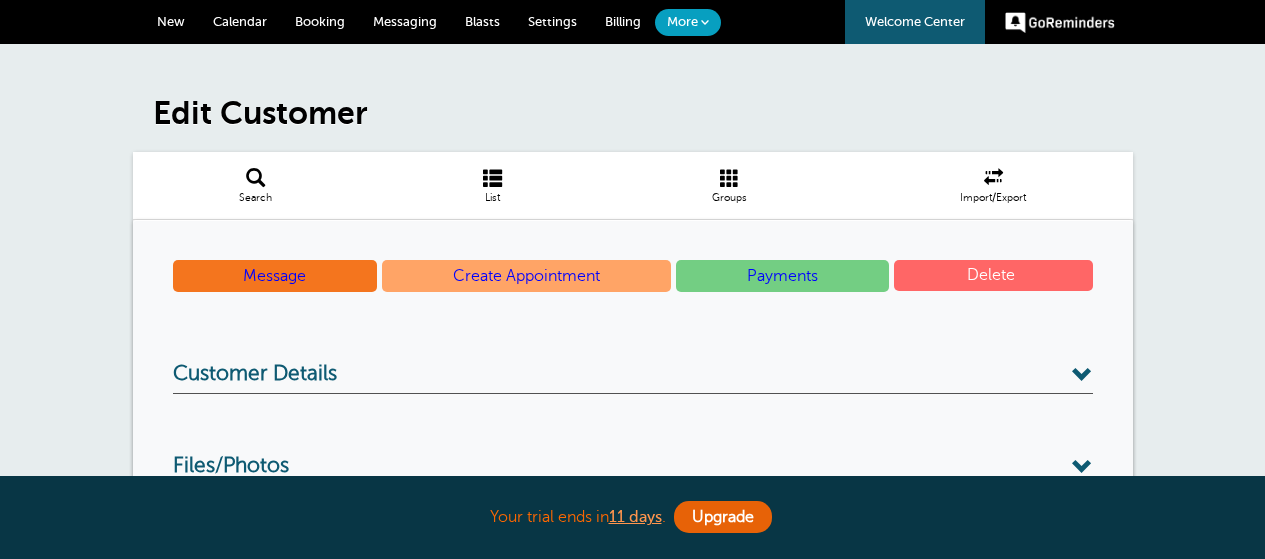 scroll, scrollTop: 0, scrollLeft: 0, axis: both 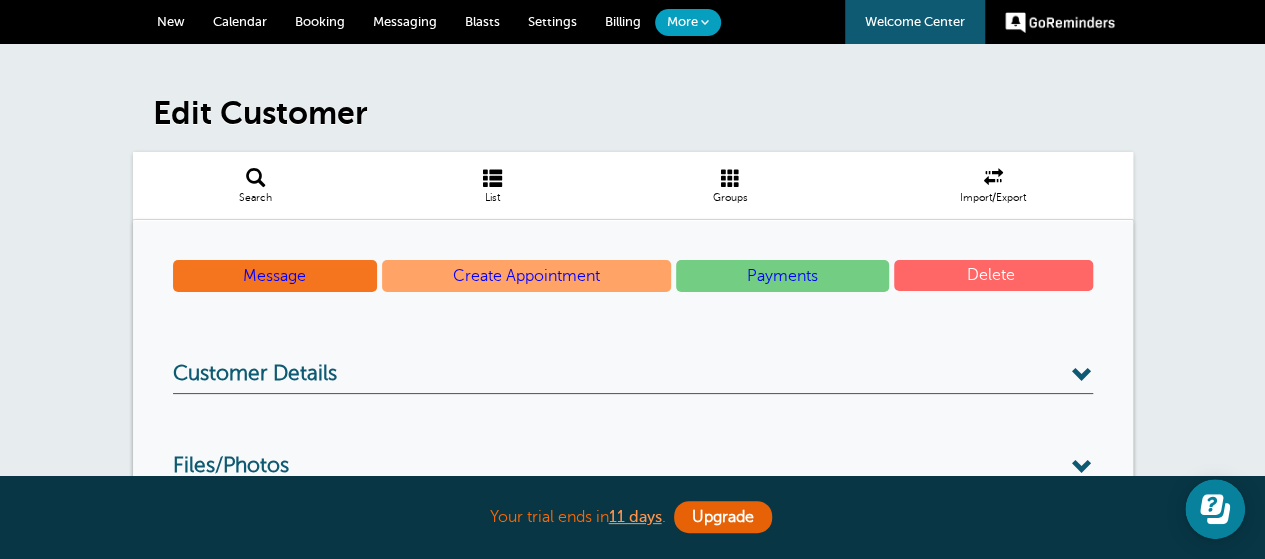 click at bounding box center (1017, 275) 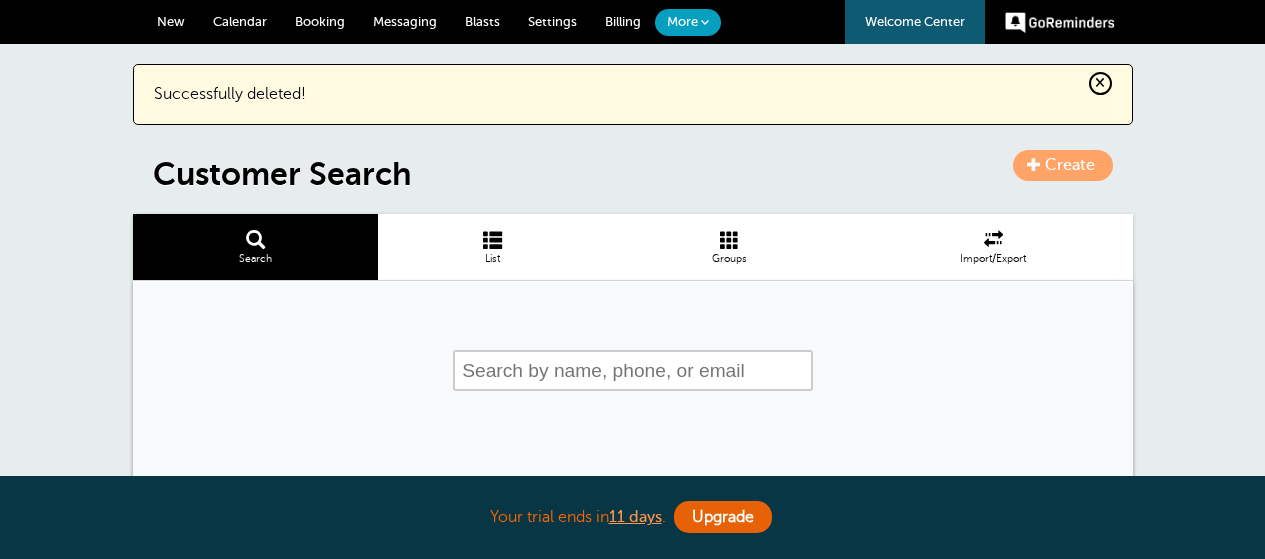 scroll, scrollTop: 0, scrollLeft: 0, axis: both 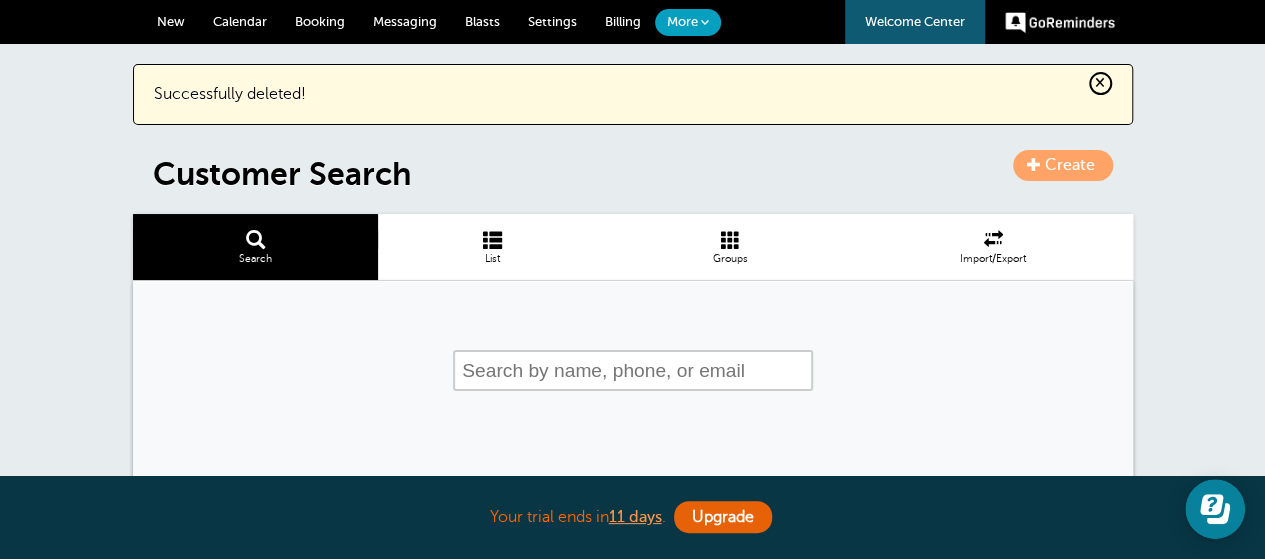 click at bounding box center (492, 239) 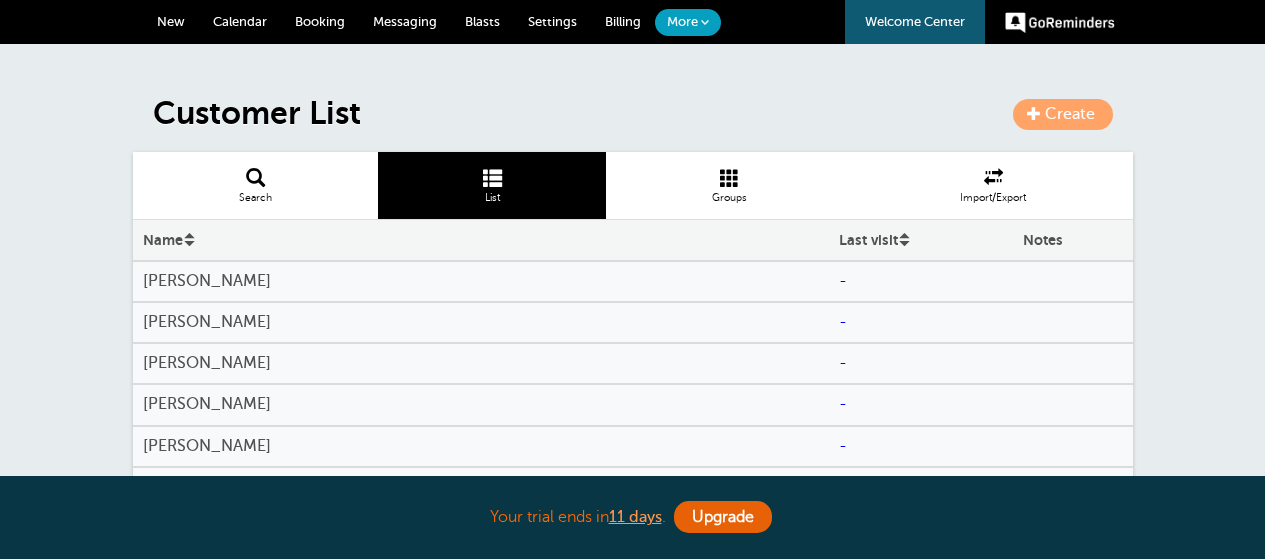 scroll, scrollTop: 0, scrollLeft: 0, axis: both 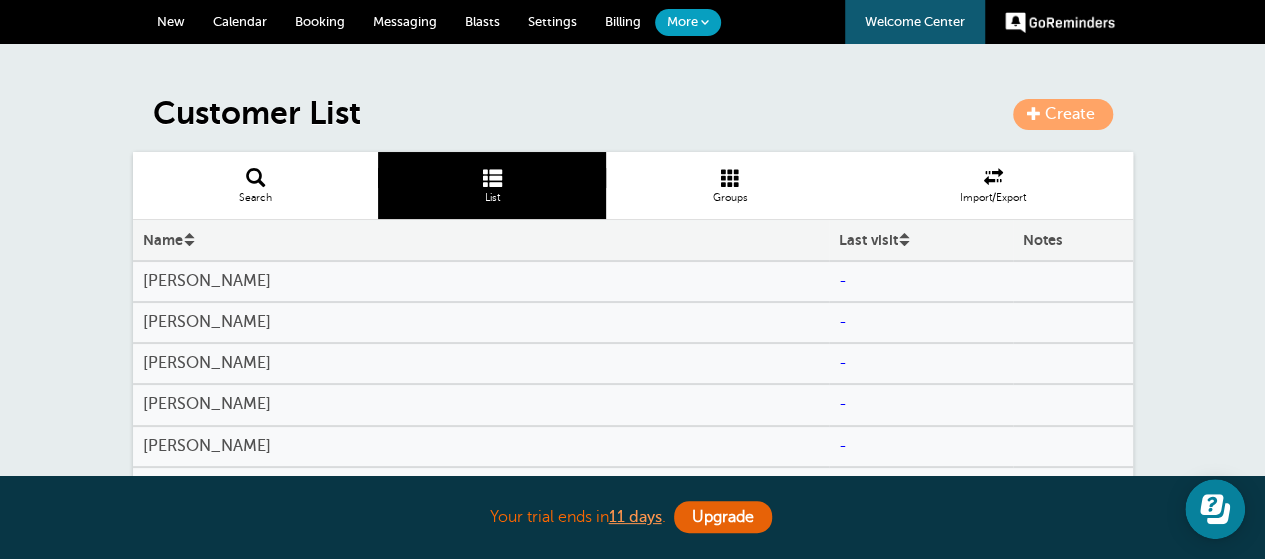 click on "Rachel Foster" at bounding box center (481, 281) 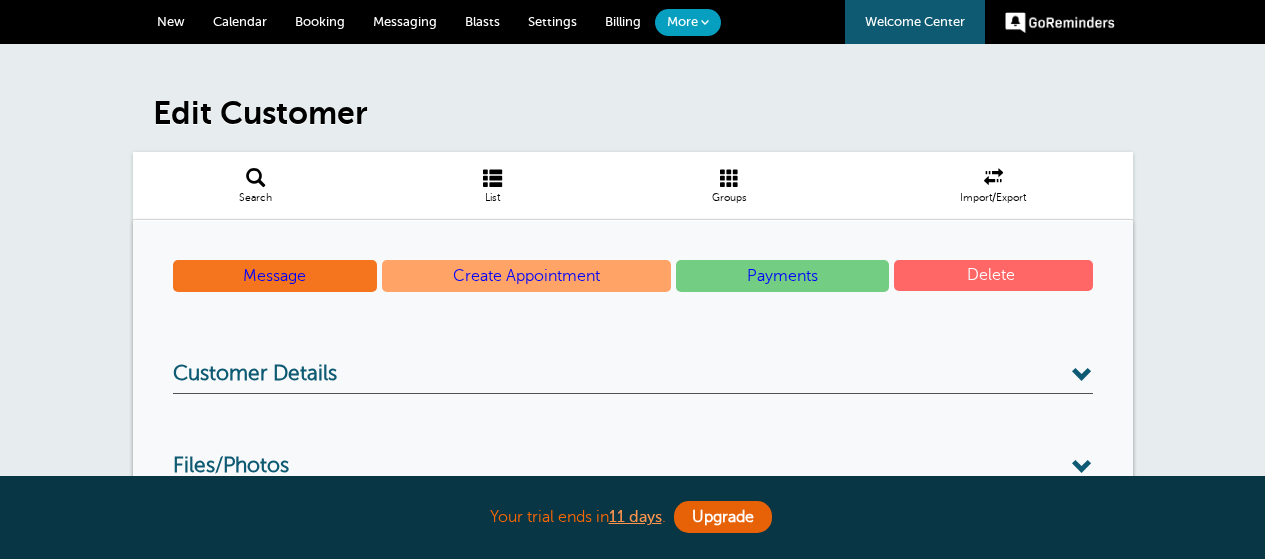 scroll, scrollTop: 0, scrollLeft: 0, axis: both 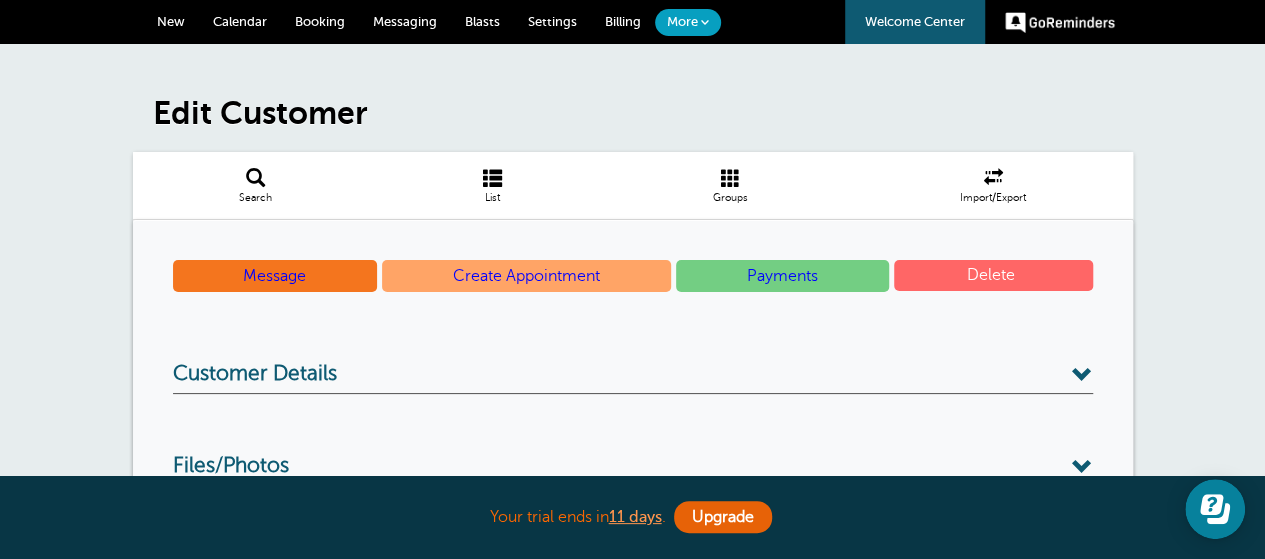 drag, startPoint x: 971, startPoint y: 279, endPoint x: 724, endPoint y: 69, distance: 324.20517 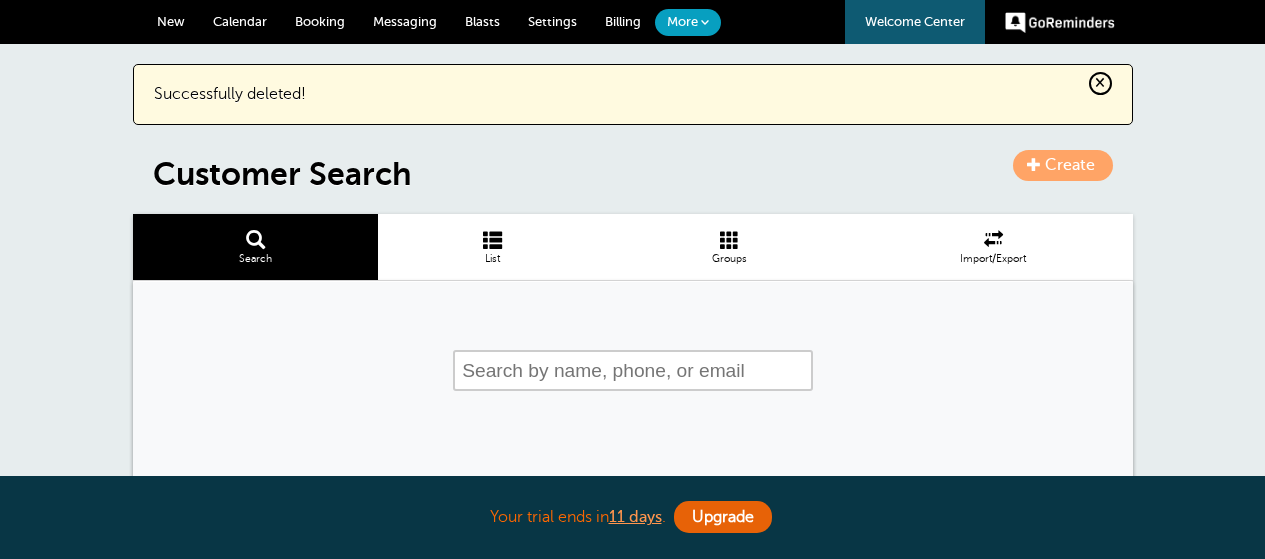 scroll, scrollTop: 0, scrollLeft: 0, axis: both 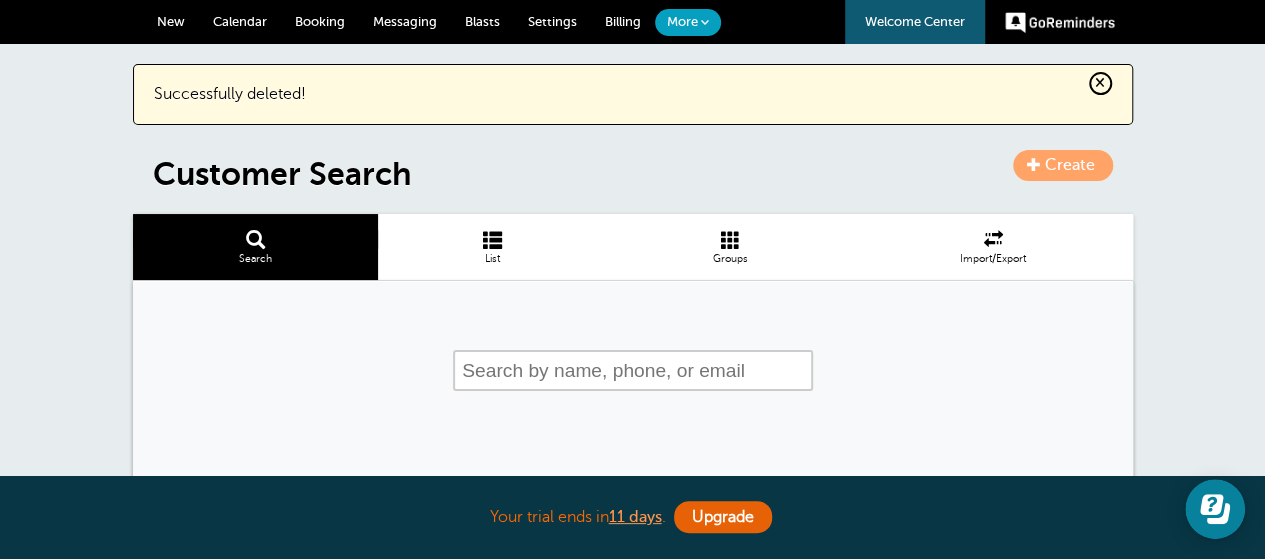 click at bounding box center (492, 239) 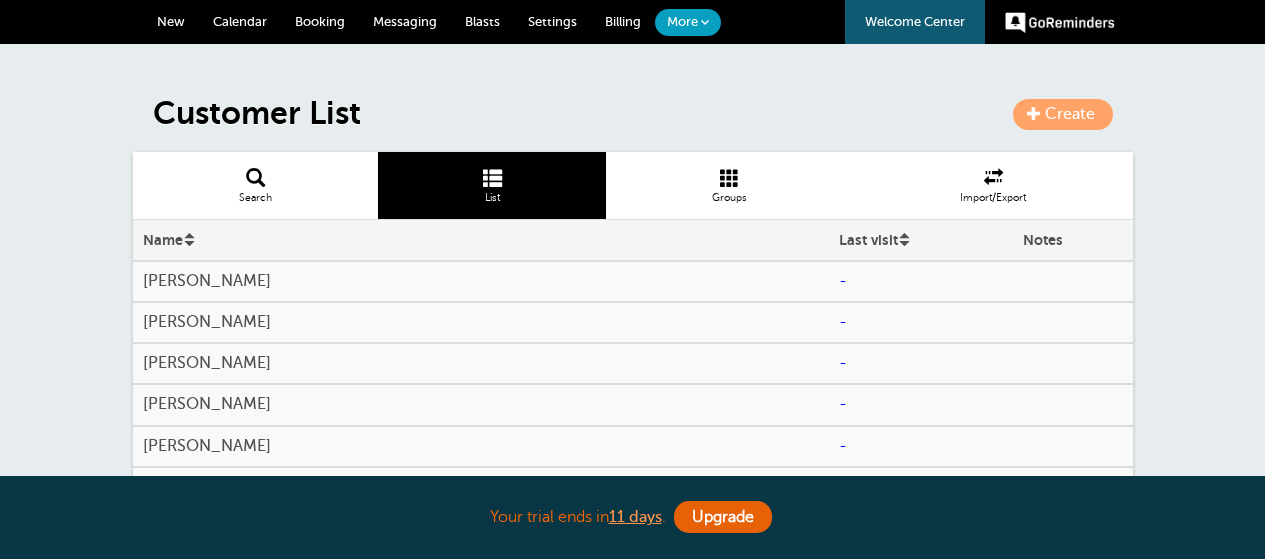 scroll, scrollTop: 0, scrollLeft: 0, axis: both 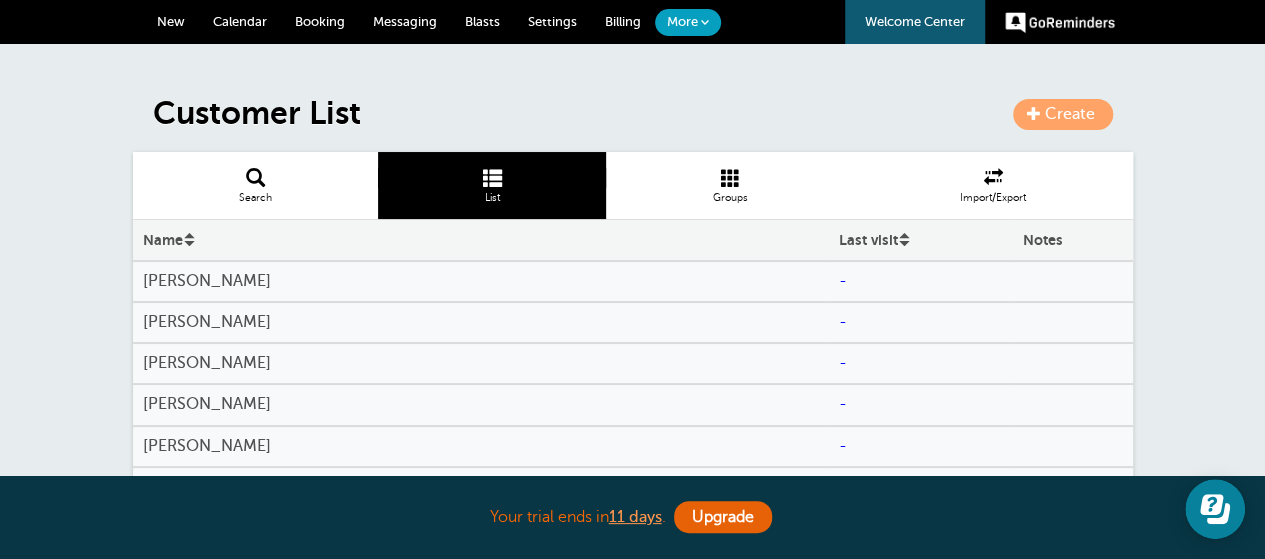 click on "[PERSON_NAME]" at bounding box center (481, 281) 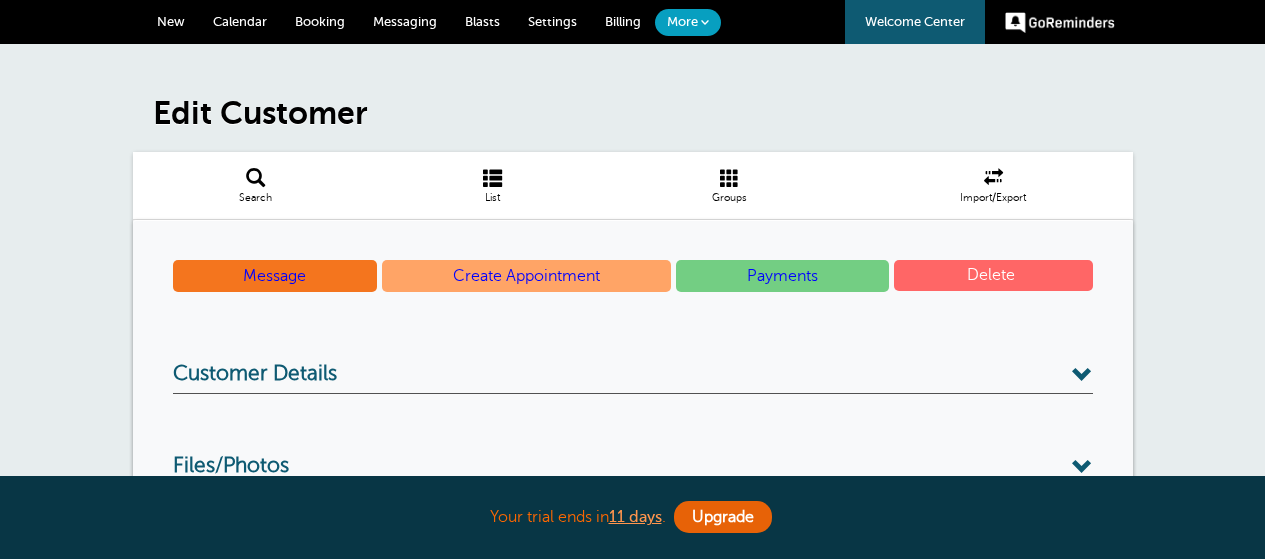 scroll, scrollTop: 0, scrollLeft: 0, axis: both 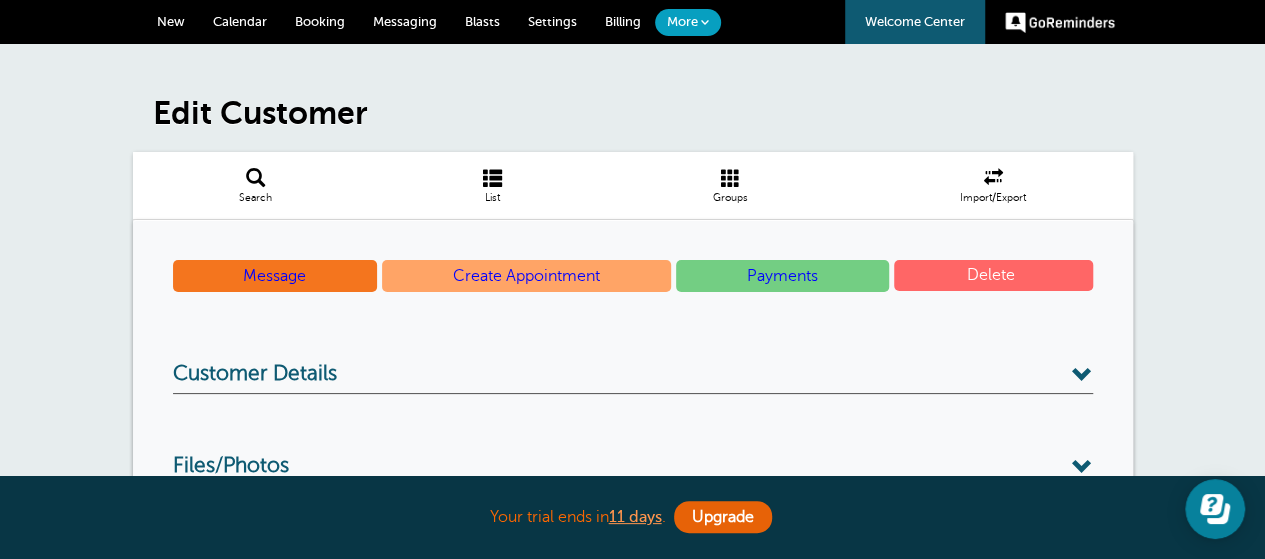click on "Delete" at bounding box center [993, 275] 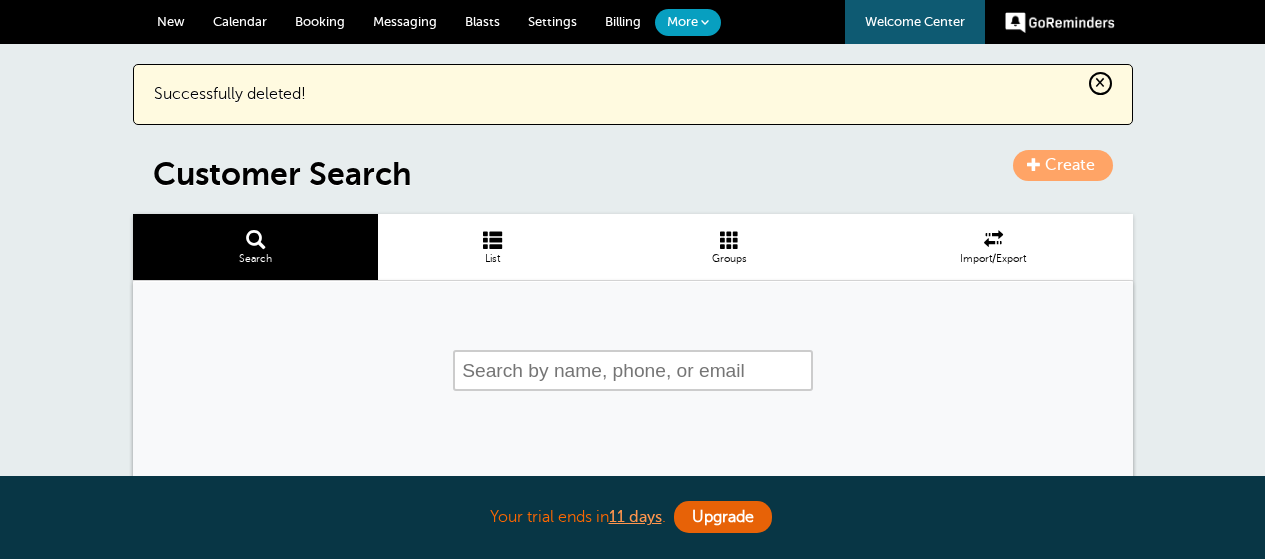 scroll, scrollTop: 0, scrollLeft: 0, axis: both 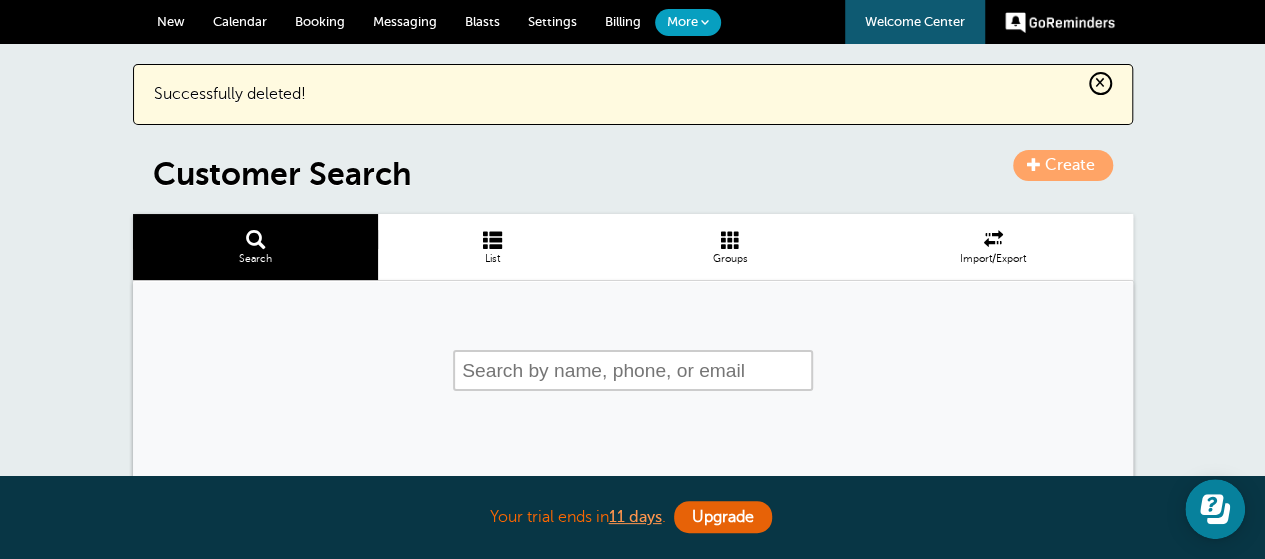 click at bounding box center [492, 239] 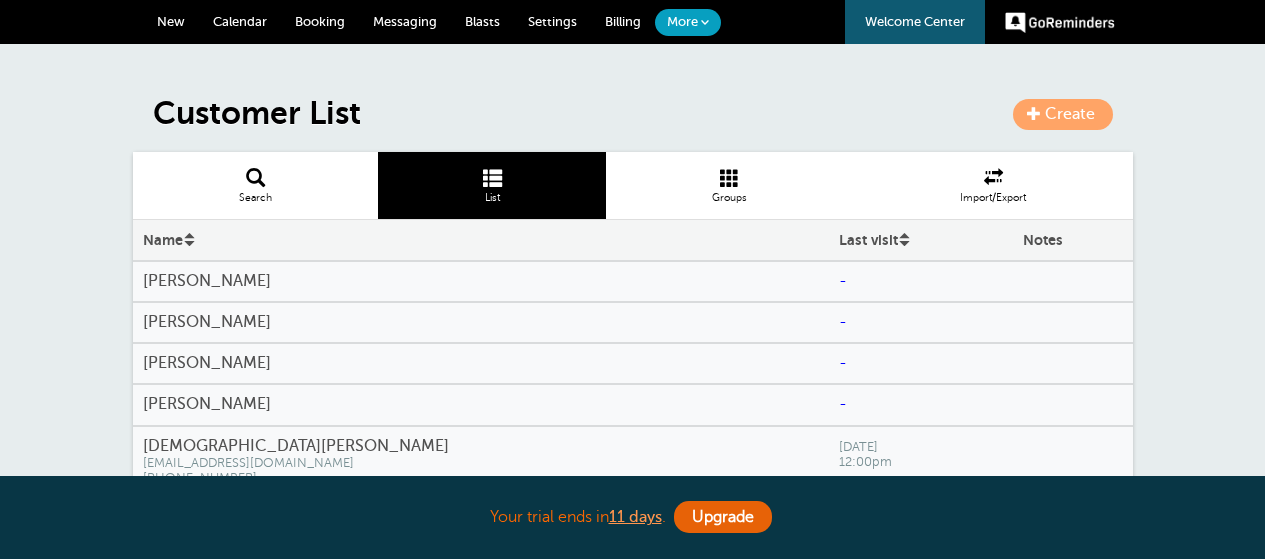 scroll, scrollTop: 0, scrollLeft: 0, axis: both 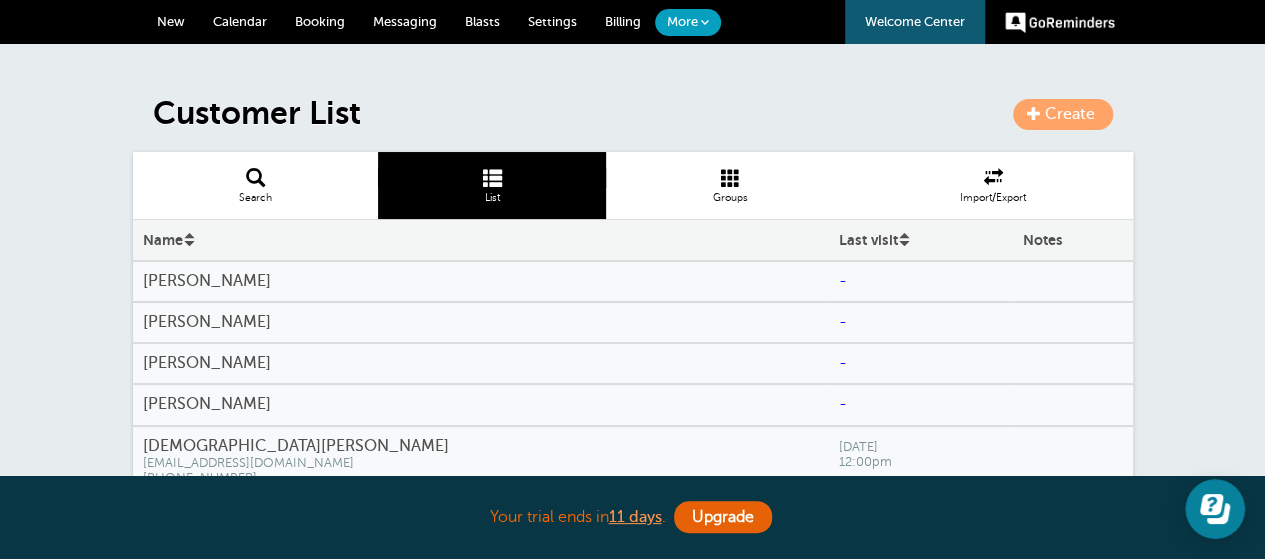 click on "[PERSON_NAME]" at bounding box center (481, 281) 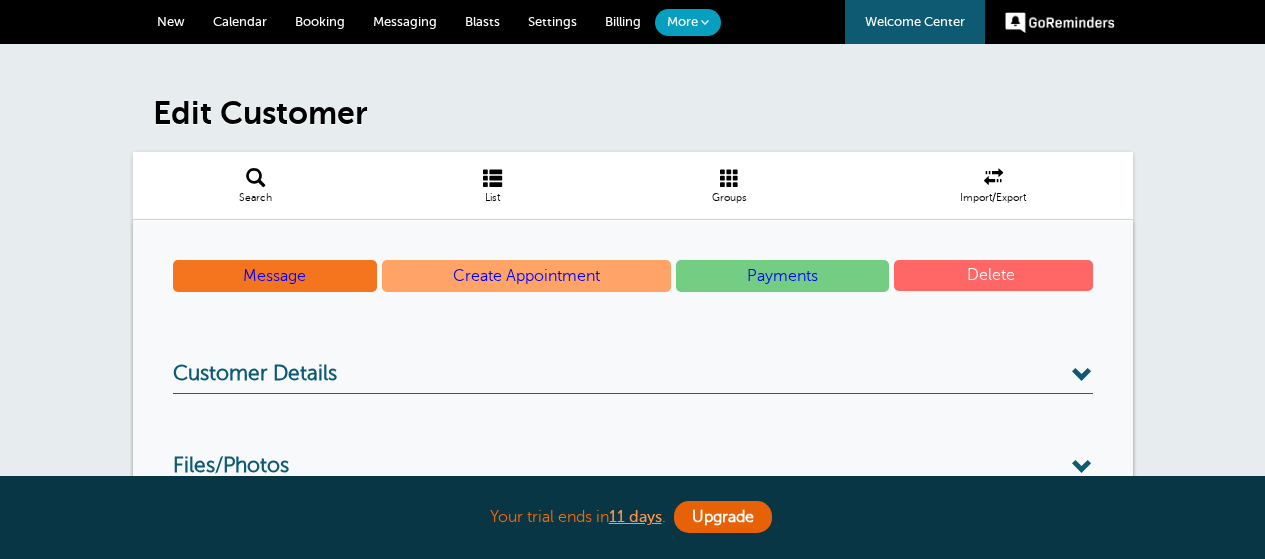 scroll, scrollTop: 0, scrollLeft: 0, axis: both 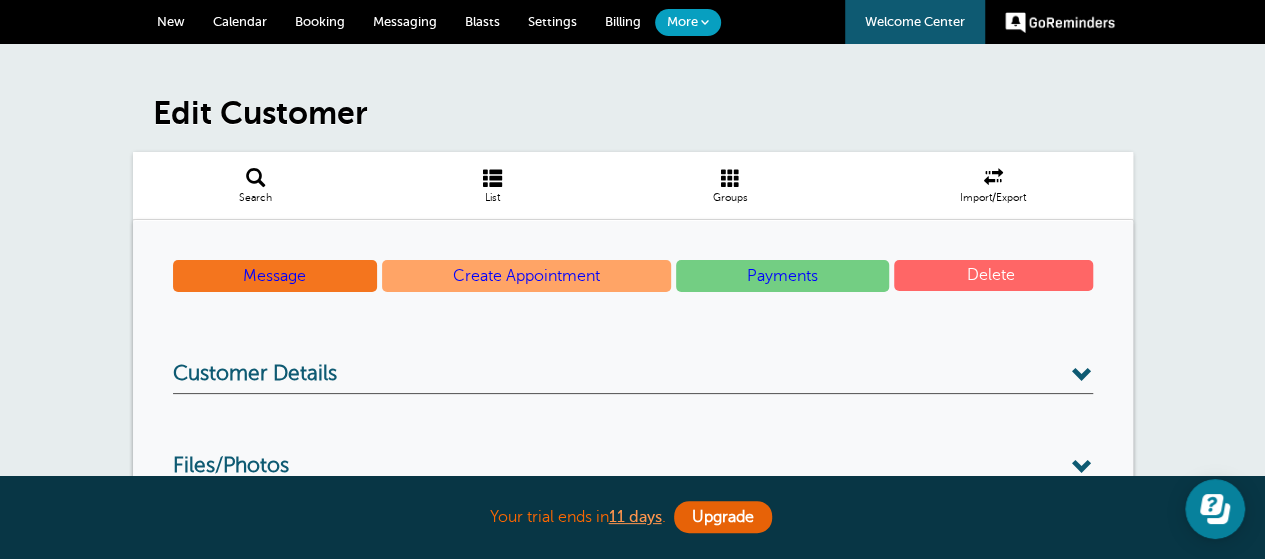 click on "Delete" at bounding box center (993, 275) 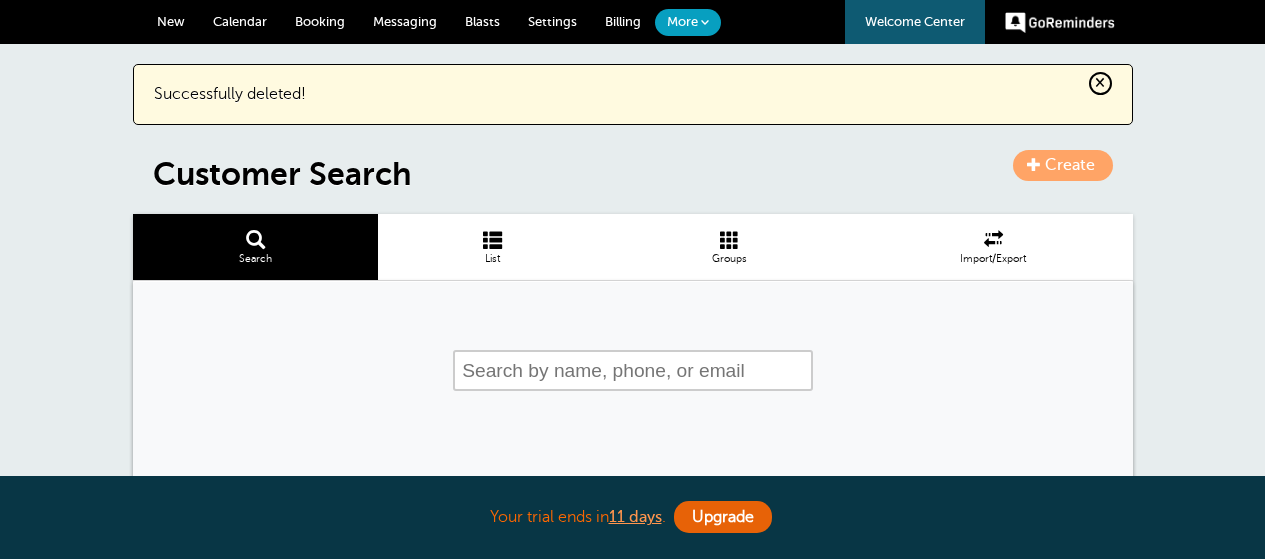 scroll, scrollTop: 0, scrollLeft: 0, axis: both 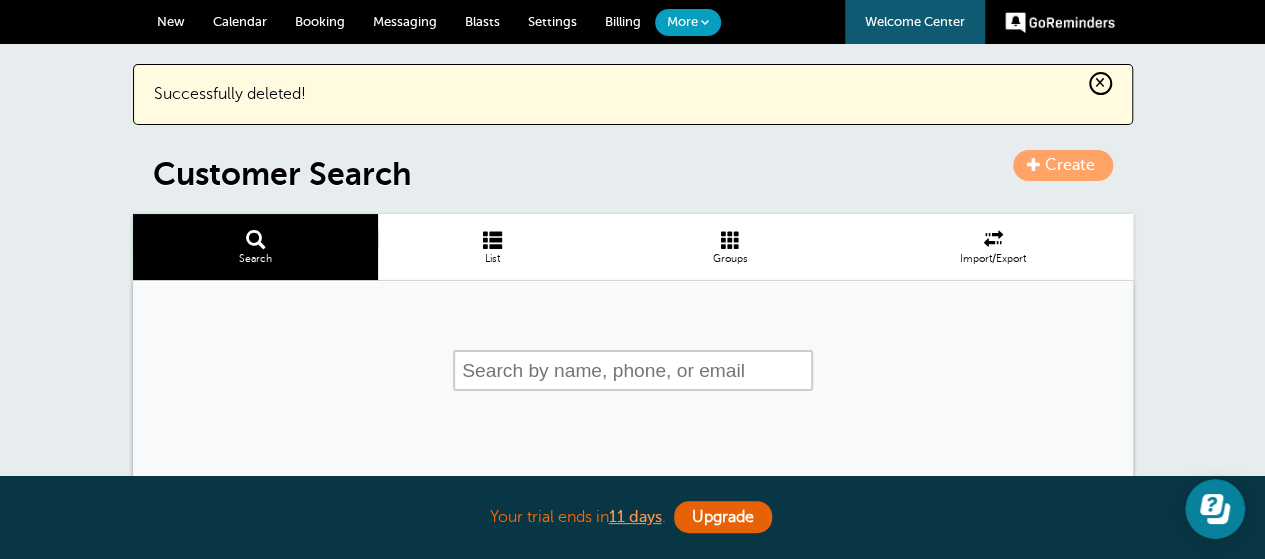 click on "List" at bounding box center (492, 259) 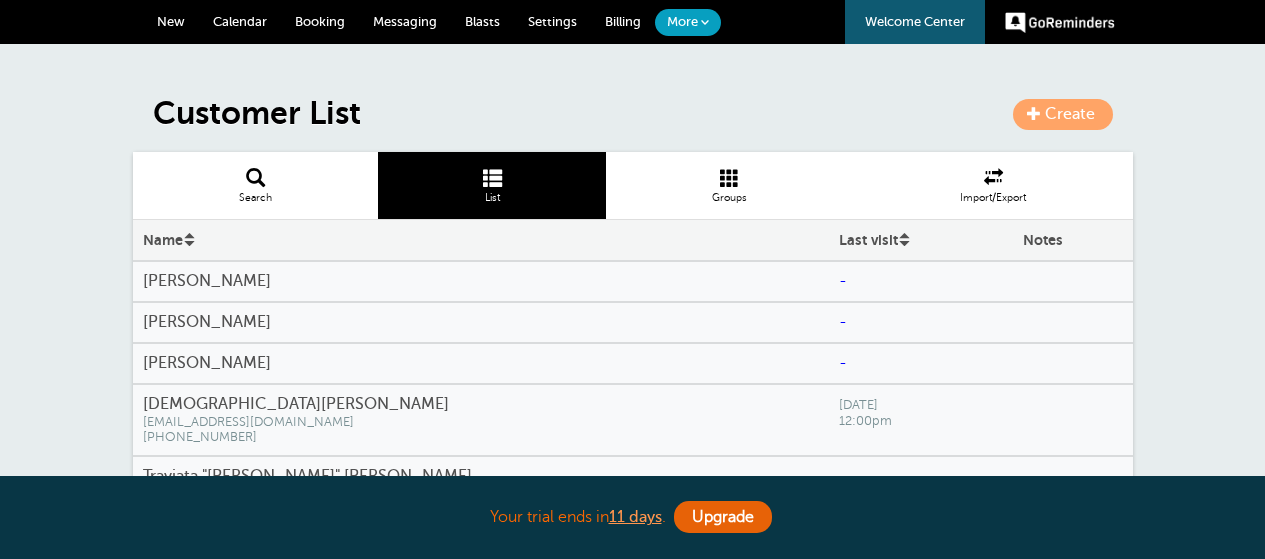 scroll, scrollTop: 0, scrollLeft: 0, axis: both 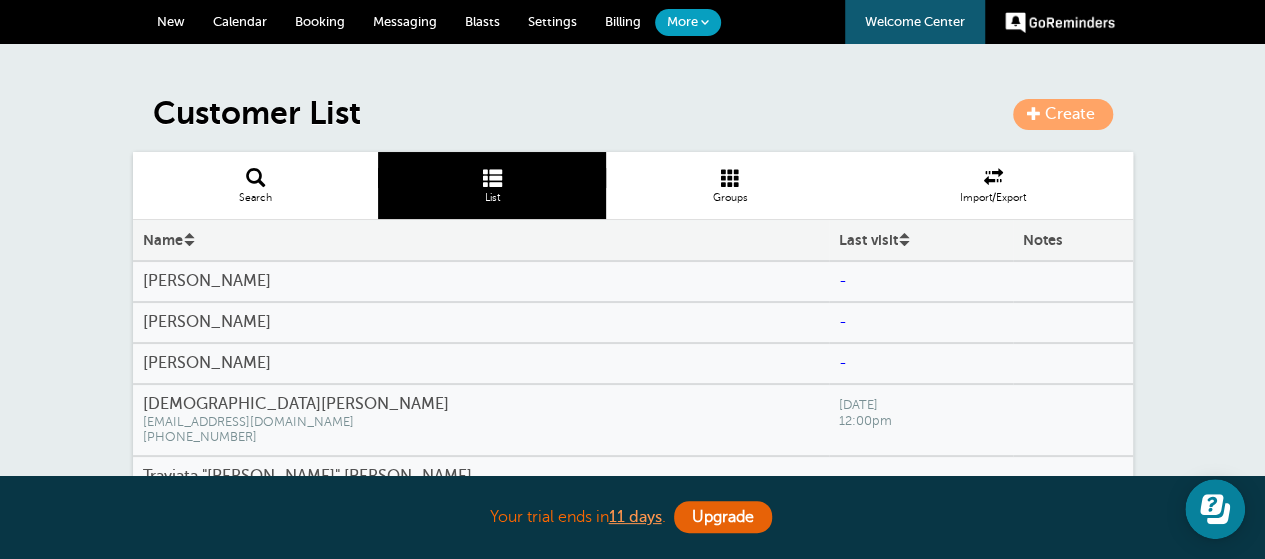 click on "[PERSON_NAME]" at bounding box center (481, 281) 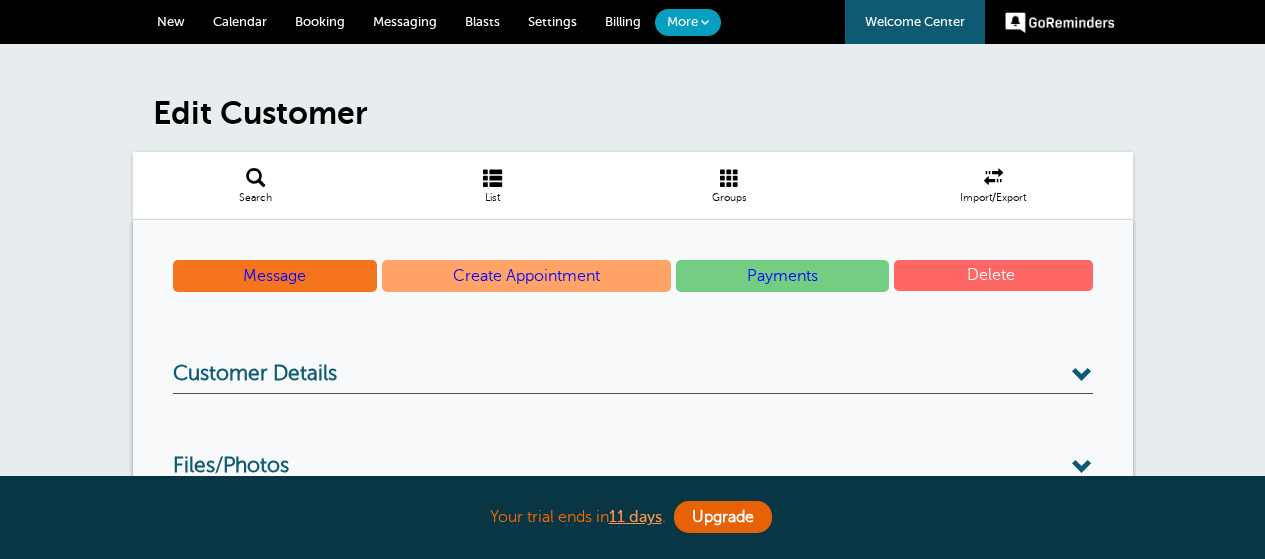 scroll, scrollTop: 0, scrollLeft: 0, axis: both 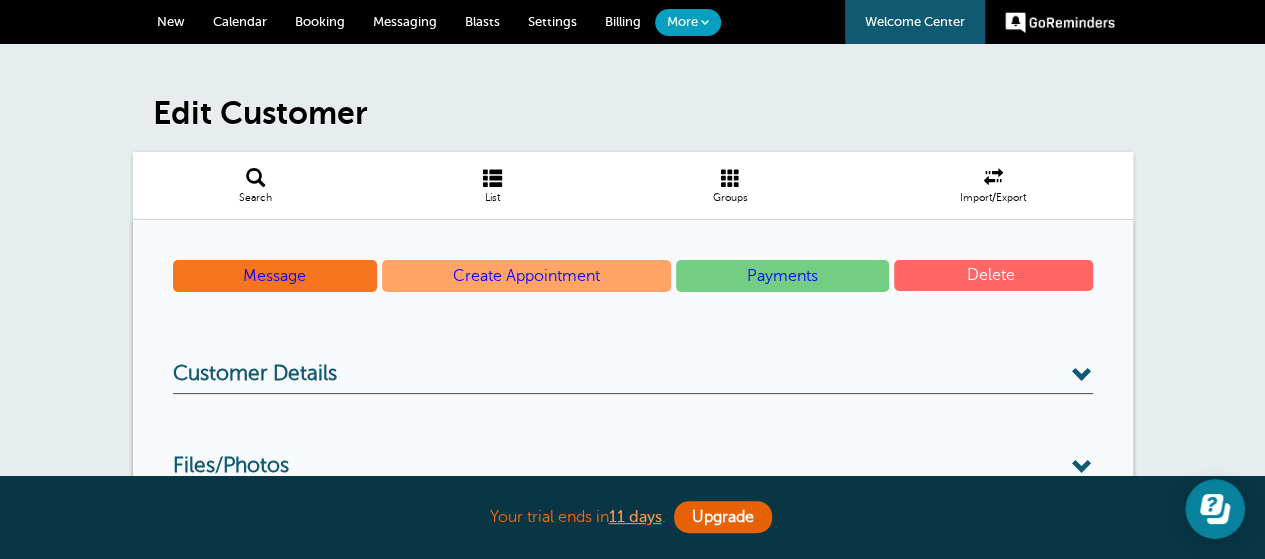 click on "Delete" at bounding box center [993, 275] 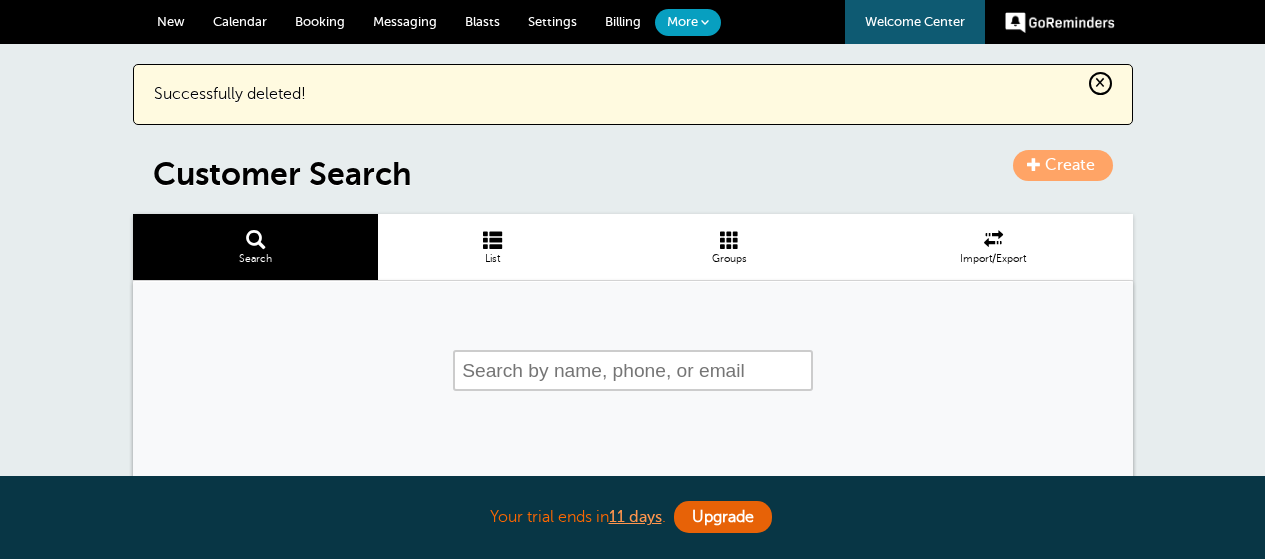 scroll, scrollTop: 0, scrollLeft: 0, axis: both 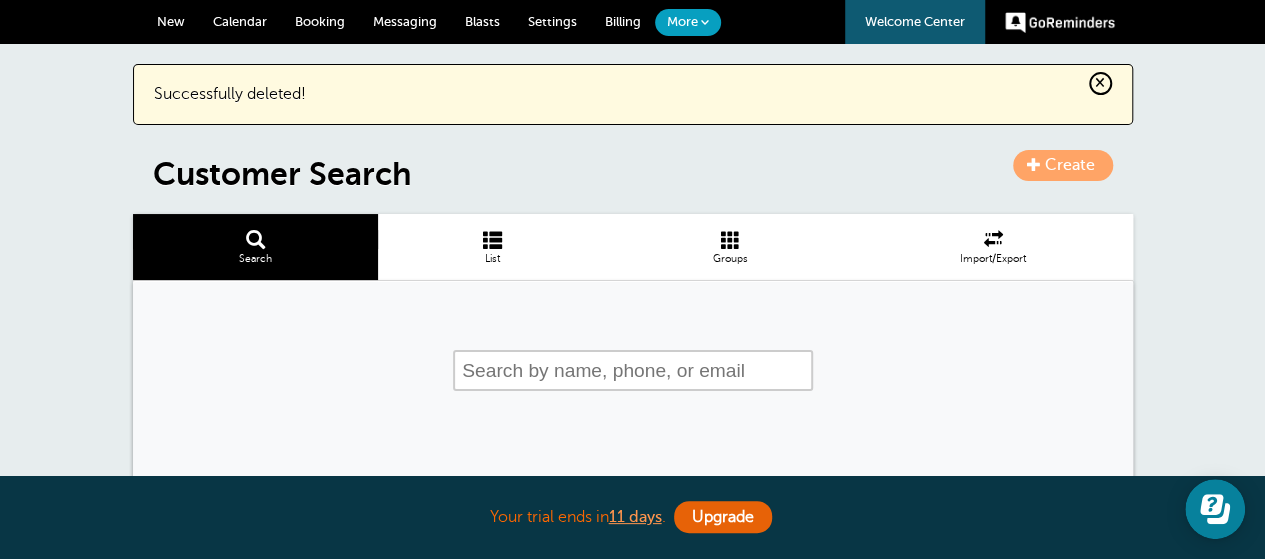 click at bounding box center (492, 239) 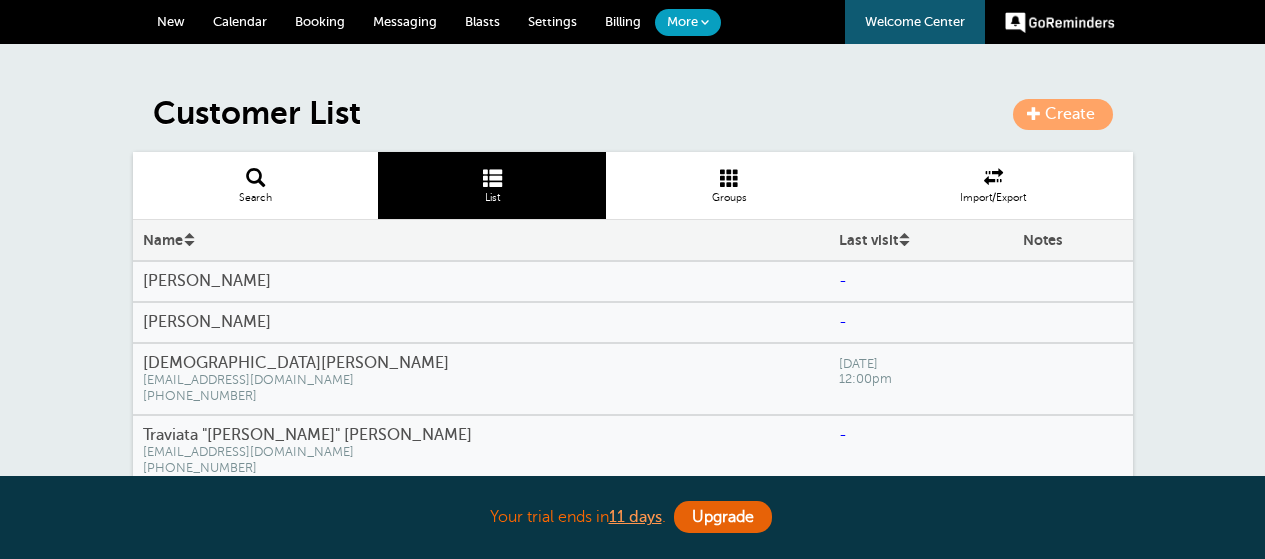 scroll, scrollTop: 0, scrollLeft: 0, axis: both 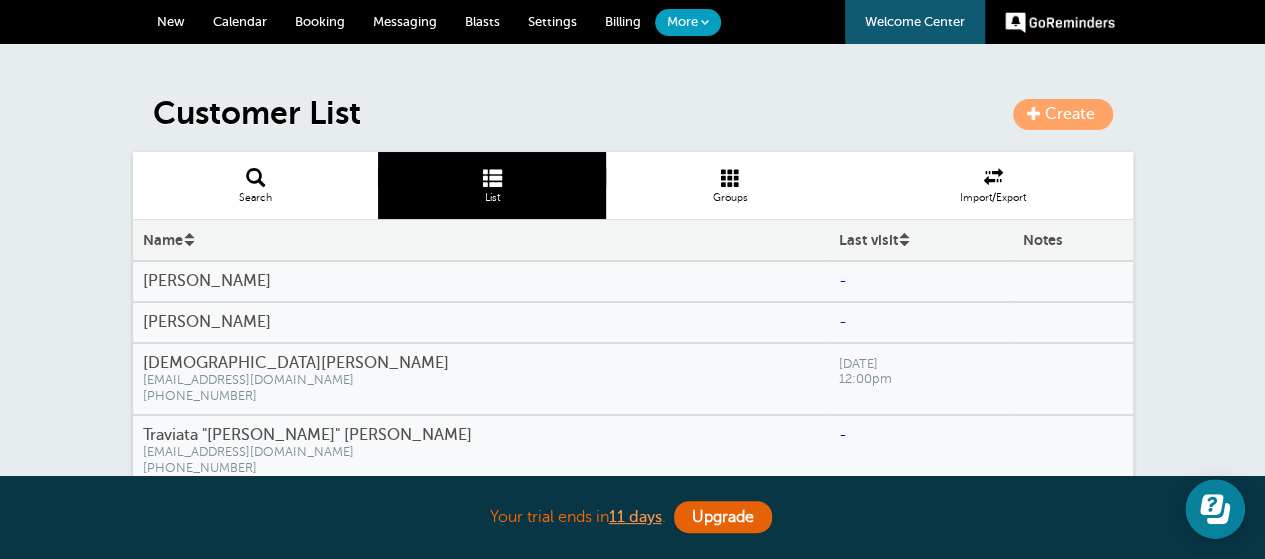 click on "[PERSON_NAME]" at bounding box center [481, 281] 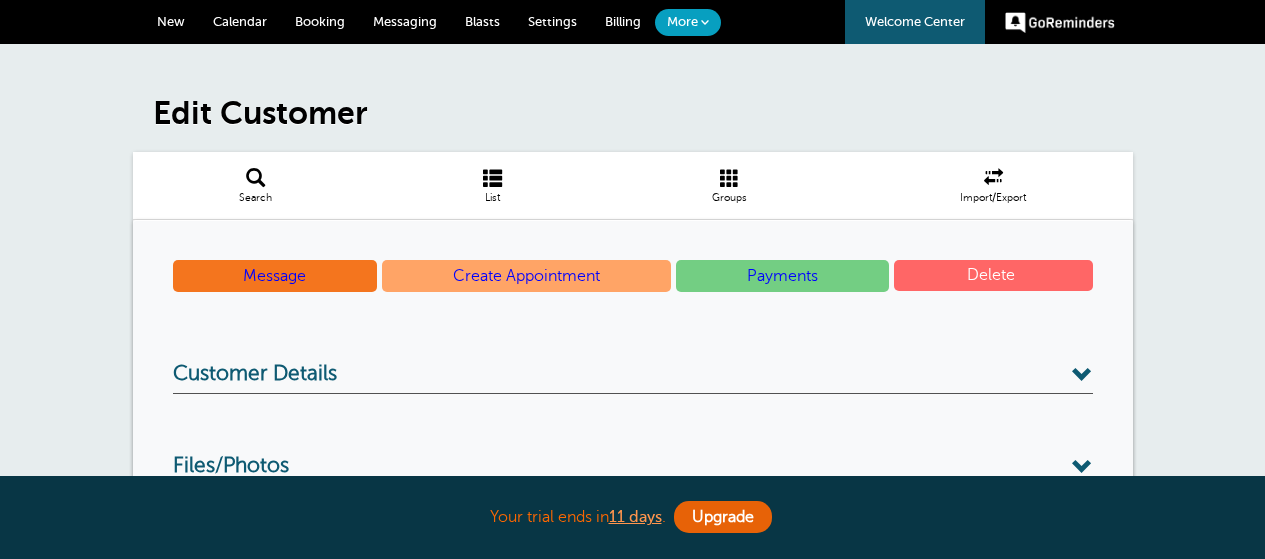 scroll, scrollTop: 0, scrollLeft: 0, axis: both 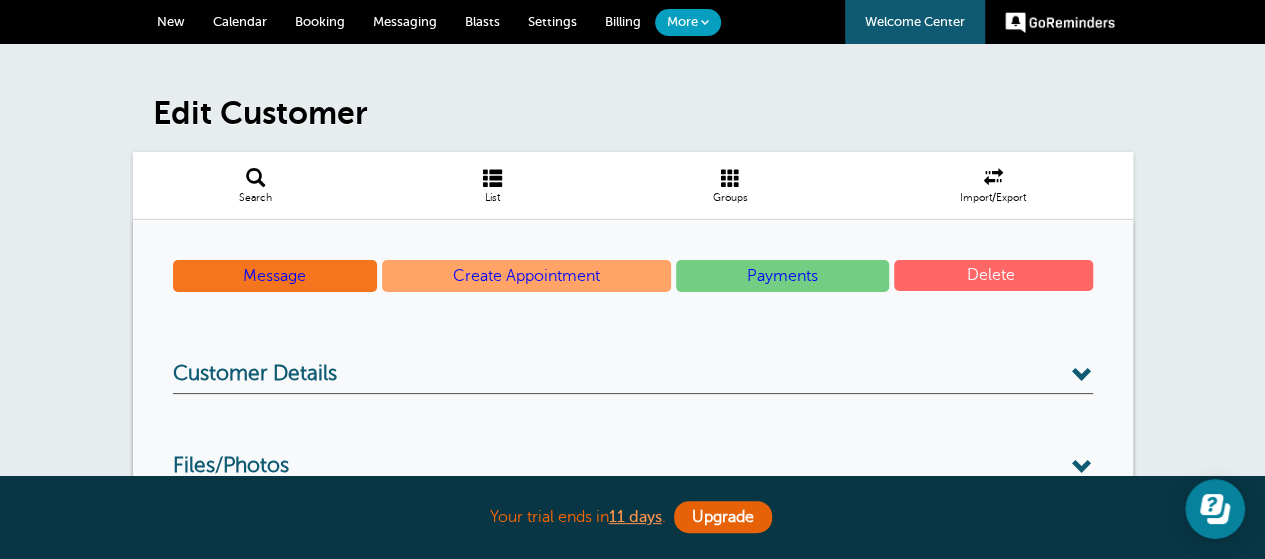 click on "Delete" at bounding box center [993, 275] 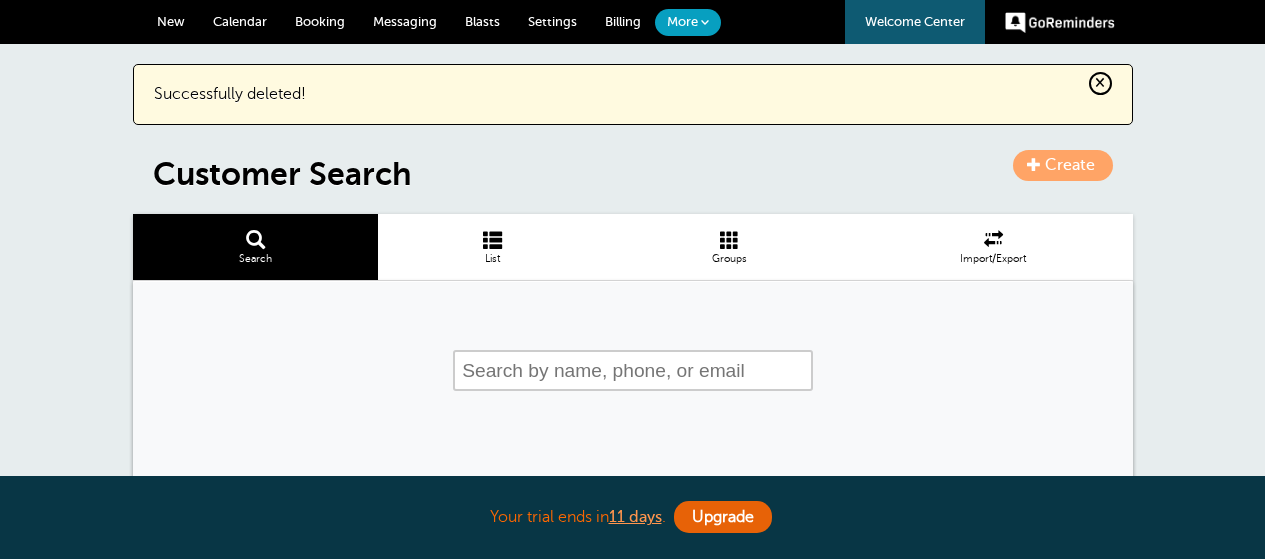 scroll, scrollTop: 0, scrollLeft: 0, axis: both 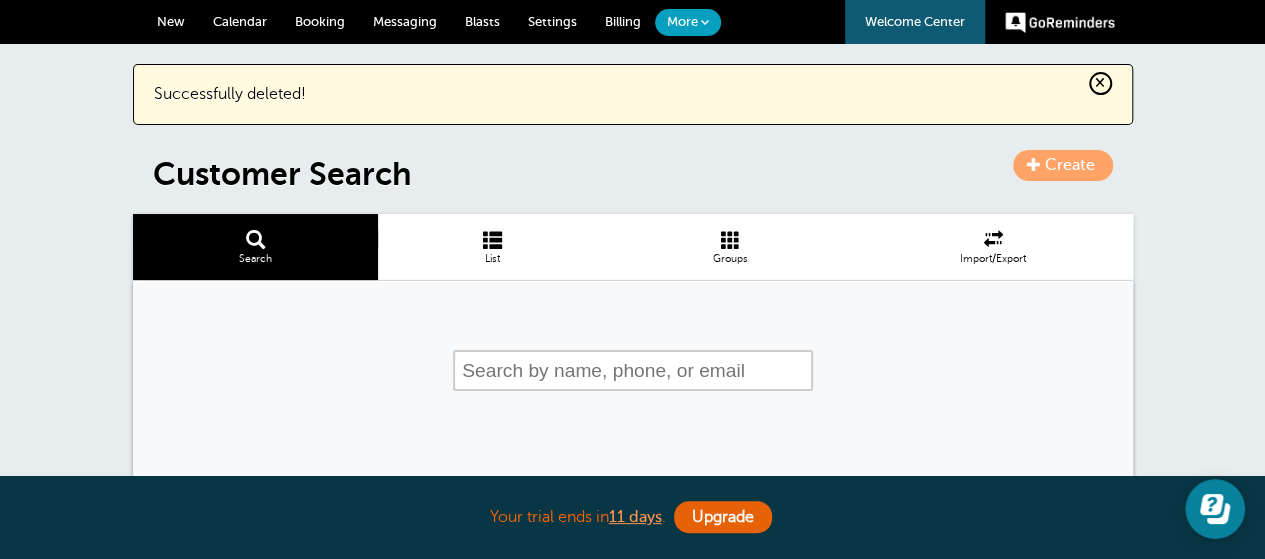 click on "List" at bounding box center [492, 259] 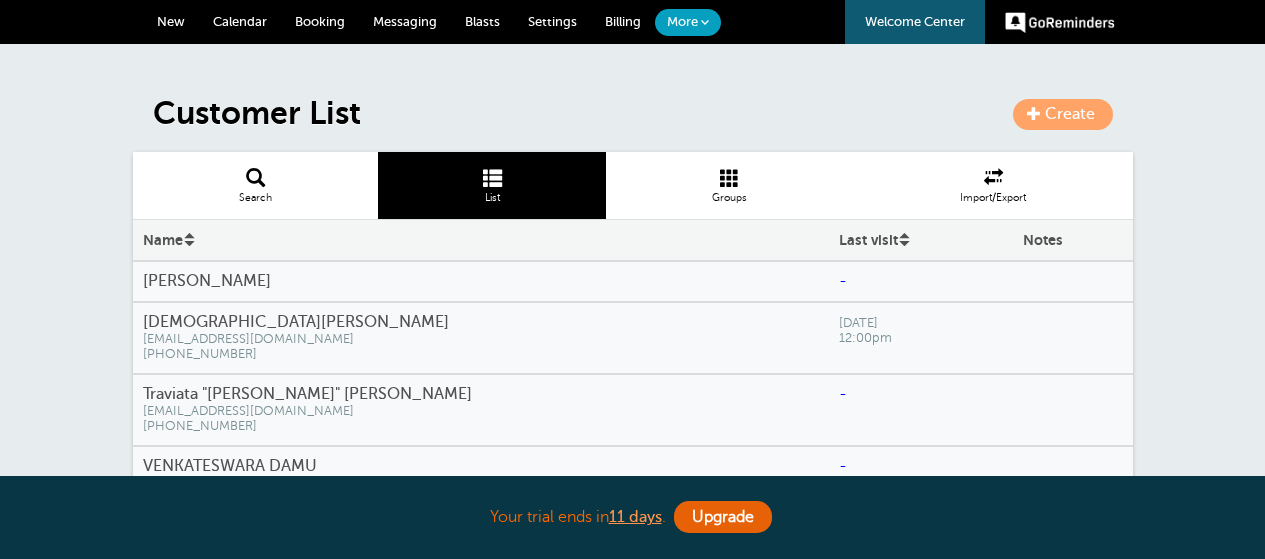 scroll, scrollTop: 0, scrollLeft: 0, axis: both 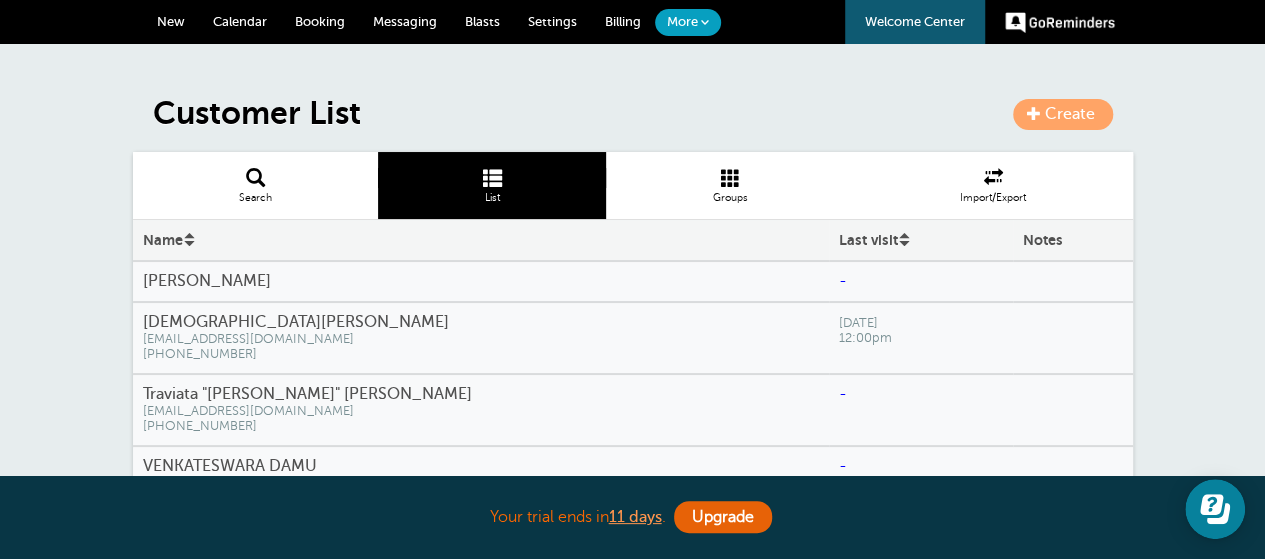 click on "Summer Khan" at bounding box center (481, 281) 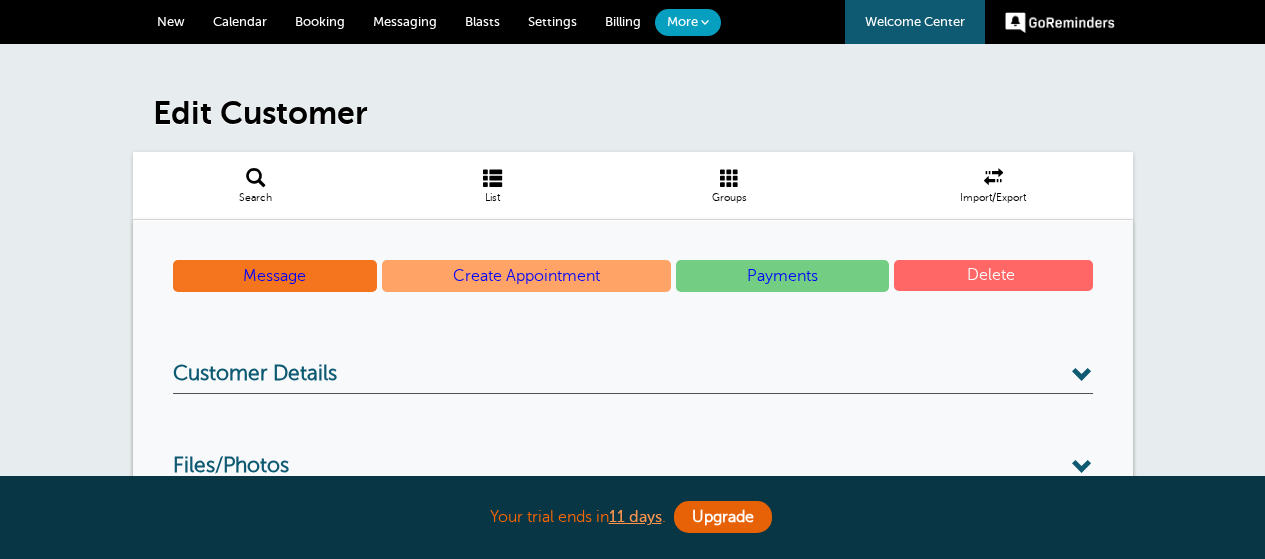 scroll, scrollTop: 0, scrollLeft: 0, axis: both 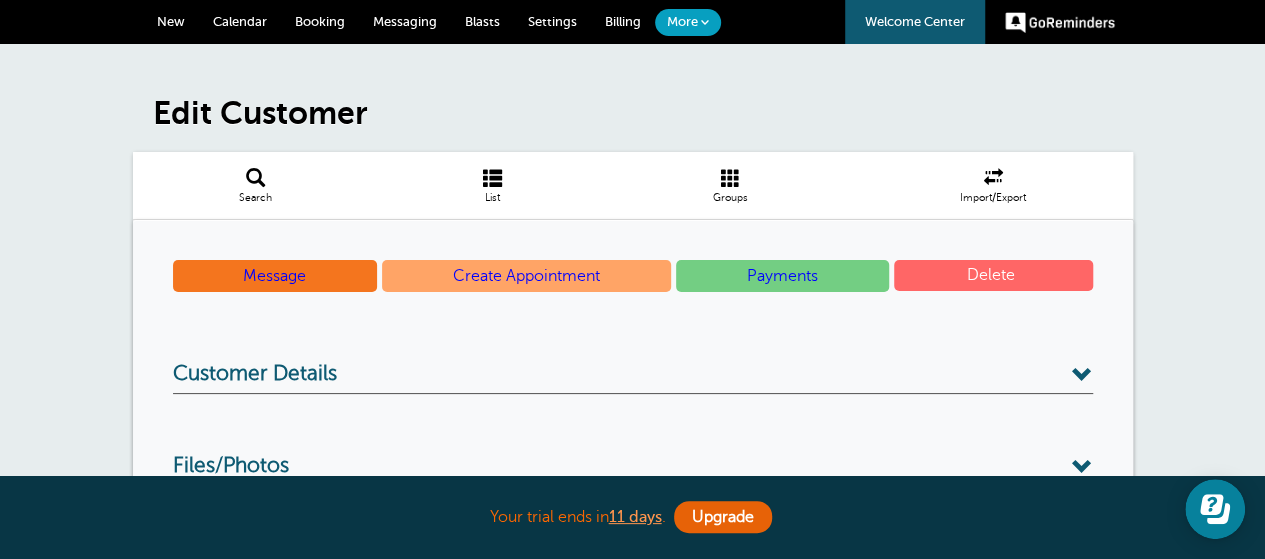 click on "Delete" at bounding box center (993, 275) 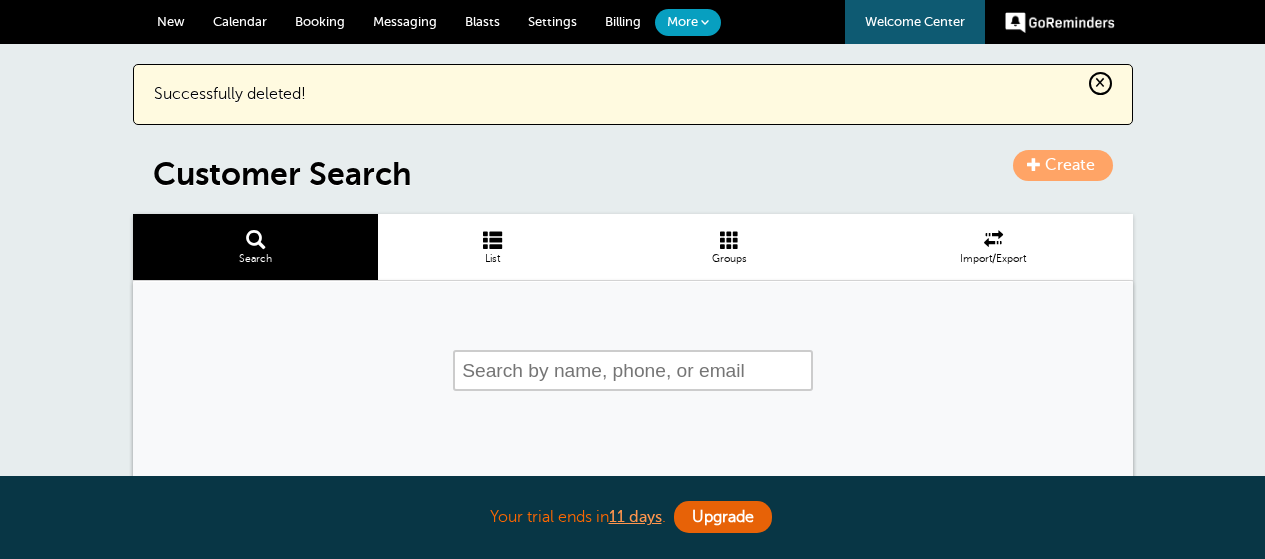 scroll, scrollTop: 0, scrollLeft: 0, axis: both 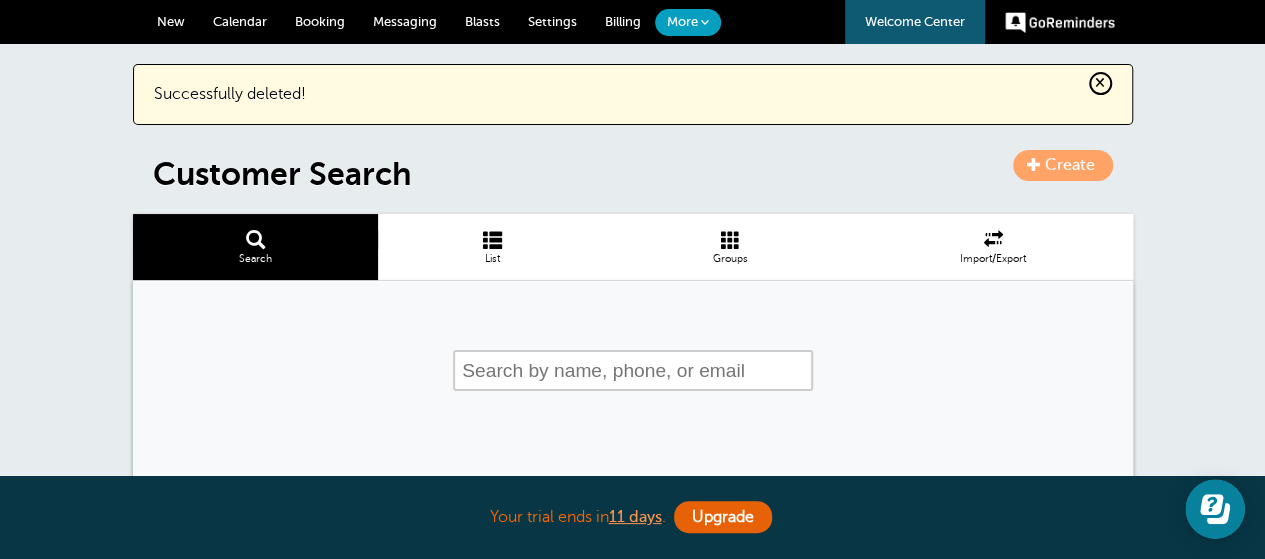 click at bounding box center (492, 239) 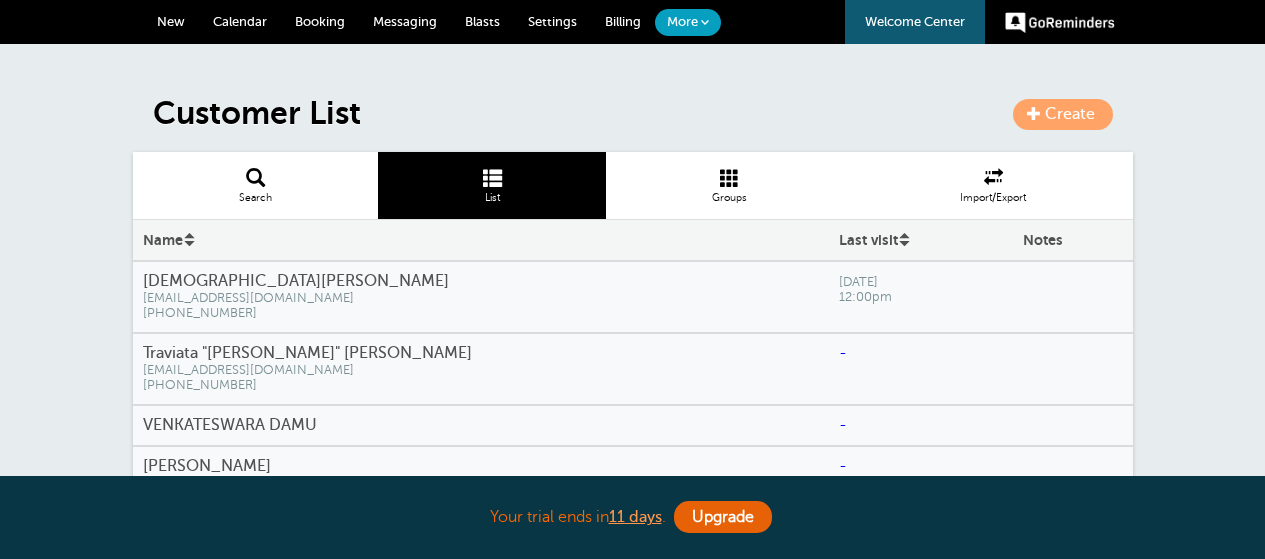 scroll, scrollTop: 0, scrollLeft: 0, axis: both 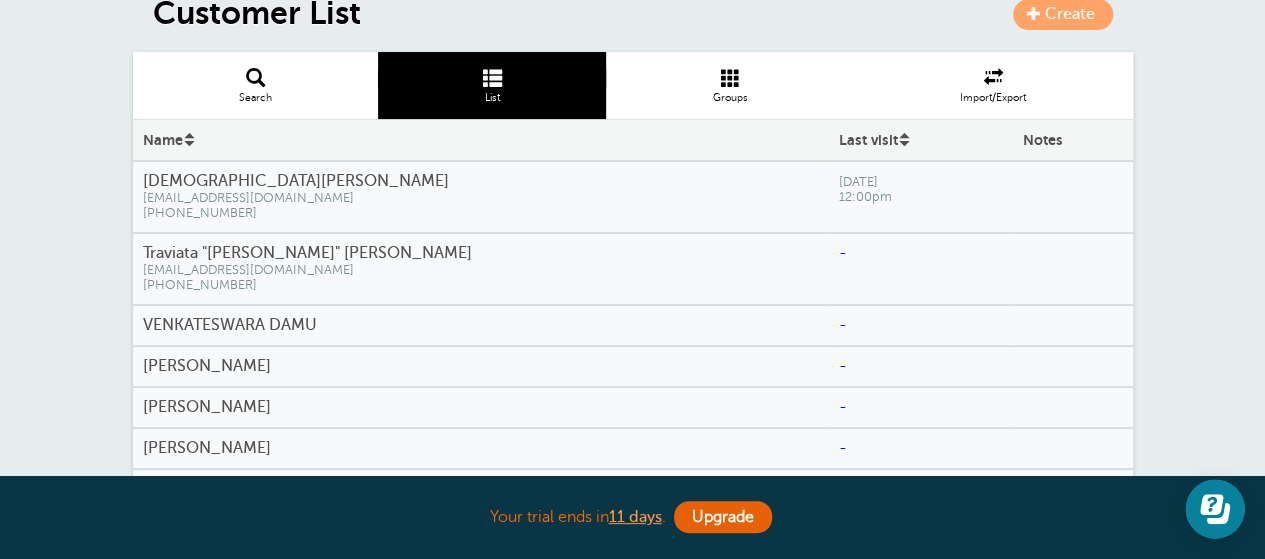 click on "VENKATESWARA DAMU" at bounding box center [481, 325] 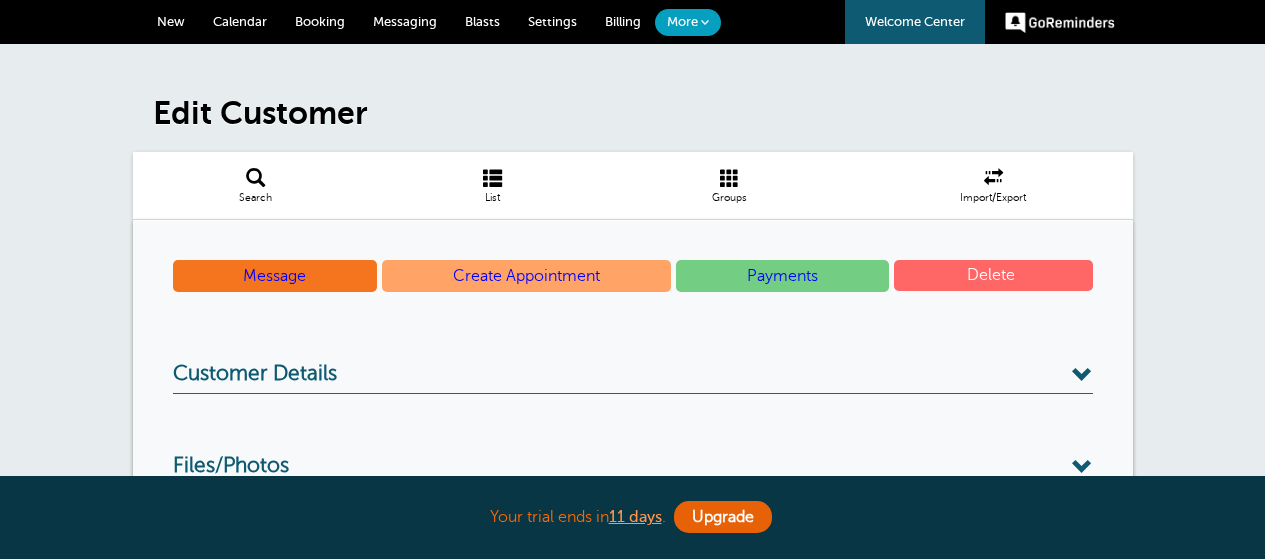 scroll, scrollTop: 0, scrollLeft: 0, axis: both 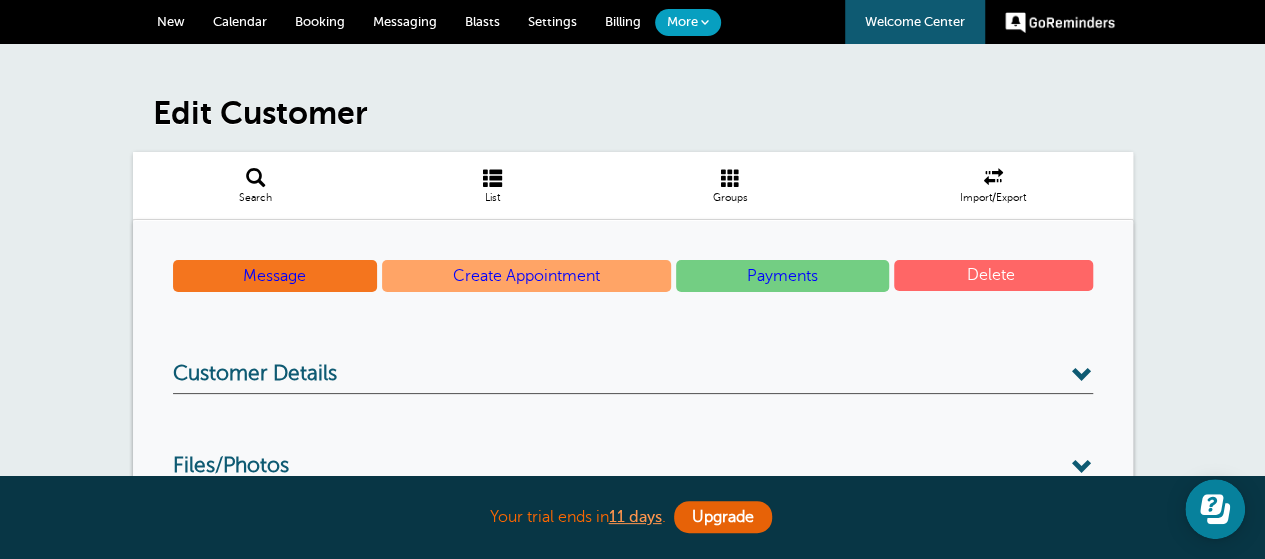 click on "Delete" at bounding box center (993, 275) 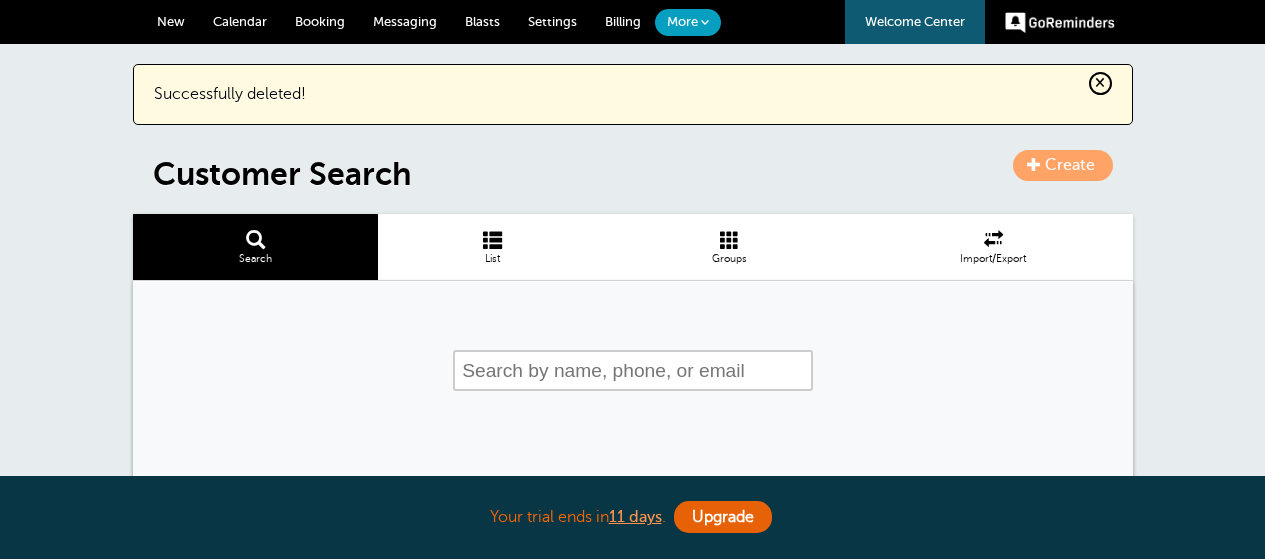 scroll, scrollTop: 0, scrollLeft: 0, axis: both 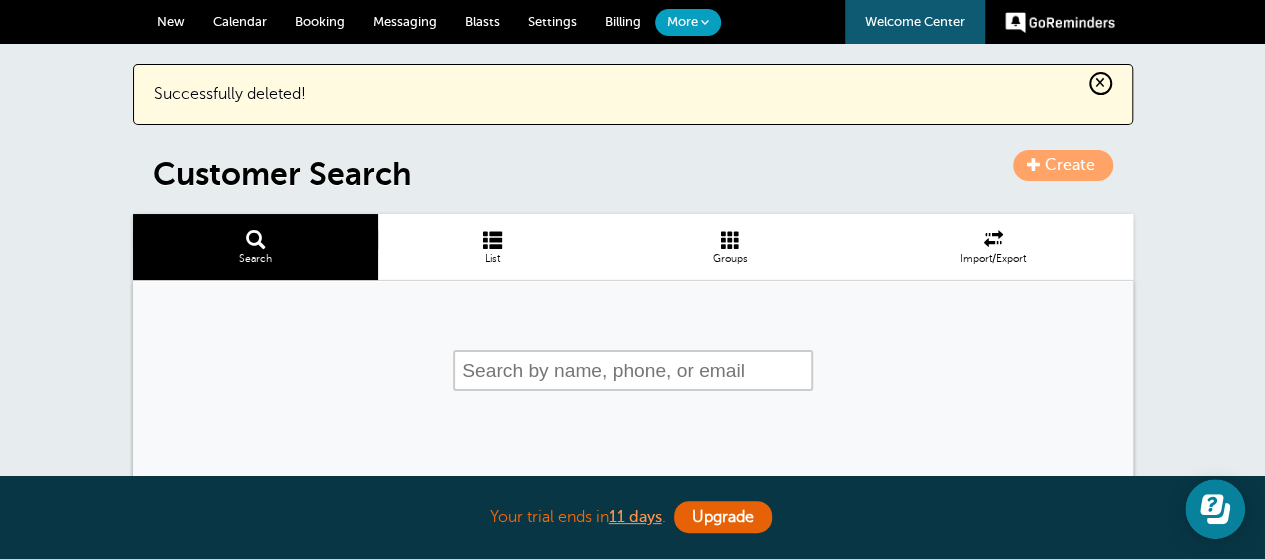 click on "List" at bounding box center (492, 247) 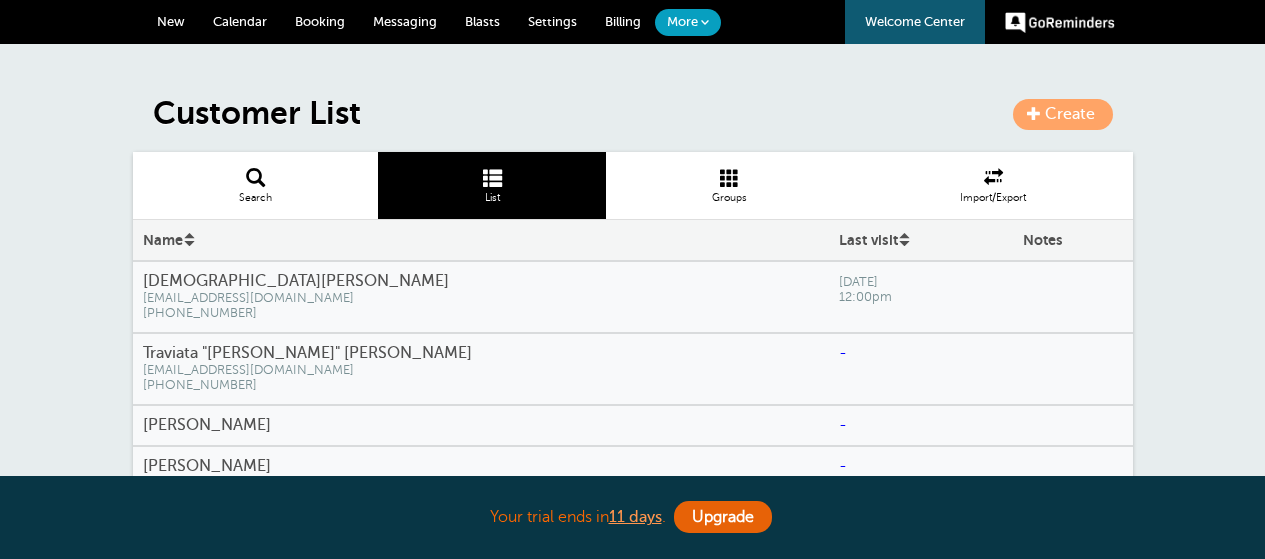 scroll, scrollTop: 0, scrollLeft: 0, axis: both 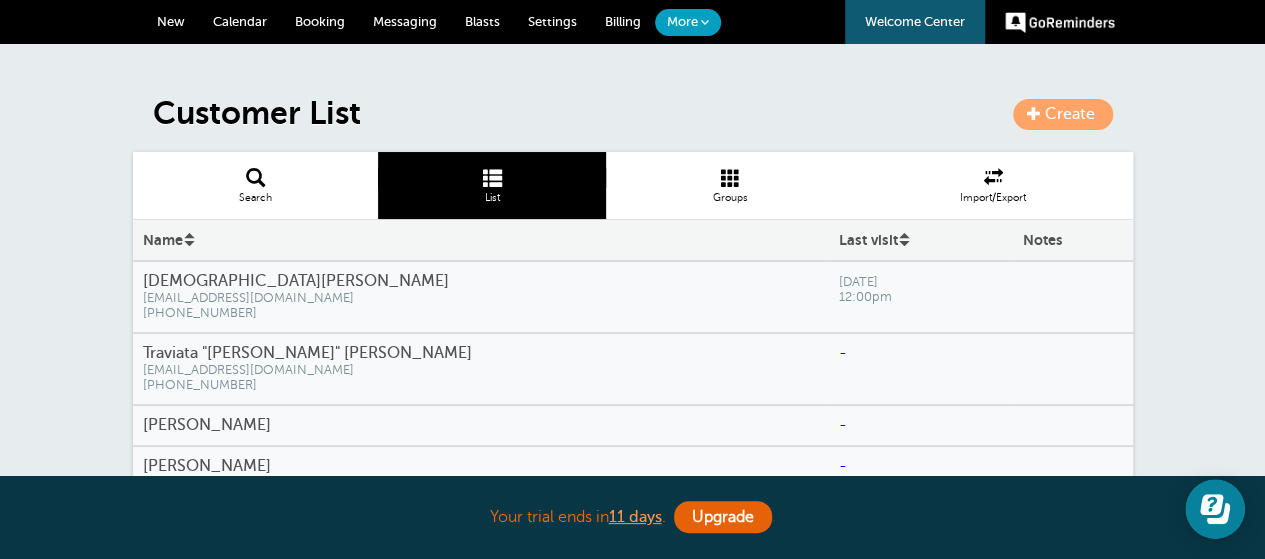 click on "Yujin Yeo" at bounding box center [481, 425] 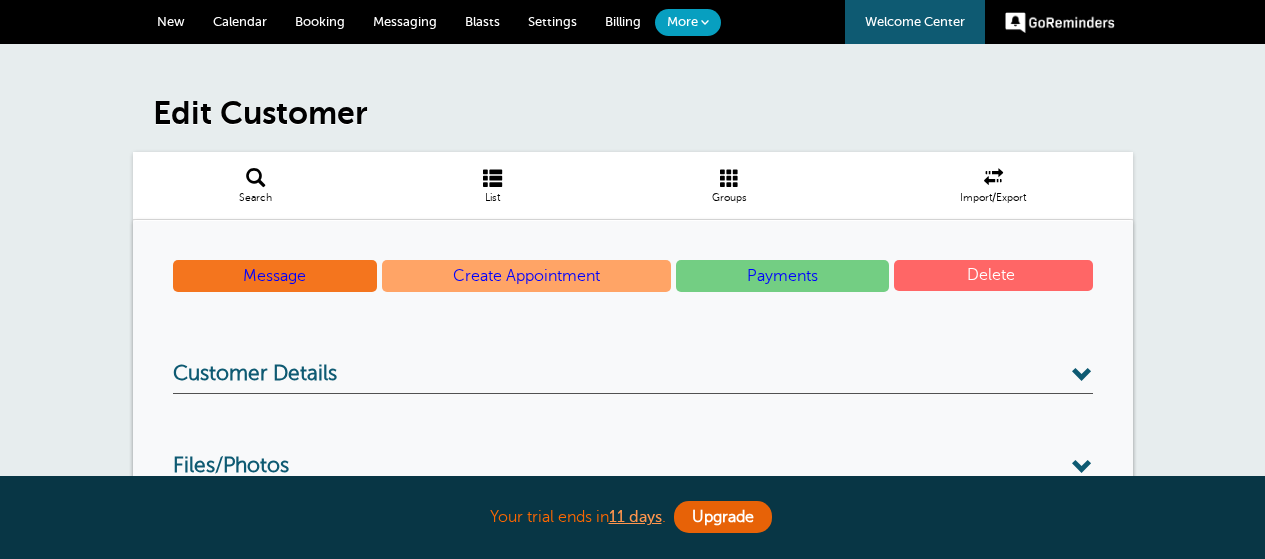 scroll, scrollTop: 0, scrollLeft: 0, axis: both 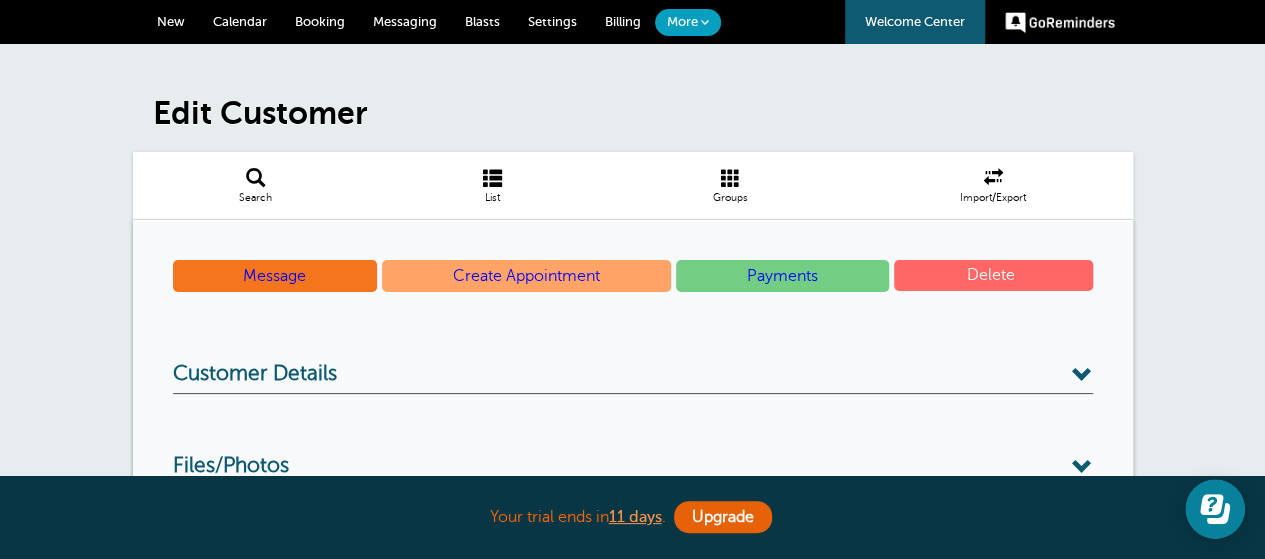 click on "Delete" at bounding box center (993, 275) 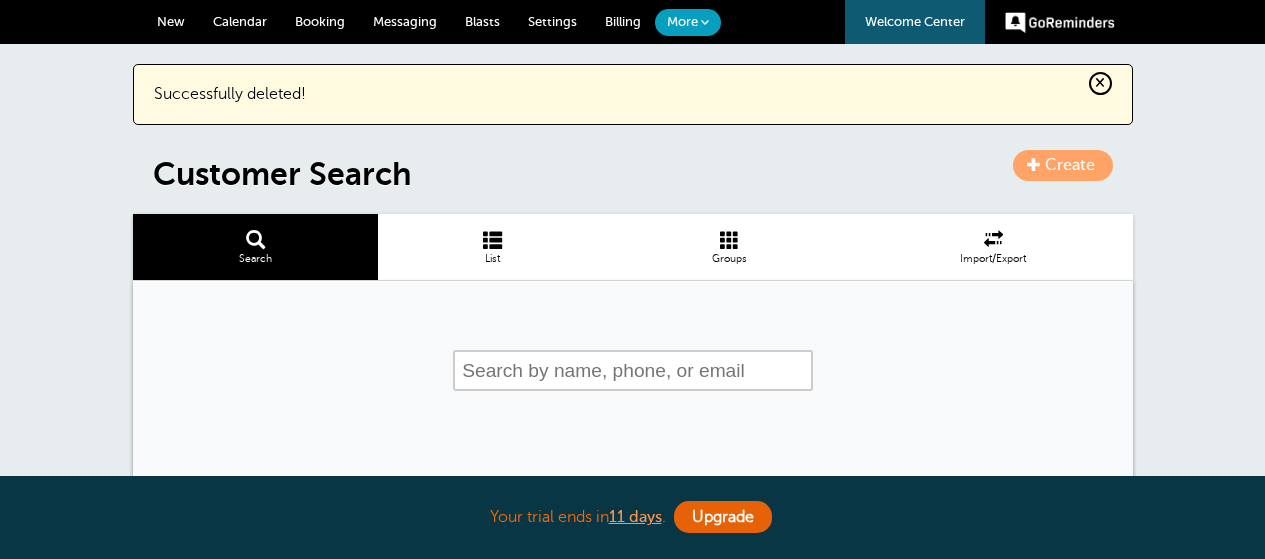 scroll, scrollTop: 0, scrollLeft: 0, axis: both 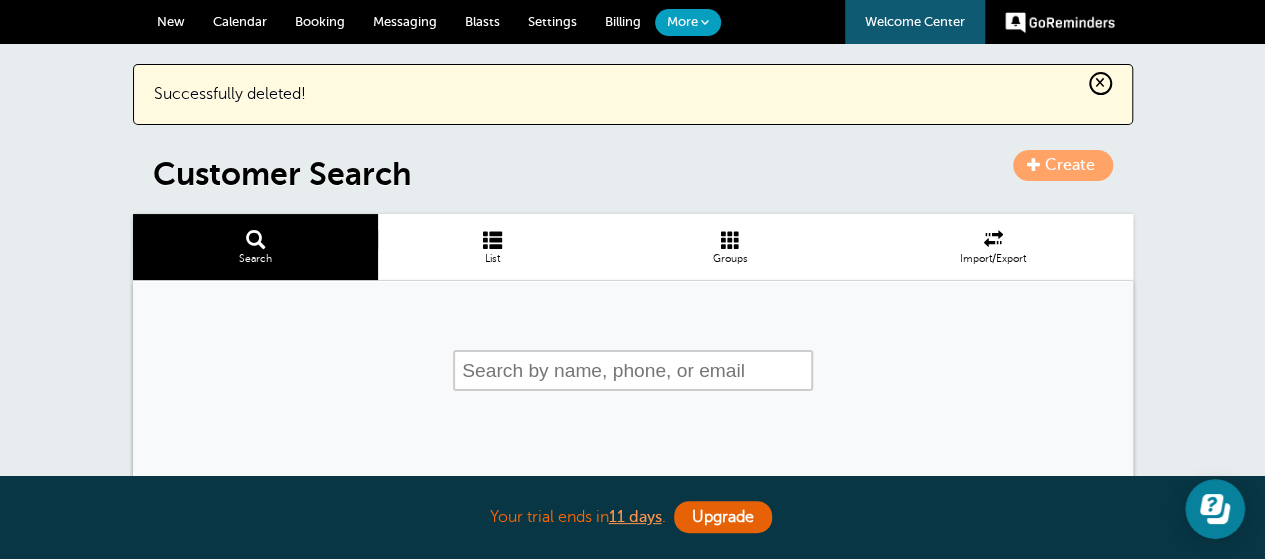 click on "×
Successfully deleted!
Create
Customer Search
Search
List
Groups
Import/Export" at bounding box center (633, 286) 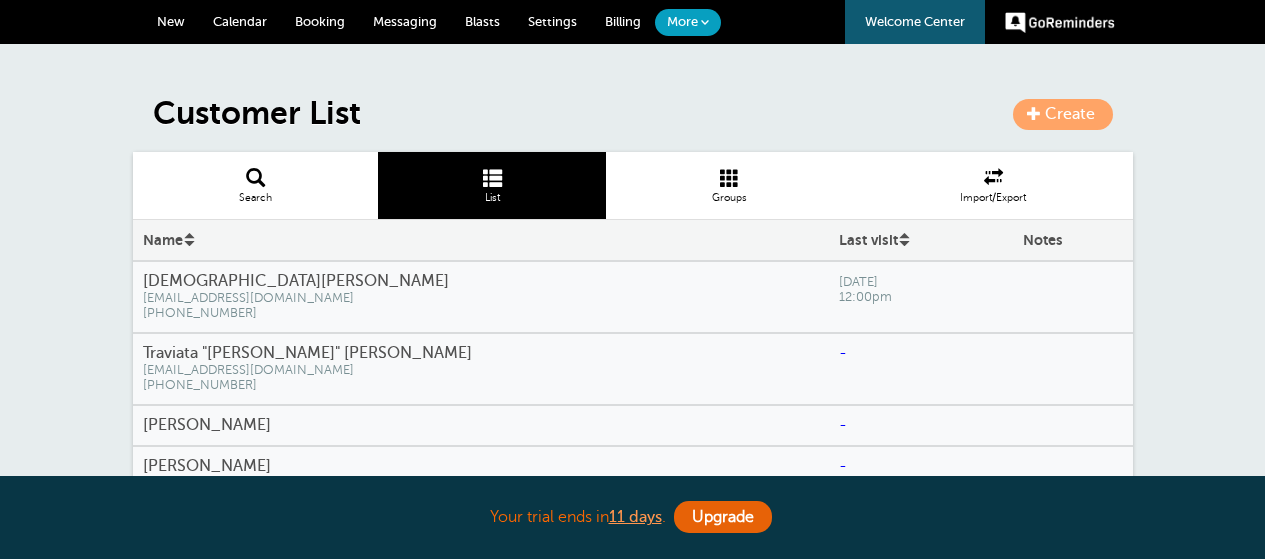 scroll, scrollTop: 0, scrollLeft: 0, axis: both 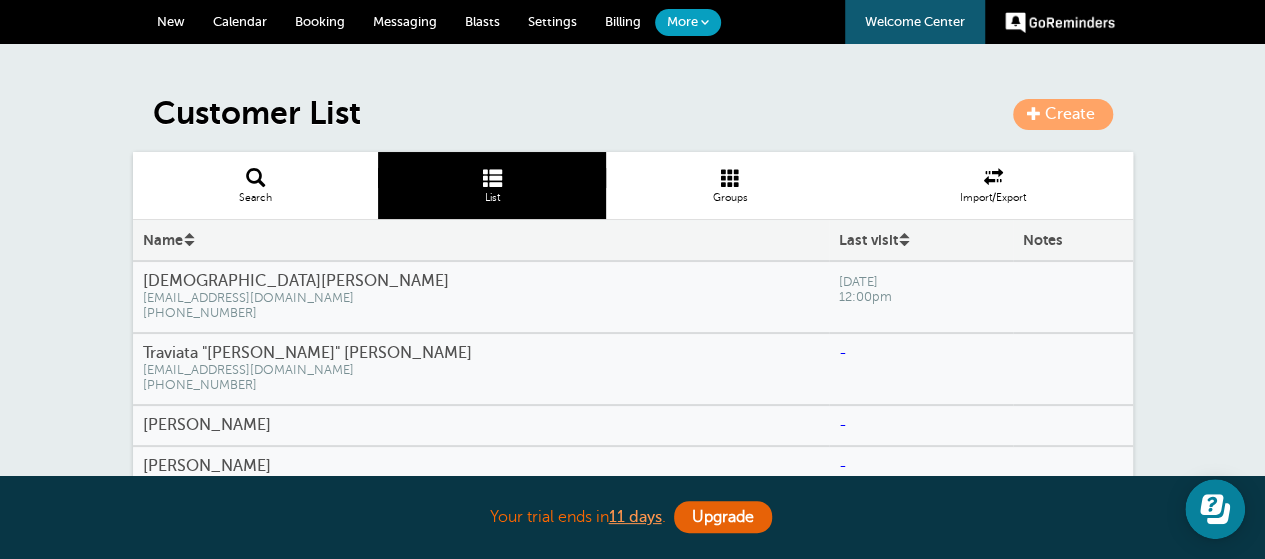 click on "[PERSON_NAME]" at bounding box center [481, 425] 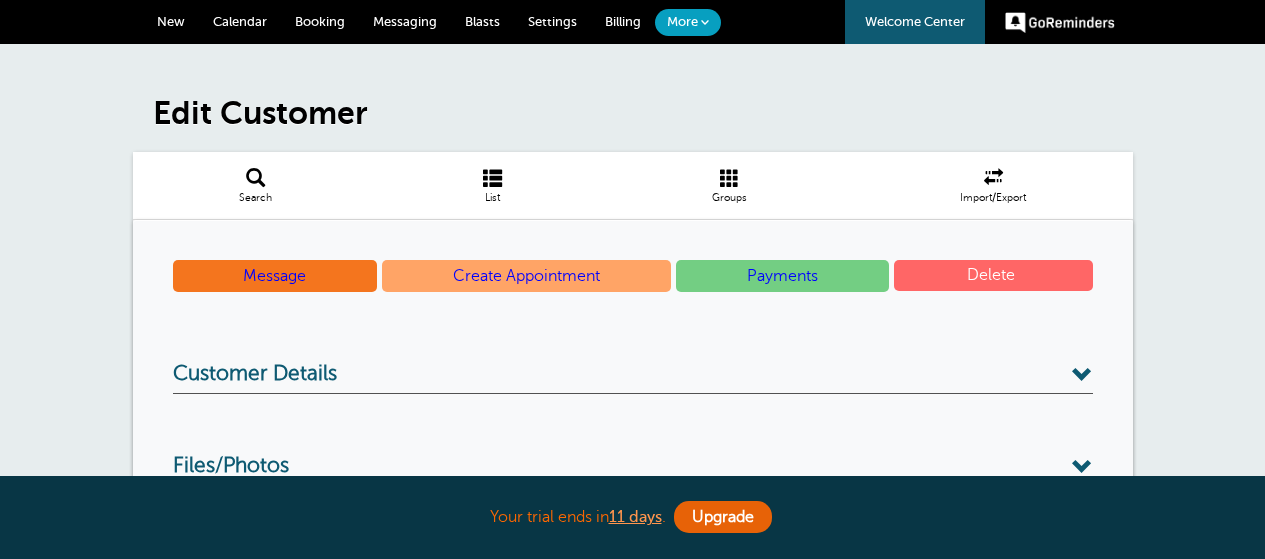 scroll, scrollTop: 0, scrollLeft: 0, axis: both 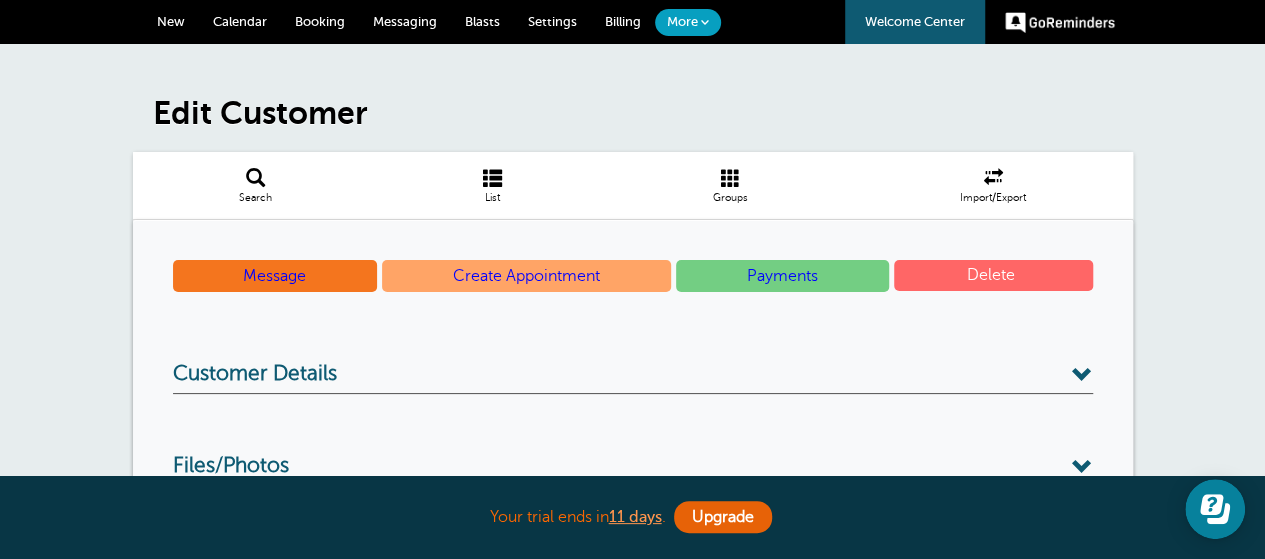 click on "Delete" at bounding box center (993, 275) 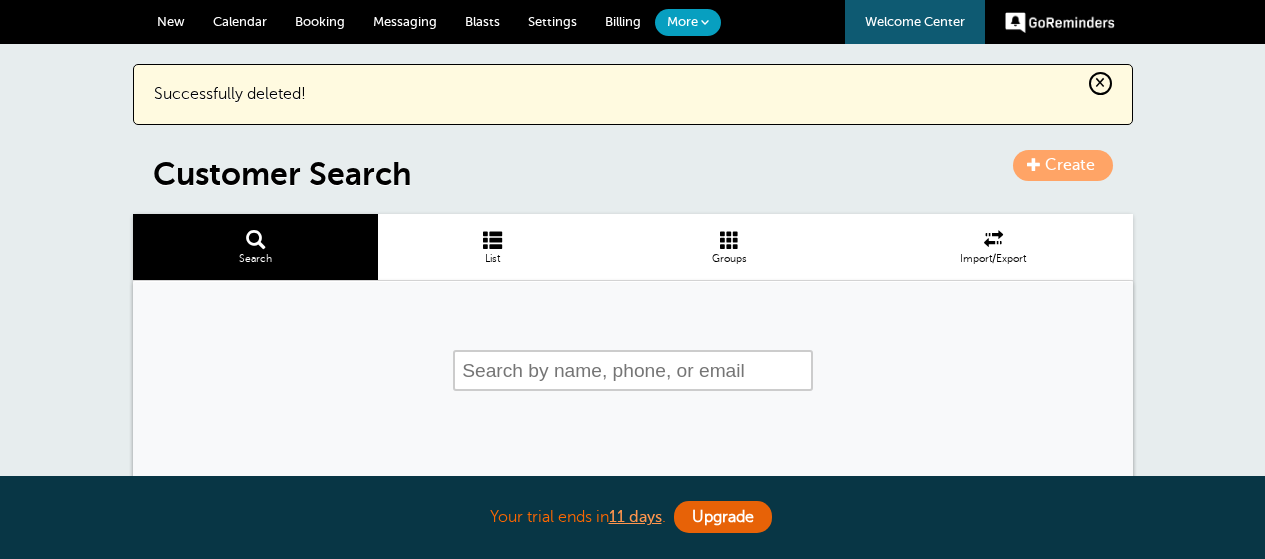 scroll, scrollTop: 0, scrollLeft: 0, axis: both 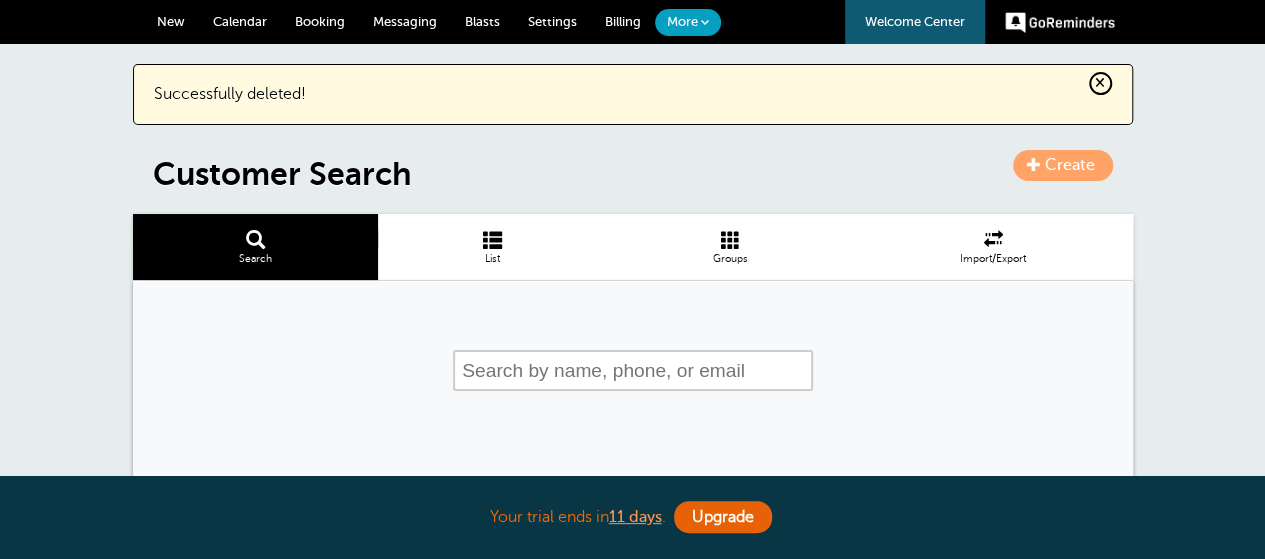 click on "Customer Search" at bounding box center [643, 174] 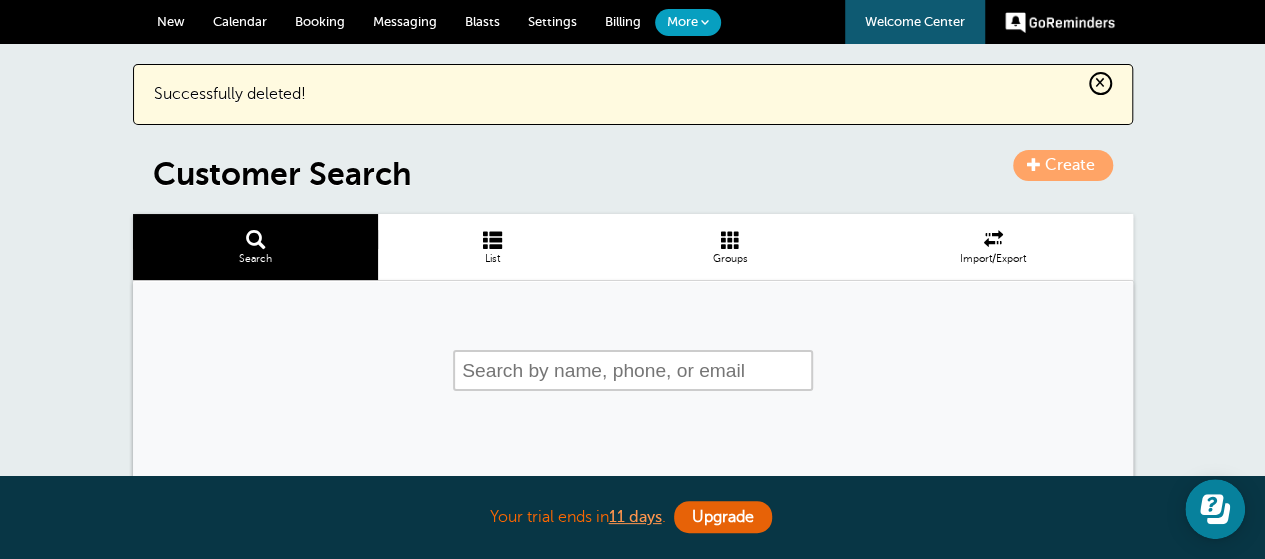 scroll, scrollTop: 0, scrollLeft: 0, axis: both 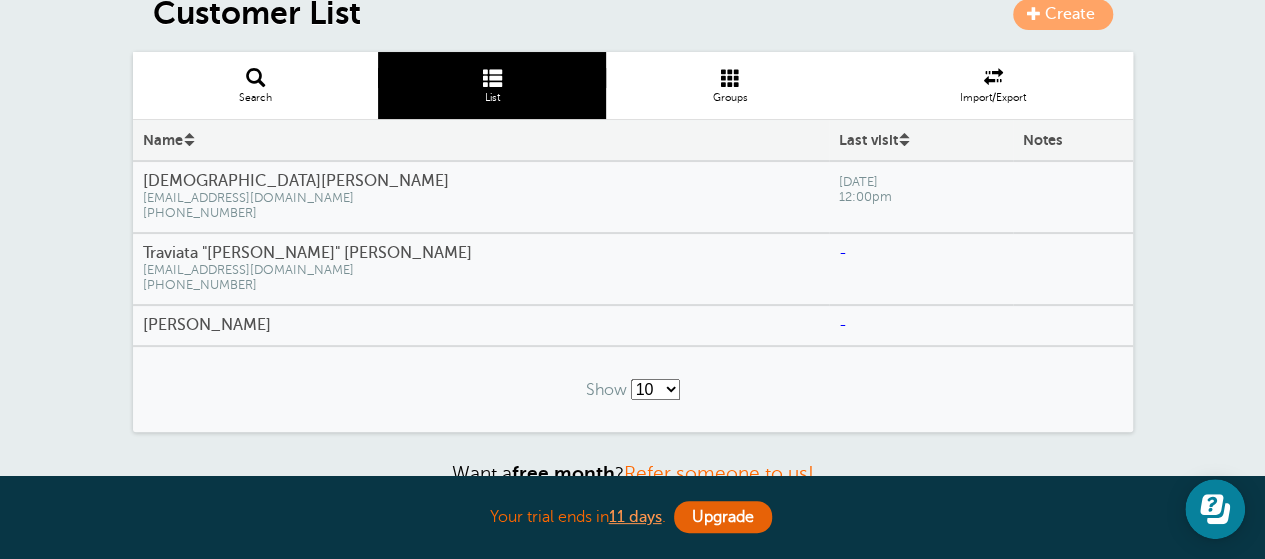 click on "[PERSON_NAME]" at bounding box center [481, 325] 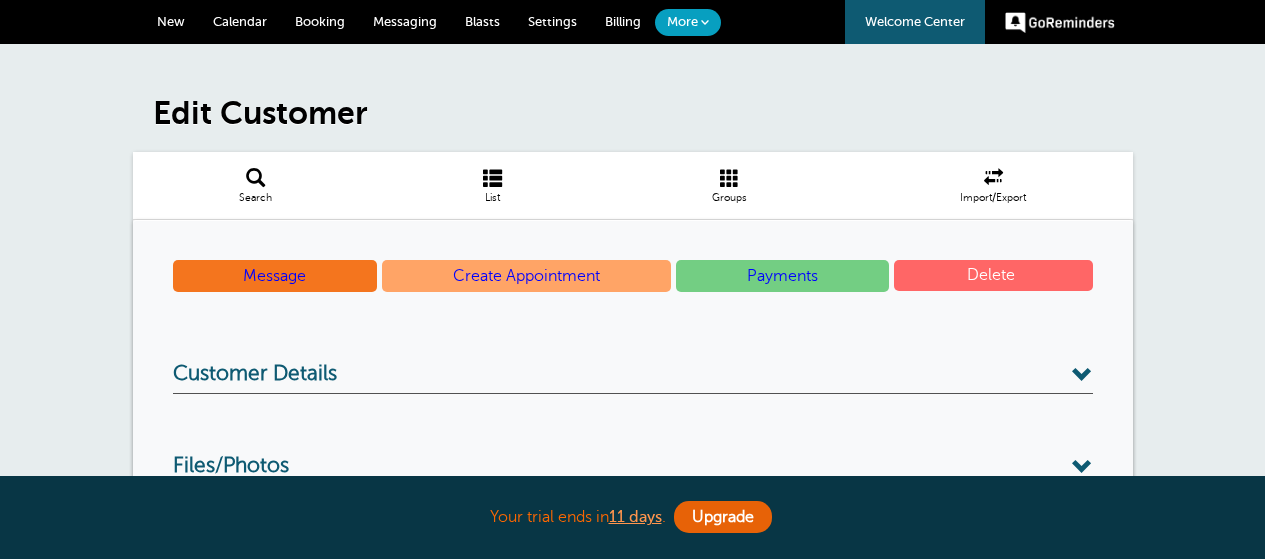 scroll, scrollTop: 0, scrollLeft: 0, axis: both 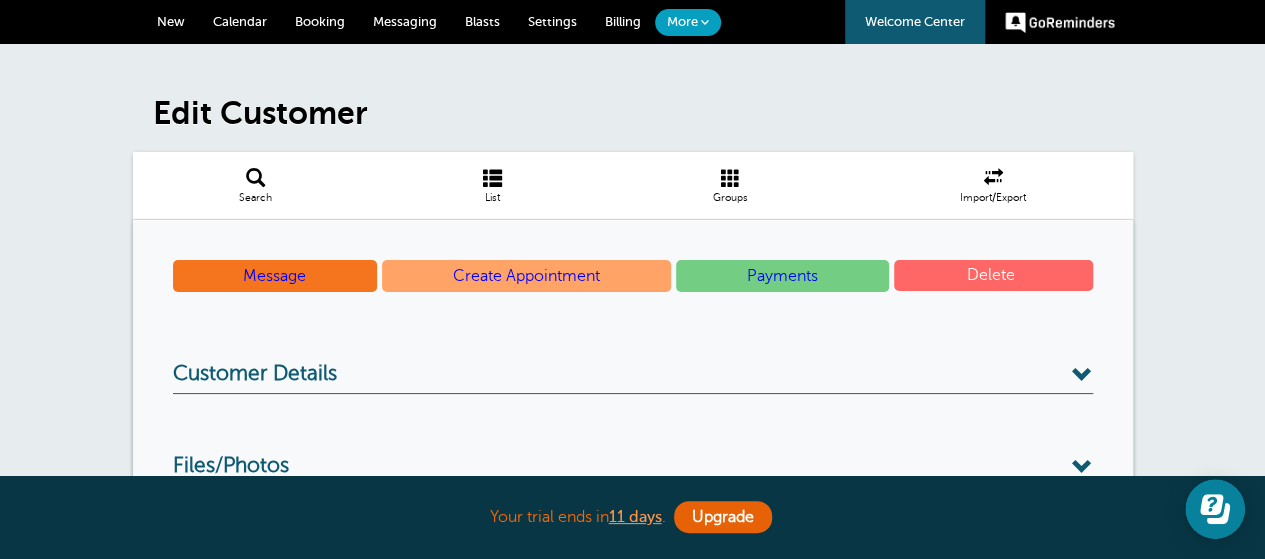 click on "Delete" at bounding box center [993, 275] 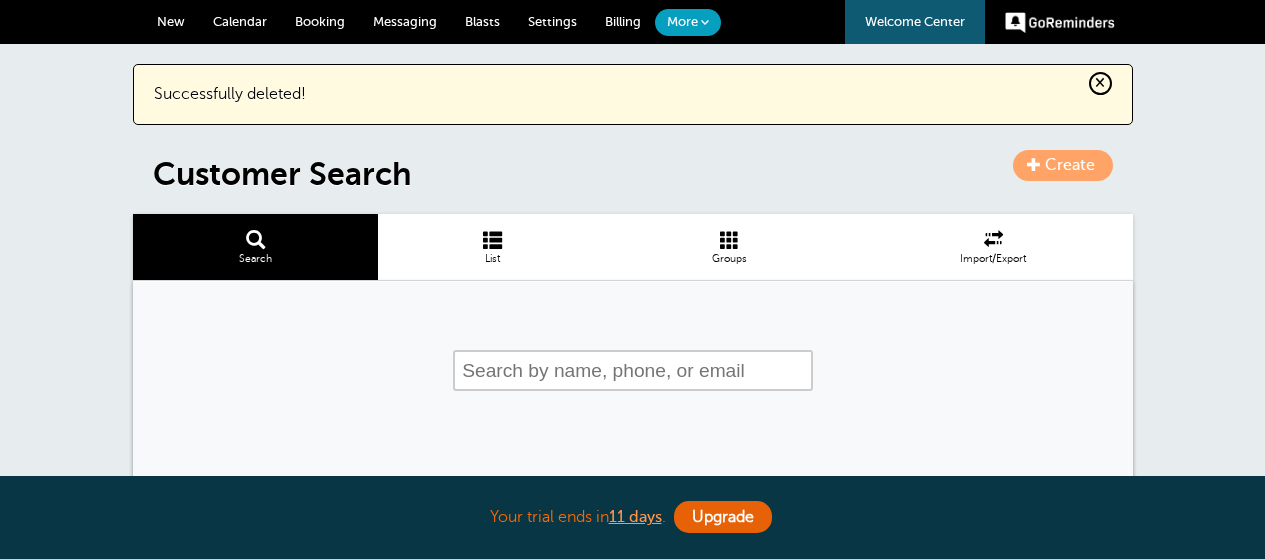 scroll, scrollTop: 0, scrollLeft: 0, axis: both 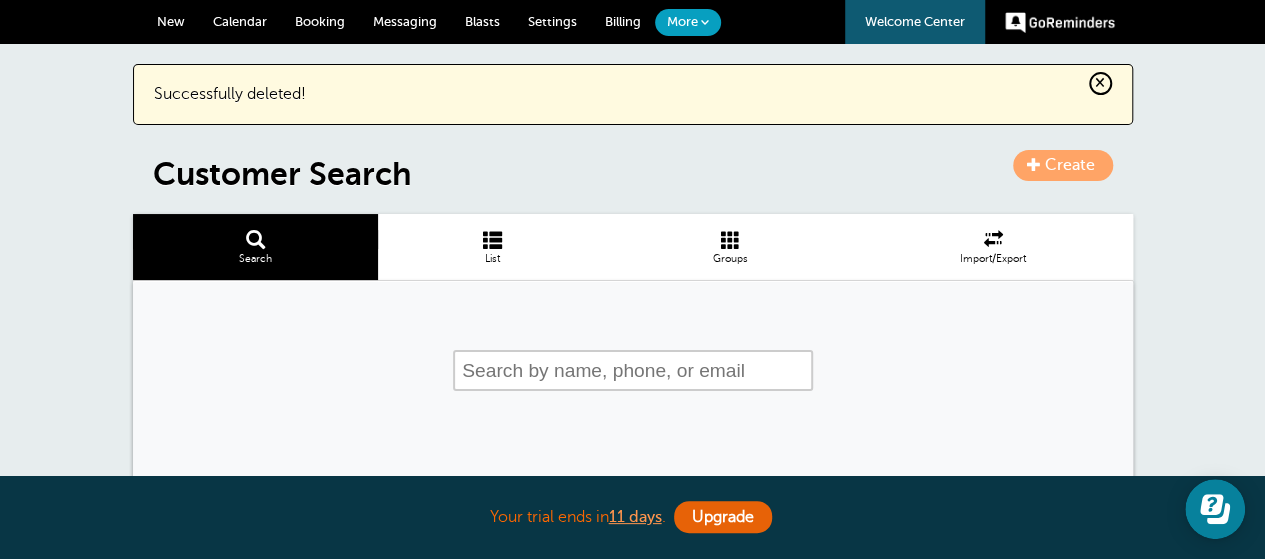 click on "List" at bounding box center (492, 247) 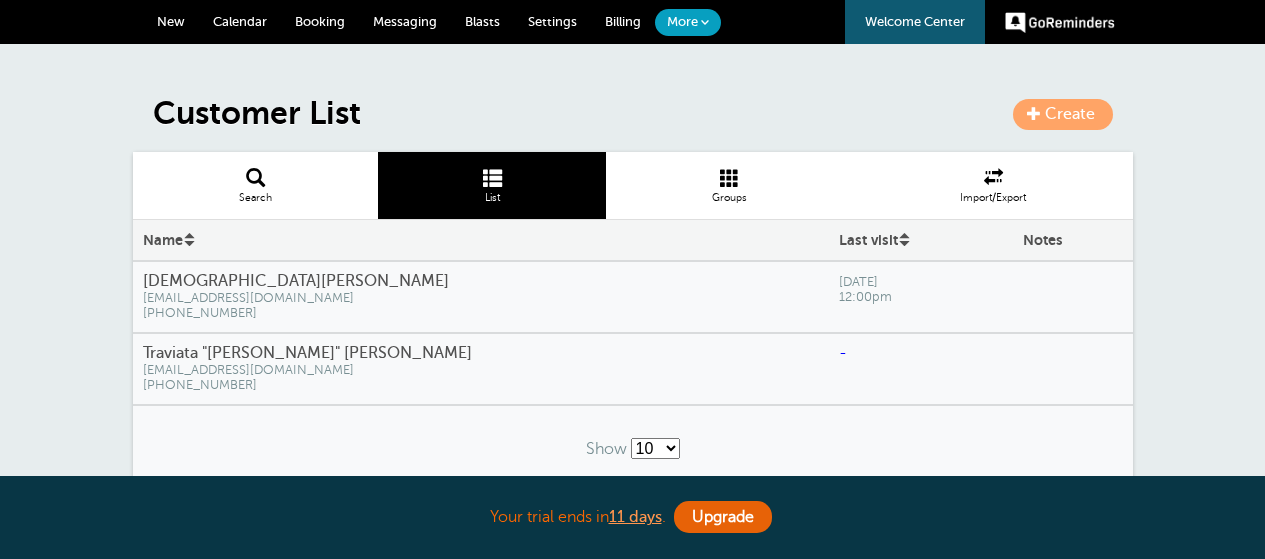 scroll, scrollTop: 0, scrollLeft: 0, axis: both 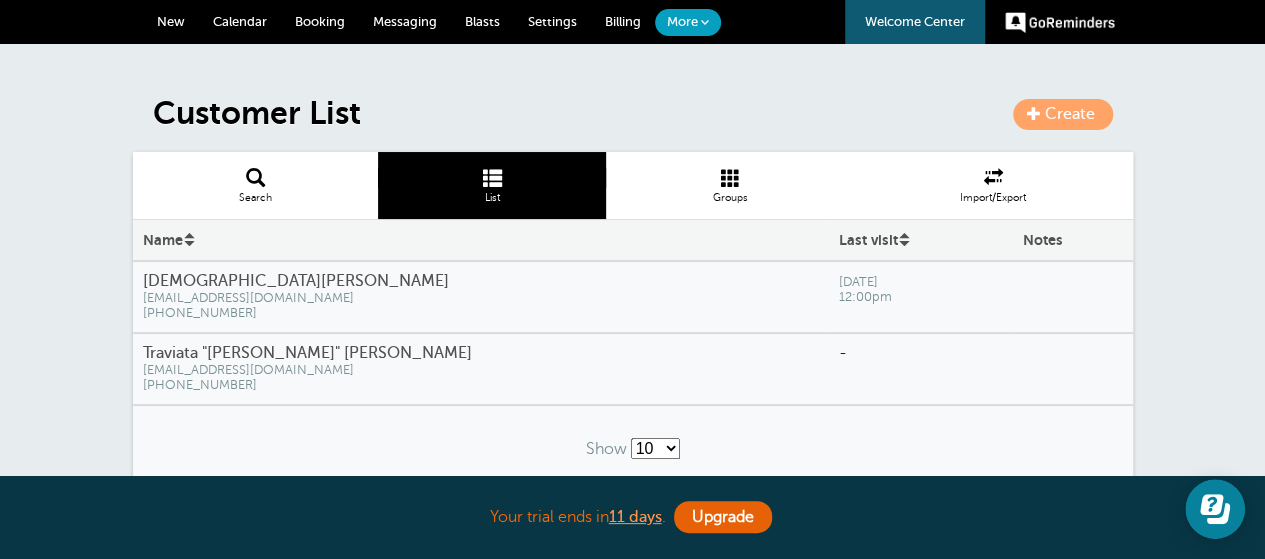 click at bounding box center (256, 177) 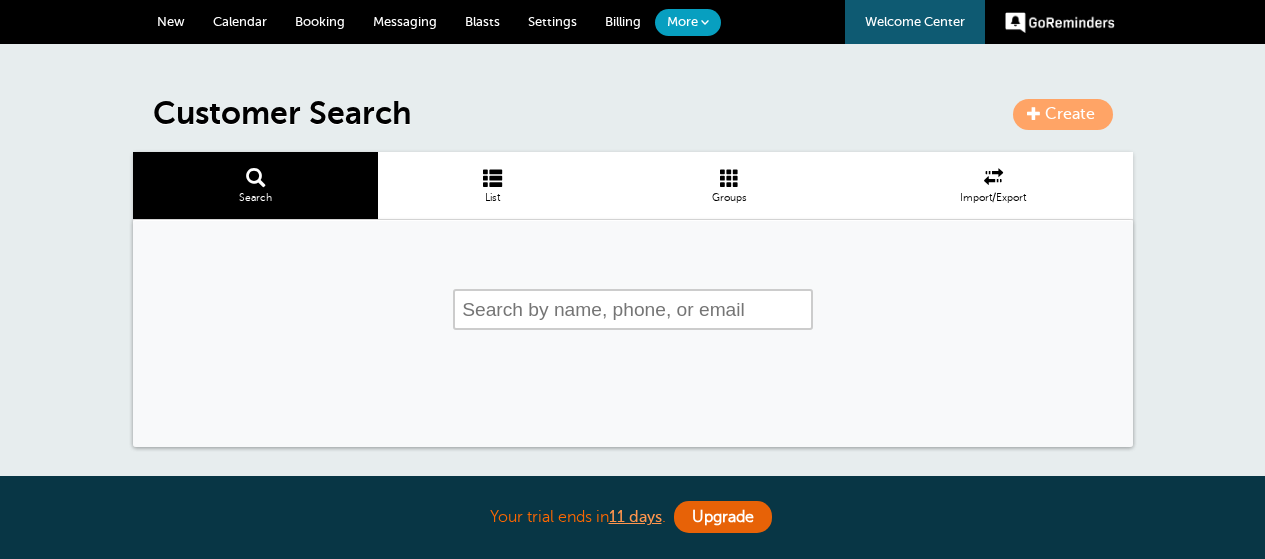 scroll, scrollTop: 0, scrollLeft: 0, axis: both 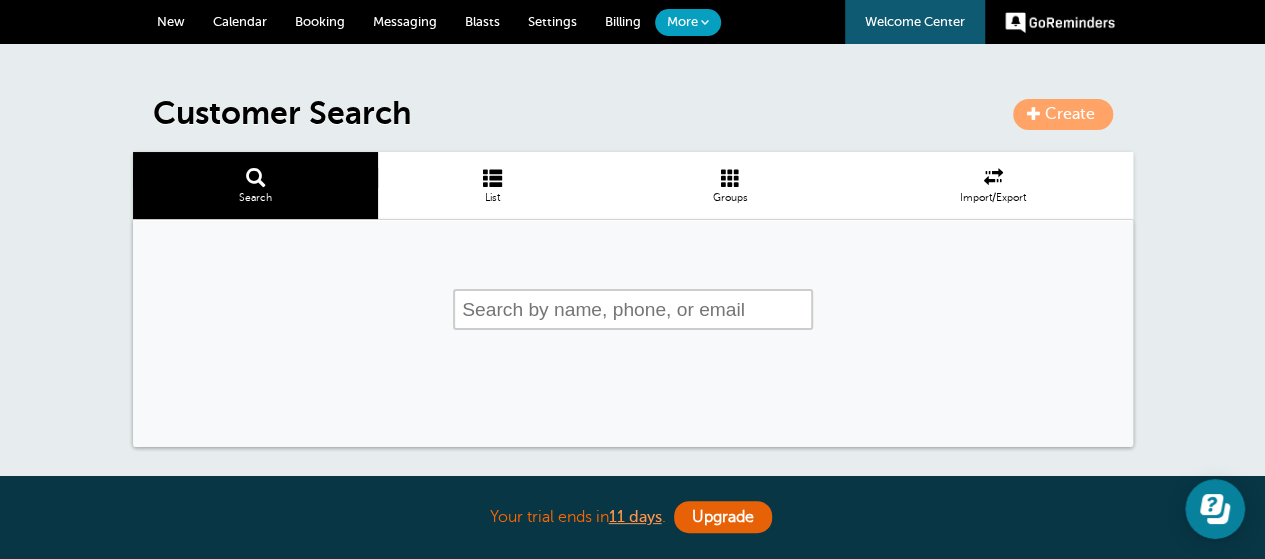 click at bounding box center [993, 177] 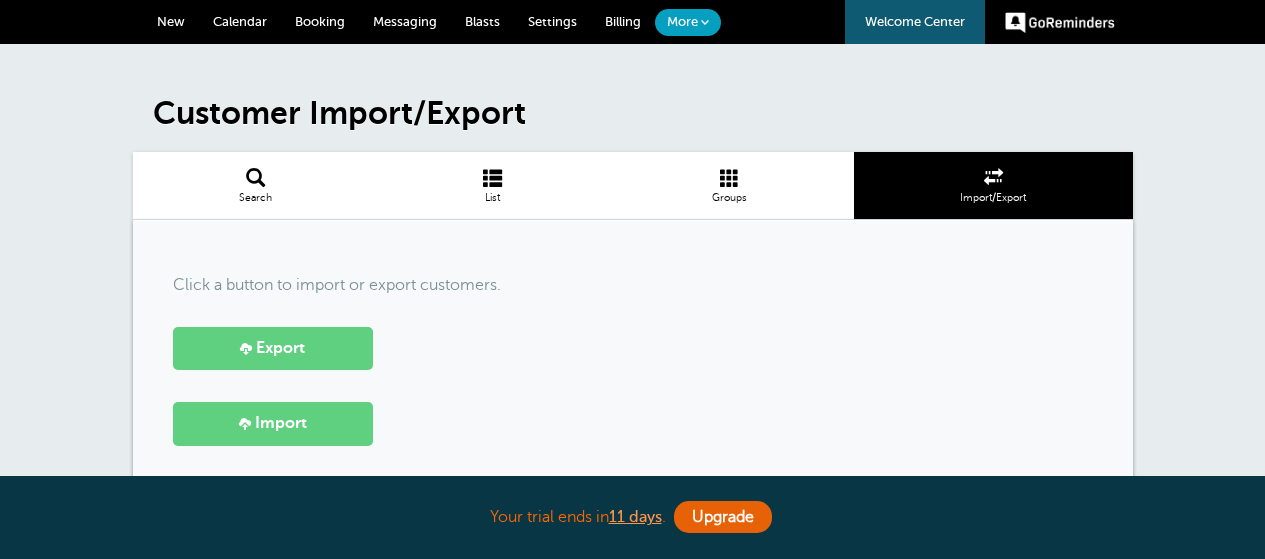 scroll, scrollTop: 0, scrollLeft: 0, axis: both 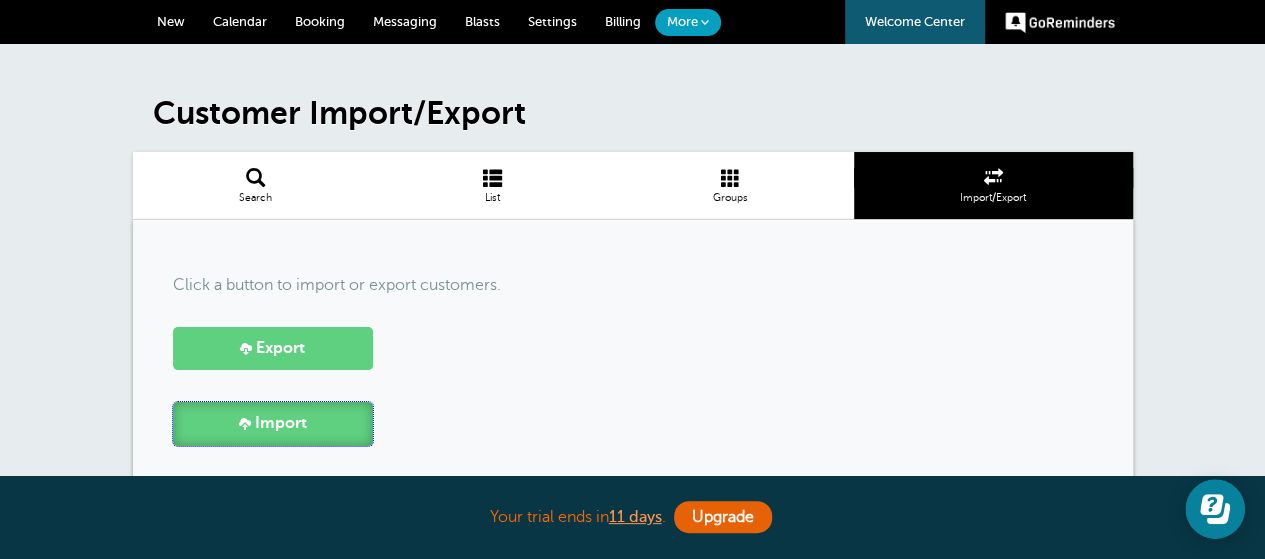 click on "Import" at bounding box center [273, 423] 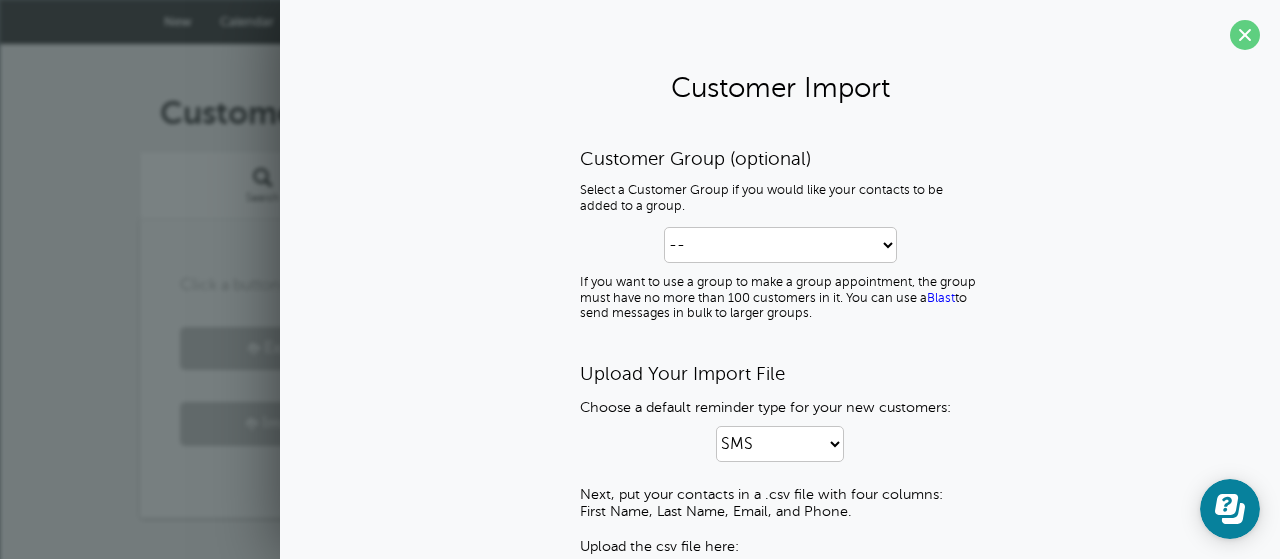 click on "Choose a default reminder type for your new customers:" at bounding box center [780, 407] 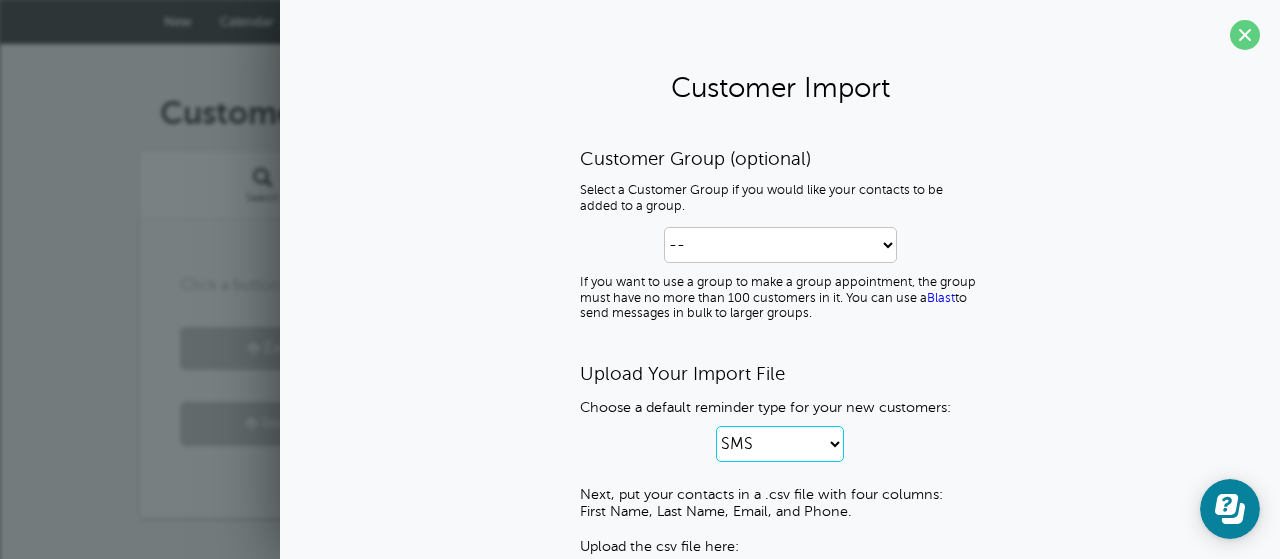 click on "SMS
Email
SMS and Email" at bounding box center [780, 444] 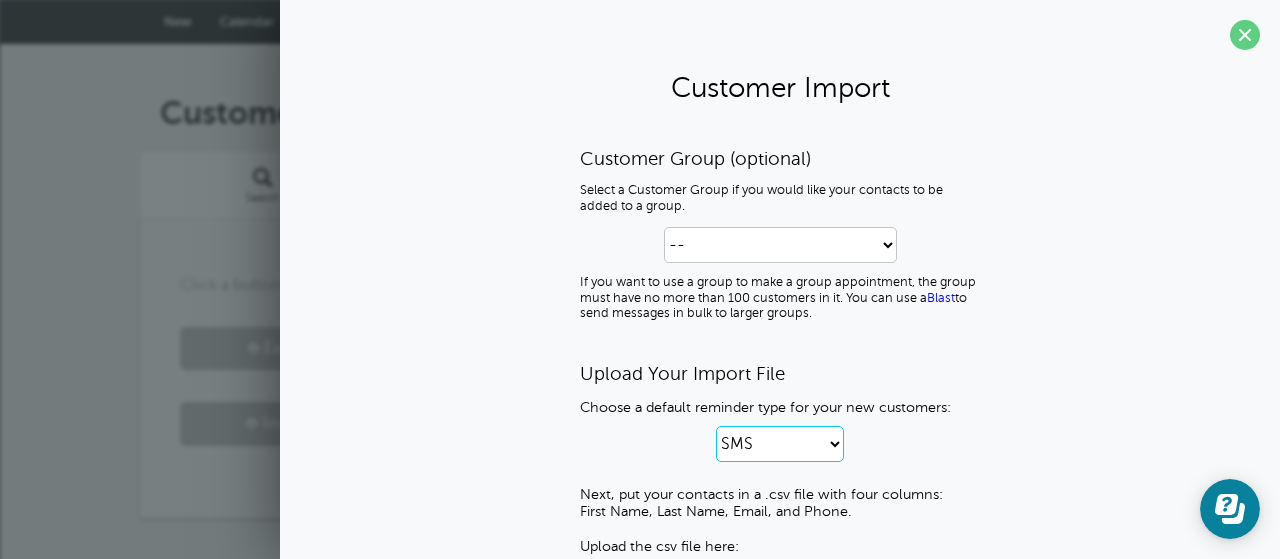 select on "3" 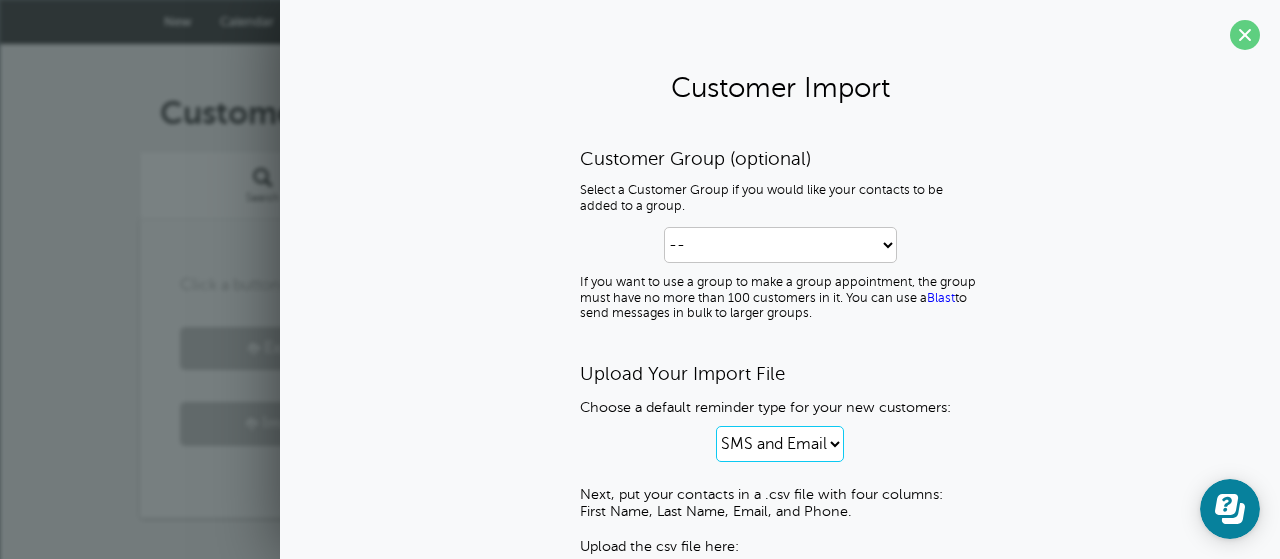 click on "SMS
Email
SMS and Email" at bounding box center (780, 444) 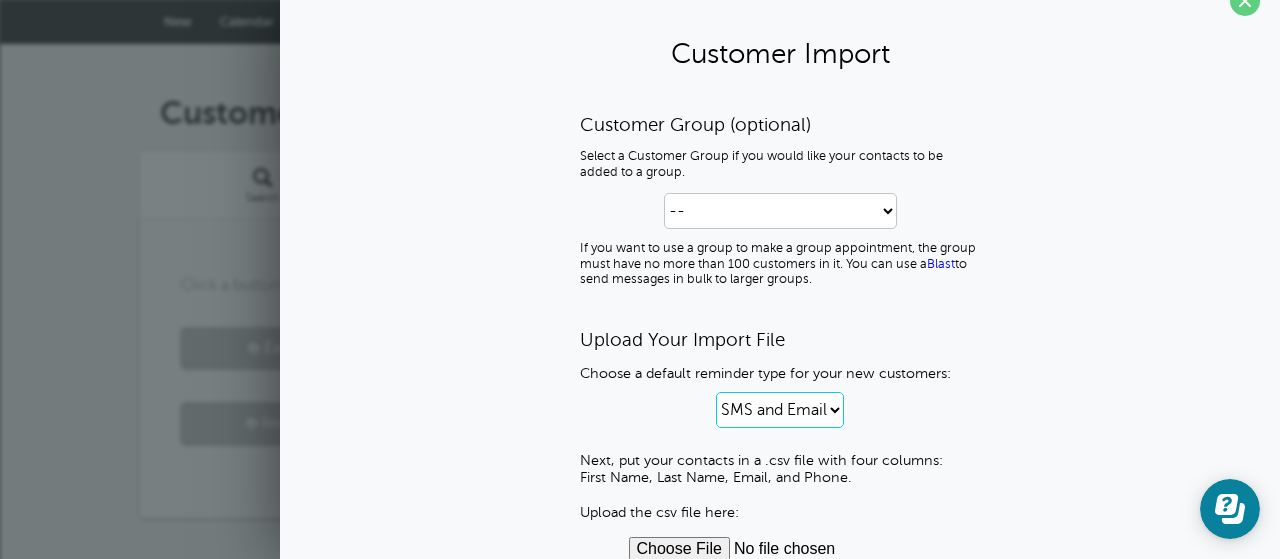 scroll, scrollTop: 67, scrollLeft: 0, axis: vertical 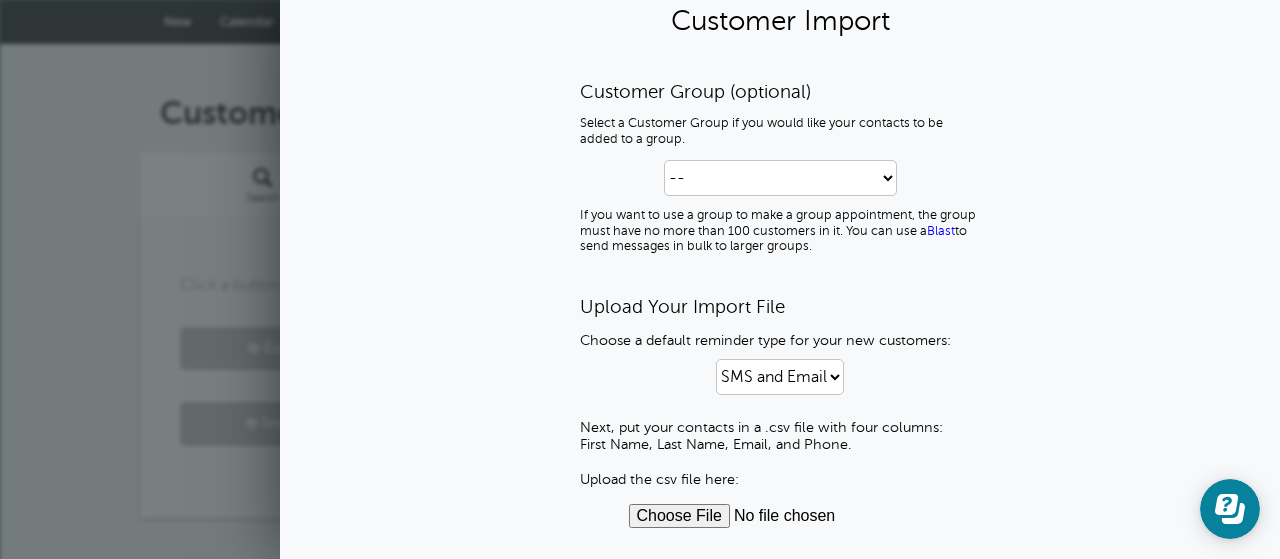 click at bounding box center (780, 516) 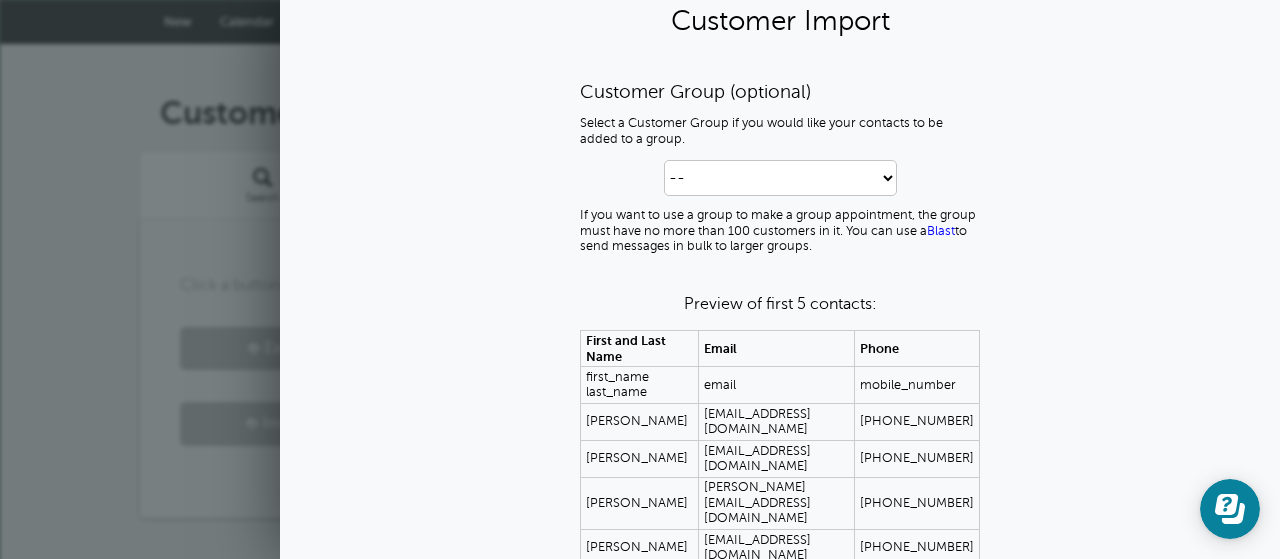 scroll, scrollTop: 241, scrollLeft: 0, axis: vertical 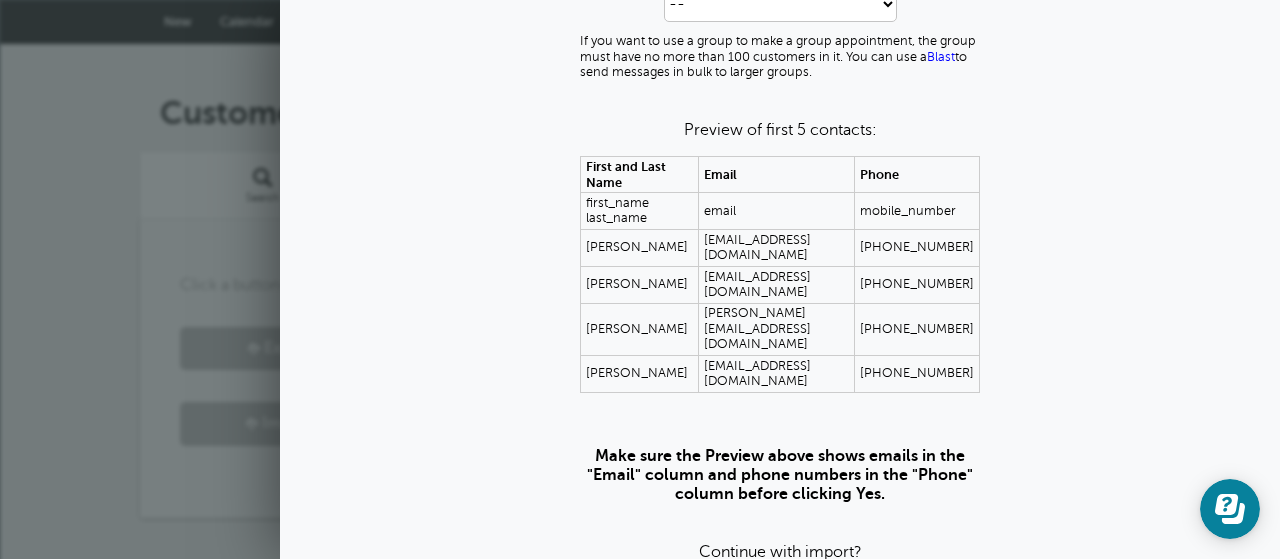 click on "Yes" at bounding box center [747, 593] 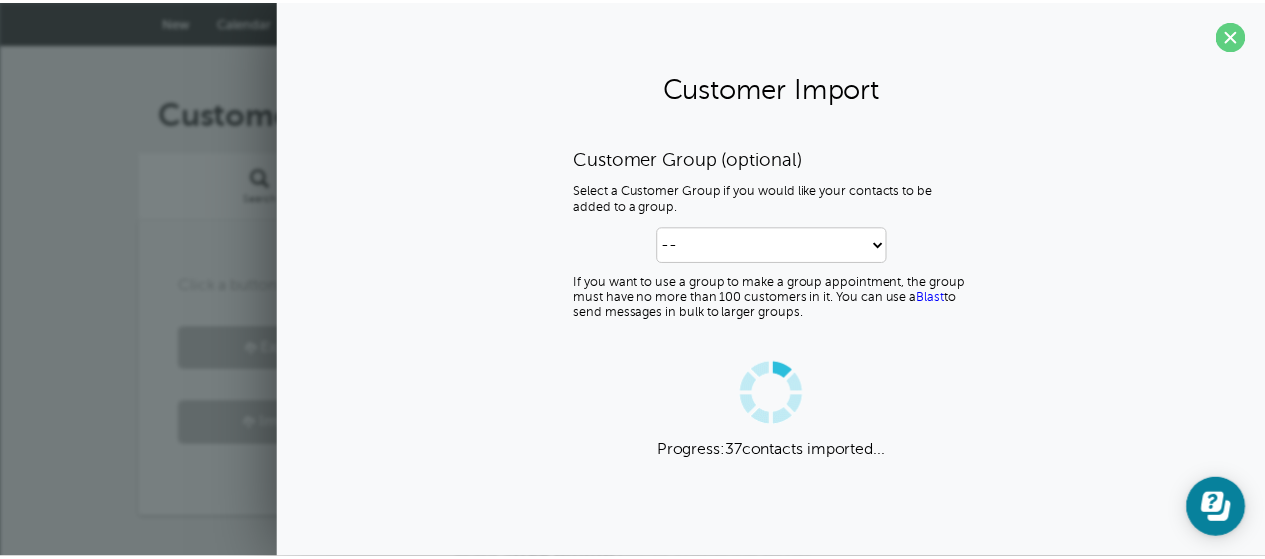 scroll, scrollTop: 0, scrollLeft: 0, axis: both 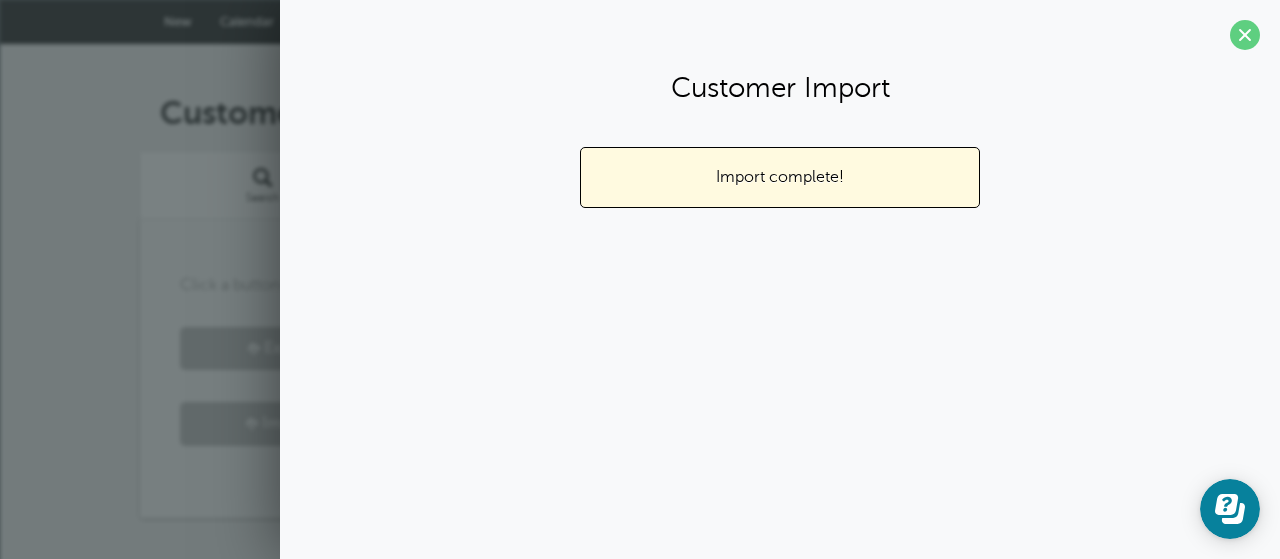 click on "Click a button to import or export customers.
Export
Import" at bounding box center (640, 369) 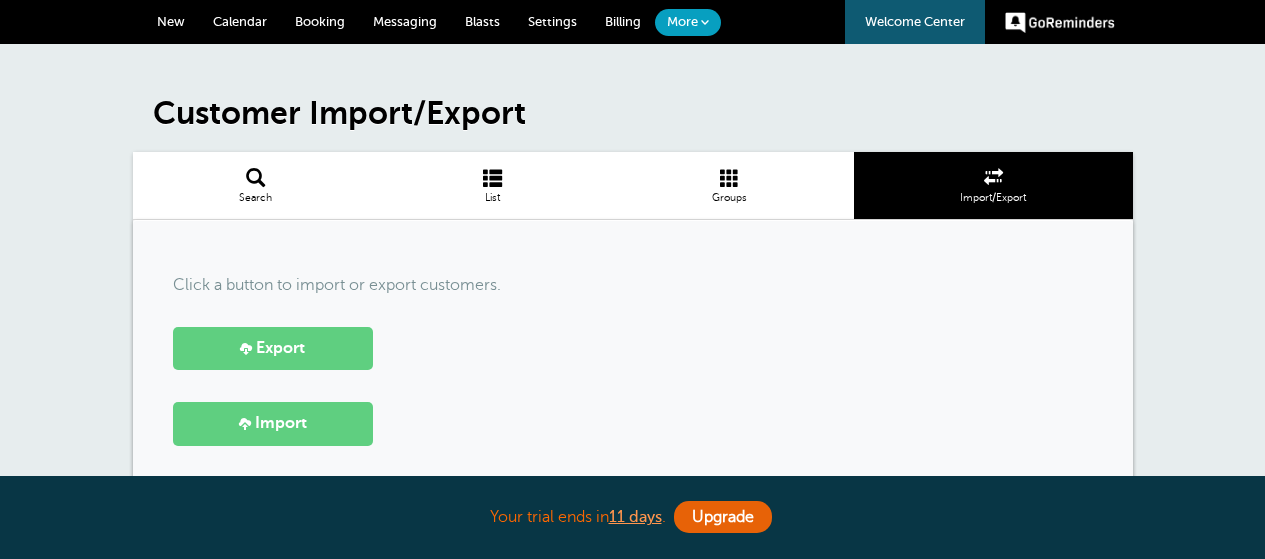 scroll, scrollTop: 0, scrollLeft: 0, axis: both 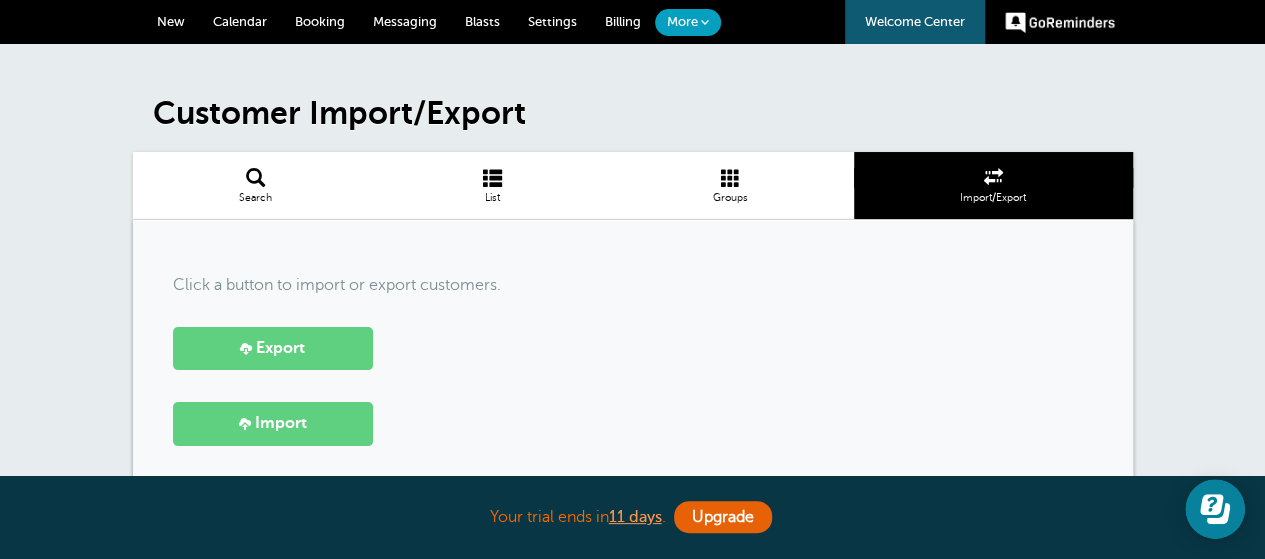 click at bounding box center [492, 177] 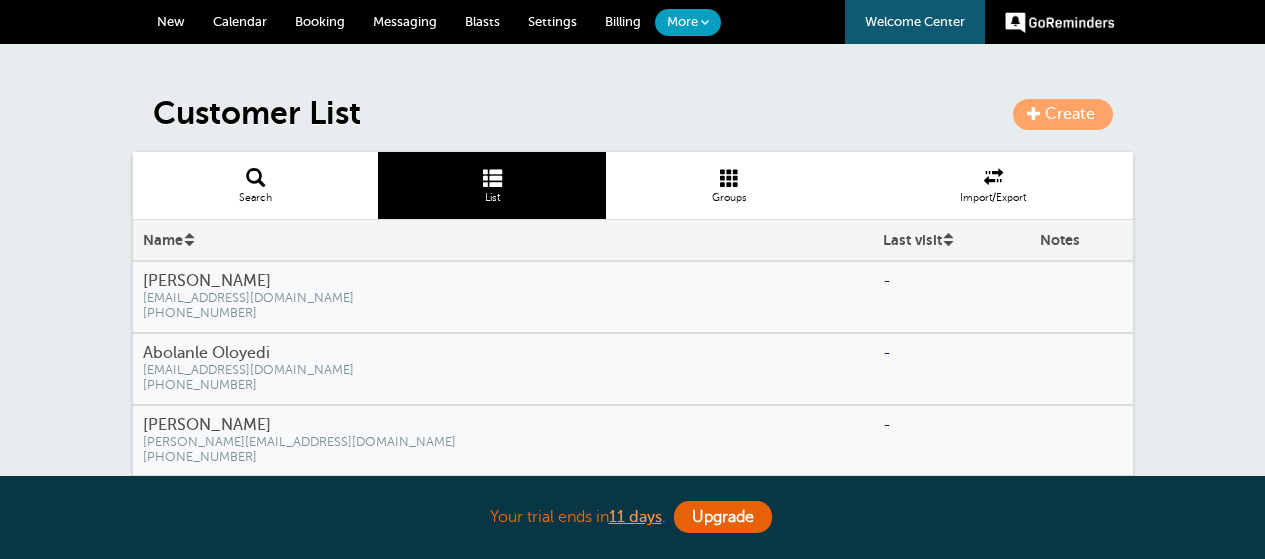 scroll, scrollTop: 0, scrollLeft: 0, axis: both 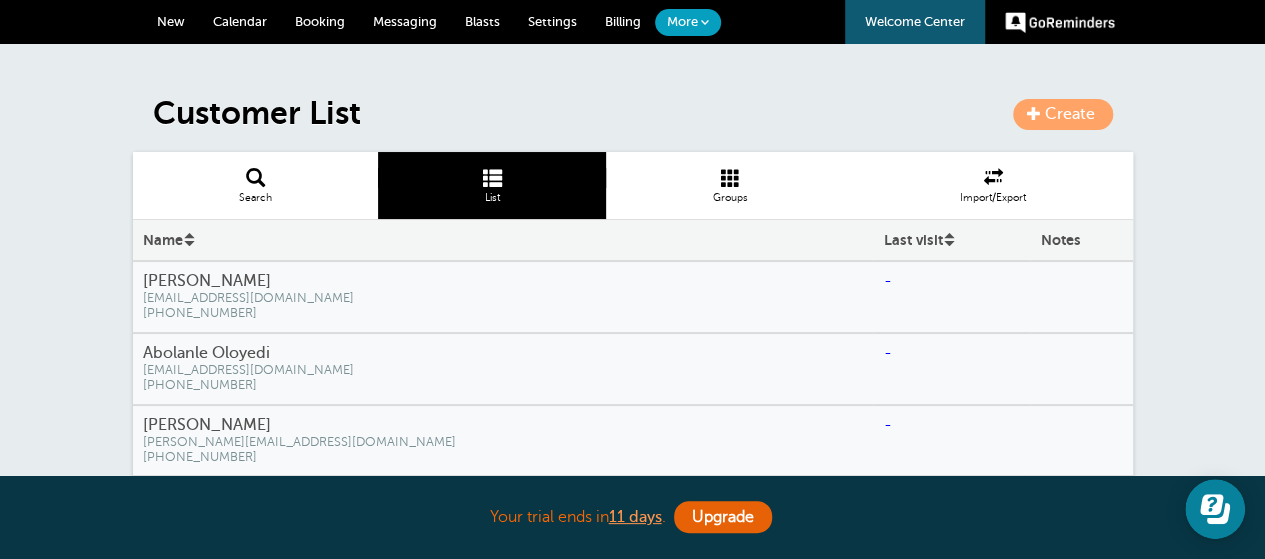 click on "Blasts" at bounding box center (482, 21) 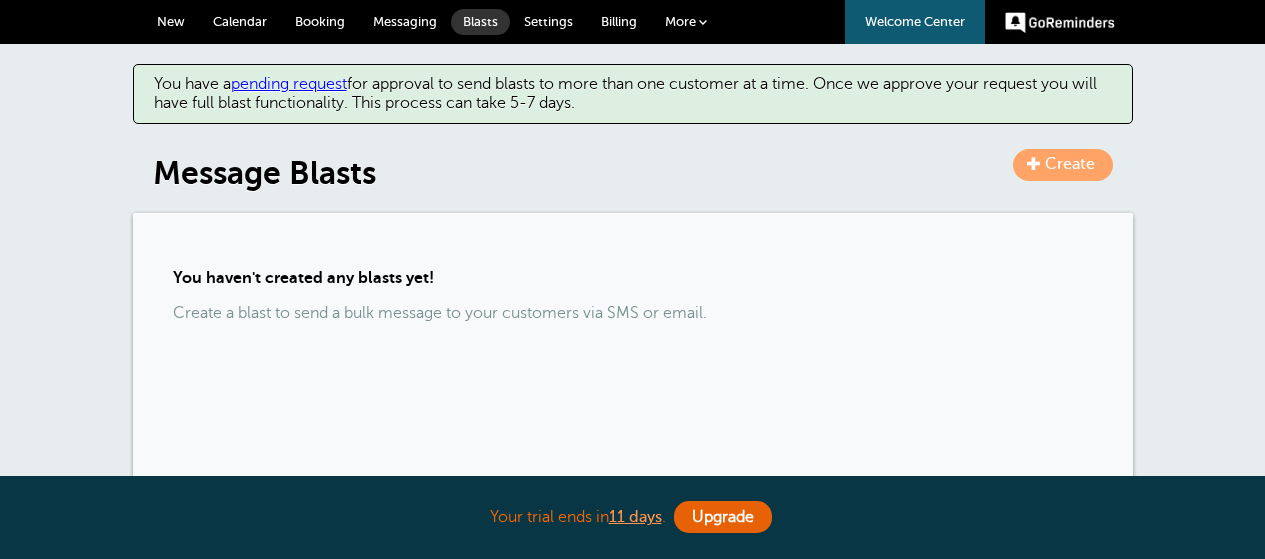 scroll, scrollTop: 0, scrollLeft: 0, axis: both 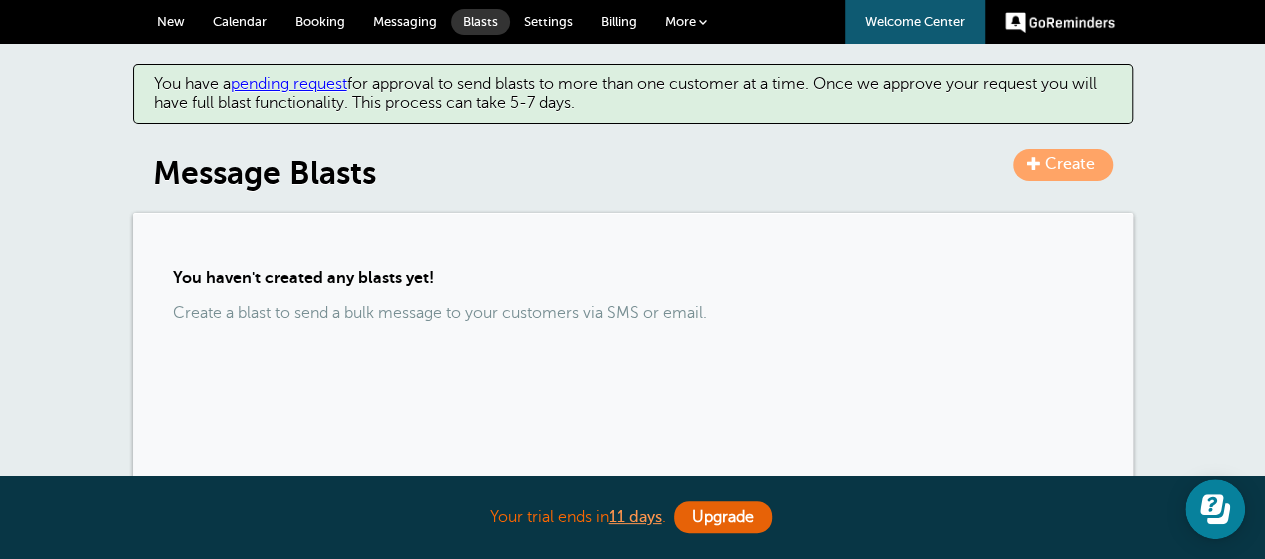 click on "Settings" at bounding box center [548, 21] 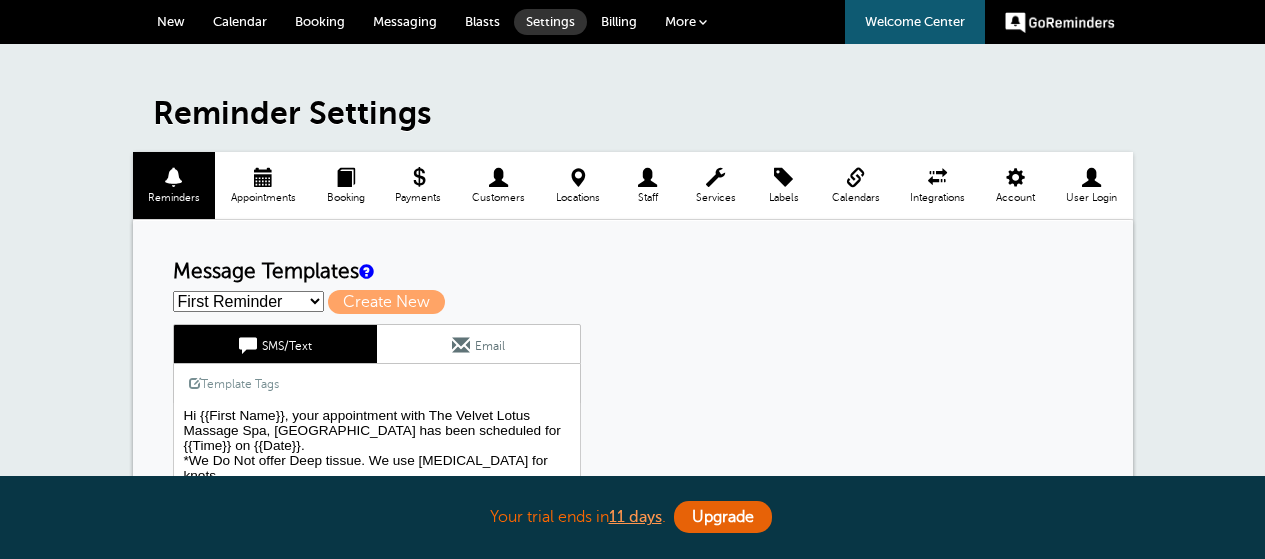 scroll, scrollTop: 0, scrollLeft: 0, axis: both 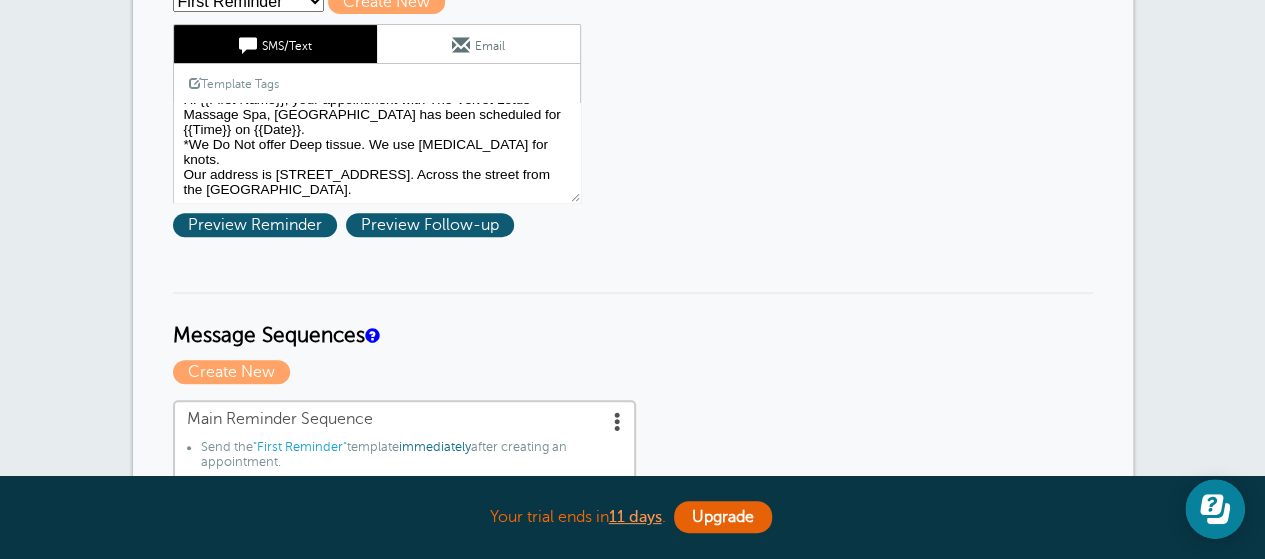 click on "Reminder Schedule
1st reminder:
Immediately 1 2 3 4 5 6 7 8 9 10 11 12 13 14 15 16 17 18 19 20 21 22 23 24 25 26 27 28 29 30
hour(s) day(s)
after creating  the appointment.
before  the appointment.
2nd reminder:
None 1 2 3 4 5 6 7 8 9 10 11 12 13 14 15 16 17 18 19 20 21 22 23 24 25 26 27 28 29 30
hour(s) day(s)
before  the appointment.
3rd reminder:						 None 1 2 3 4 5 6 7 8 9 10 11 12 13 14 15 16 17 18 19 20 21 22 23 24 25 26 27 28 29 30
hour(s) day(s)
before  the appointment.
Message Templates
First Reminder
Second Reminder" at bounding box center (633, 1000) 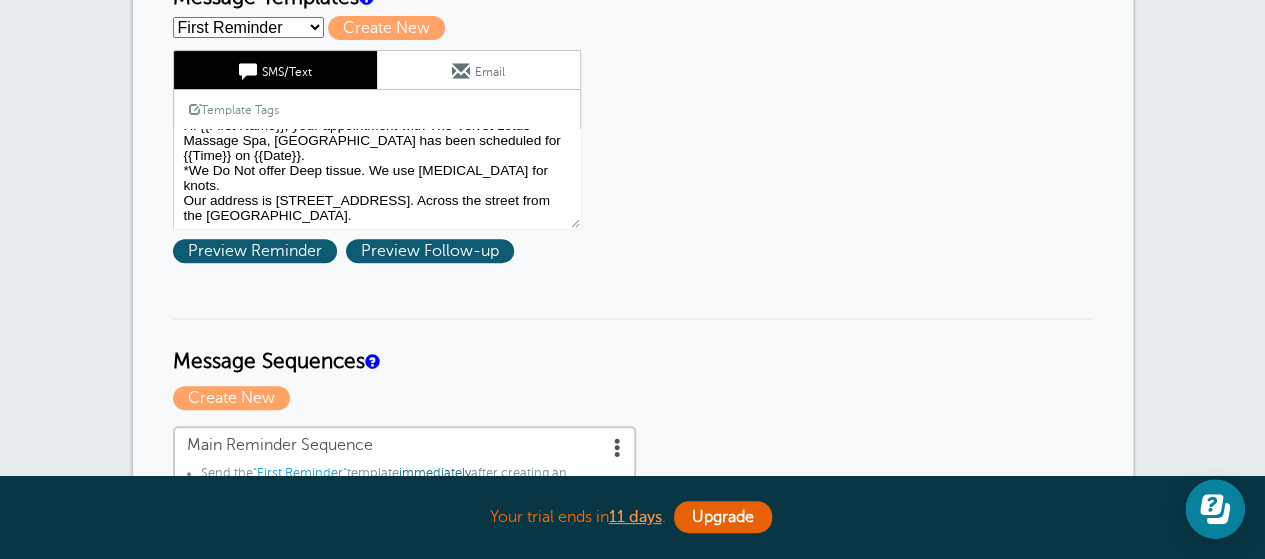 scroll, scrollTop: 200, scrollLeft: 0, axis: vertical 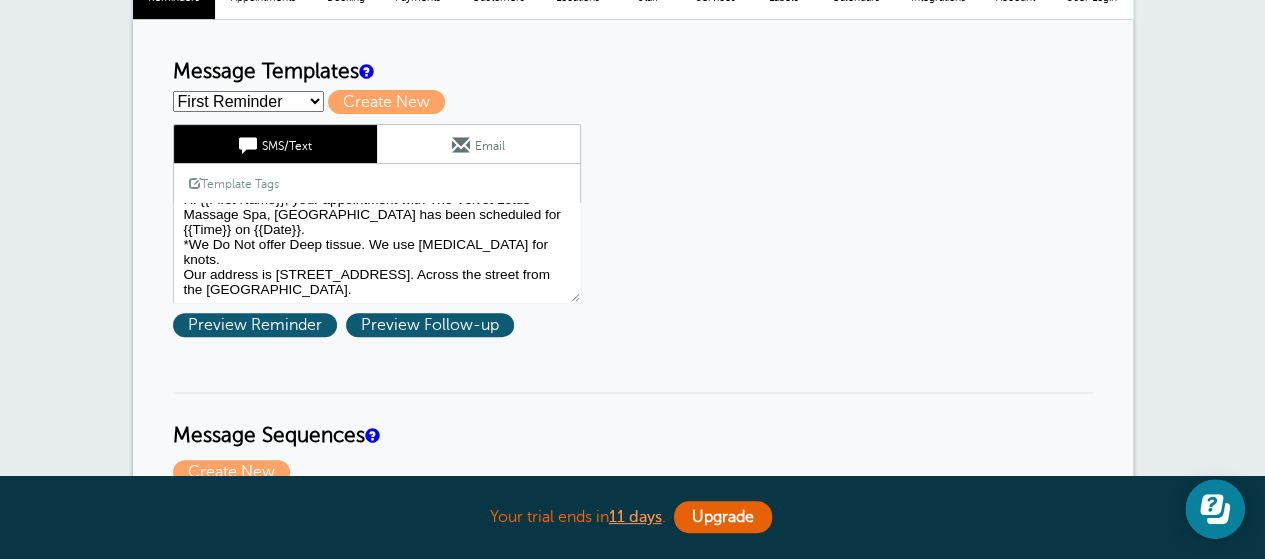 click on "Email" at bounding box center (478, 144) 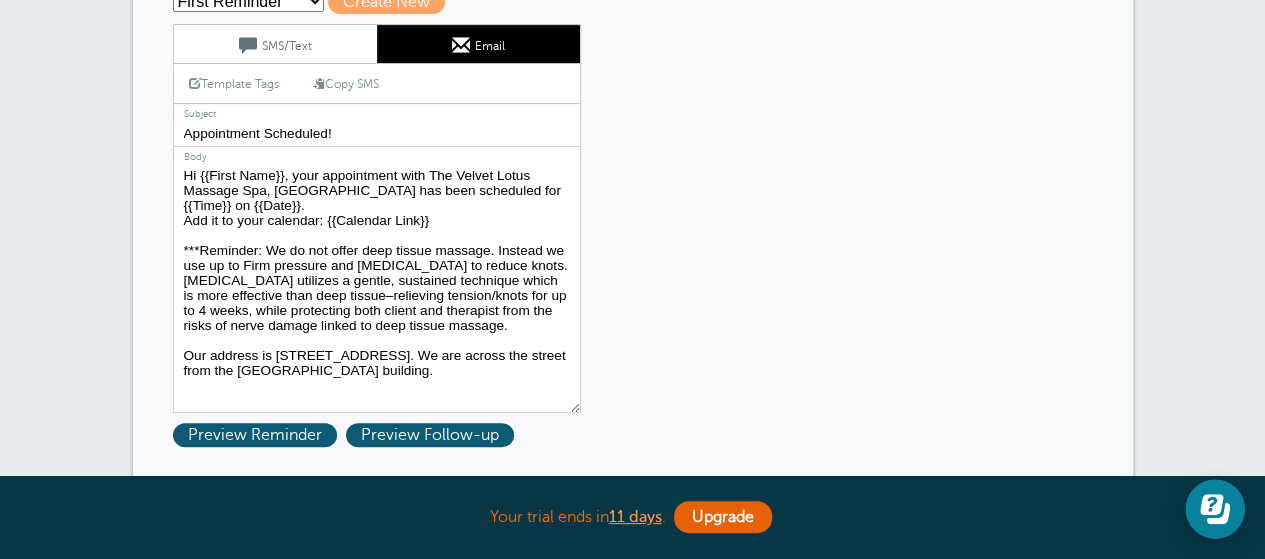 scroll, scrollTop: 200, scrollLeft: 0, axis: vertical 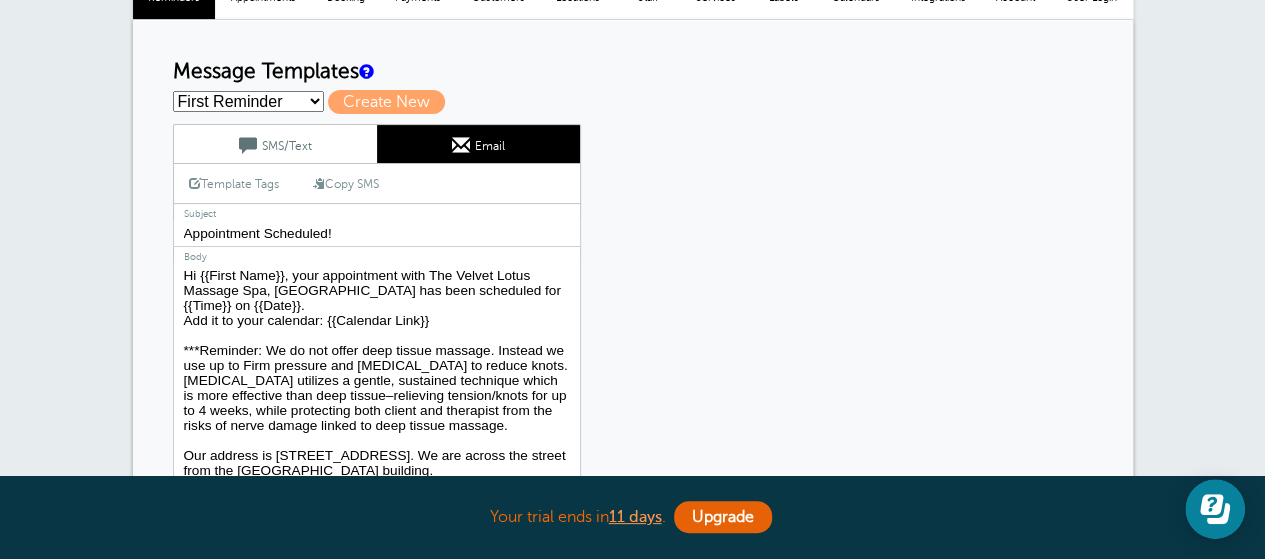 click on "First Reminder
Second Reminder
Third Reminder
Create new..." at bounding box center [248, 101] 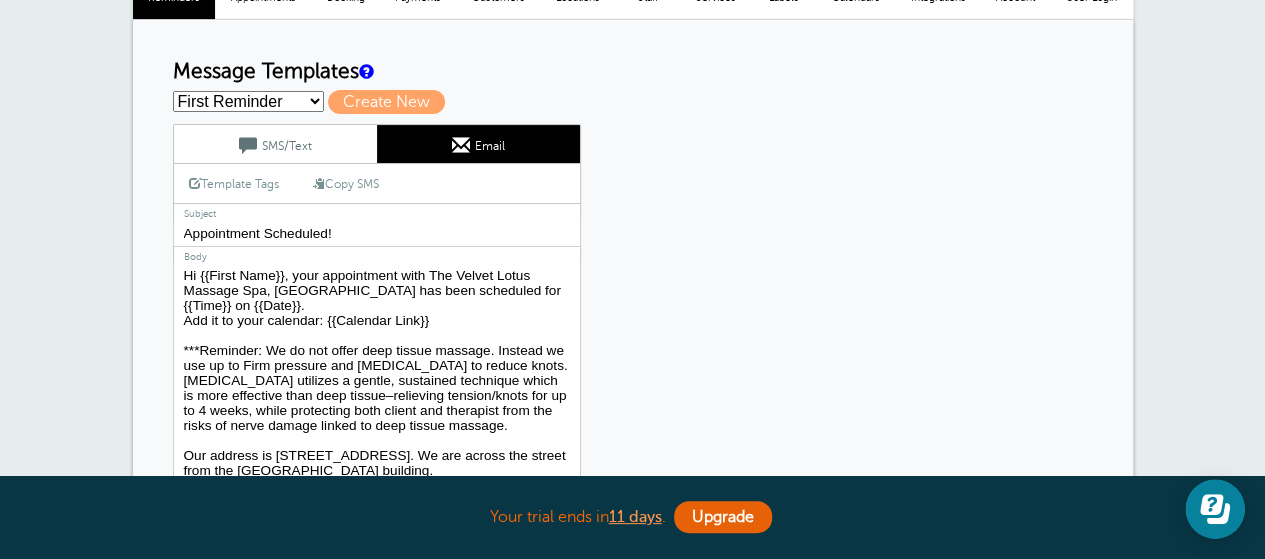select on "156961" 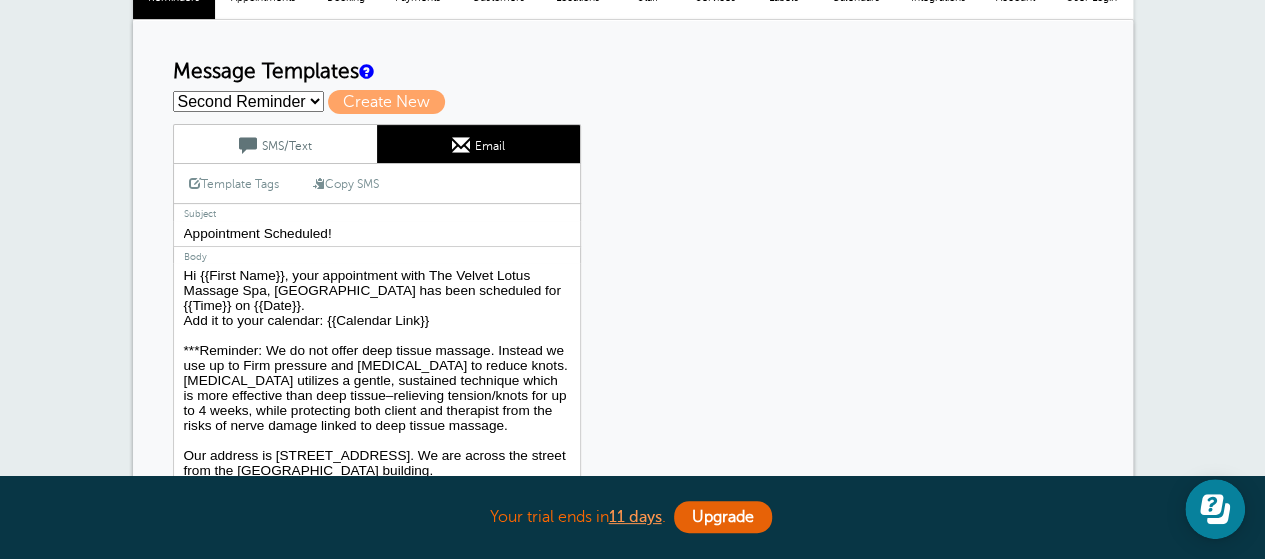 click on "First Reminder
Second Reminder
Third Reminder
Create new..." at bounding box center (248, 101) 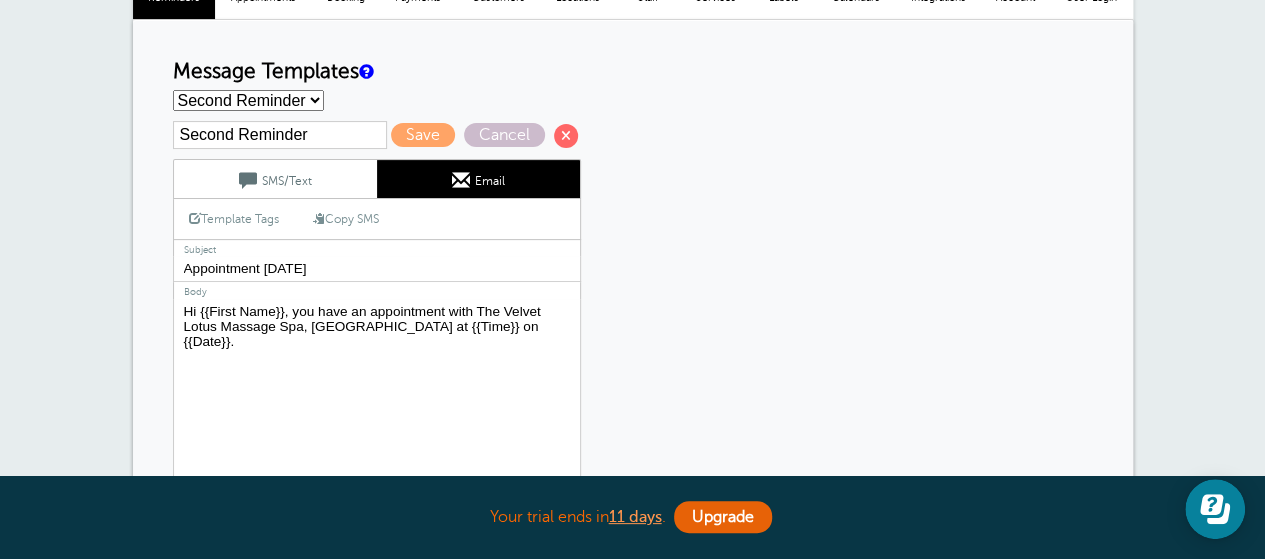 click on "First Reminder
Second Reminder
Third Reminder
Create new..." at bounding box center (248, 100) 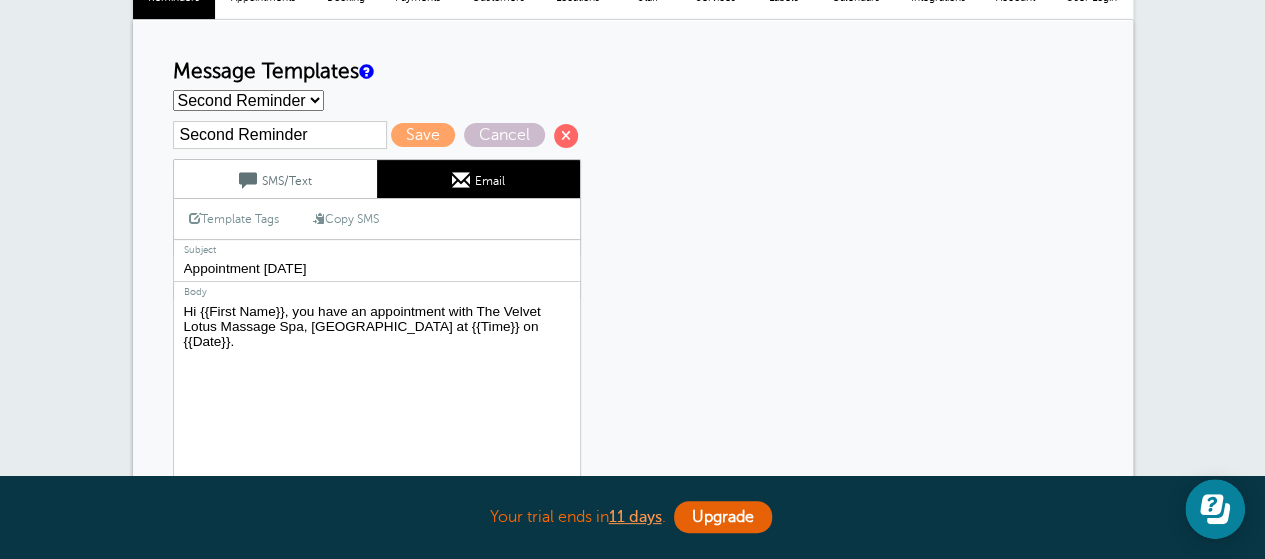 select on "156959" 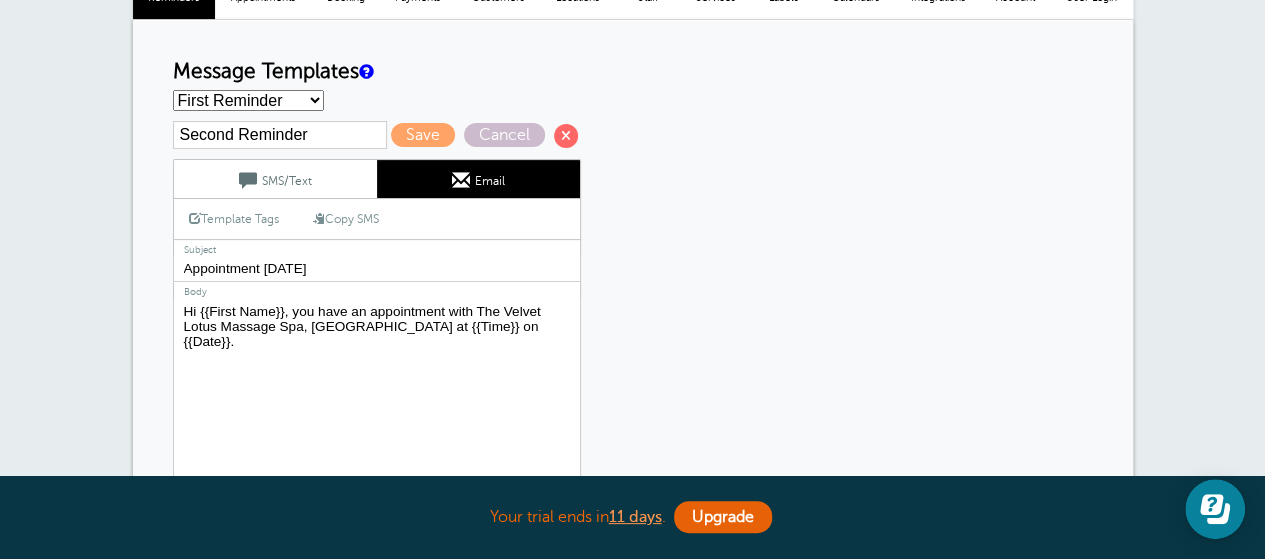 click on "First Reminder
Second Reminder
Third Reminder
Create new..." at bounding box center (248, 100) 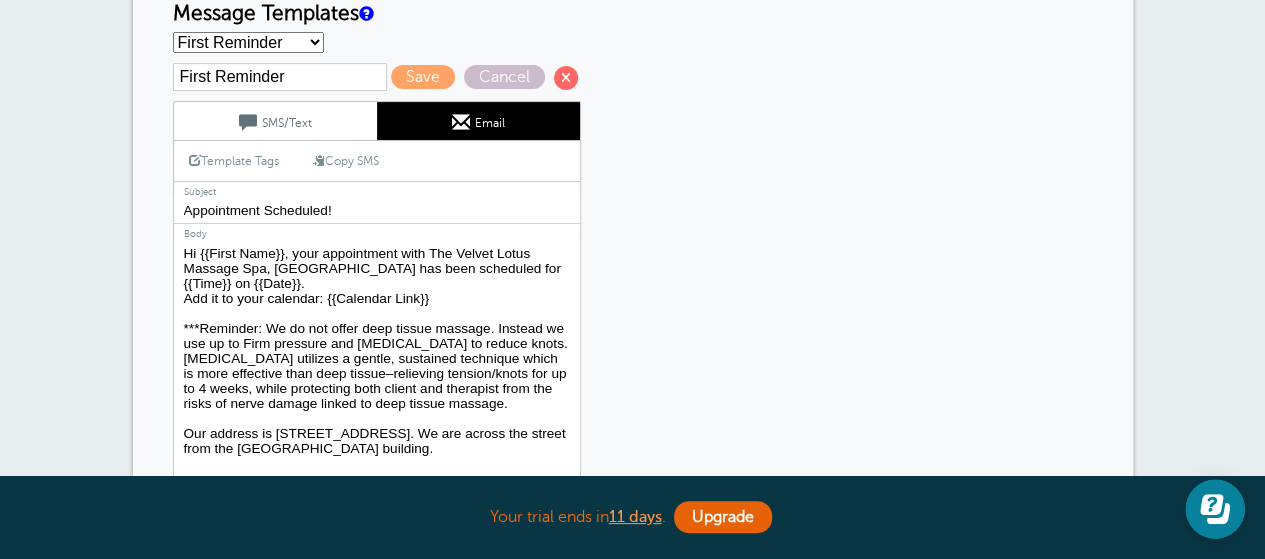 scroll, scrollTop: 300, scrollLeft: 0, axis: vertical 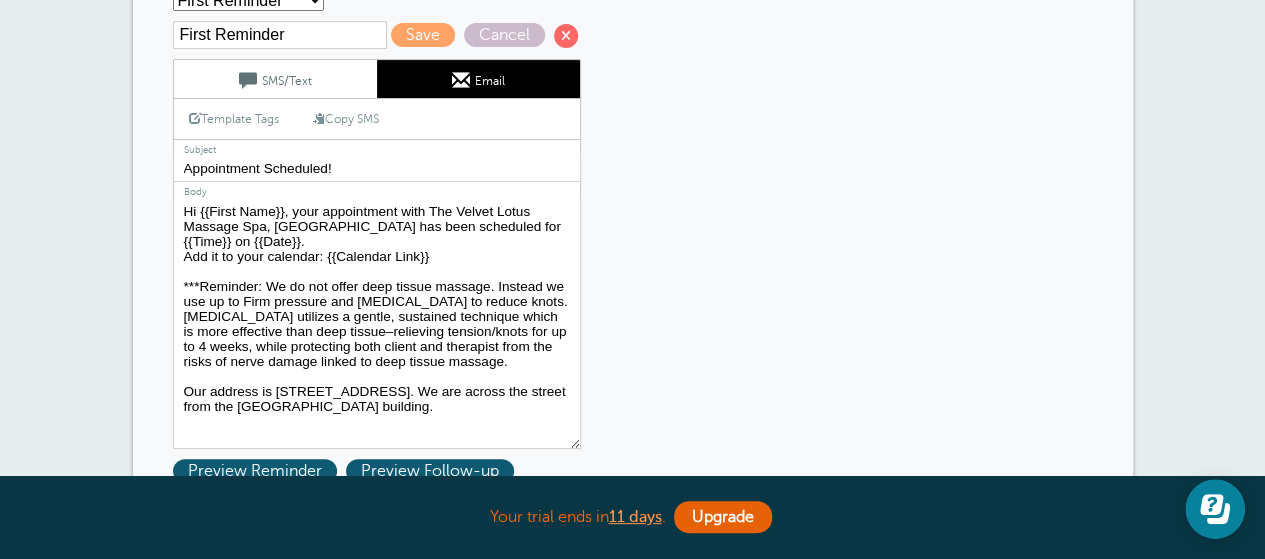 click on "SMS/Text" at bounding box center [275, 79] 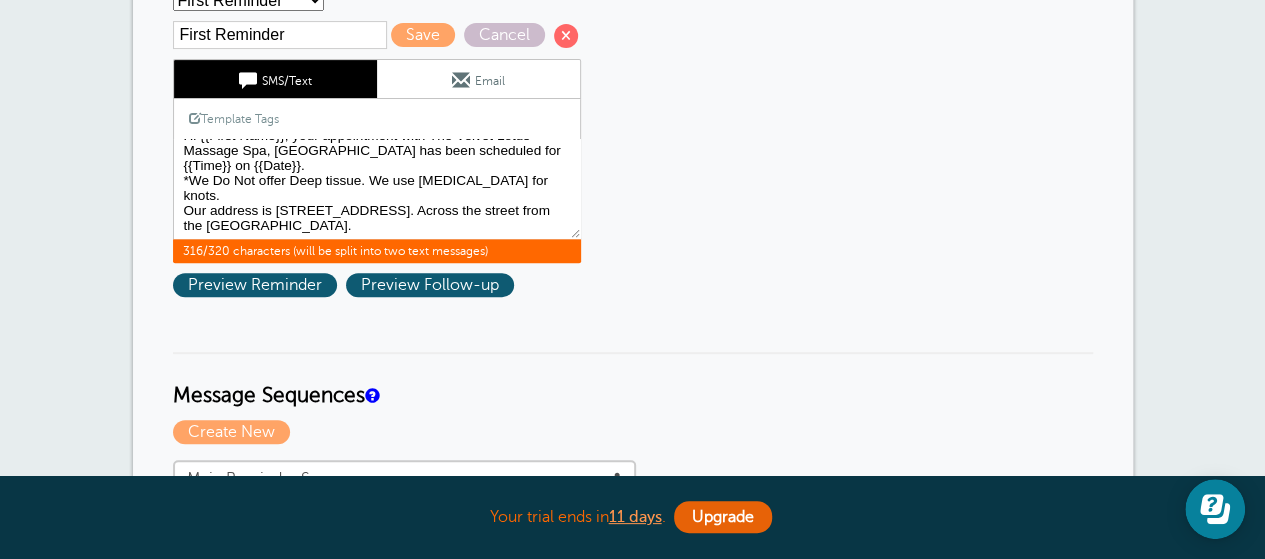 drag, startPoint x: 178, startPoint y: 178, endPoint x: 626, endPoint y: 266, distance: 456.56107 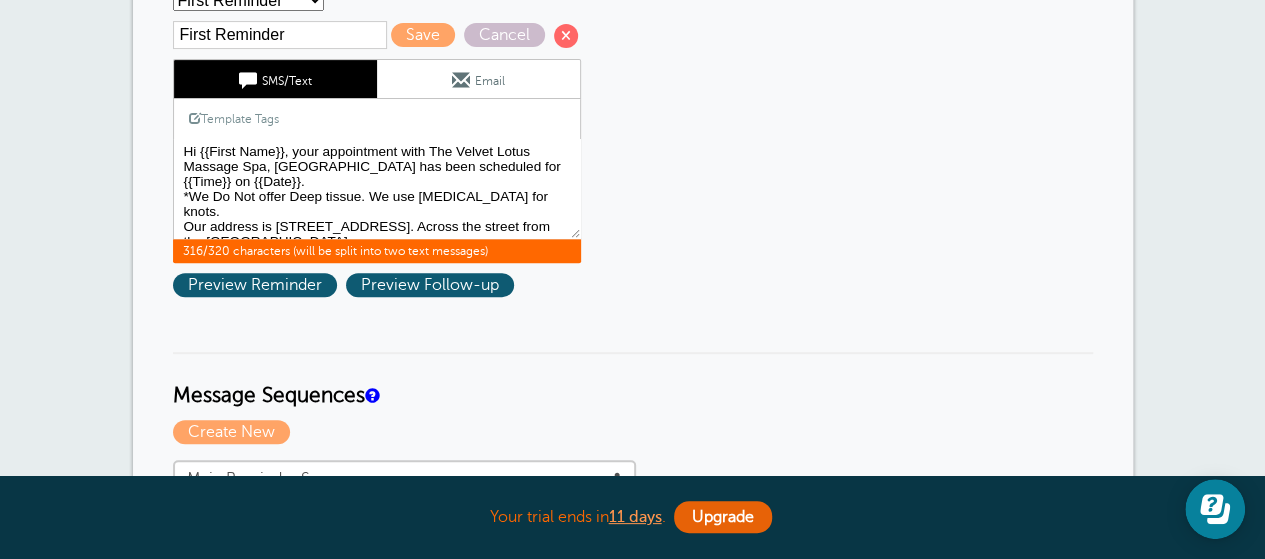 scroll, scrollTop: 18, scrollLeft: 0, axis: vertical 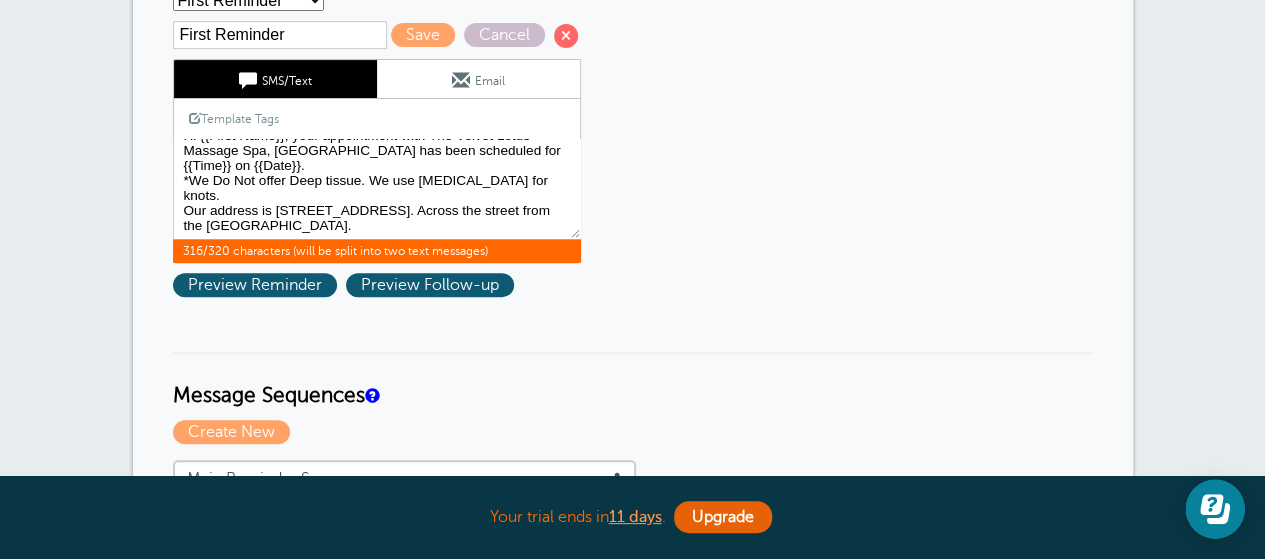 click on "Reminder Schedule
1st reminder:
Immediately 1 2 3 4 5 6 7 8 9 10 11 12 13 14 15 16 17 18 19 20 21 22 23 24 25 26 27 28 29 30
hour(s) day(s)
after creating  the appointment.
before  the appointment.
2nd reminder:
None 1 2 3 4 5 6 7 8 9 10 11 12 13 14 15 16 17 18 19 20 21 22 23 24 25 26 27 28 29 30
hour(s) day(s)
before  the appointment.
3rd reminder:						 None 1 2 3 4 5 6 7 8 9 10 11 12 13 14 15 16 17 18 19 20 21 22 23 24 25 26 27 28 29 30
hour(s) day(s)
before  the appointment.
Message Templates
First Reminder
Second Reminder" at bounding box center (633, 1030) 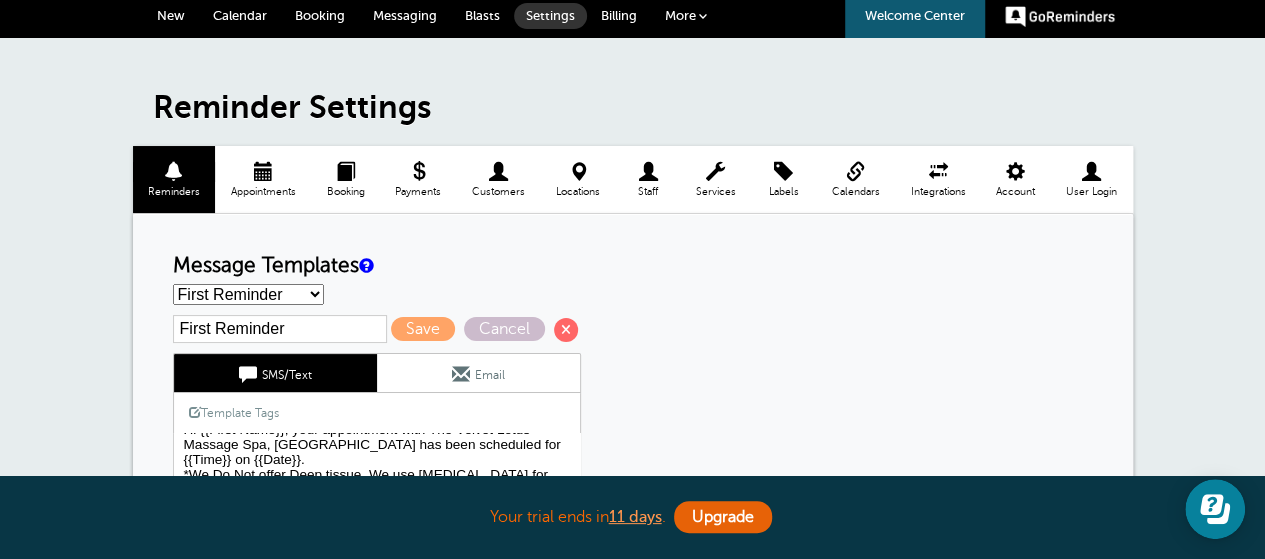 scroll, scrollTop: 0, scrollLeft: 0, axis: both 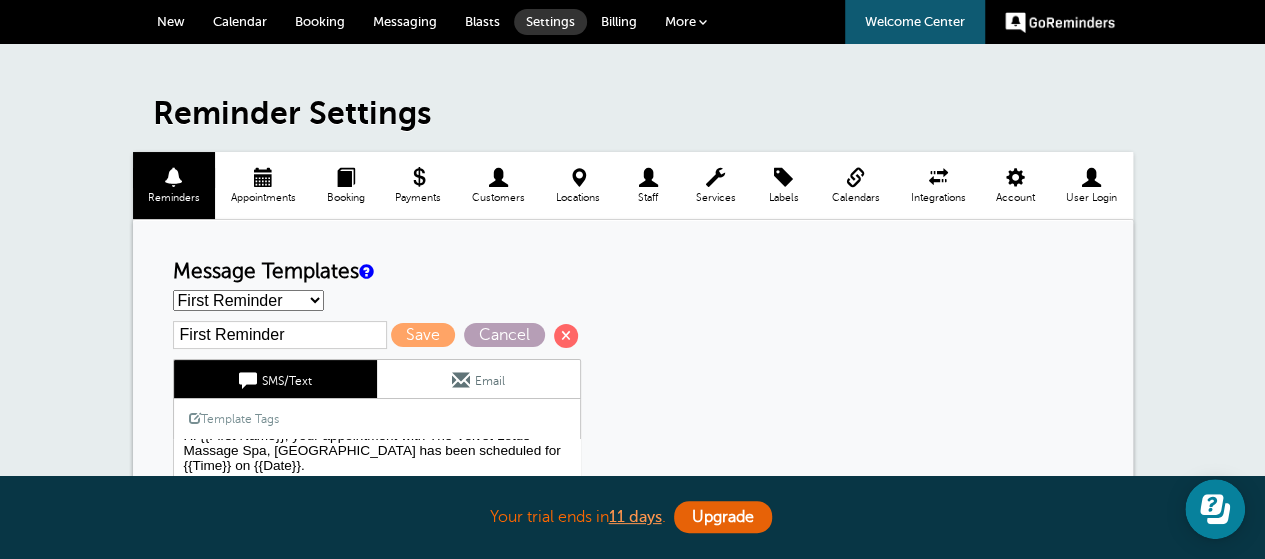 click on "Cancel" at bounding box center (504, 335) 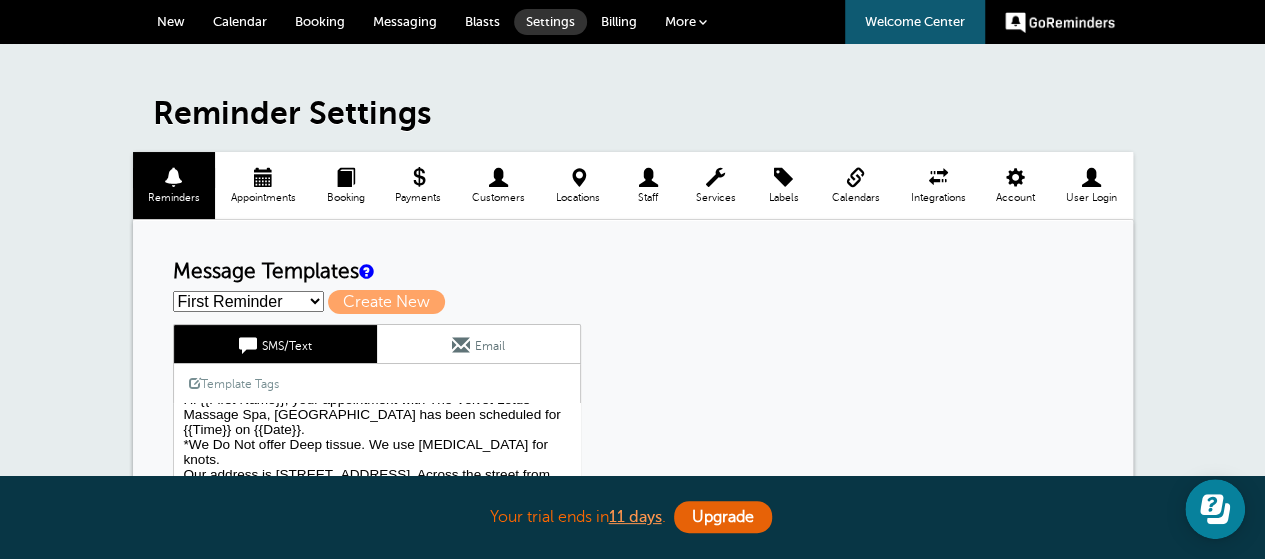 click on "First Reminder
Second Reminder
Third Reminder
Create new..." at bounding box center (248, 301) 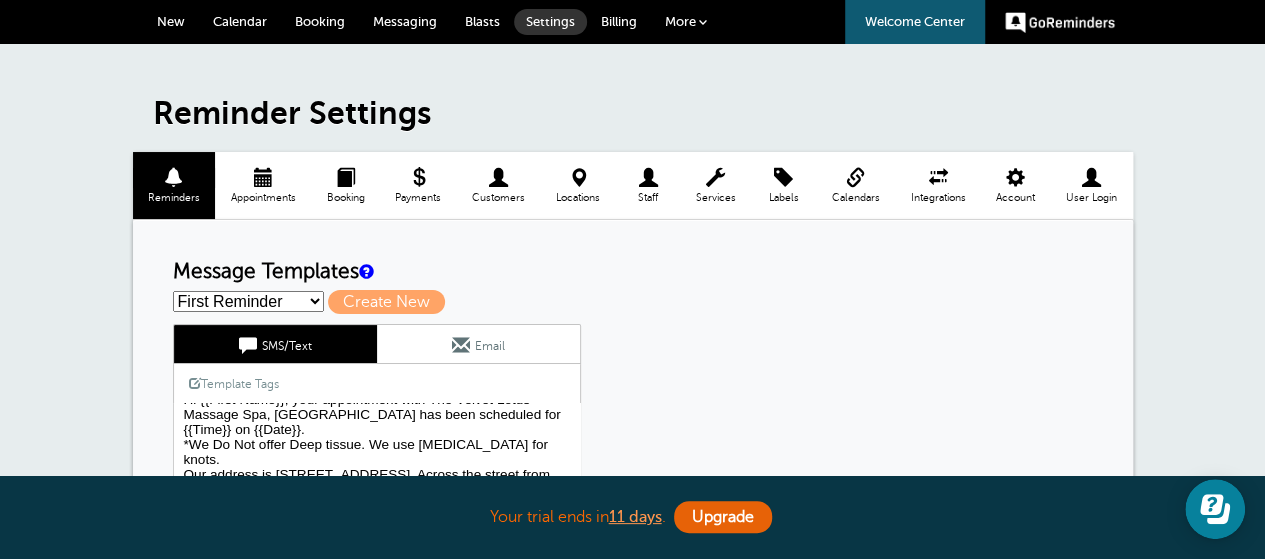 select on "156961" 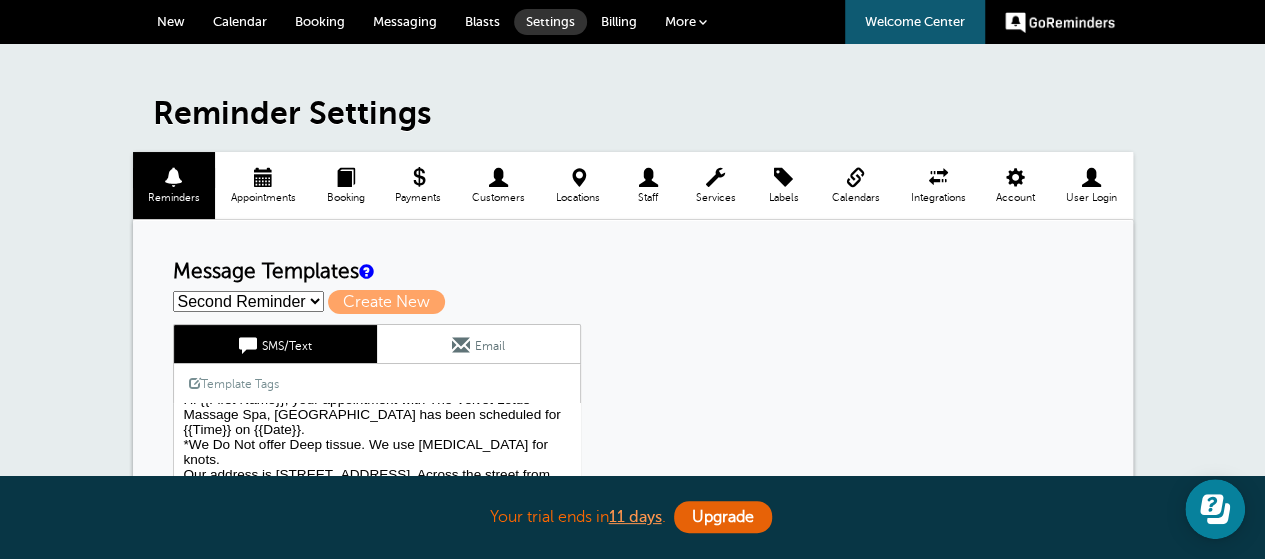 click on "First Reminder
Second Reminder
Third Reminder
Create new..." at bounding box center [248, 301] 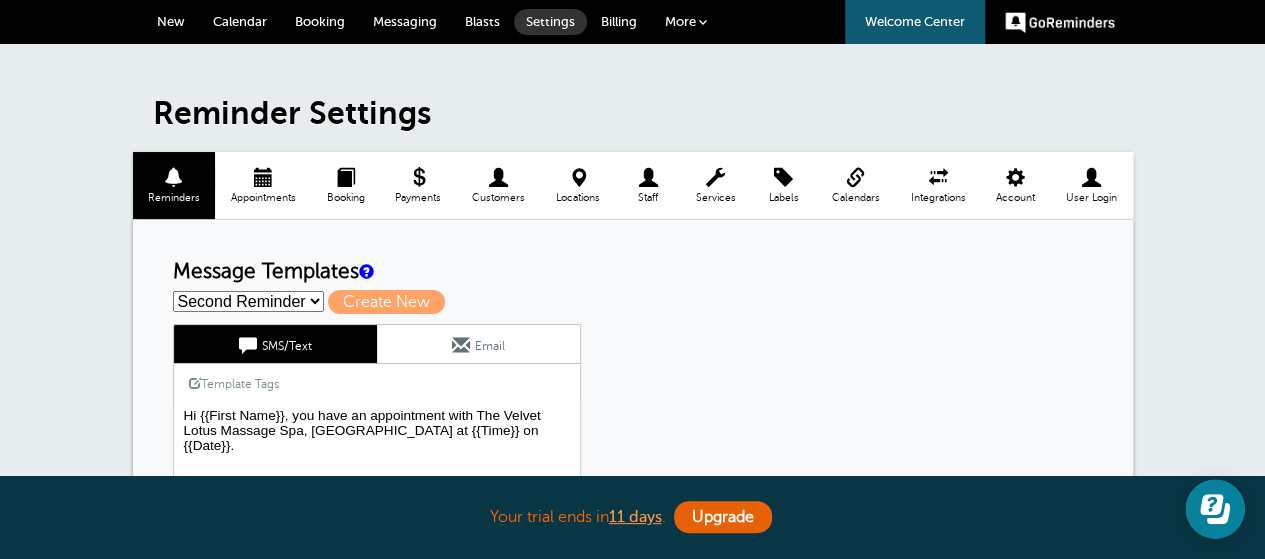 scroll, scrollTop: 0, scrollLeft: 0, axis: both 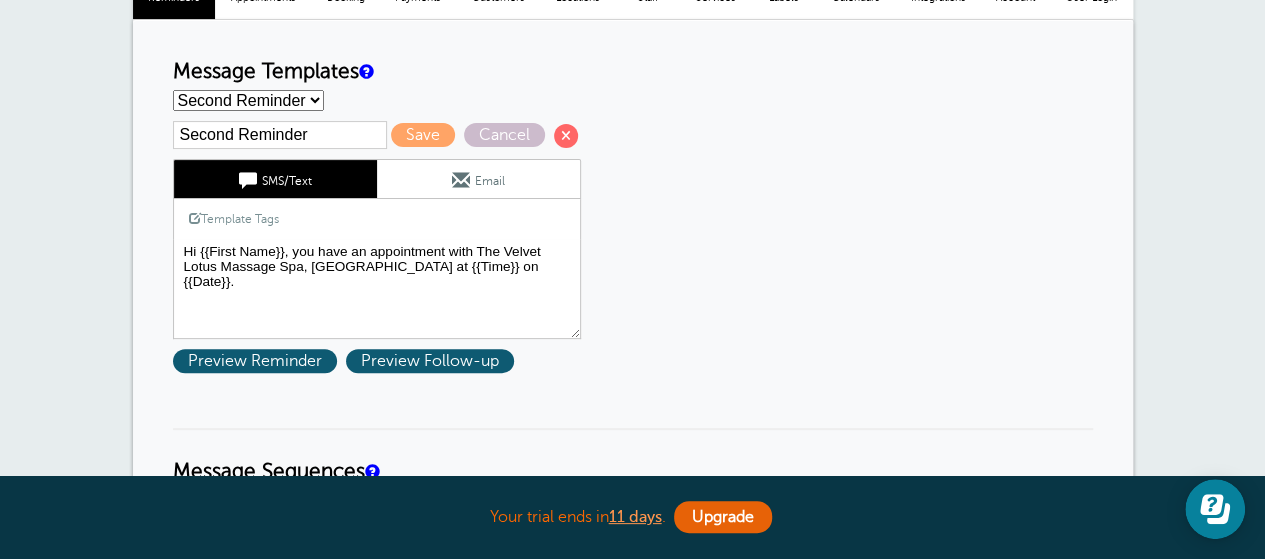 click on "Hi {{First Name}}, your appointment with The Velvet Lotus Massage Spa, Ellicott City has been scheduled for {{Time}} on {{Date}}.
*We Do Not offer Deep tissue. We use myofascial release for knots.
Our address is 3697 Park Ave., Suite 101, Ellicott City, MD 21043. Across the street from the Old Courthouse building." at bounding box center (377, 289) 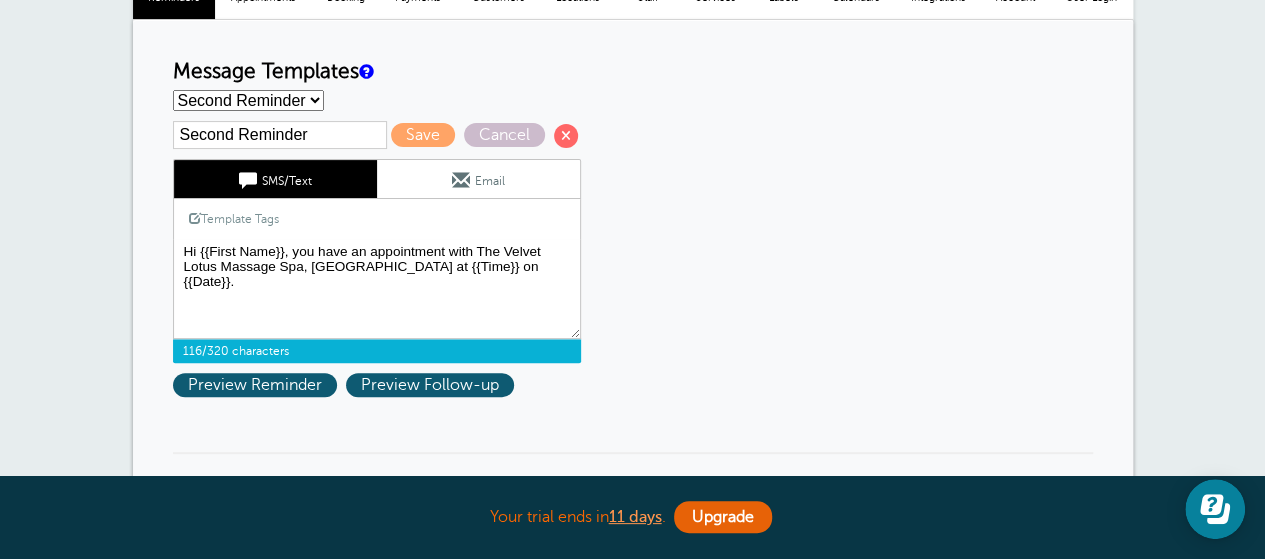 click on "Hi {{First Name}}, your appointment with The Velvet Lotus Massage Spa, Ellicott City has been scheduled for {{Time}} on {{Date}}.
*We Do Not offer Deep tissue. We use myofascial release for knots.
Our address is 3697 Park Ave., Suite 101, Ellicott City, MD 21043. Across the street from the Old Courthouse building." at bounding box center [377, 289] 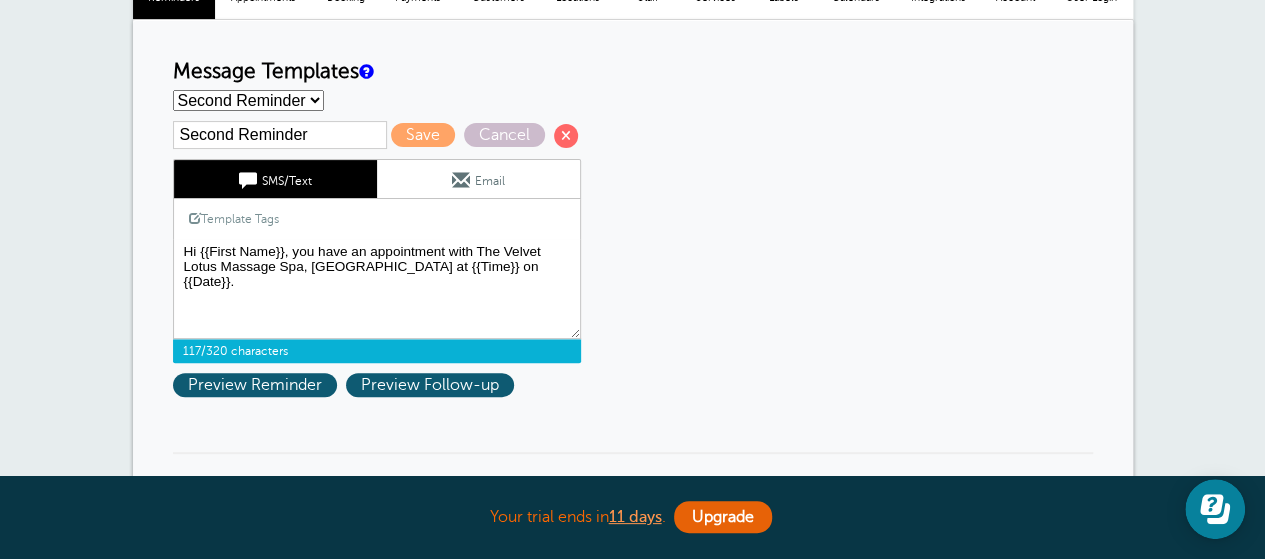 paste on "*We Do Not offer Deep tissue. We use myofascial release for knots.
Our address is 3697 Park Ave., Suite 101, Ellicott City, MD 21043. Across the street from the Old Courthouse building." 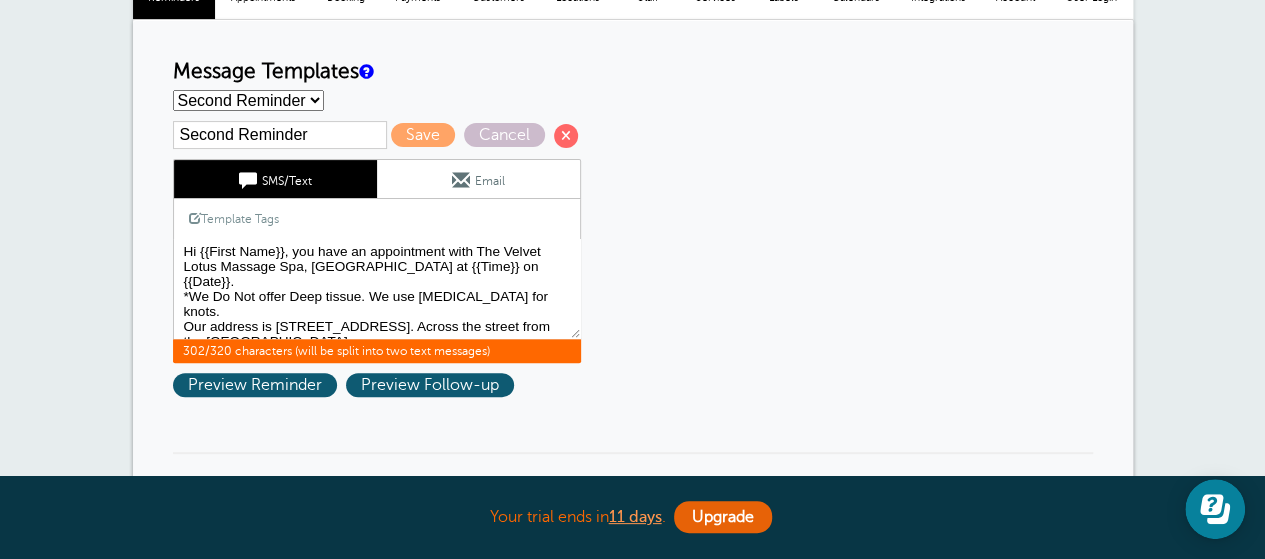 scroll, scrollTop: 2, scrollLeft: 0, axis: vertical 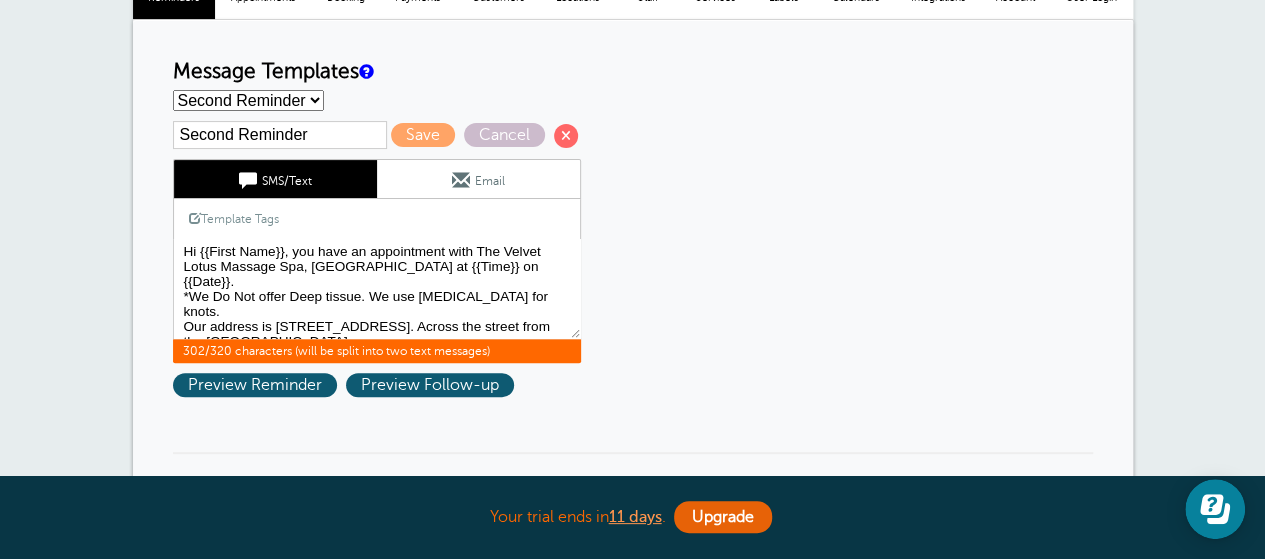 click at bounding box center (461, 180) 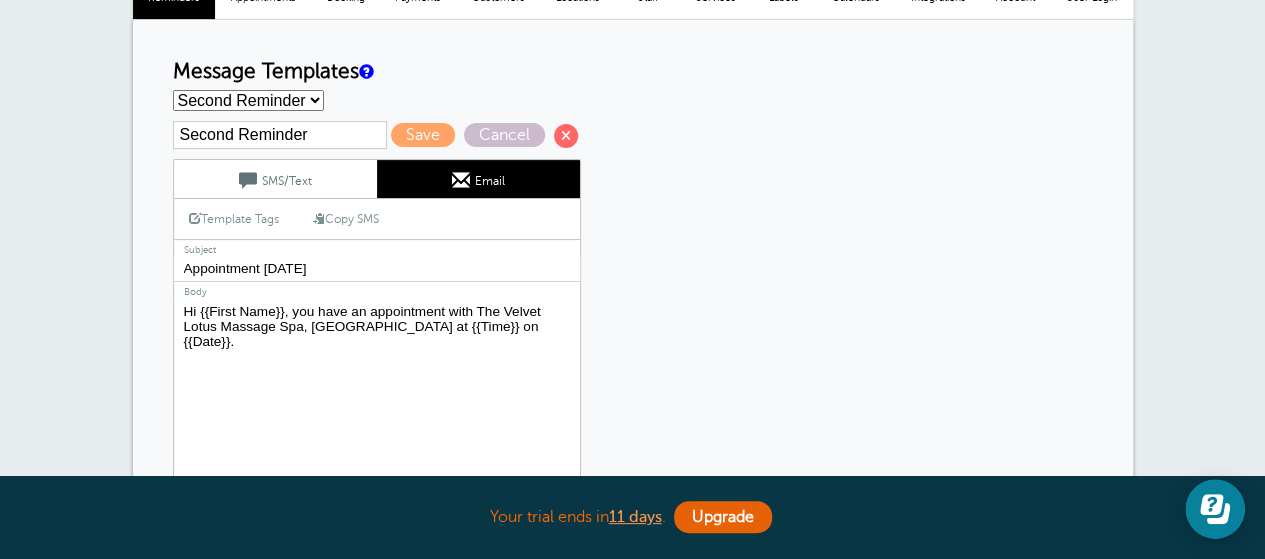 click on "Hi {{First Name}}, your appointment with The Velvet Lotus Massage Spa, Ellicott City has been scheduled for {{Time}} on {{Date}}.
Add it to your calendar: {{Calendar Link}}
***Reminder: We do not offer deep tissue massage. Instead we use up to Firm pressure and Myofascial Release to reduce knots. Myofascial Release utilizes a gentle, sustained technique which is more effective than deep tissue–relieving tension/knots for up to 4 weeks, while protecting both client and therapist from the risks of nerve damage linked to deep tissue massage.
Our address is 3697 Park Ave., Suite 101,Ellicott City, MD 21043. We are across the street from the Old Courthouse building." at bounding box center (377, 424) 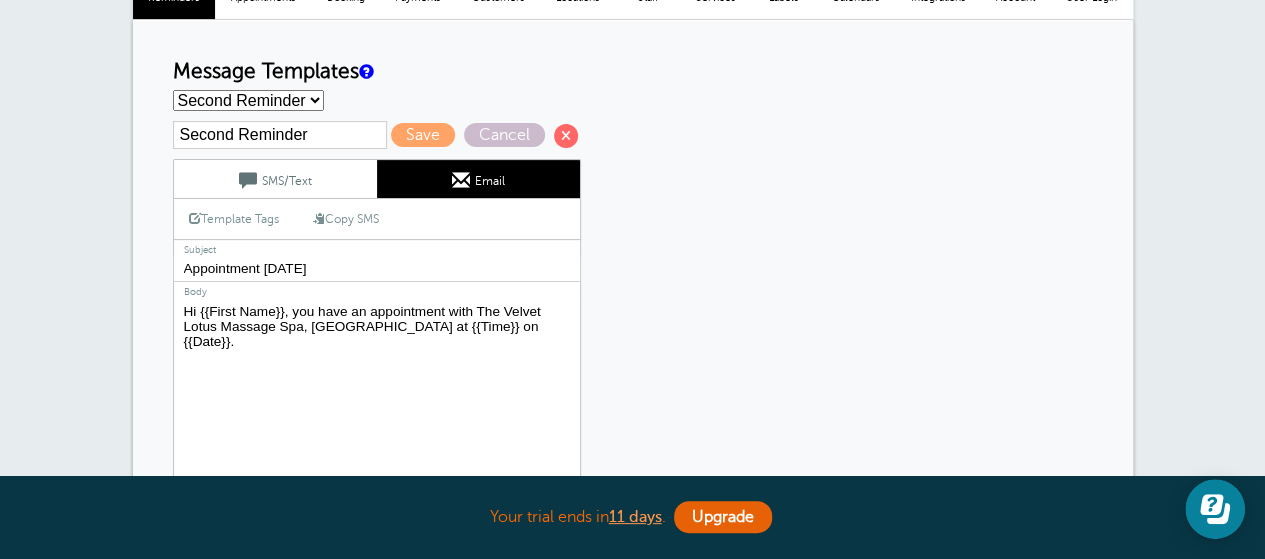 paste on "*We Do Not offer Deep tissue. We use myofascial release for knots.
Our address is 3697 Park Ave., Suite 101, Ellicott City, MD 21043. Across the street from the Old Courthouse building." 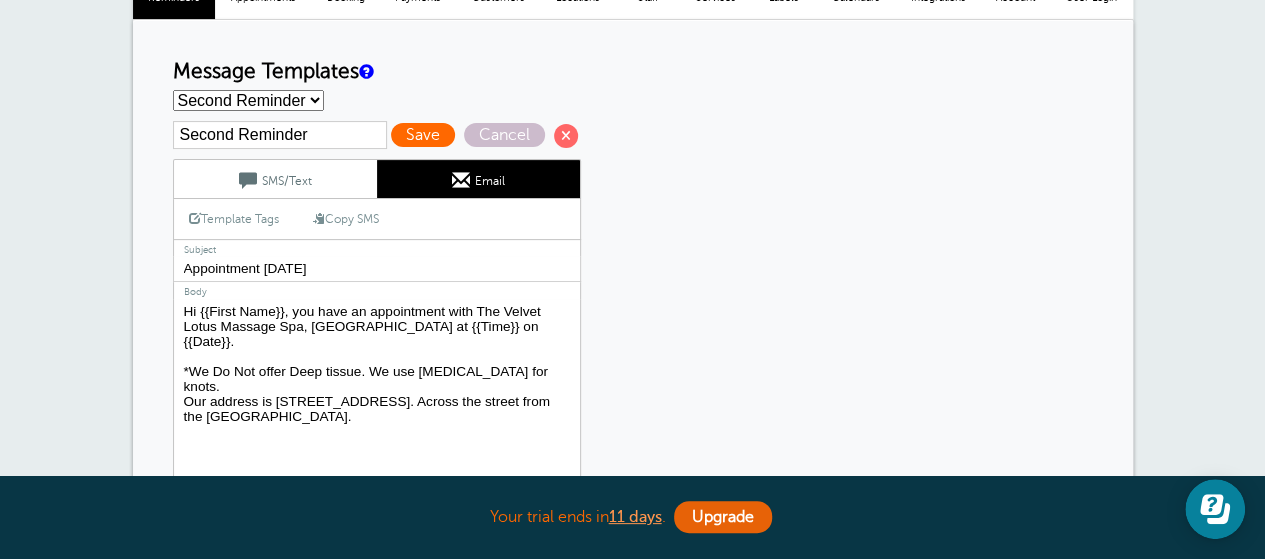 type on "Hi {{First Name}}, you have an appointment with The Velvet Lotus Massage Spa, Ellicott City at {{Time}} on {{Date}}.
*We Do Not offer Deep tissue. We use myofascial release for knots.
Our address is 3697 Park Ave., Suite 101, Ellicott City, MD 21043. Across the street from the Old Courthouse building." 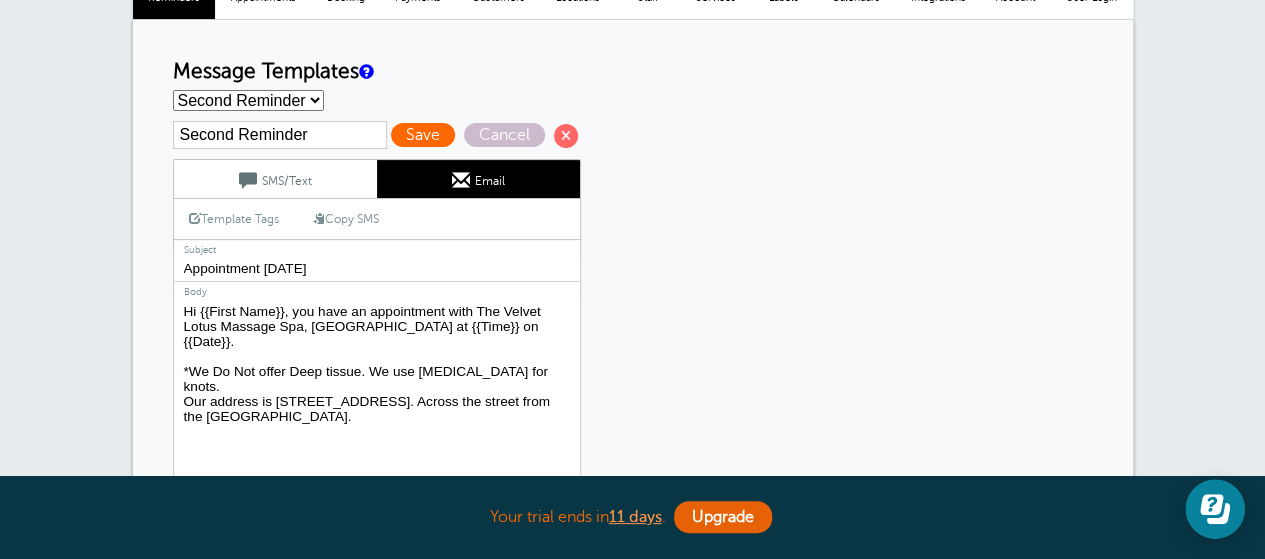 click on "Save" at bounding box center (423, 135) 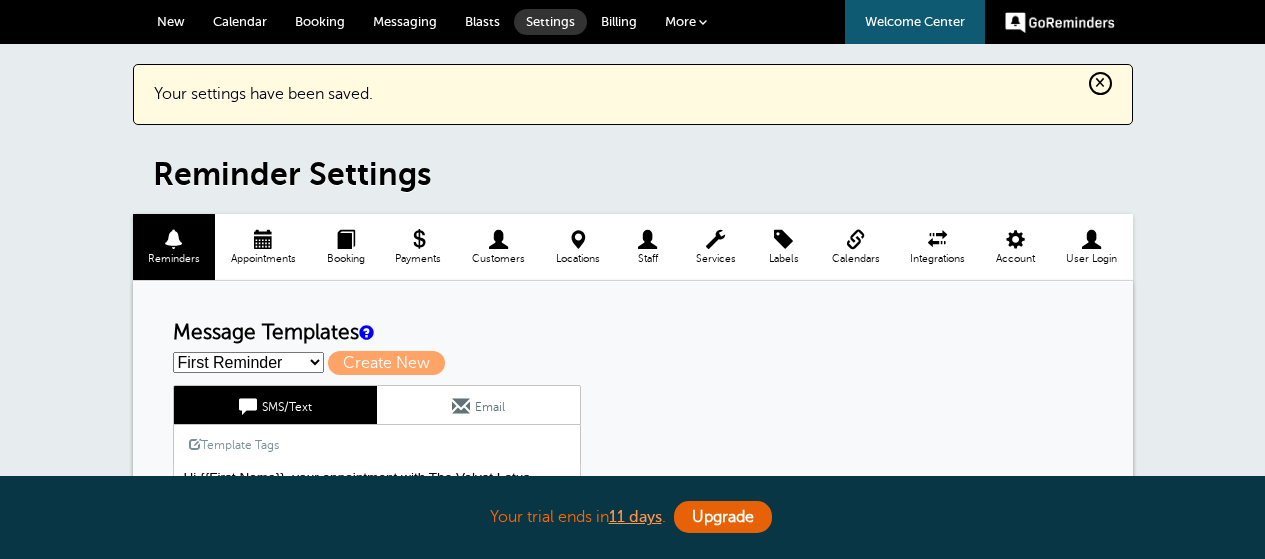 scroll, scrollTop: 0, scrollLeft: 0, axis: both 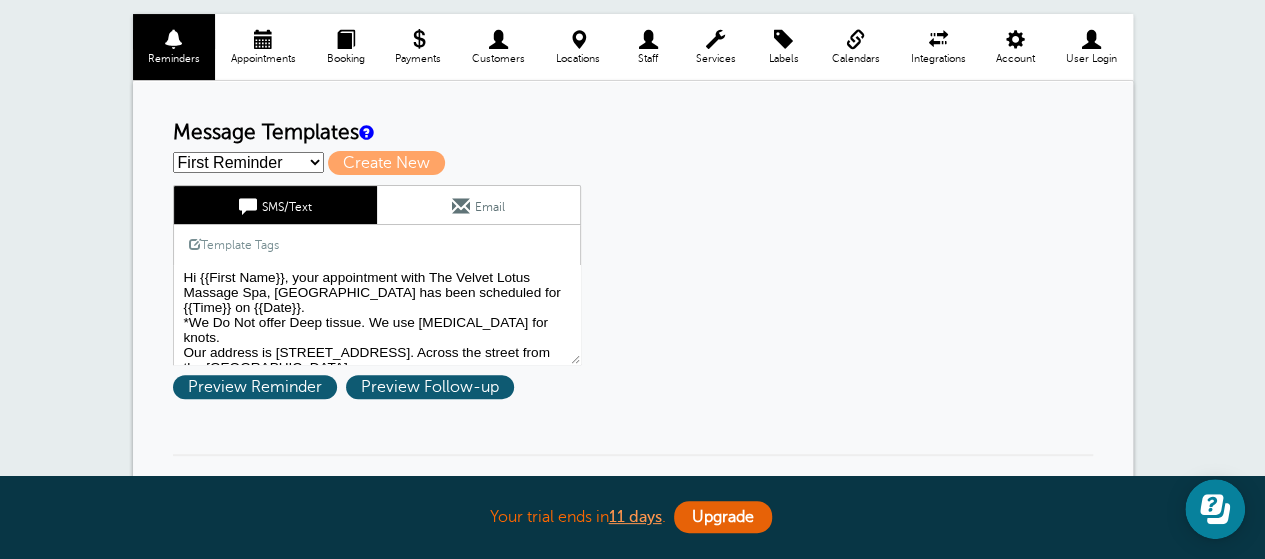click on "First Reminder
Second Reminder
Third Reminder
Create new..." at bounding box center (248, 162) 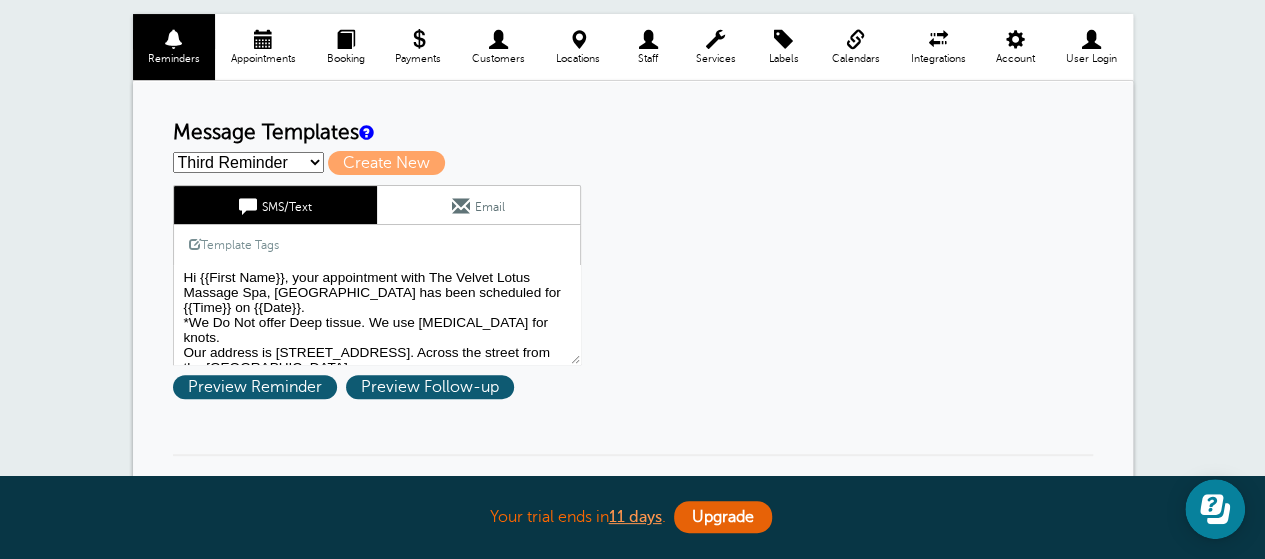 click on "First Reminder
Second Reminder
Third Reminder
Create new..." at bounding box center (248, 162) 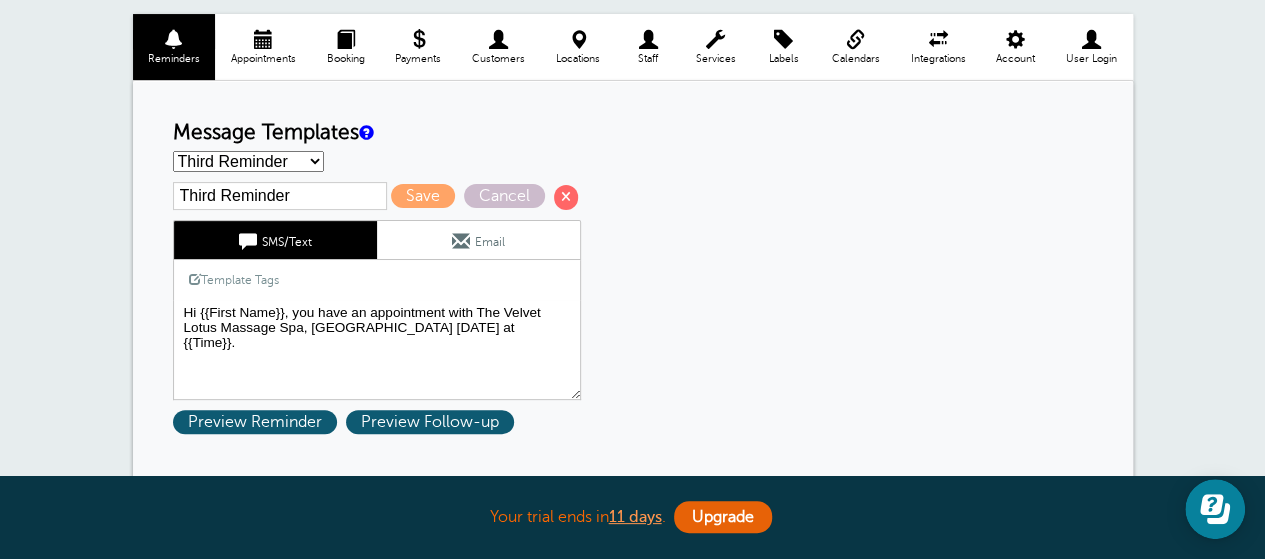 click on "Hi {{First Name}}, your appointment with The Velvet Lotus Massage Spa, [GEOGRAPHIC_DATA] has been scheduled for {{Time}} on {{Date}}.
*We Do Not offer Deep tissue. We use [MEDICAL_DATA] for knots.
Our address is [STREET_ADDRESS]. Across the street from the [GEOGRAPHIC_DATA]." at bounding box center (377, 350) 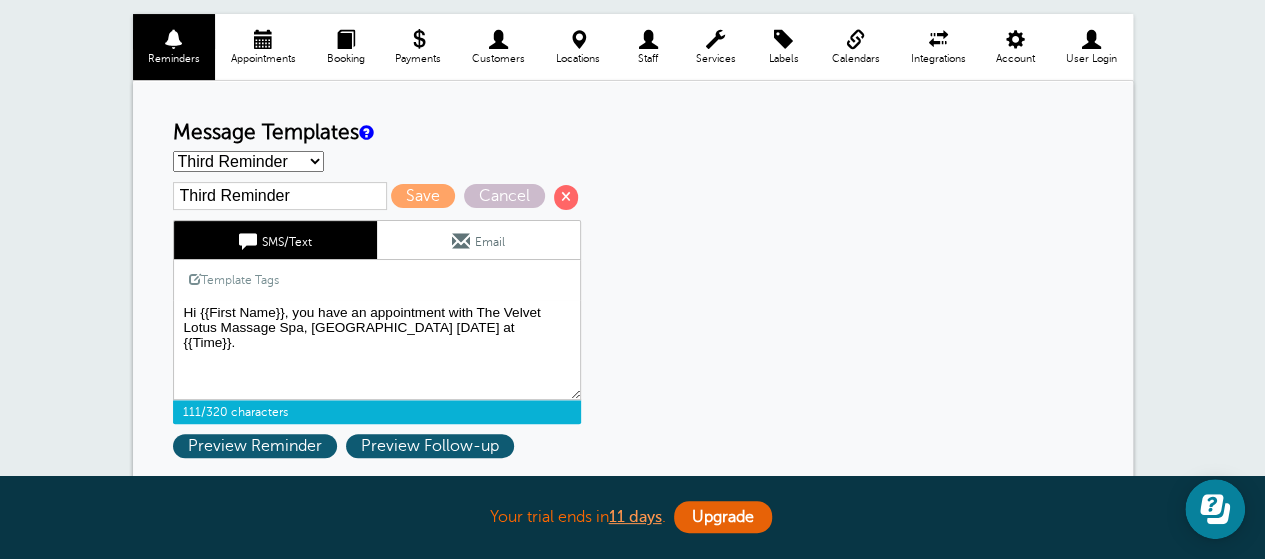paste on "*We Do Not offer Deep tissue. We use [MEDICAL_DATA] for knots.
Our address is [STREET_ADDRESS]. Across the street from the [GEOGRAPHIC_DATA]." 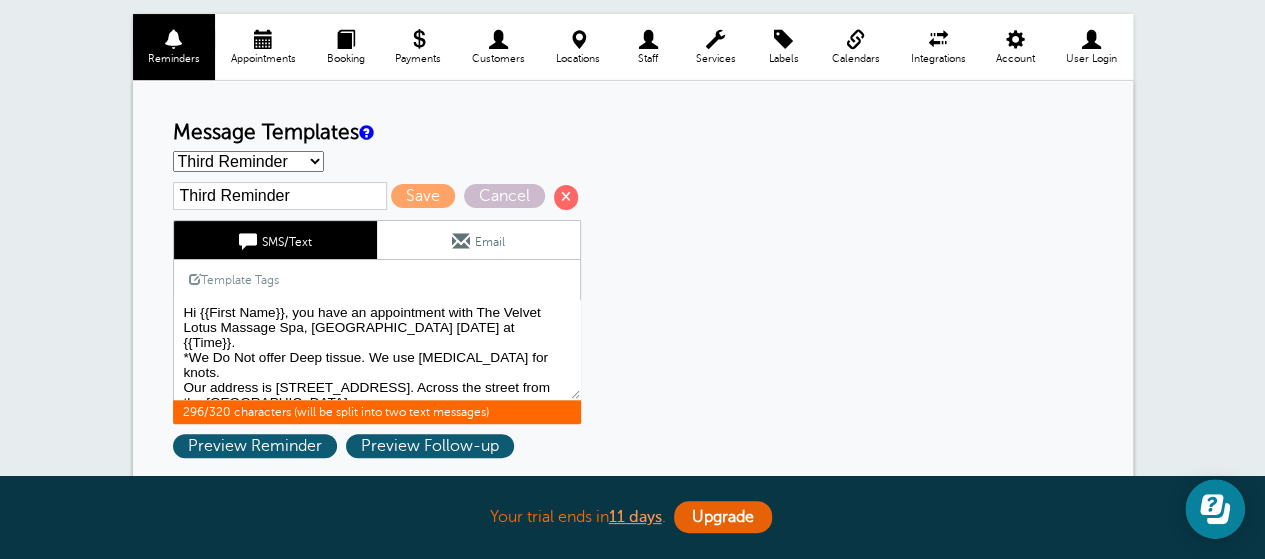 type on "Hi {{First Name}}, you have an appointment with The Velvet Lotus Massage Spa, [GEOGRAPHIC_DATA] [DATE] at {{Time}}.
*We Do Not offer Deep tissue. We use [MEDICAL_DATA] for knots.
Our address is [STREET_ADDRESS]. Across the street from the [GEOGRAPHIC_DATA]." 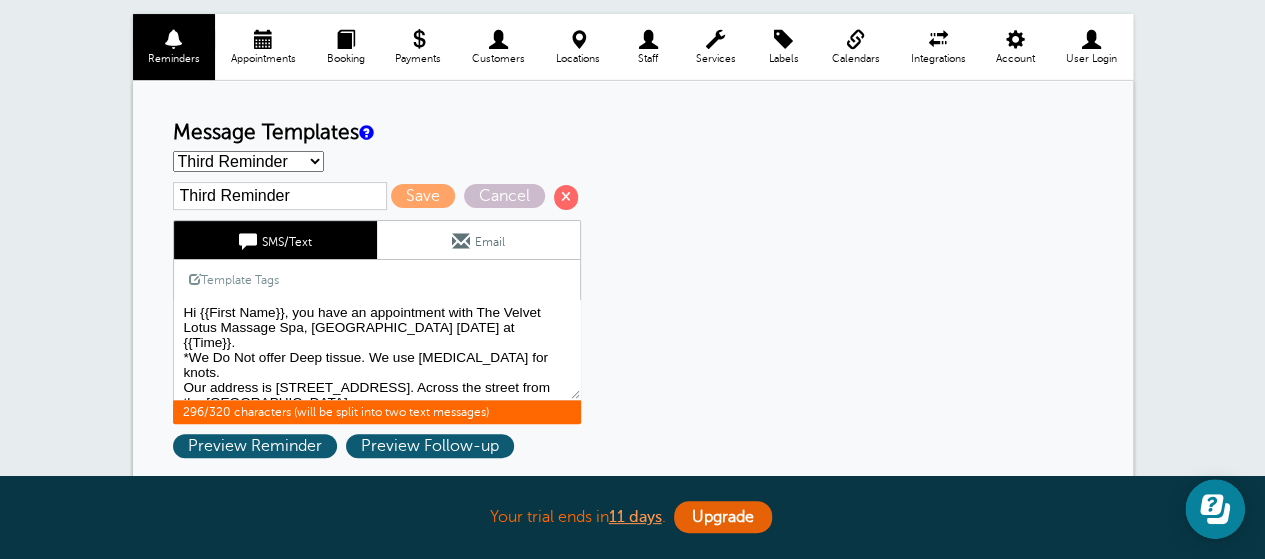 click at bounding box center [461, 241] 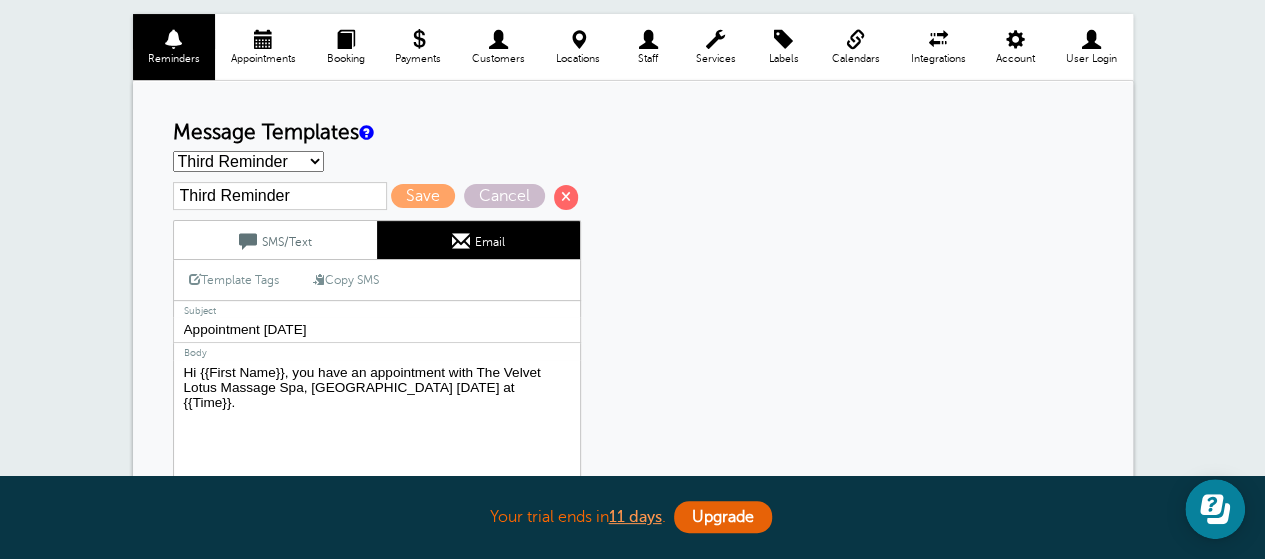 click on "Hi {{First Name}}, your appointment with The Velvet Lotus Massage Spa, [GEOGRAPHIC_DATA] has been scheduled for {{Time}} on {{Date}}.
Add it to your calendar: {{Calendar Link}}
***Reminder: We do not offer deep tissue massage. Instead we use up to Firm pressure and [MEDICAL_DATA] to reduce knots. [MEDICAL_DATA] utilizes a gentle, sustained technique which is more effective than deep tissue–relieving tension/knots for up to 4 weeks, while protecting both client and therapist from the risks of nerve damage linked to deep tissue massage.
Our address is [STREET_ADDRESS]. We are across the street from the [GEOGRAPHIC_DATA] building." at bounding box center [377, 485] 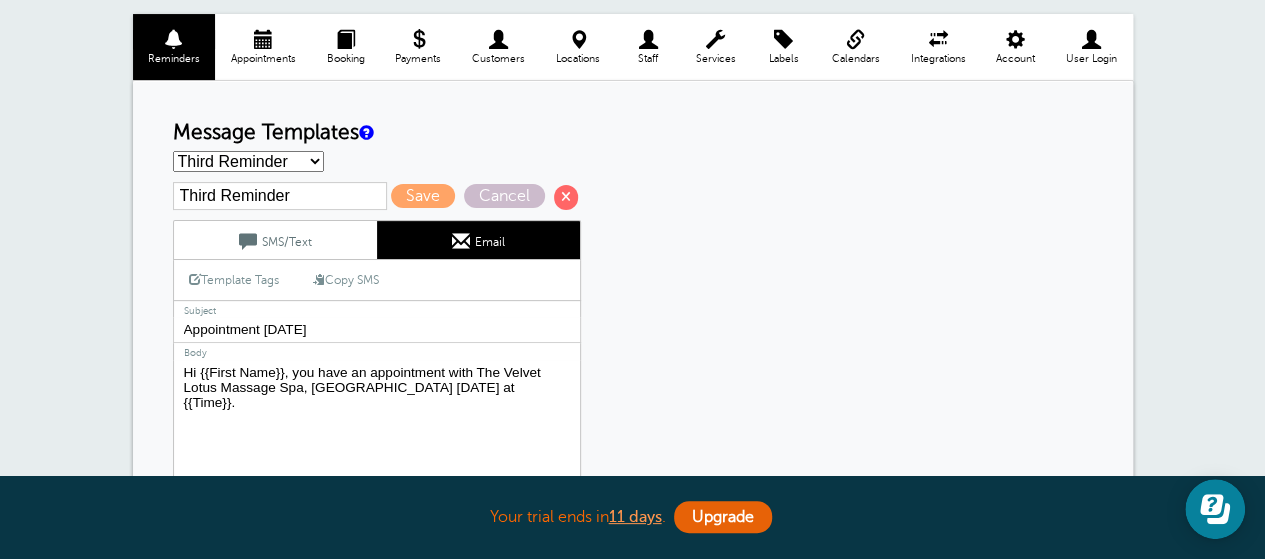 paste on "*We Do Not offer Deep tissue. We use myofascial release for knots.
Our address is 3697 Park Ave., Suite 101, Ellicott City, MD 21043. Across the street from the Old Courthouse building." 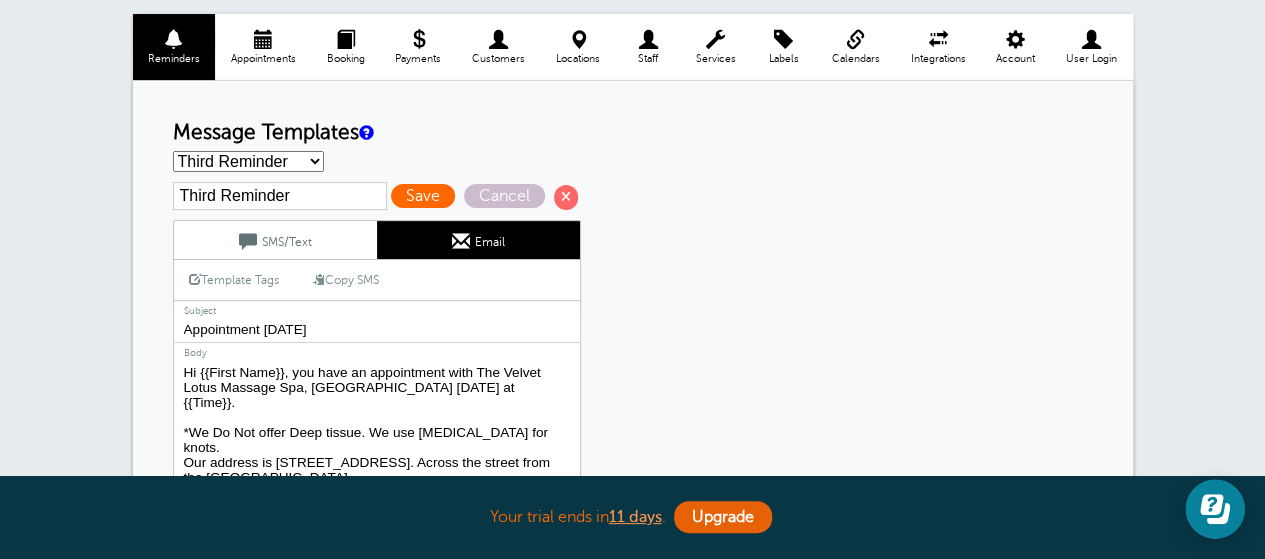 type on "Hi {{First Name}}, you have an appointment with The Velvet Lotus Massage Spa, Ellicott City today at {{Time}}.
*We Do Not offer Deep tissue. We use myofascial release for knots.
Our address is 3697 Park Ave., Suite 101, Ellicott City, MD 21043. Across the street from the Old Courthouse building." 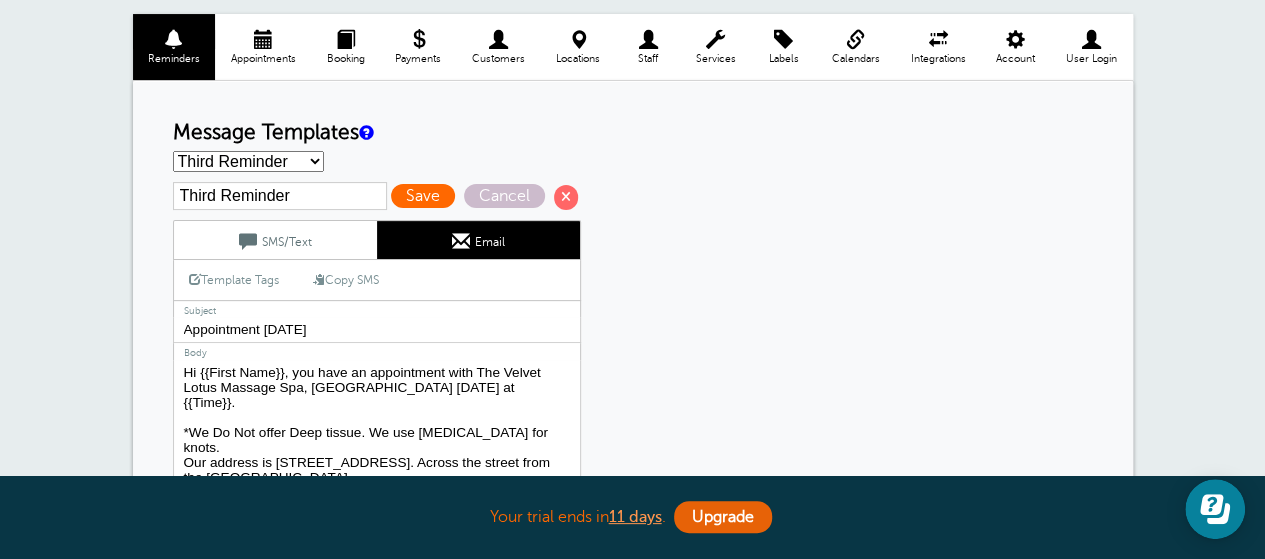 click on "Save" at bounding box center (423, 196) 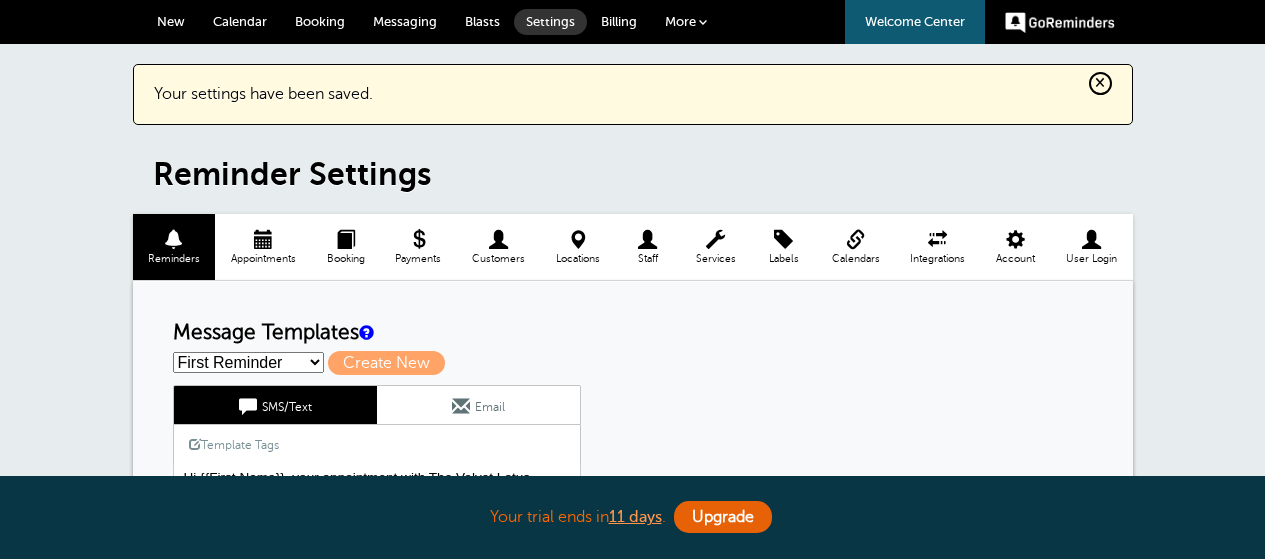 scroll, scrollTop: 0, scrollLeft: 0, axis: both 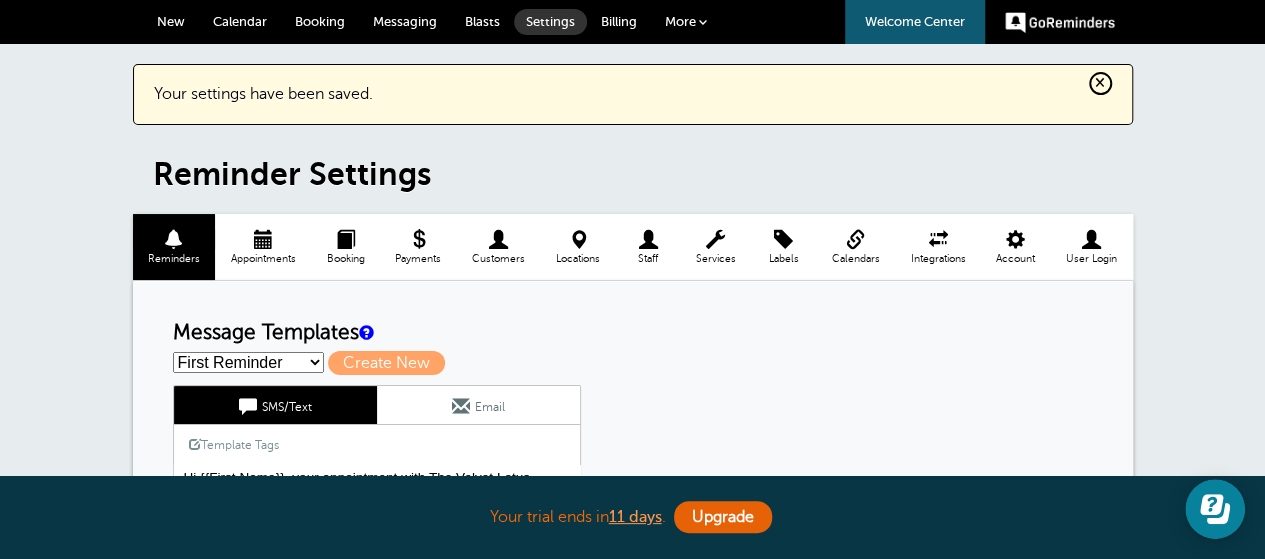 click on "New" at bounding box center (171, 21) 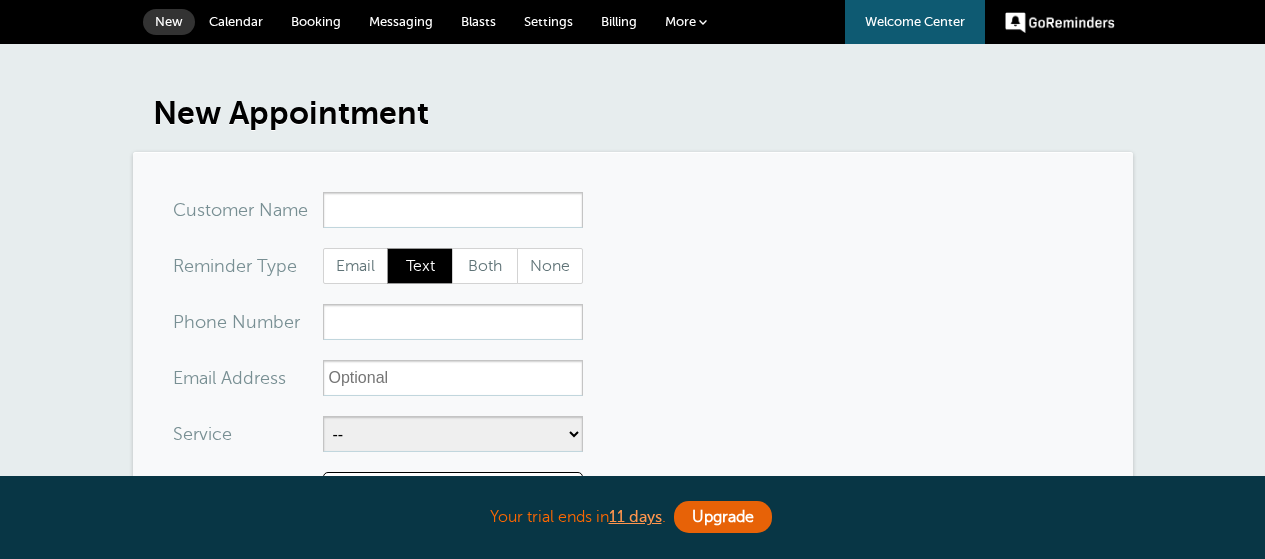 scroll, scrollTop: 0, scrollLeft: 0, axis: both 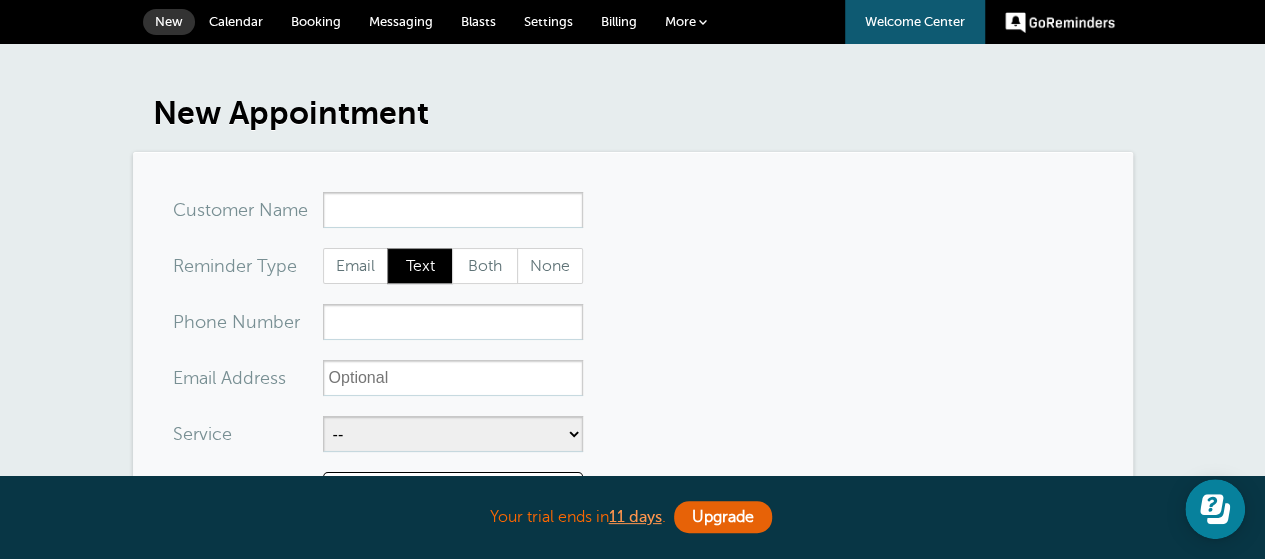 click on "Settings" at bounding box center [548, 21] 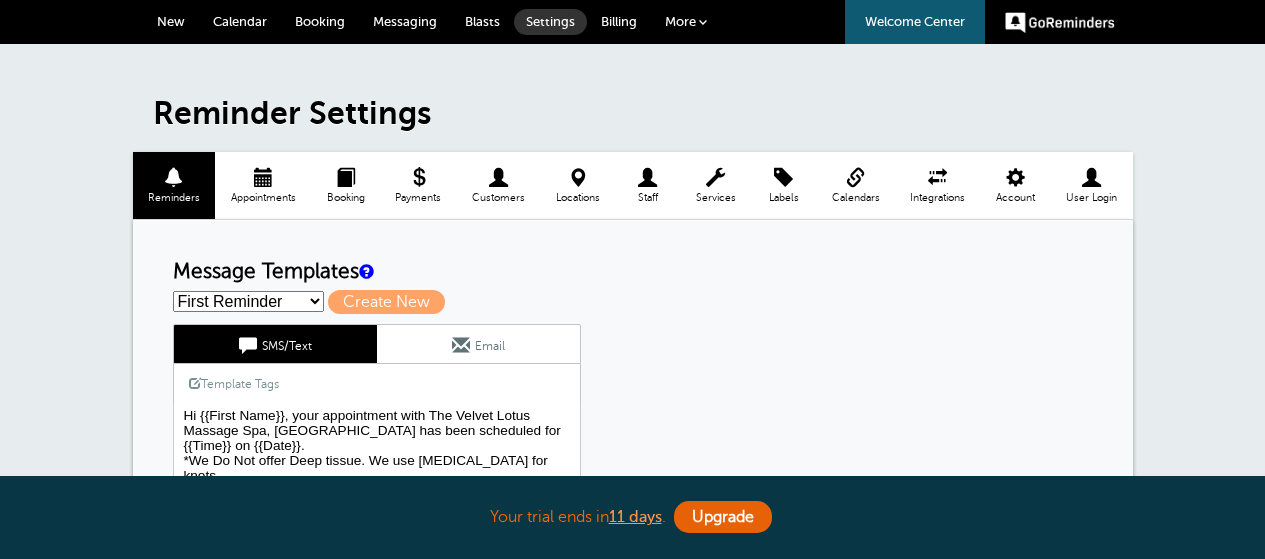 scroll, scrollTop: 0, scrollLeft: 0, axis: both 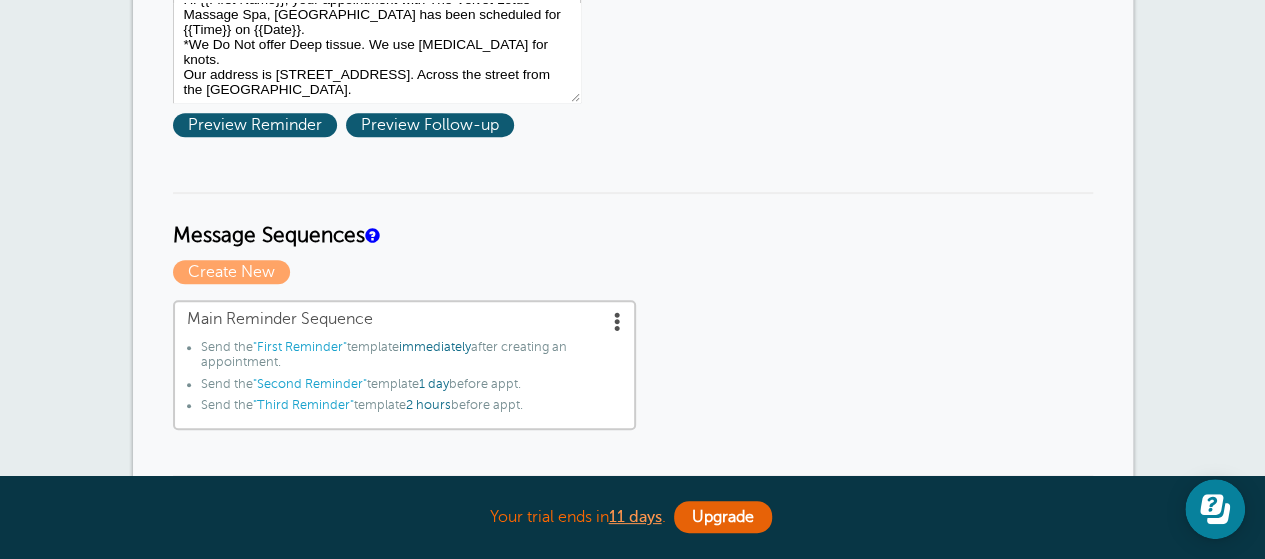 click on "Main Reminder Sequence
Send the  "First Reminder"  template
immediately  after creating an appointment.
Send the  "Second Reminder"  template
1 day
before appt.
Send the  "Third Reminder"  template
2 hours
before appt." at bounding box center [633, 365] 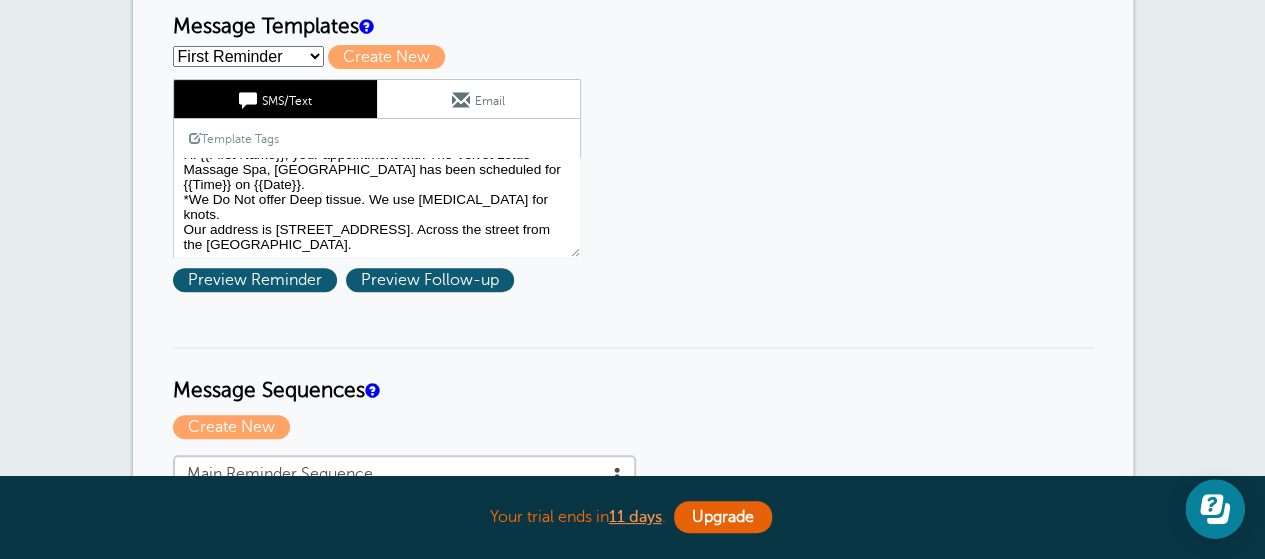 scroll, scrollTop: 0, scrollLeft: 0, axis: both 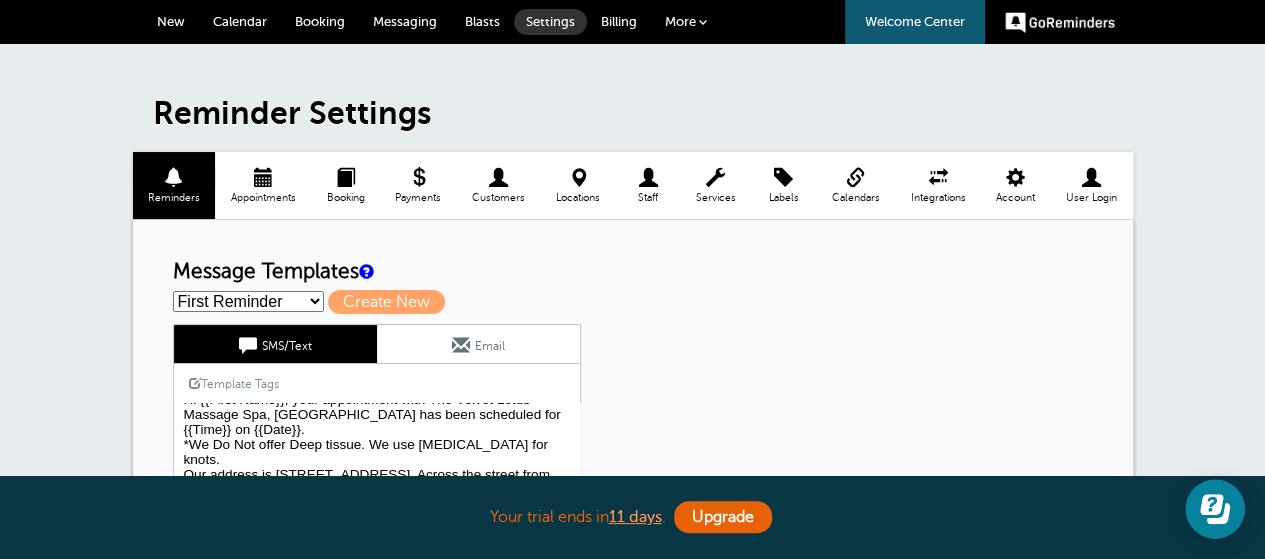 click on "Services" at bounding box center (715, 185) 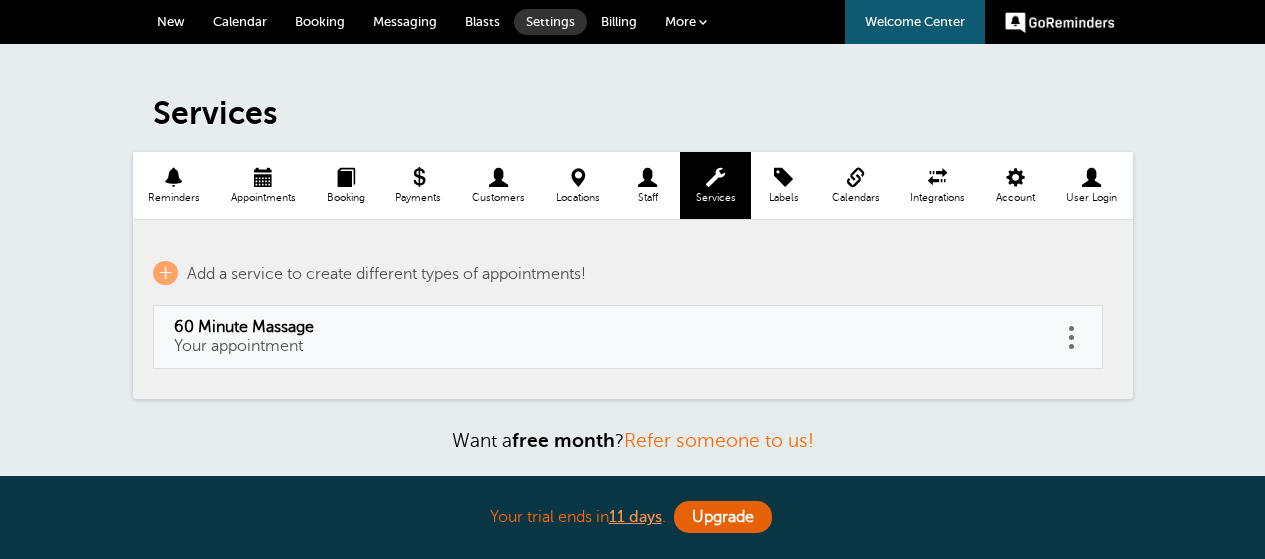 scroll, scrollTop: 0, scrollLeft: 0, axis: both 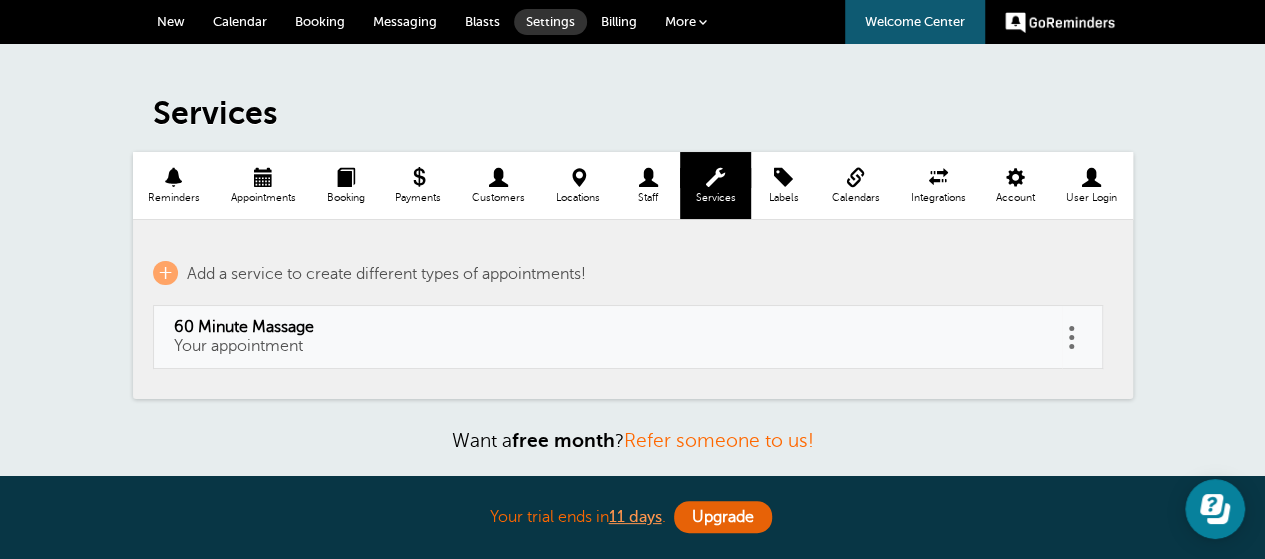 click on "Billing" at bounding box center (619, 21) 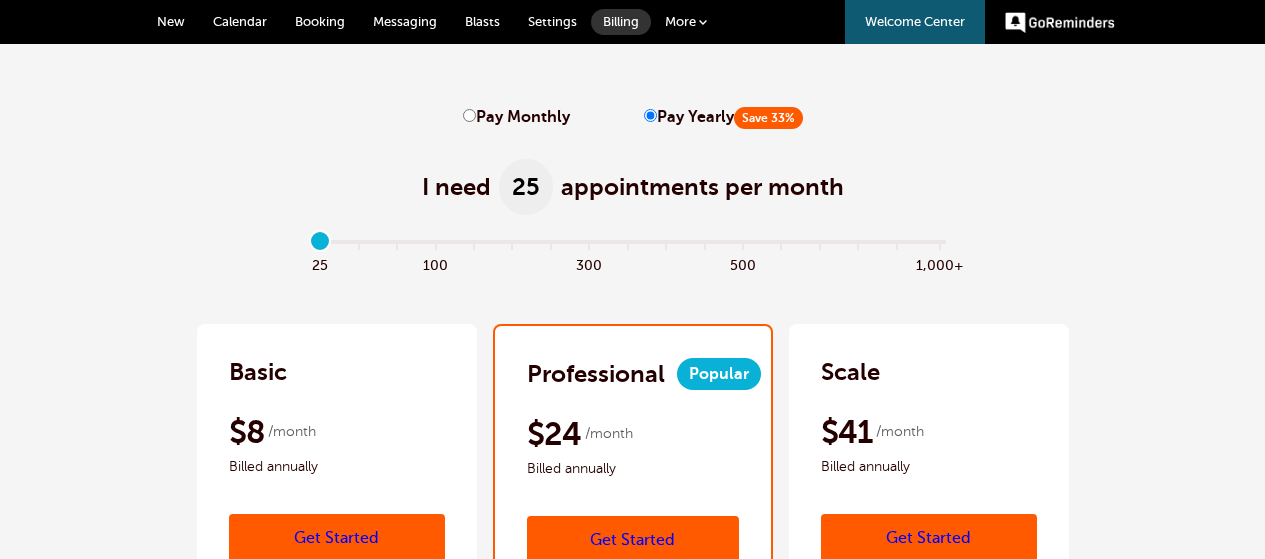 scroll, scrollTop: 0, scrollLeft: 0, axis: both 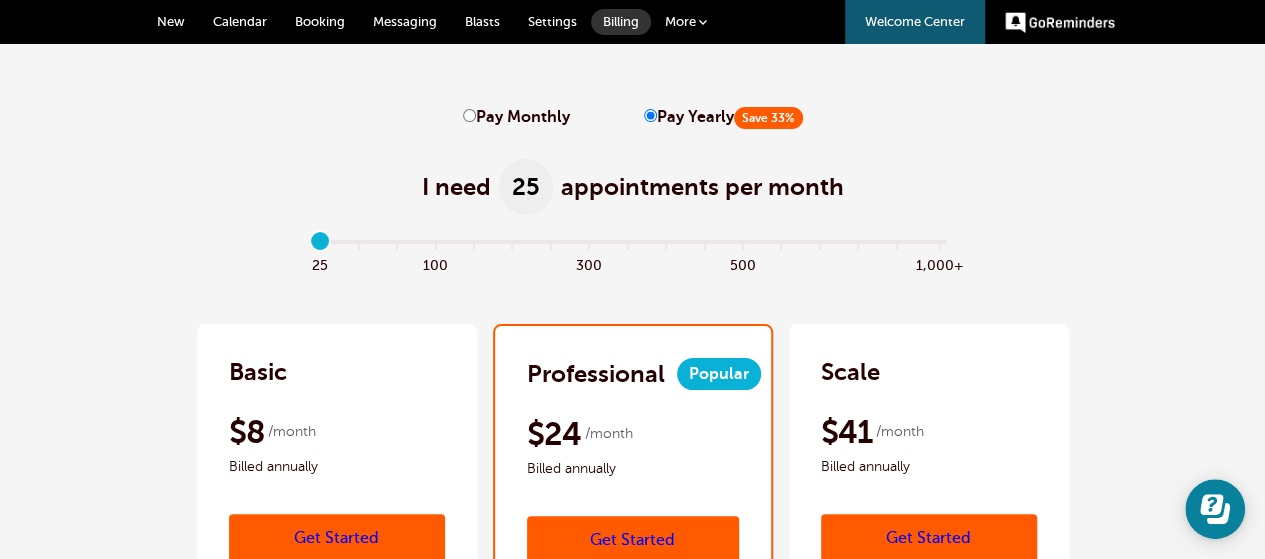 click on "Pay Monthly" at bounding box center (469, 115) 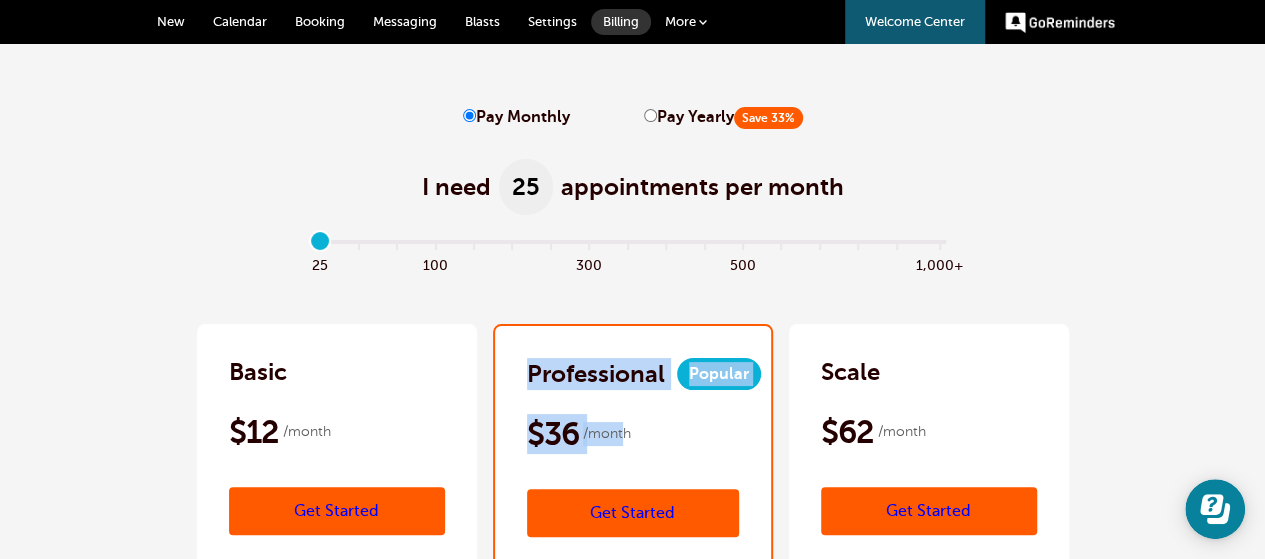 drag, startPoint x: 535, startPoint y: 437, endPoint x: 450, endPoint y: 363, distance: 112.698715 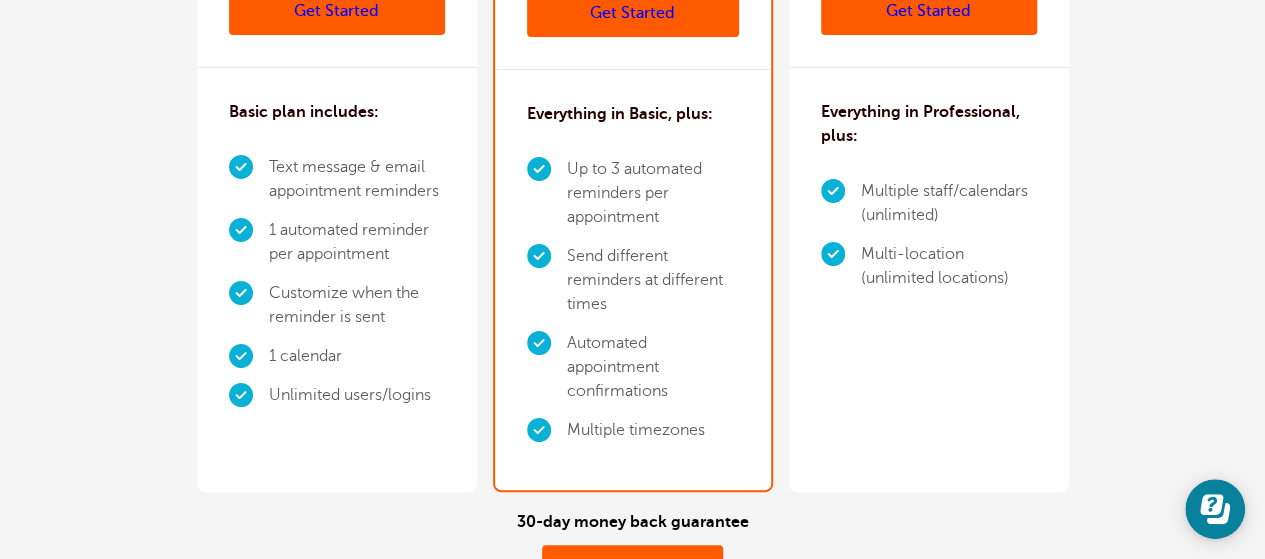 scroll, scrollTop: 900, scrollLeft: 0, axis: vertical 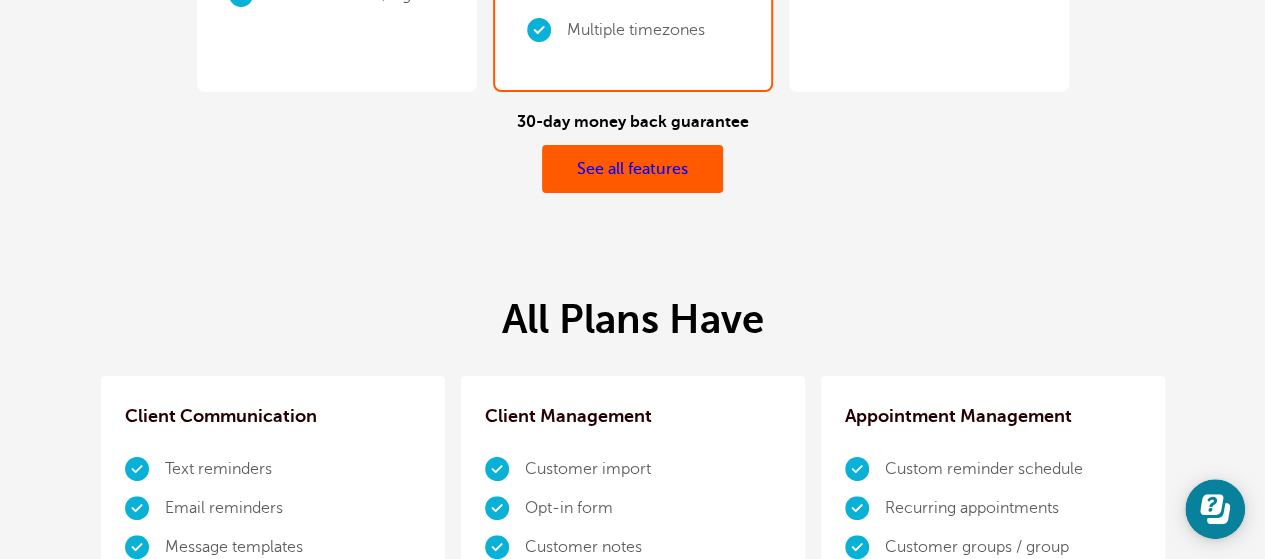 click on "See all features" at bounding box center (632, 169) 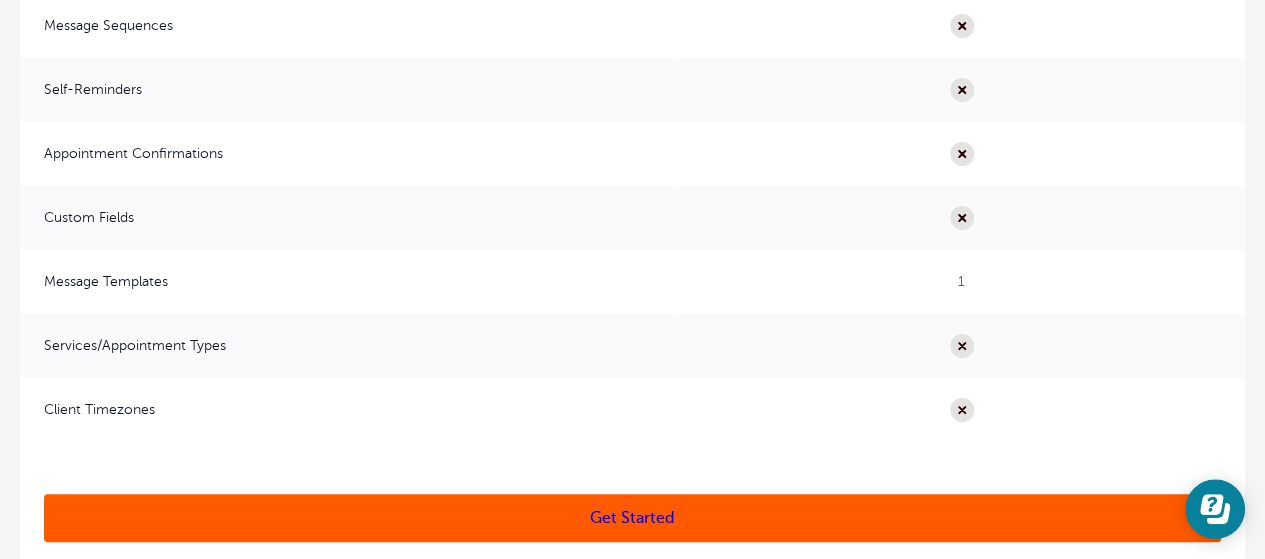 scroll, scrollTop: 5254, scrollLeft: 0, axis: vertical 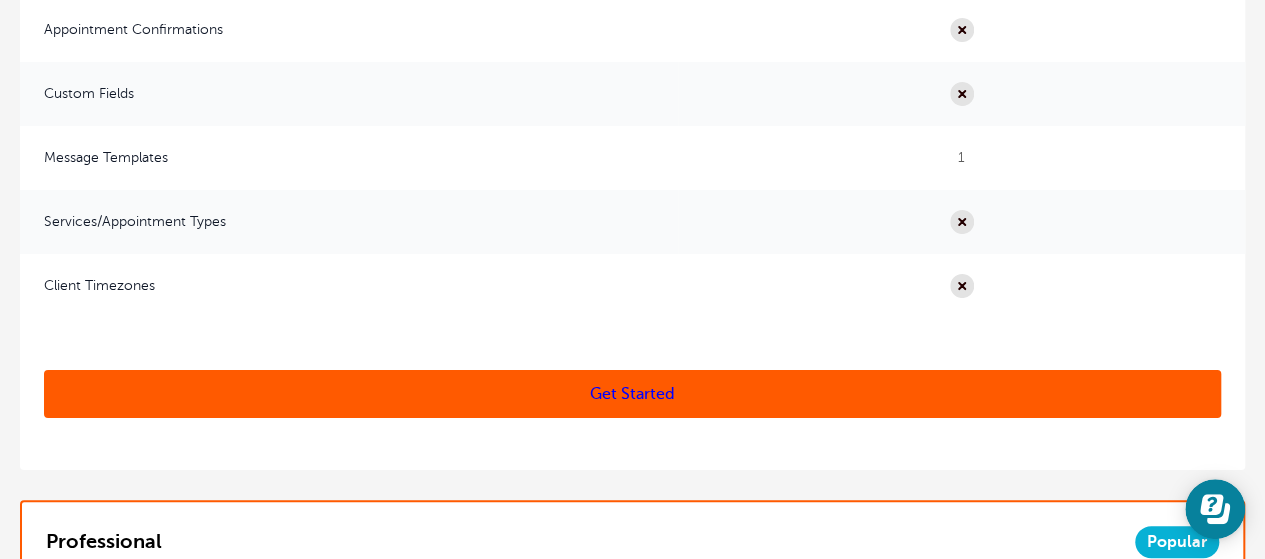 drag, startPoint x: 130, startPoint y: 301, endPoint x: 308, endPoint y: 299, distance: 178.01123 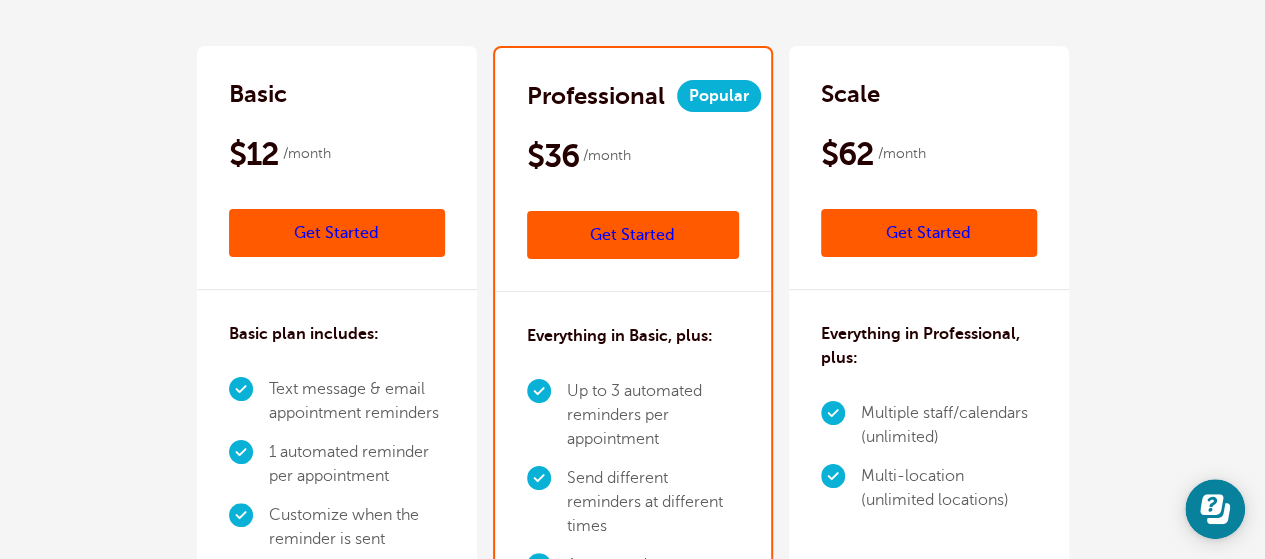 scroll, scrollTop: 0, scrollLeft: 0, axis: both 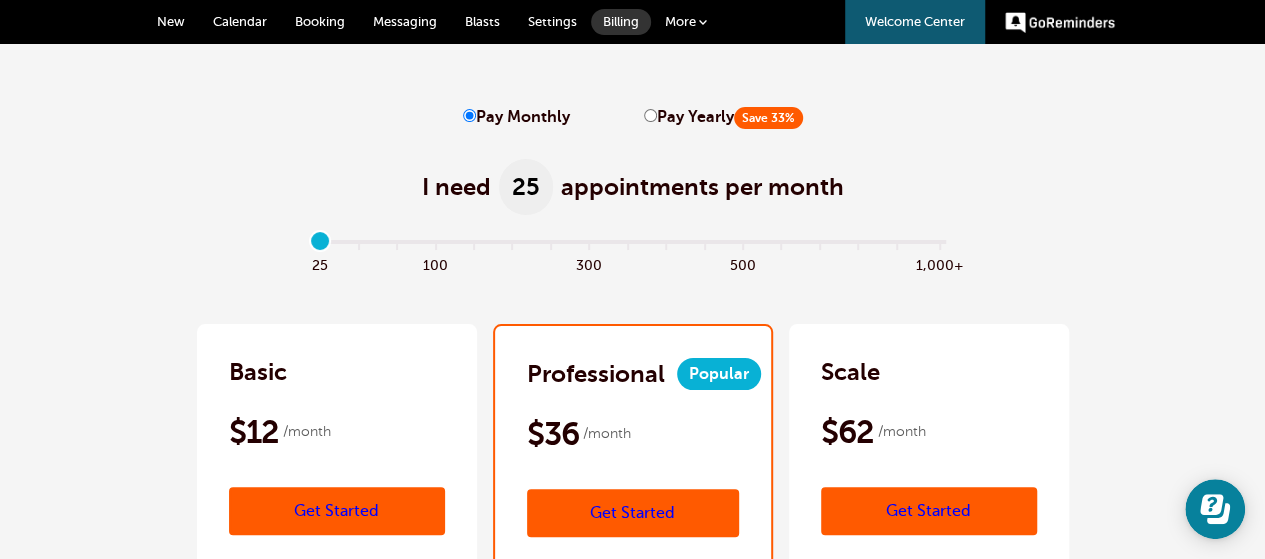 click on "Booking" at bounding box center [320, 21] 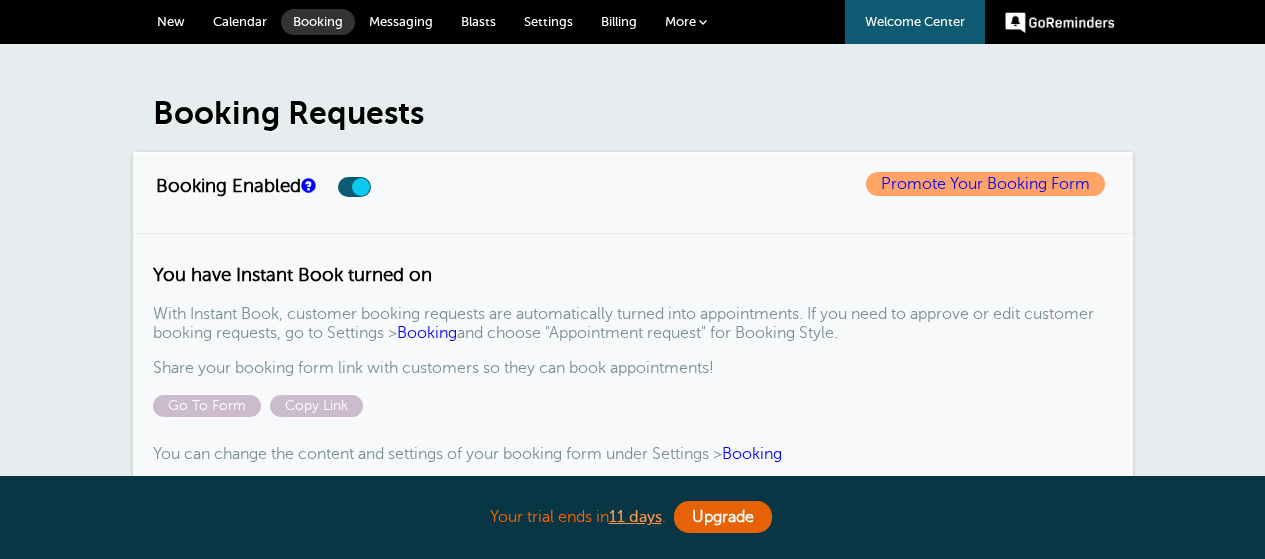 scroll, scrollTop: 0, scrollLeft: 0, axis: both 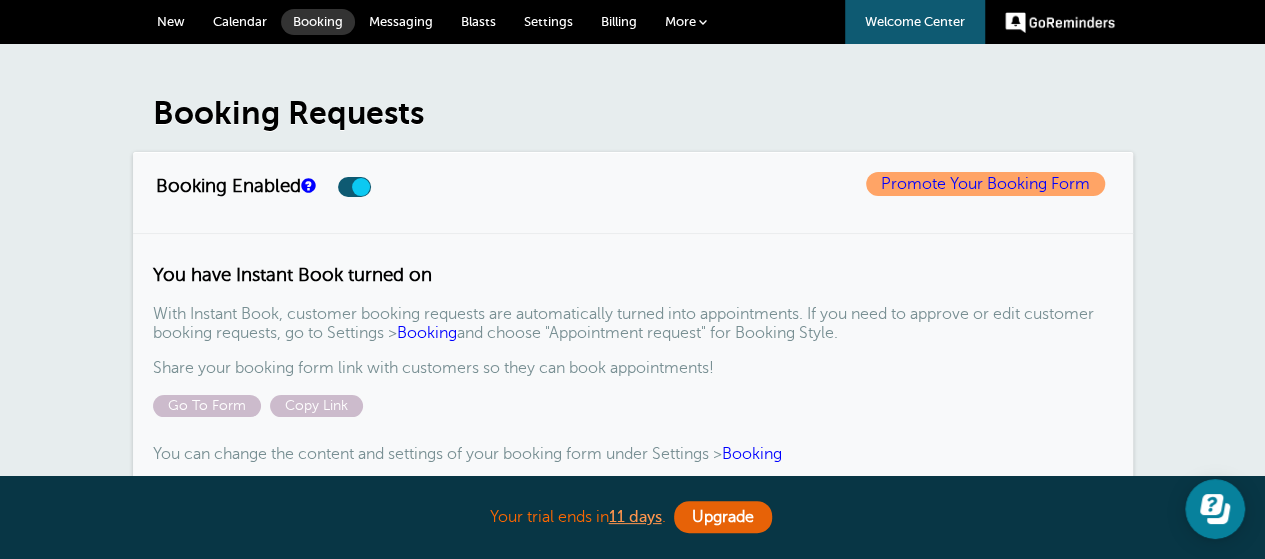 click on "Settings" at bounding box center [548, 21] 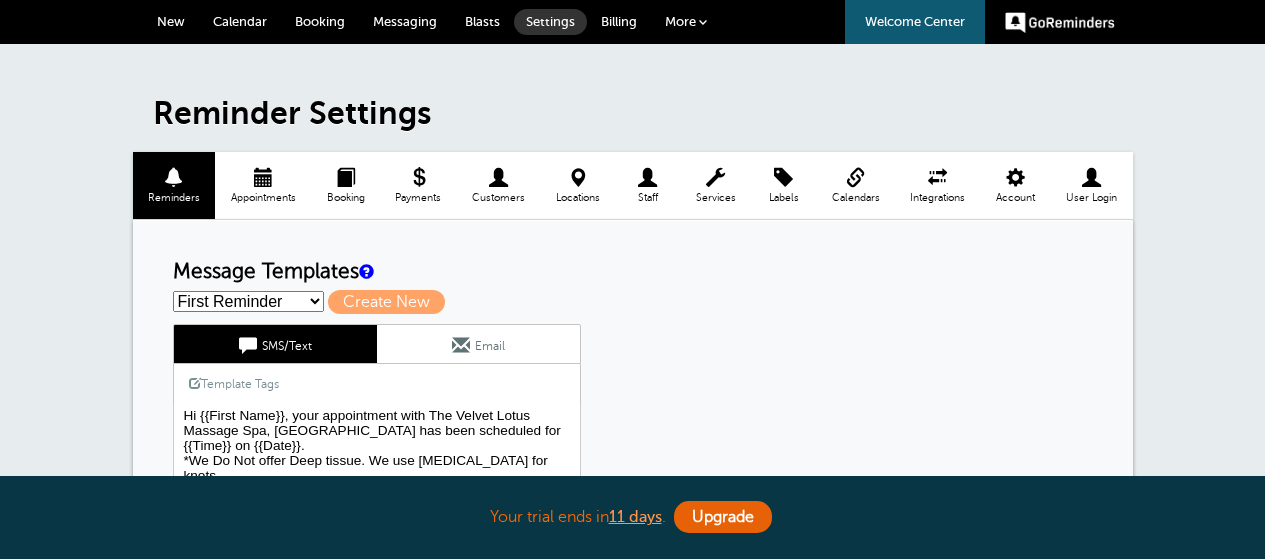 scroll, scrollTop: 0, scrollLeft: 0, axis: both 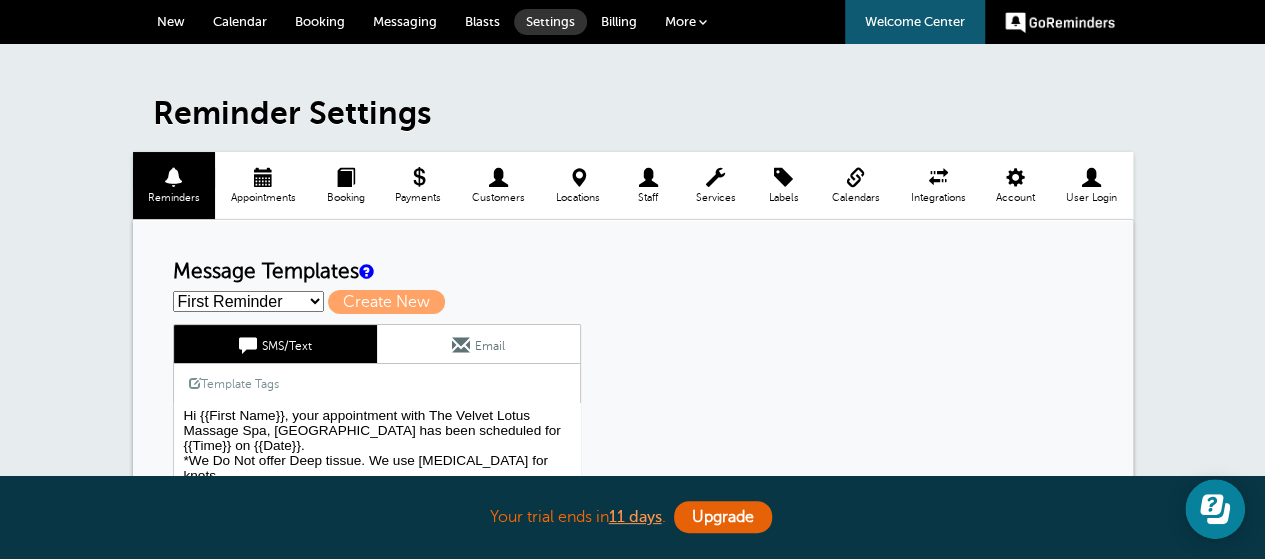 click on "Booking" at bounding box center (345, 185) 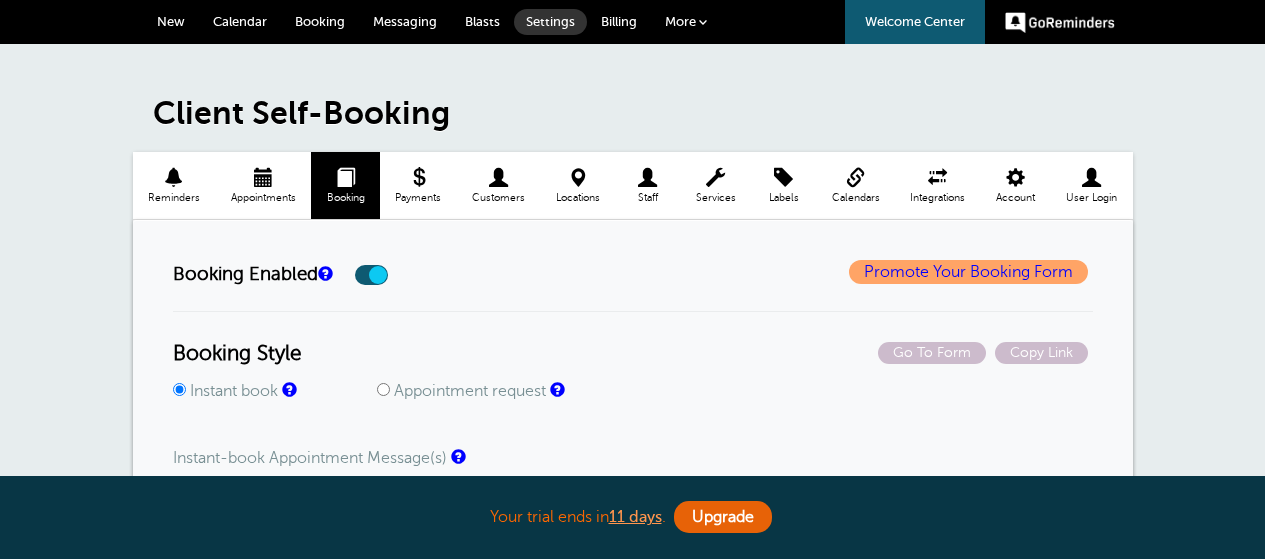 scroll, scrollTop: 0, scrollLeft: 0, axis: both 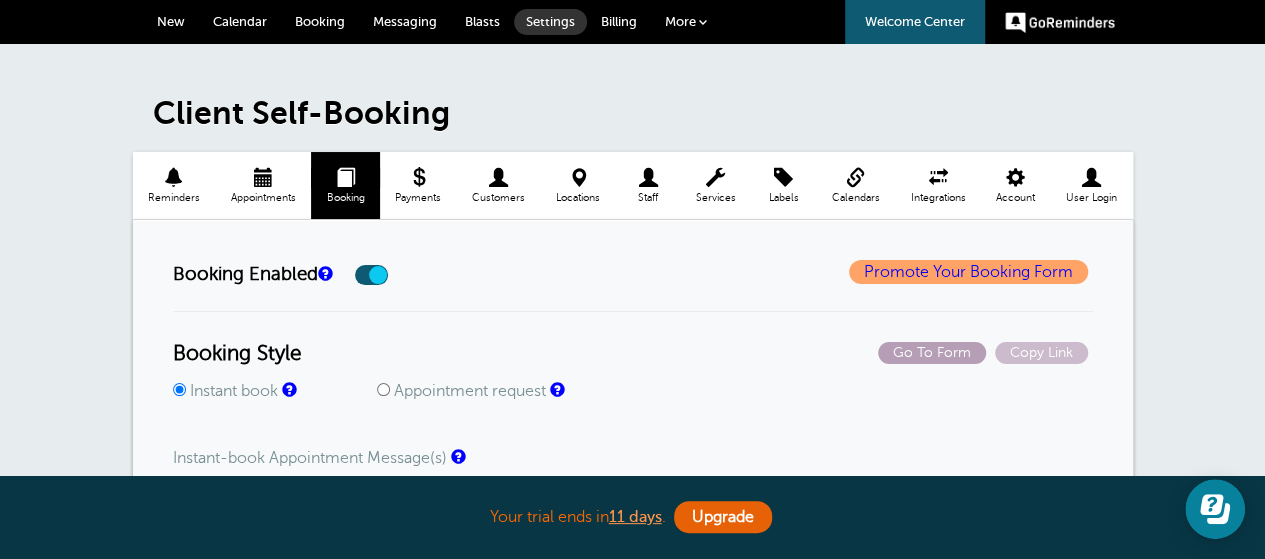 click on "Go To Form" at bounding box center (932, 353) 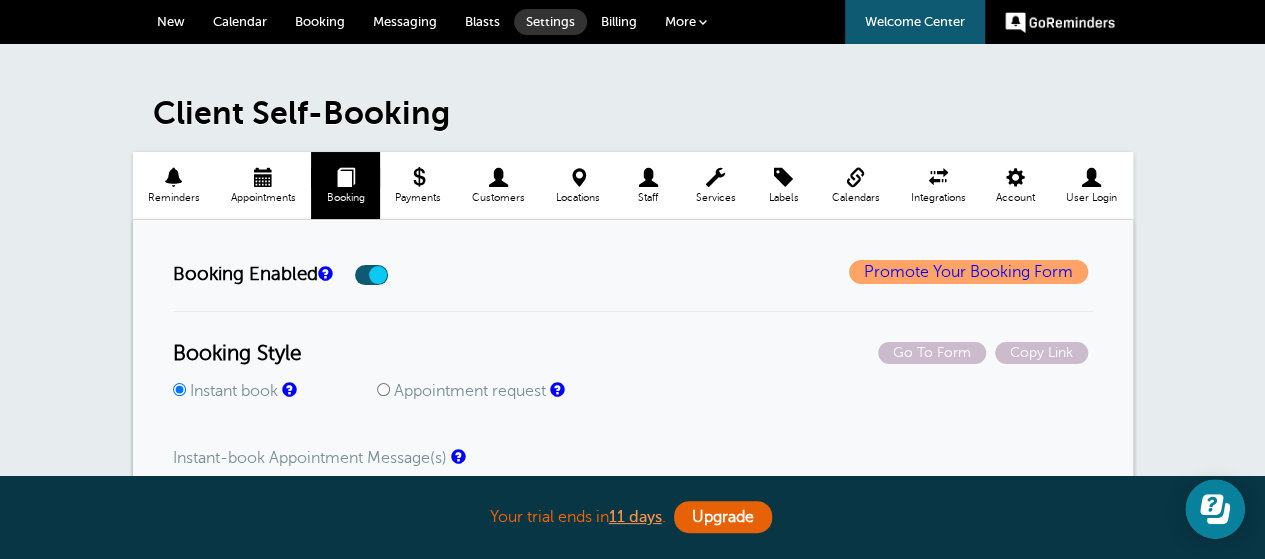 click on "Billing" at bounding box center [619, 21] 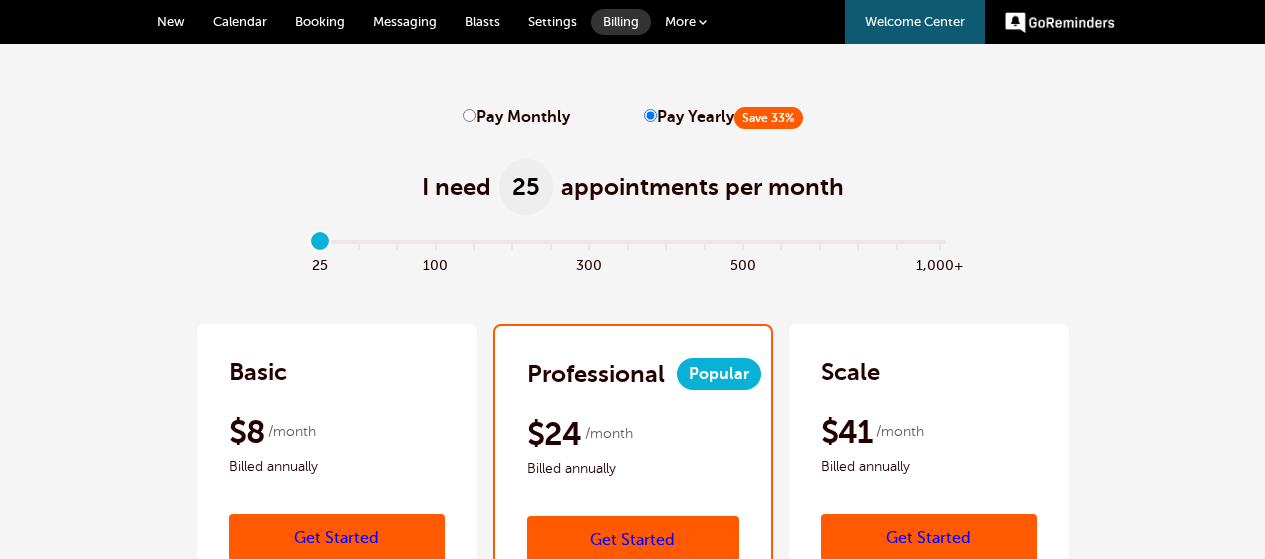 scroll, scrollTop: 0, scrollLeft: 0, axis: both 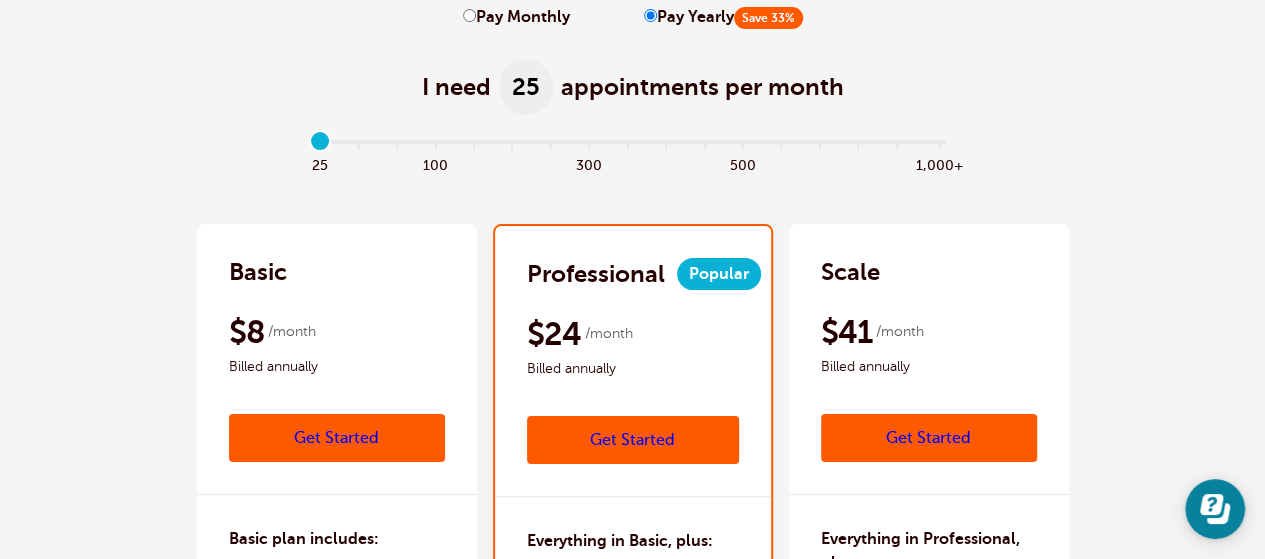 click on "Pay Monthly" at bounding box center [469, 15] 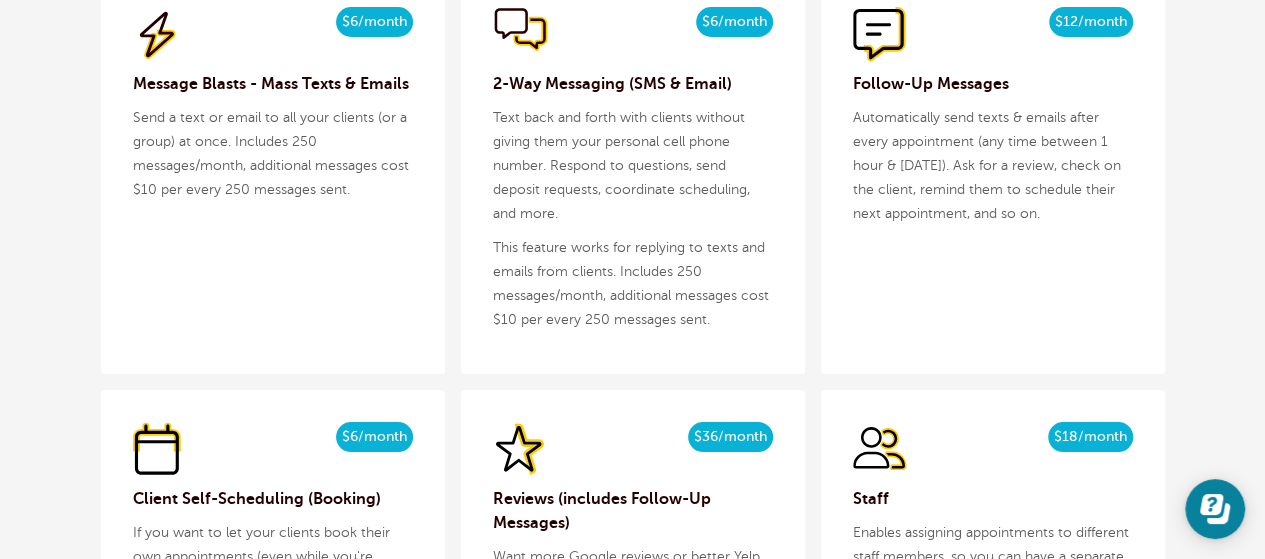 scroll, scrollTop: 2300, scrollLeft: 0, axis: vertical 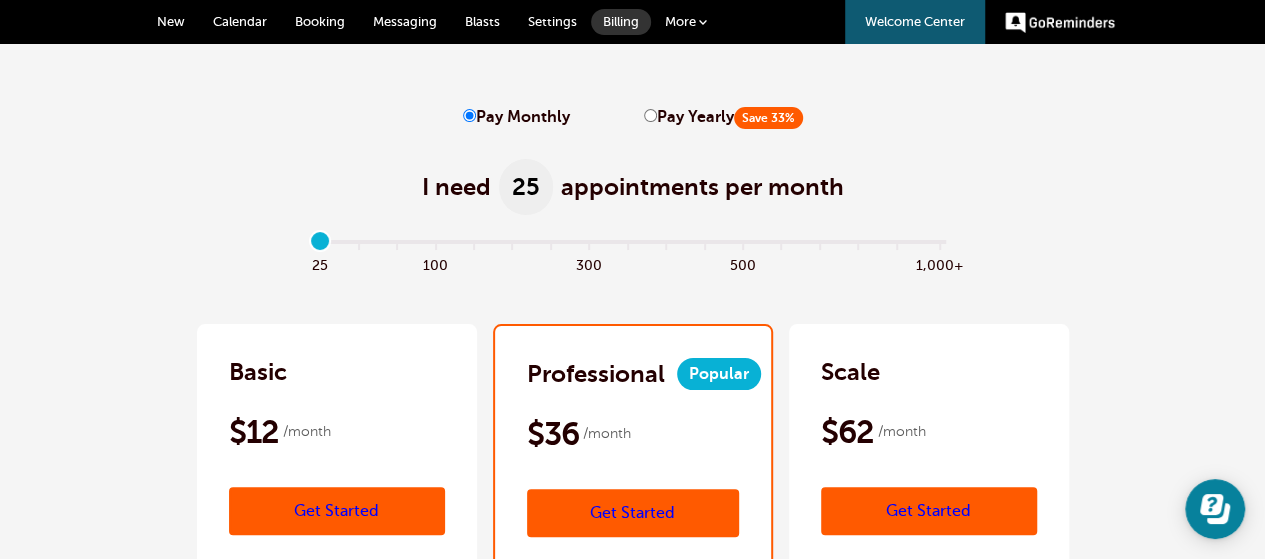 click on "Settings" at bounding box center [552, 21] 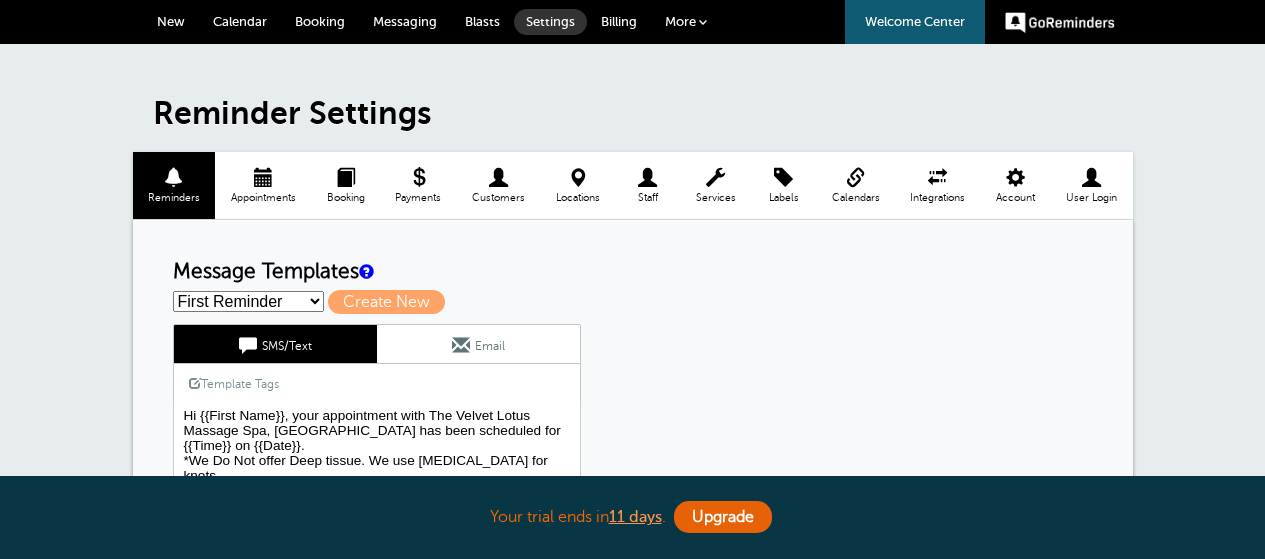 scroll, scrollTop: 0, scrollLeft: 0, axis: both 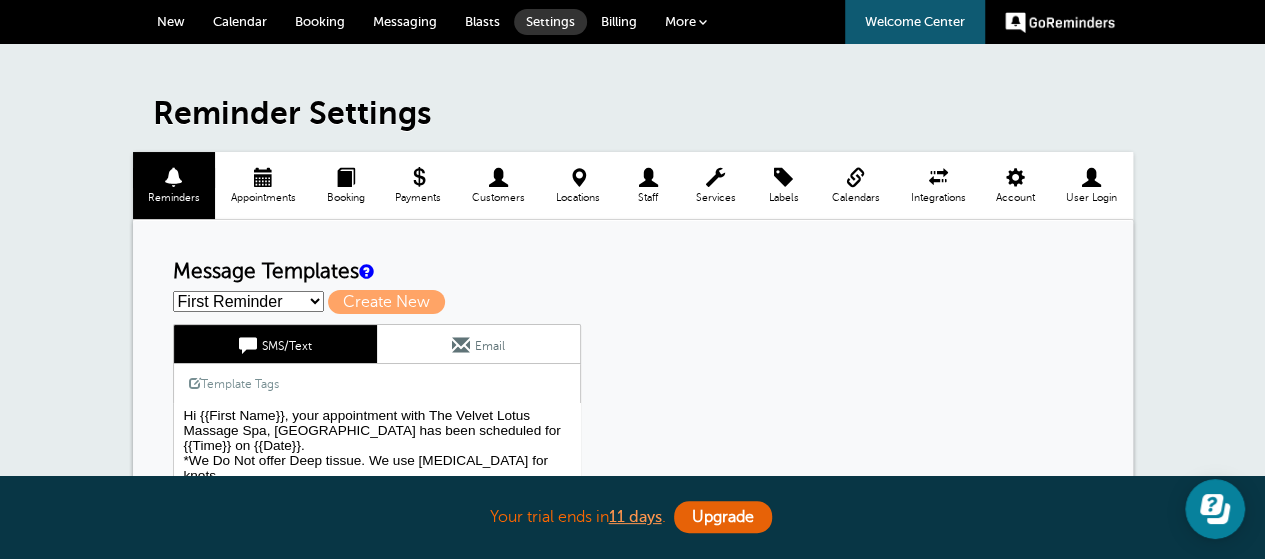 click at bounding box center (345, 177) 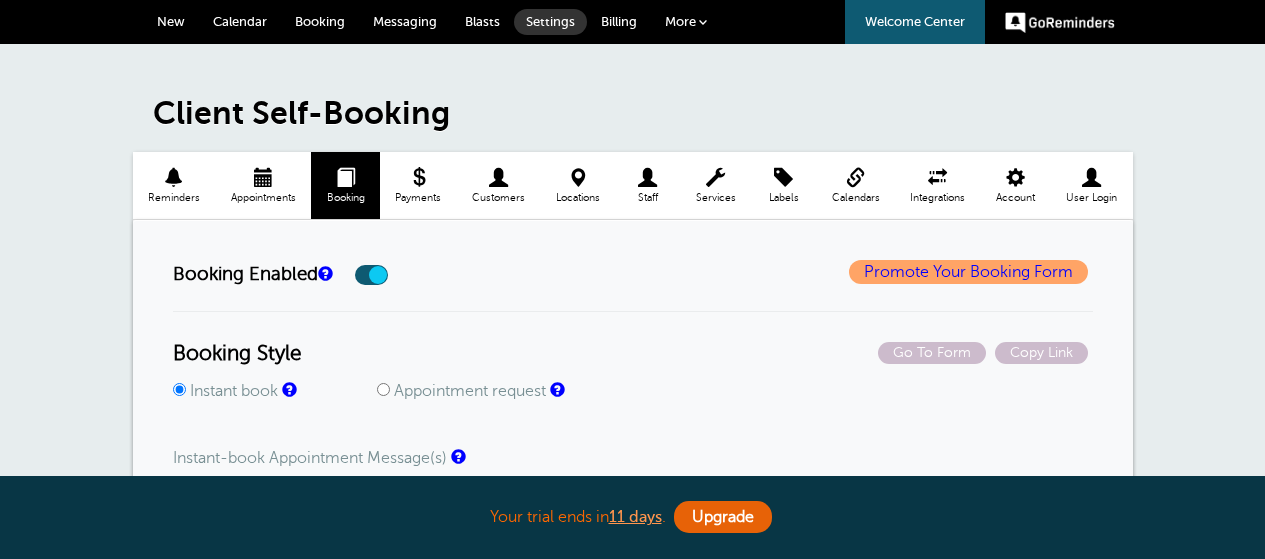 scroll, scrollTop: 0, scrollLeft: 0, axis: both 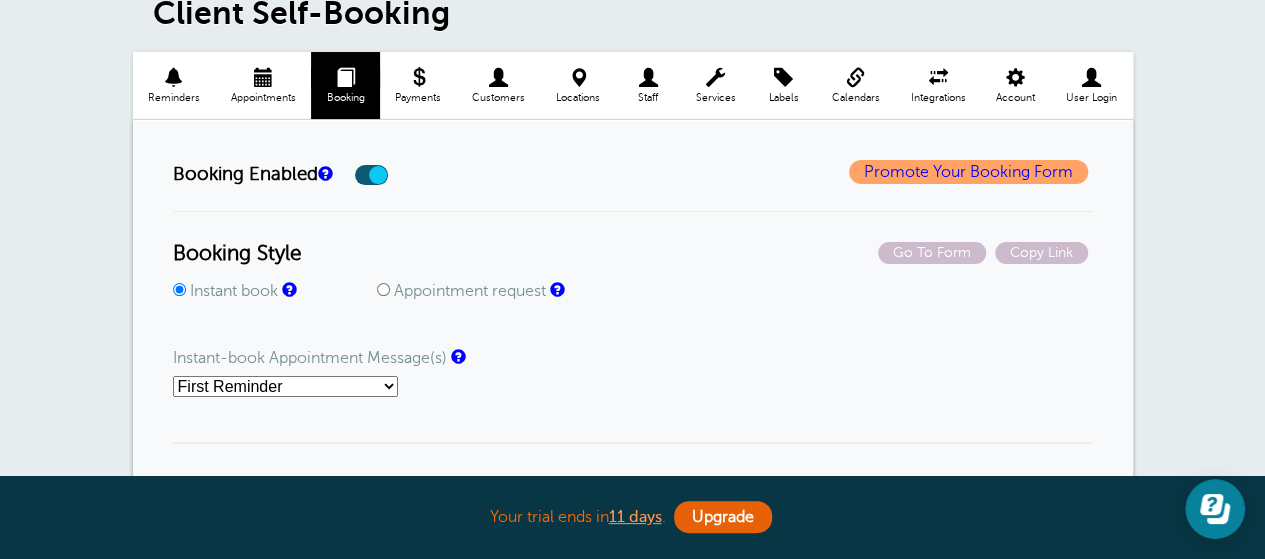 click on "Appointment request" at bounding box center [383, 289] 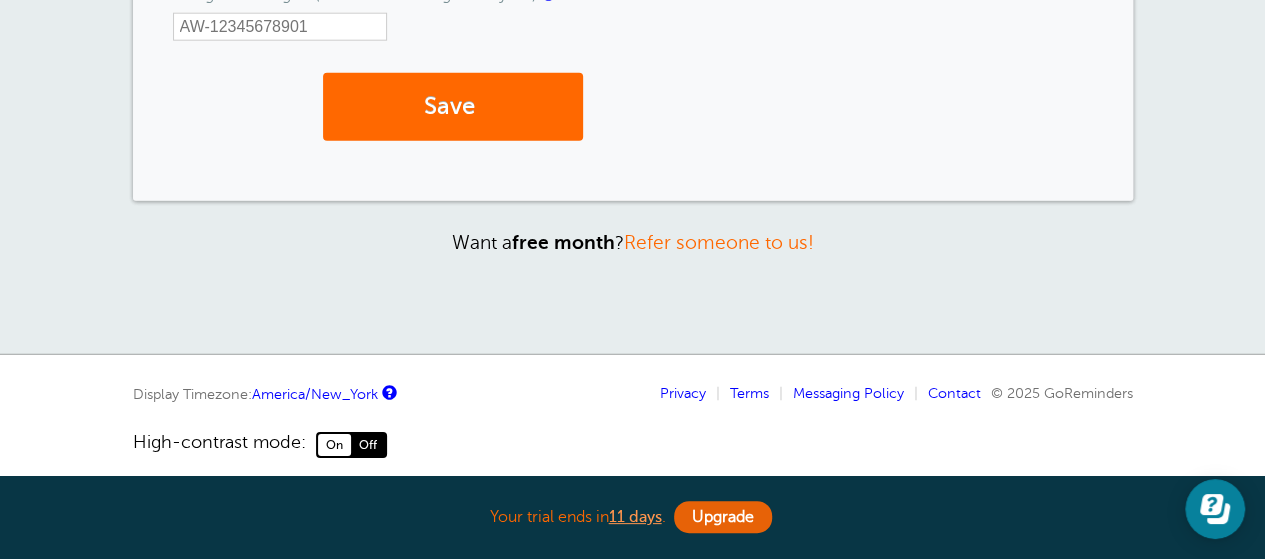 scroll, scrollTop: 2550, scrollLeft: 0, axis: vertical 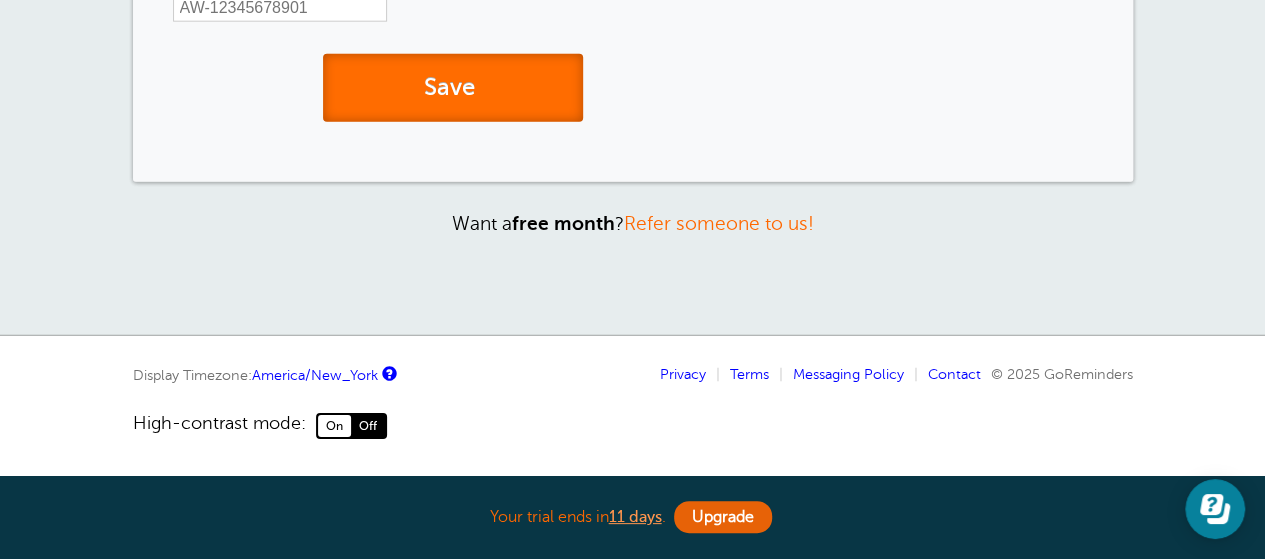 click on "Save" at bounding box center (453, 88) 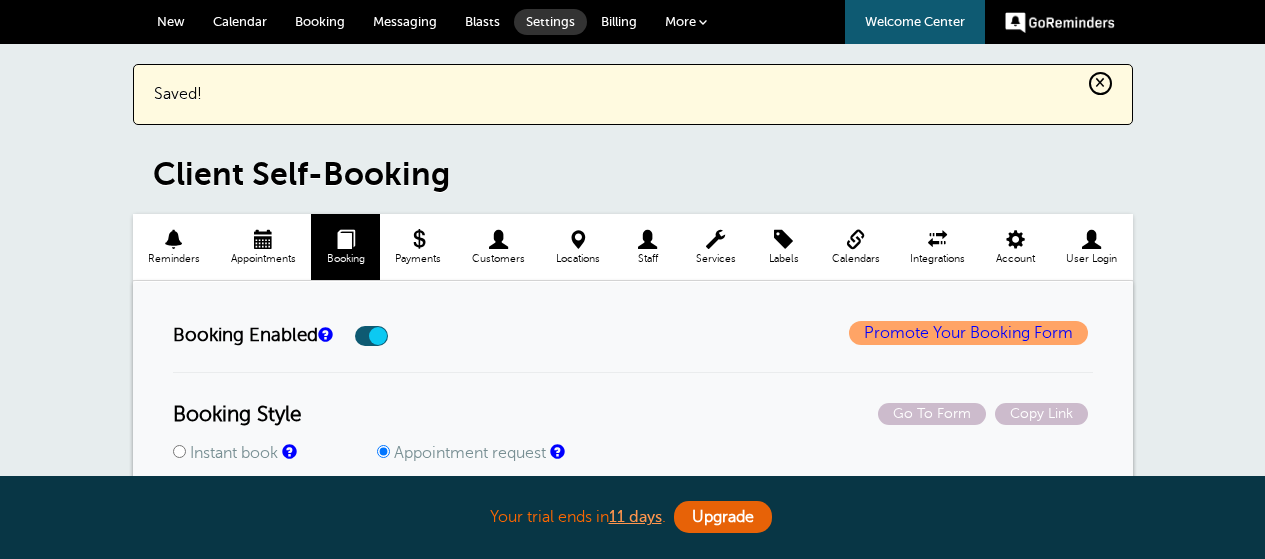 scroll, scrollTop: 0, scrollLeft: 0, axis: both 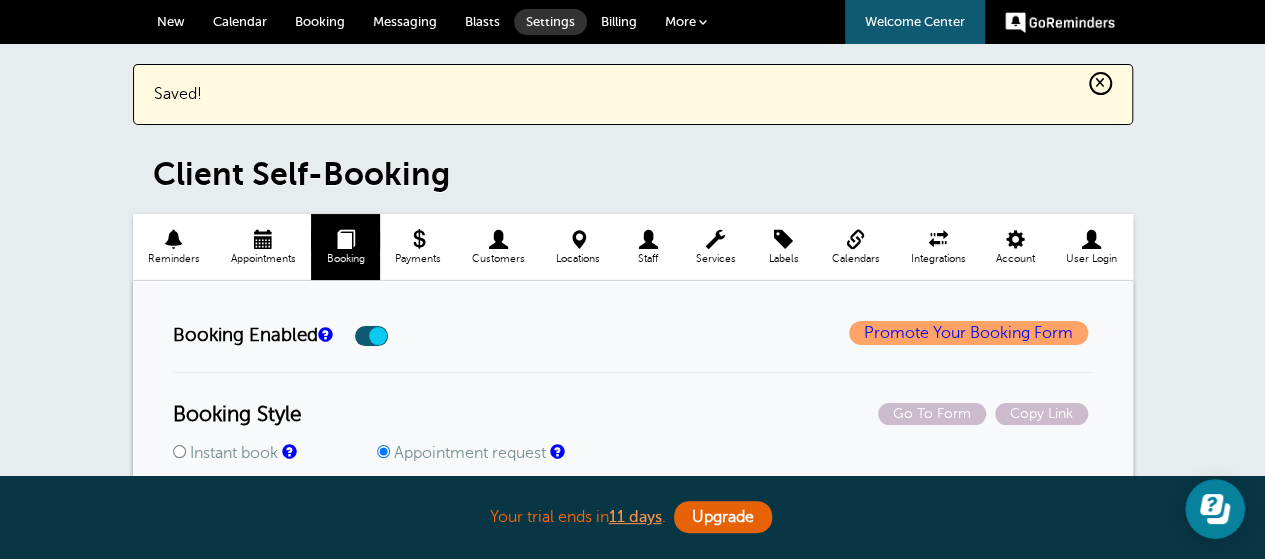 click on "Booking" at bounding box center [320, 21] 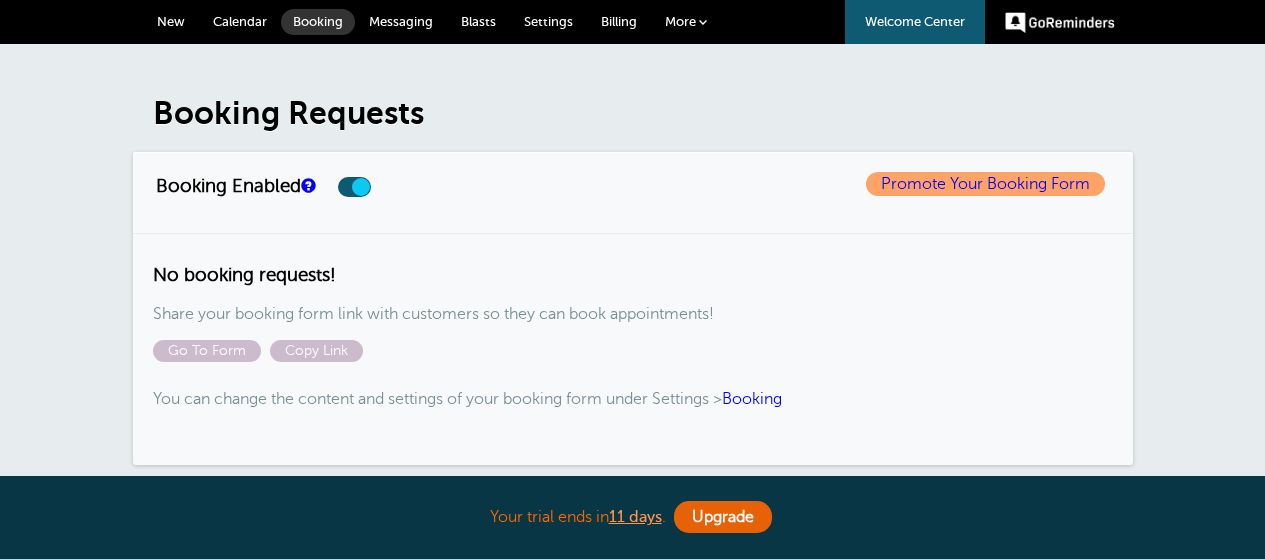 scroll, scrollTop: 0, scrollLeft: 0, axis: both 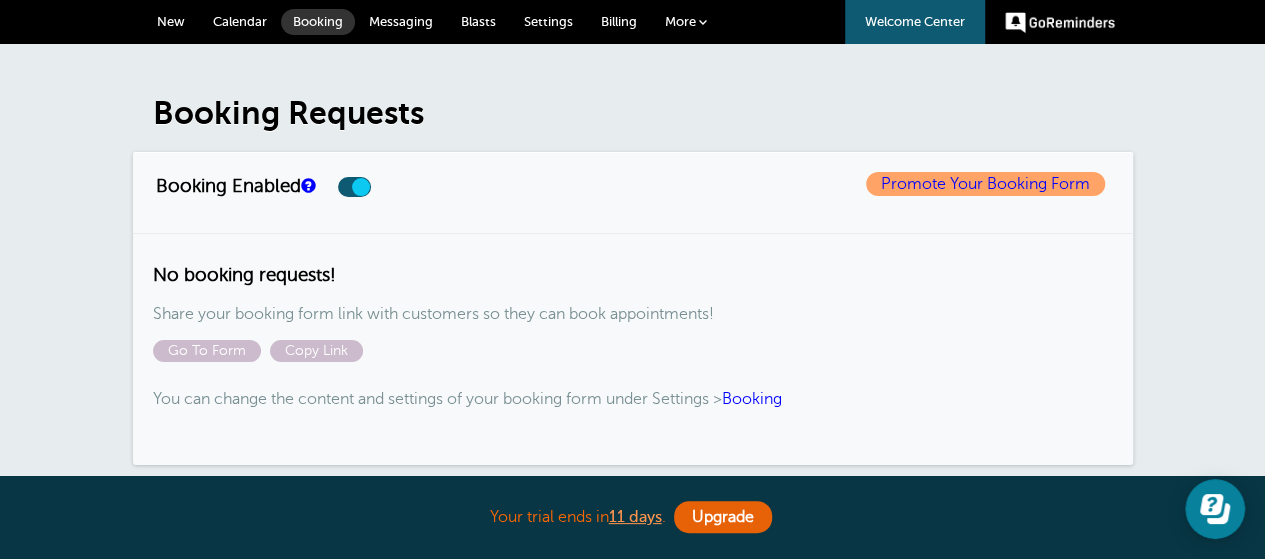 click on "Settings" at bounding box center [548, 21] 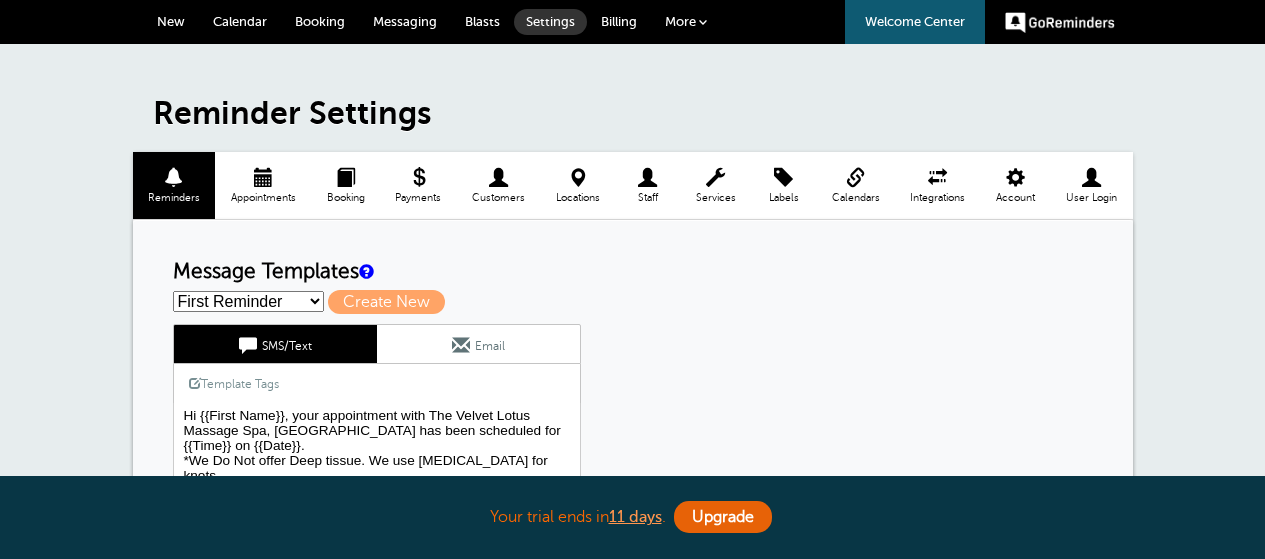 scroll, scrollTop: 0, scrollLeft: 0, axis: both 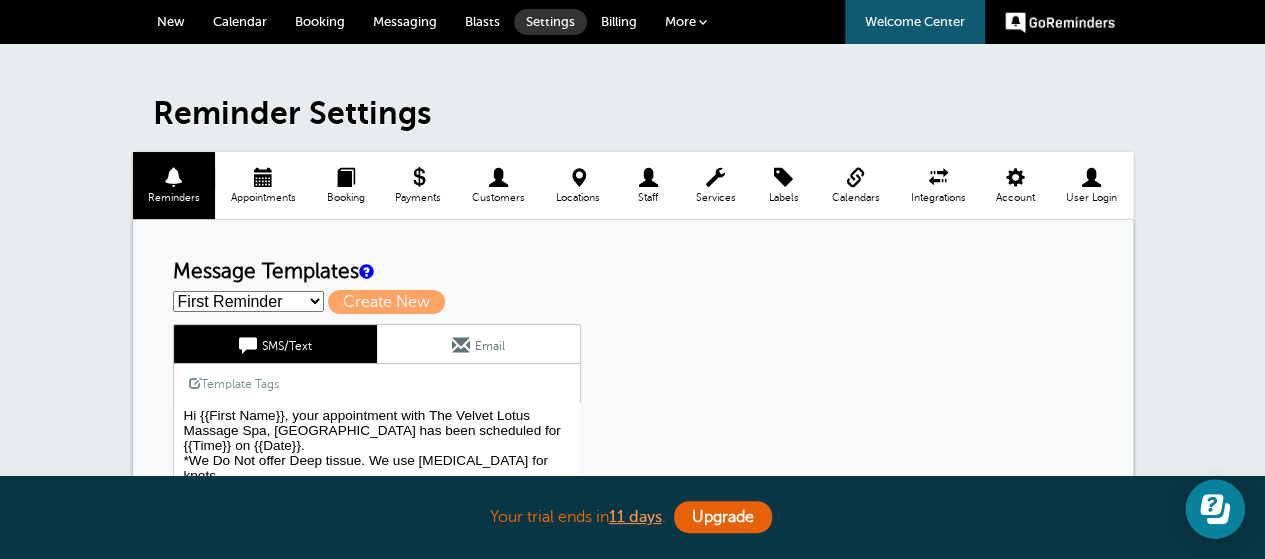 click on "Payments" at bounding box center (418, 198) 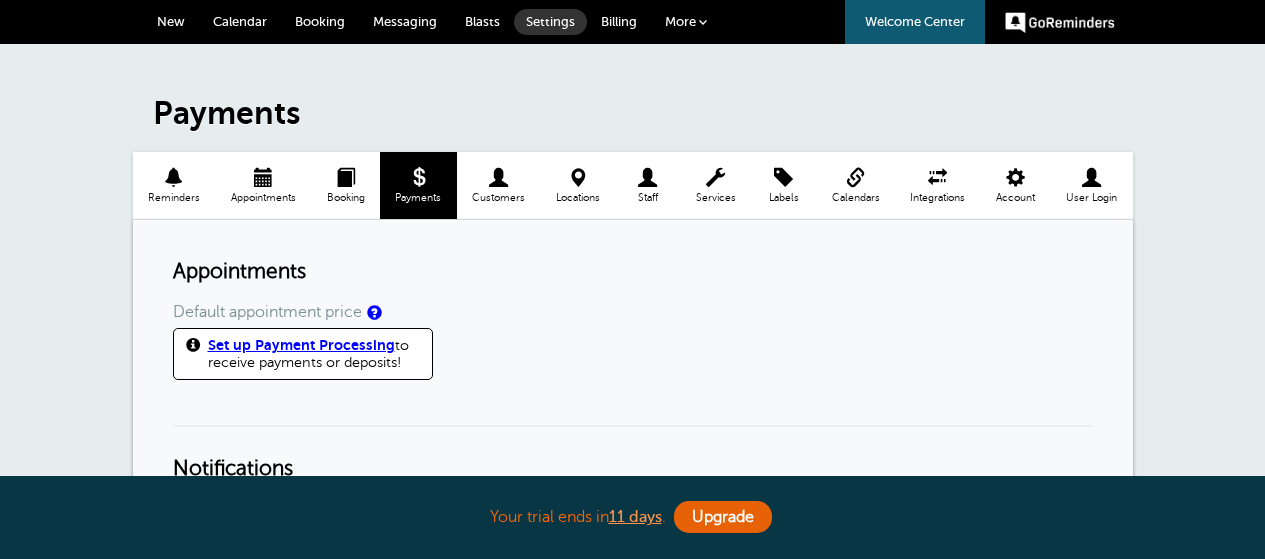 scroll, scrollTop: 0, scrollLeft: 0, axis: both 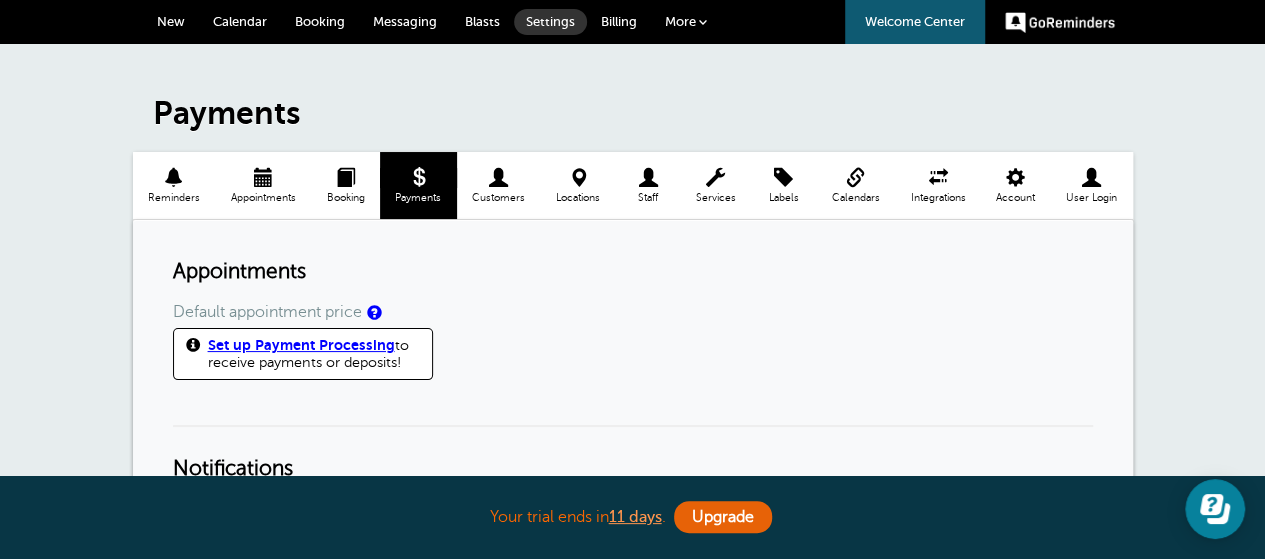 click on "Booking" at bounding box center [345, 198] 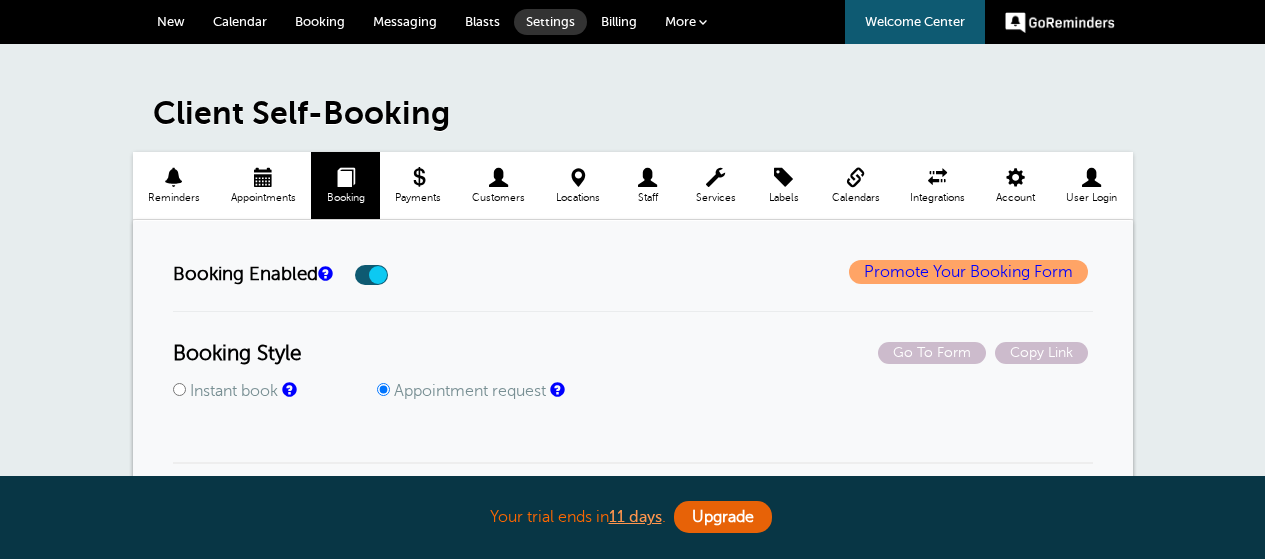 scroll, scrollTop: 0, scrollLeft: 0, axis: both 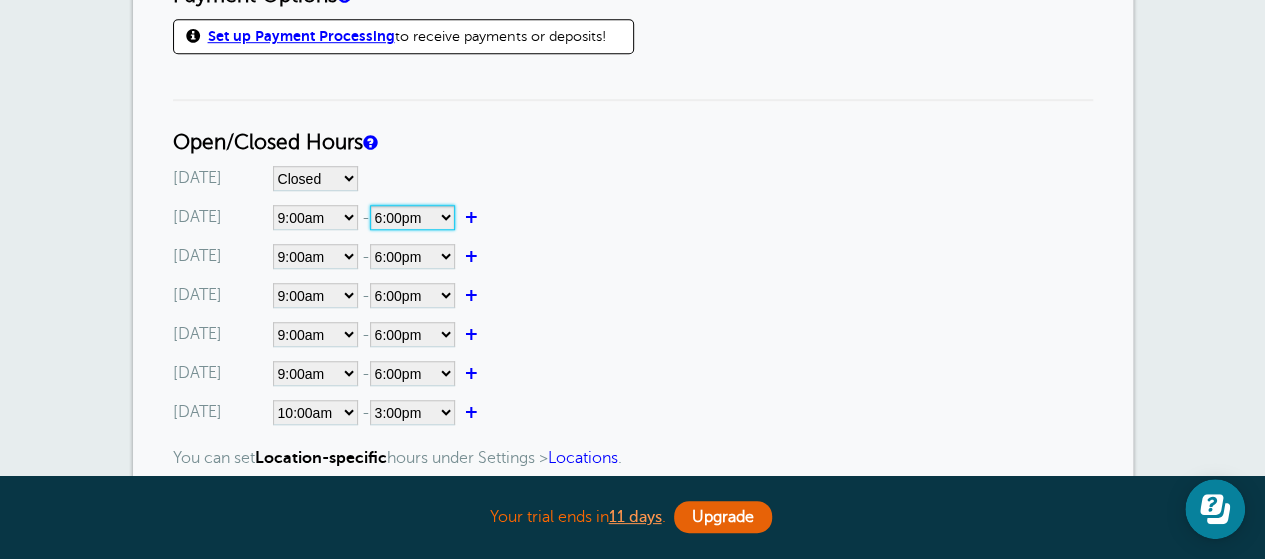 click on "12:00am
12:15am
12:30am
12:45am
1:00am
1:15am
1:30am
1:45am
2:00am
2:15am
2:30am
2:45am
3:00am
3:15am 3:30am 3:45am 4:00am 4:15am 4:30am 4:45am 5:00am" at bounding box center (412, 217) 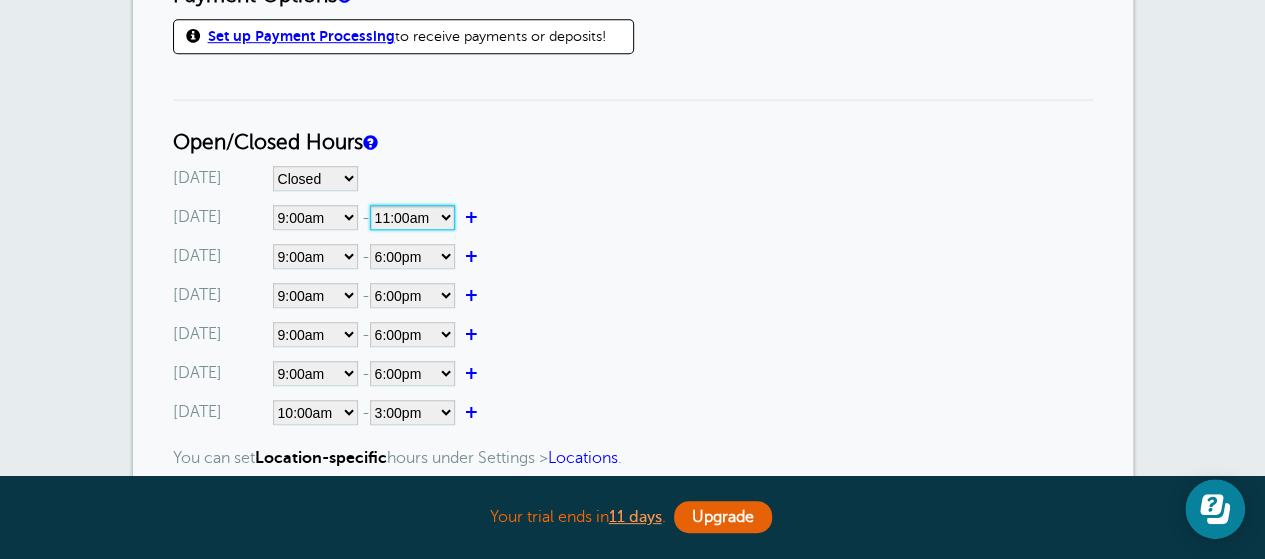 click on "12:00am
12:15am
12:30am
12:45am
1:00am
1:15am
1:30am
1:45am
2:00am
2:15am
2:30am
2:45am
3:00am
3:15am 3:30am 3:45am 4:00am 4:15am 4:30am 4:45am 5:00am" at bounding box center (412, 217) 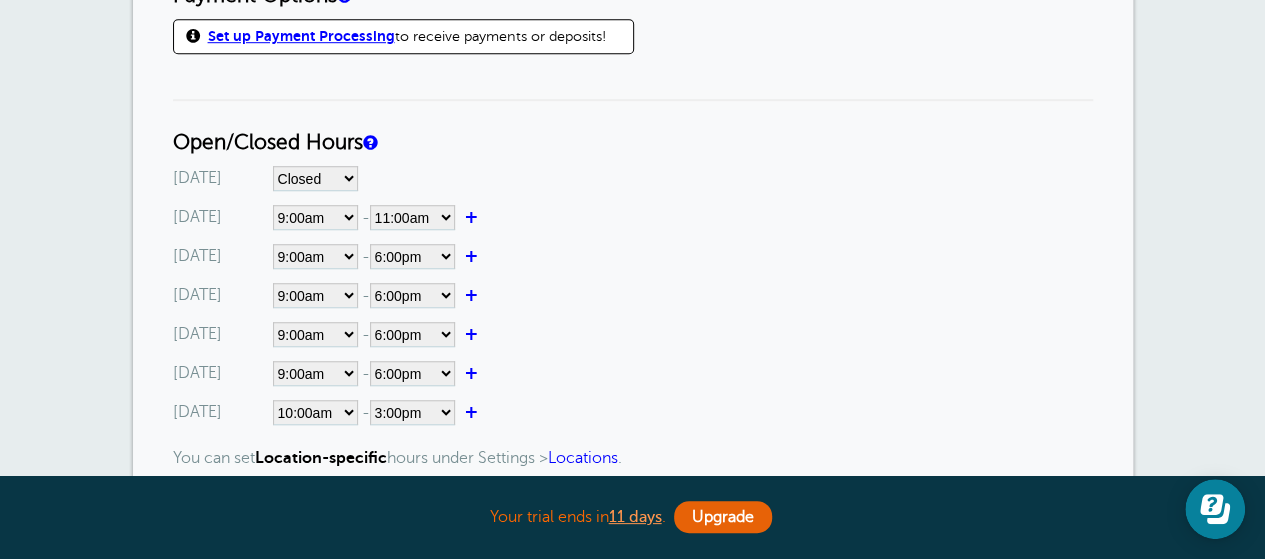 click on "+" at bounding box center [476, 217] 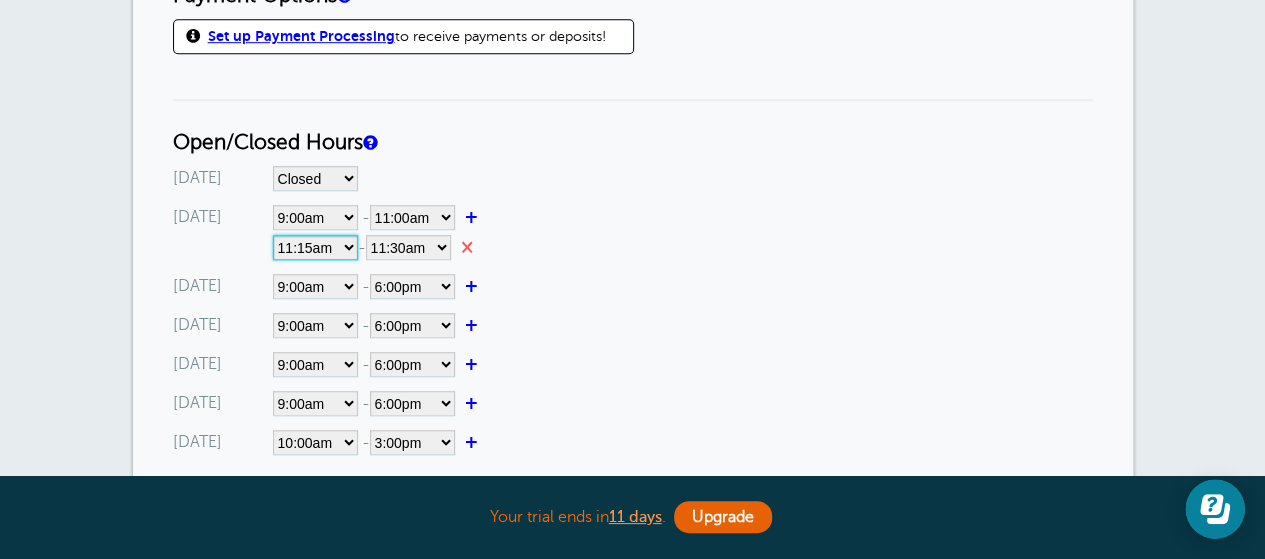 click on "12:00am 12:15am 12:30am 12:45am 1:00am 1:15am 1:30am 1:45am 2:00am 2:15am 2:30am 2:45am 3:00am 3:15am 3:30am 3:45am 4:00am 4:15am 4:30am 4:45am 5:00am 5:15am 5:30am 5:45am 6:00am 6:15am 6:30am 6:45am 7:00am 7:15am 7:30am 7:45am 8:00am 8:15am 8:30am 8:45am 9:00am 9:15am 9:30am 9:45am 10:00am 10:15am 10:30am 10:45am 11:00am 11:15am 11:30am 11:45am 12:00pm 12:15pm 12:30pm 12:45pm 1:00pm 1:15pm 1:30pm 1:45pm 2:00pm 2:15pm 2:30pm 2:45pm 3:00pm 3:15pm 3:30pm 3:45pm 4:00pm 4:15pm 4:30pm 4:45pm 5:00pm 5:15pm 5:30pm 5:45pm 6:00pm 6:15pm 6:30pm 6:45pm 7:00pm 7:15pm 7:30pm 7:45pm 8:00pm 8:15pm 8:30pm 8:45pm 9:00pm 9:15pm 9:30pm 9:45pm 10:00pm 10:15pm 10:30pm 10:45pm 11:00pm 11:15pm 11:30pm 11:45pm" at bounding box center (315, 247) 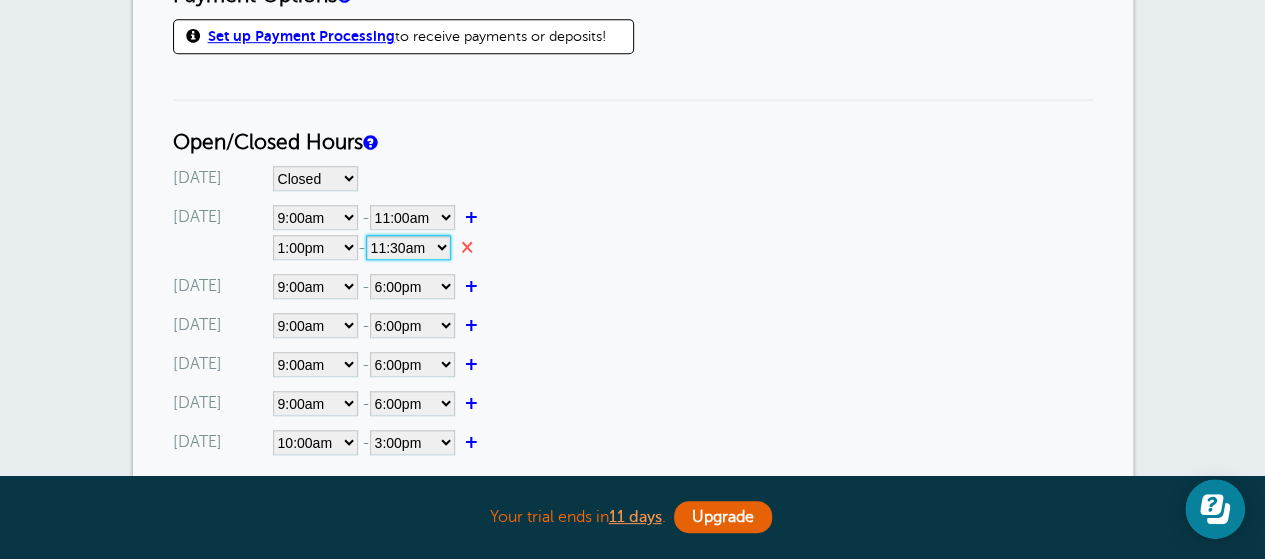 click on "12:00am 12:15am 12:30am 12:45am 1:00am 1:15am 1:30am 1:45am 2:00am 2:15am 2:30am 2:45am 3:00am 3:15am 3:30am 3:45am 4:00am 4:15am 4:30am 4:45am 5:00am 5:15am 5:30am 5:45am 6:00am 6:15am 6:30am 6:45am 7:00am 7:15am 7:30am 7:45am 8:00am 8:15am 8:30am 8:45am 9:00am 9:15am 9:30am 9:45am 10:00am 10:15am 10:30am 10:45am 11:00am 11:15am 11:30am 11:45am 12:00pm 12:15pm 12:30pm 12:45pm 1:00pm 1:15pm 1:30pm 1:45pm 2:00pm 2:15pm 2:30pm 2:45pm 3:00pm 3:15pm 3:30pm 3:45pm 4:00pm 4:15pm 4:30pm 4:45pm 5:00pm 5:15pm 5:30pm 5:45pm 6:00pm 6:15pm 6:30pm 6:45pm 7:00pm 7:15pm 7:30pm 7:45pm 8:00pm 8:15pm 8:30pm 8:45pm 9:00pm 9:15pm 9:30pm 9:45pm 10:00pm 10:15pm 10:30pm 10:45pm 11:00pm 11:15pm 11:30pm 11:45pm" at bounding box center (408, 247) 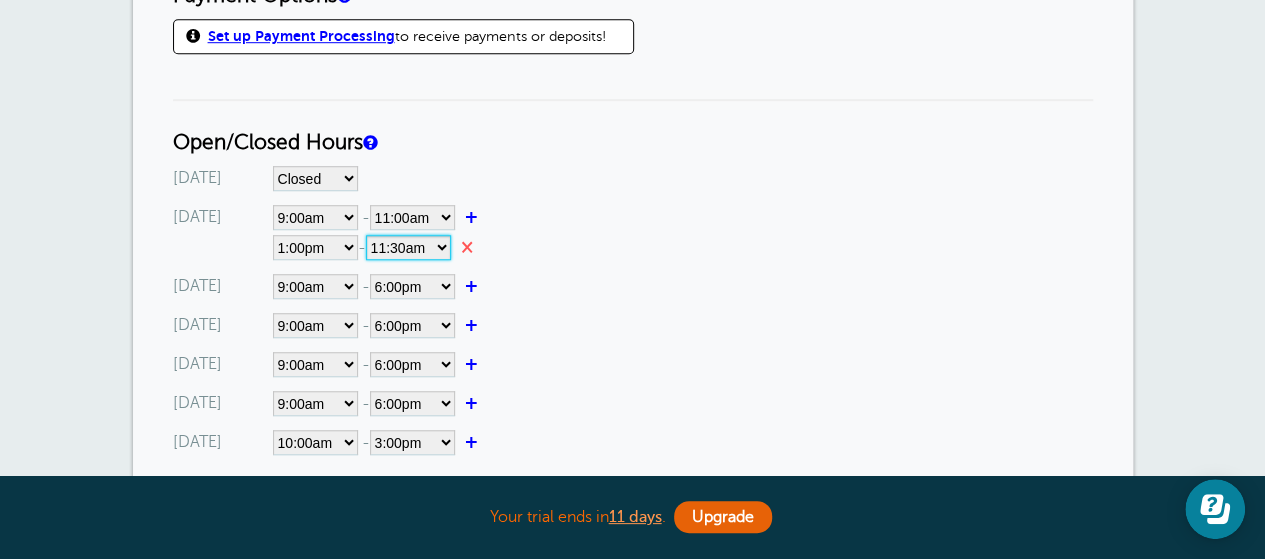 select on "17" 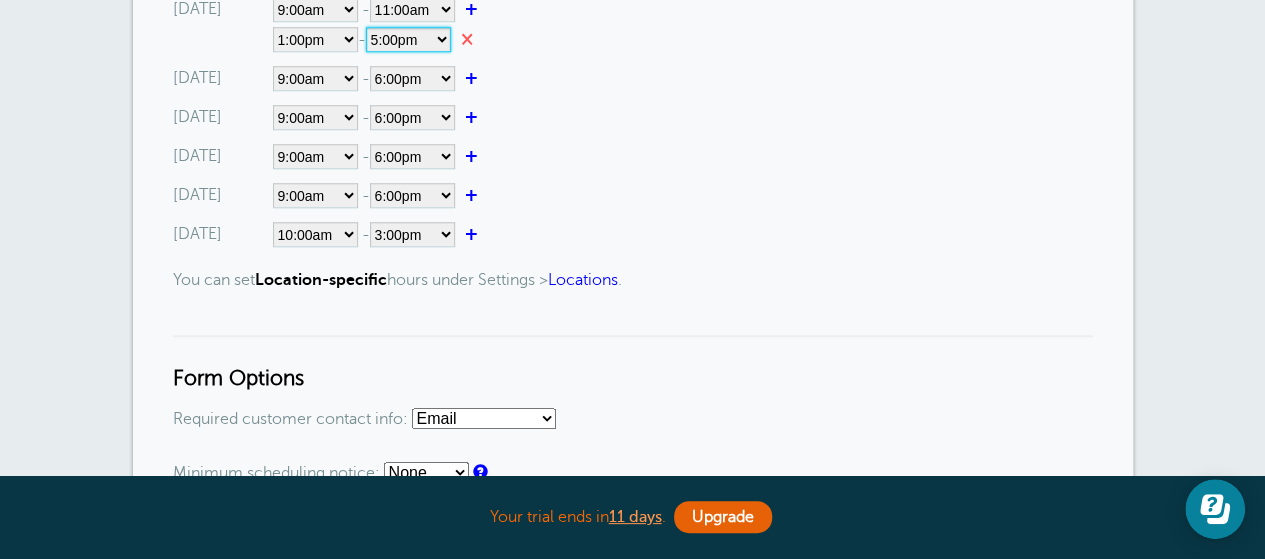 scroll, scrollTop: 800, scrollLeft: 0, axis: vertical 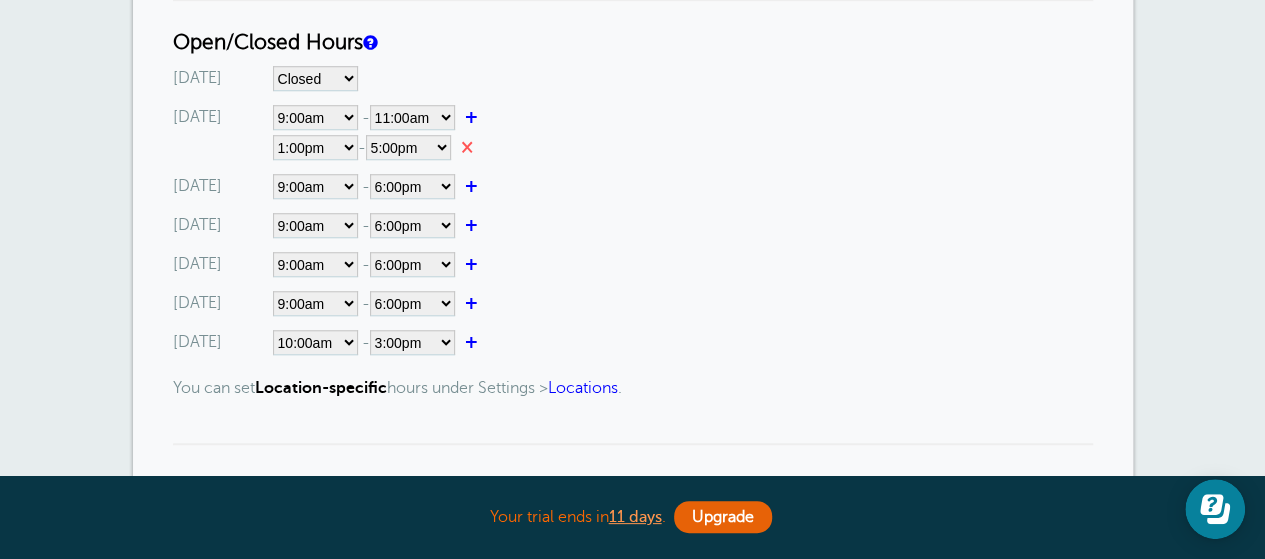 click on "Thursday
Closed
12:00am
12:15am
12:30am
12:45am
1:00am
1:15am
1:30am
1:45am
2:00am
2:15am
2:30am
2:45am
3:00am
3:15am 3:30am" at bounding box center [633, 264] 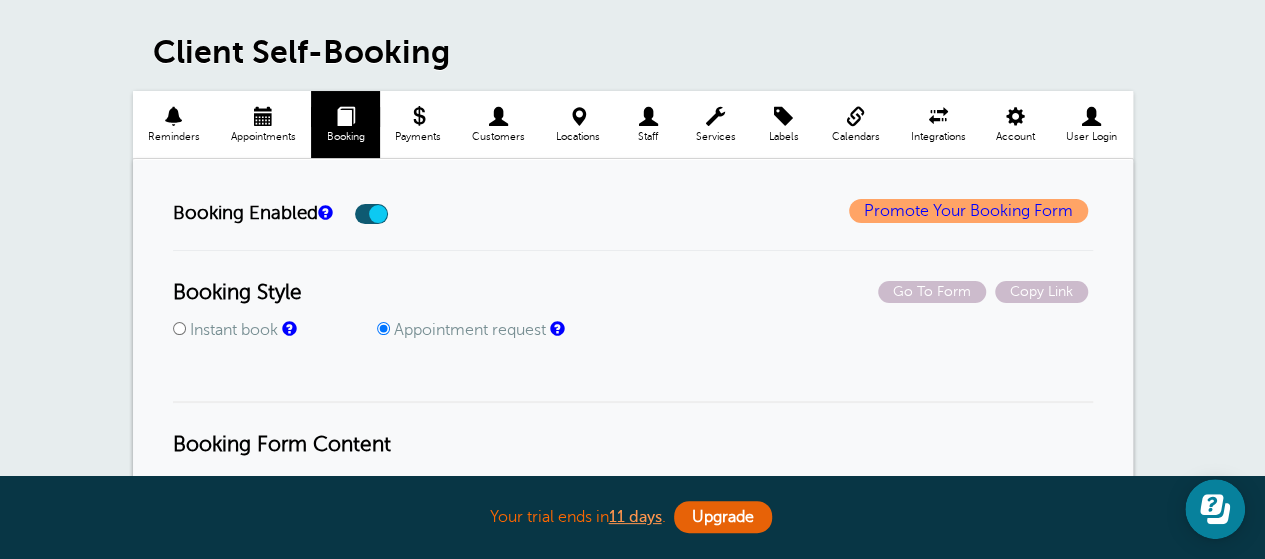 scroll, scrollTop: 0, scrollLeft: 0, axis: both 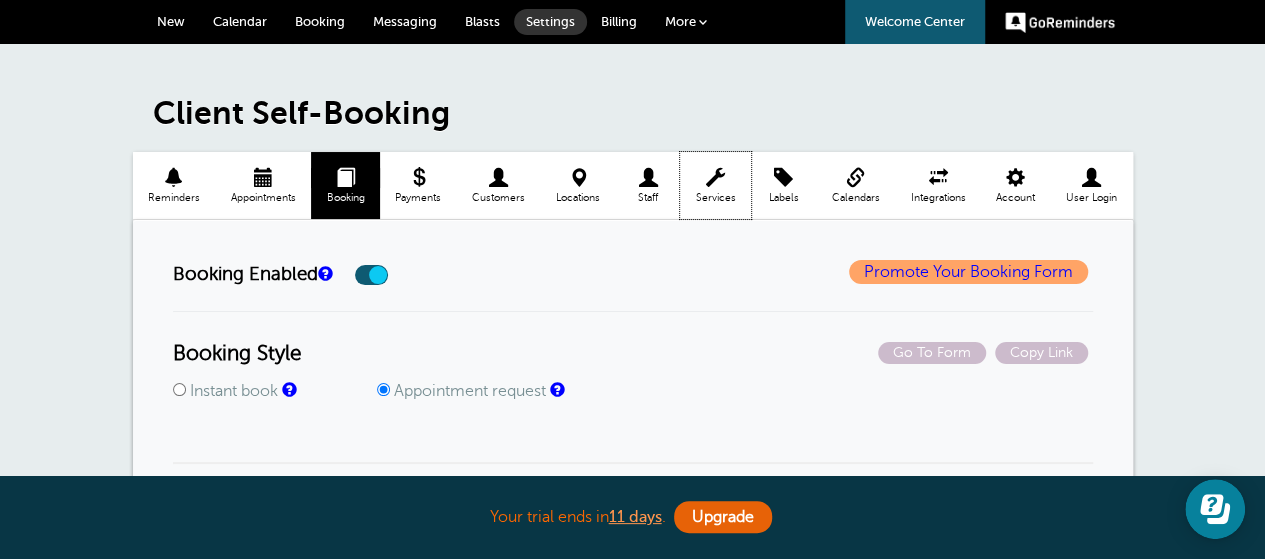 click at bounding box center [715, 177] 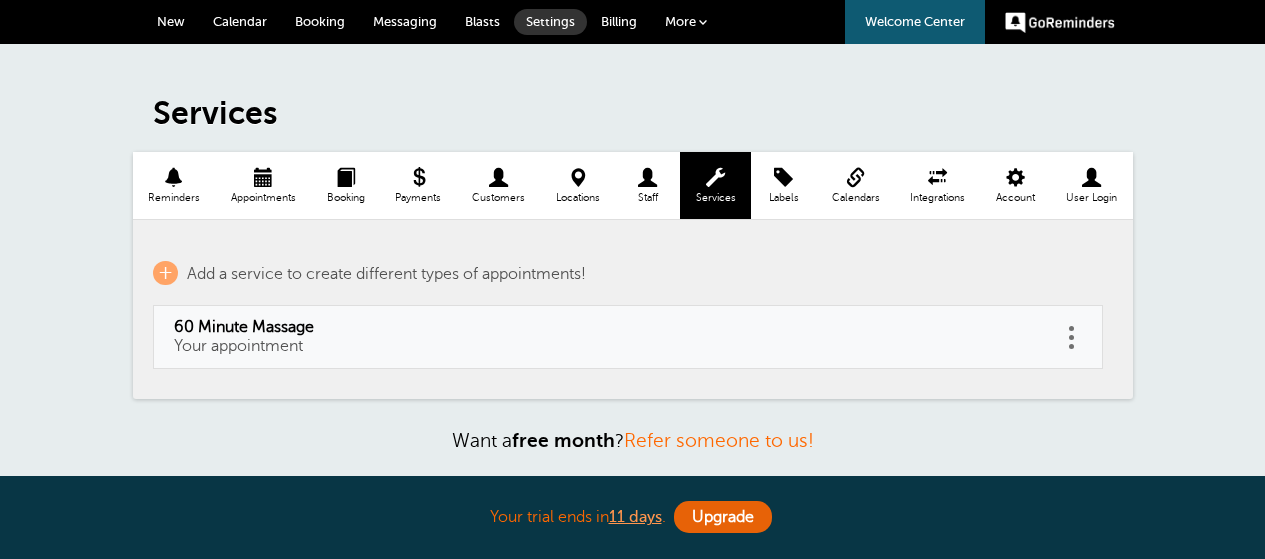 scroll, scrollTop: 0, scrollLeft: 0, axis: both 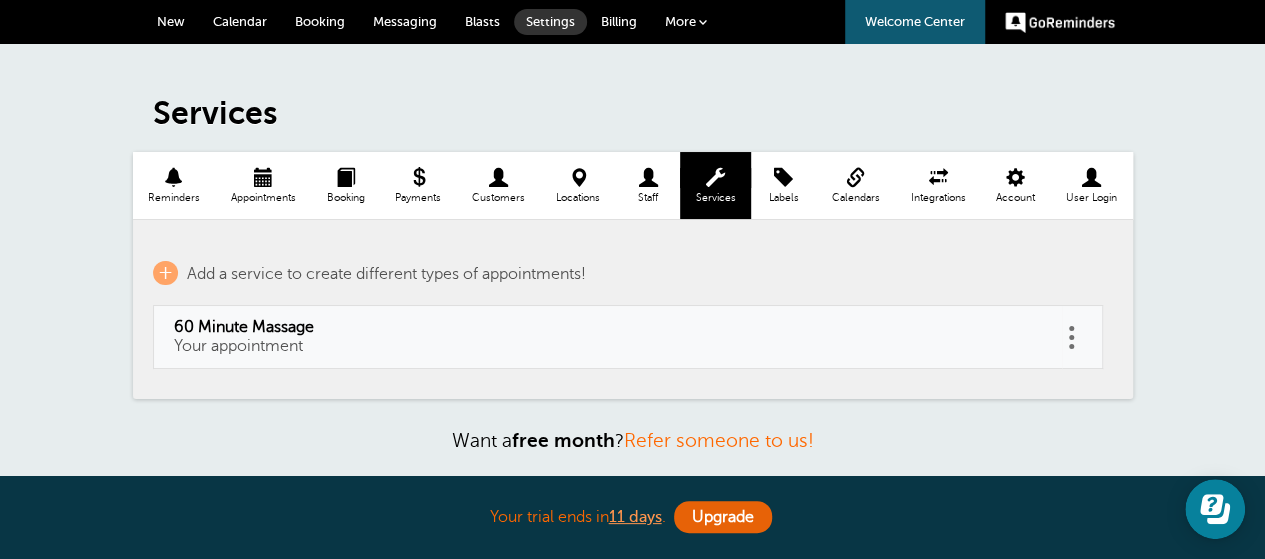 click at bounding box center [1071, 337] 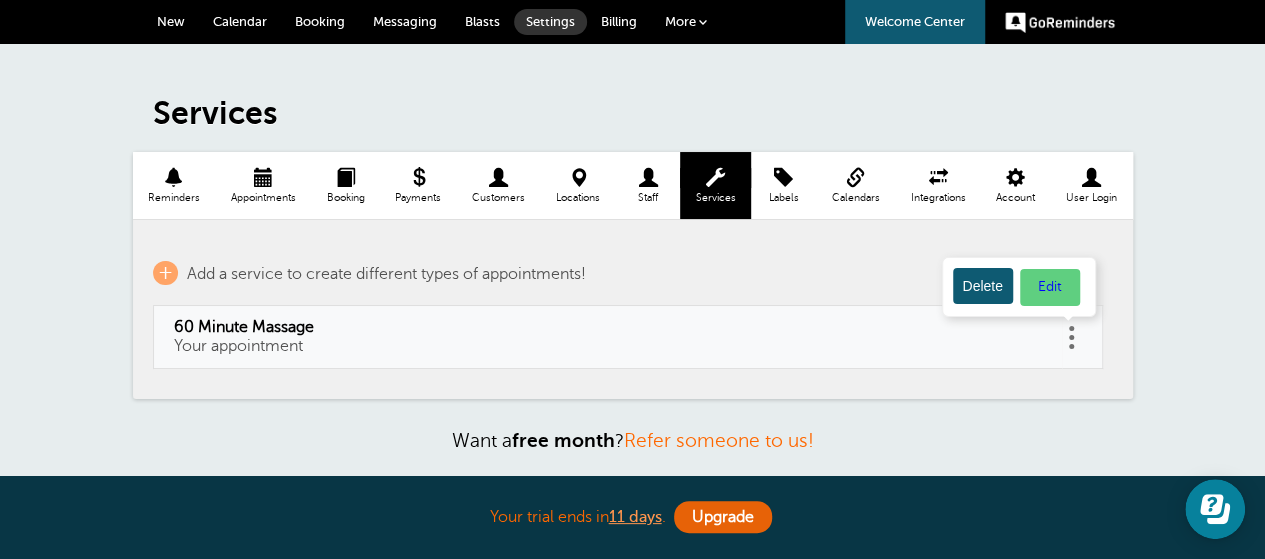 click on "Edit" at bounding box center [1050, 287] 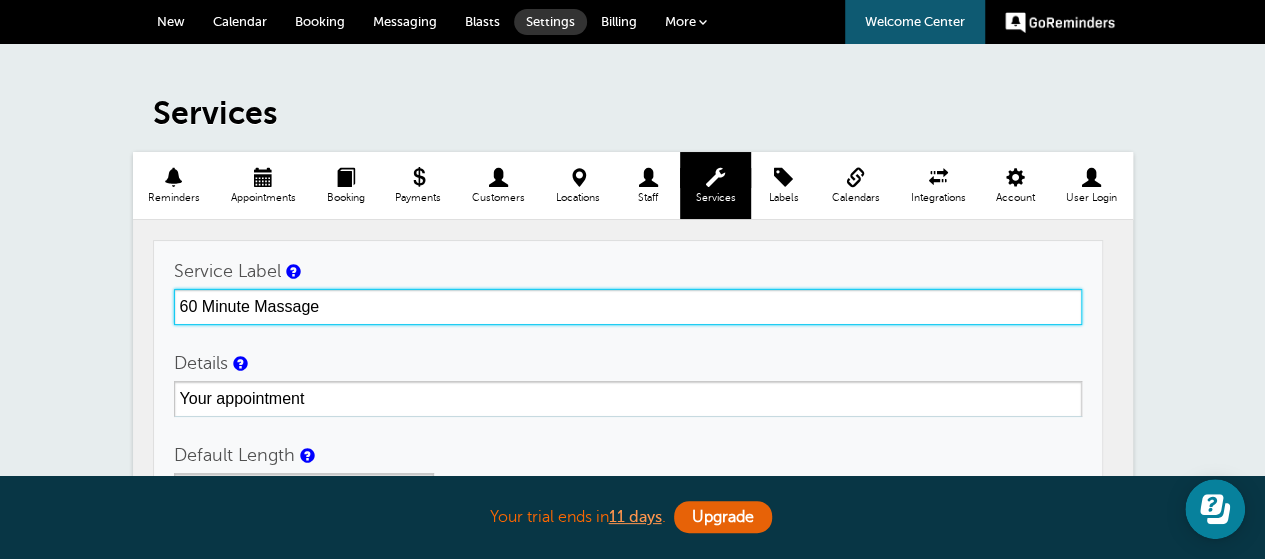 click on "60 Minute Massage" at bounding box center (628, 307) 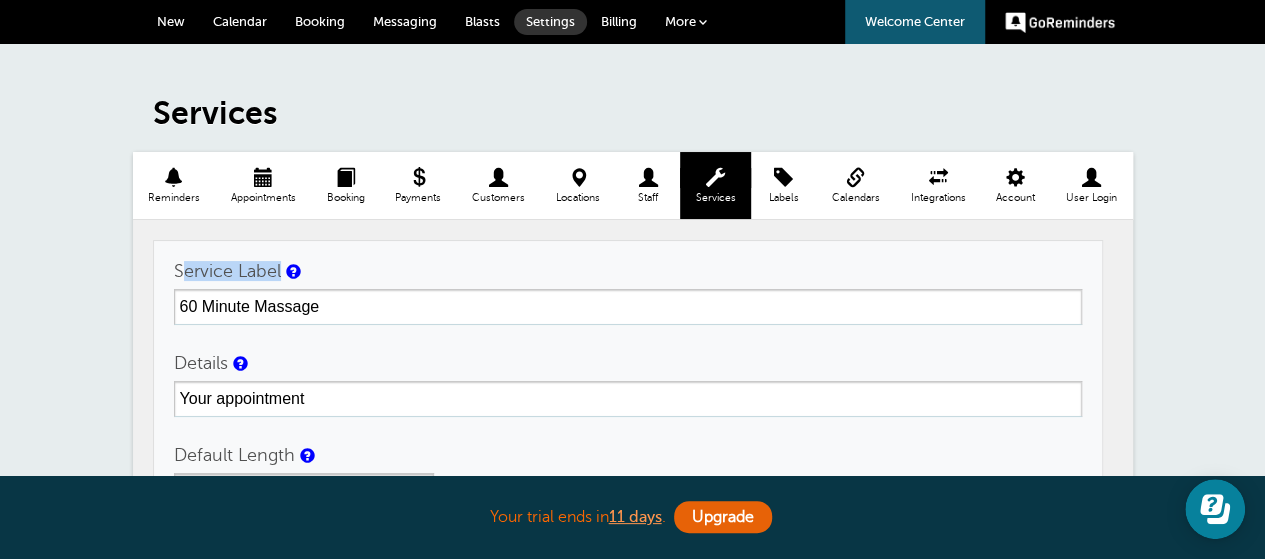 drag, startPoint x: 187, startPoint y: 261, endPoint x: 346, endPoint y: 343, distance: 178.89941 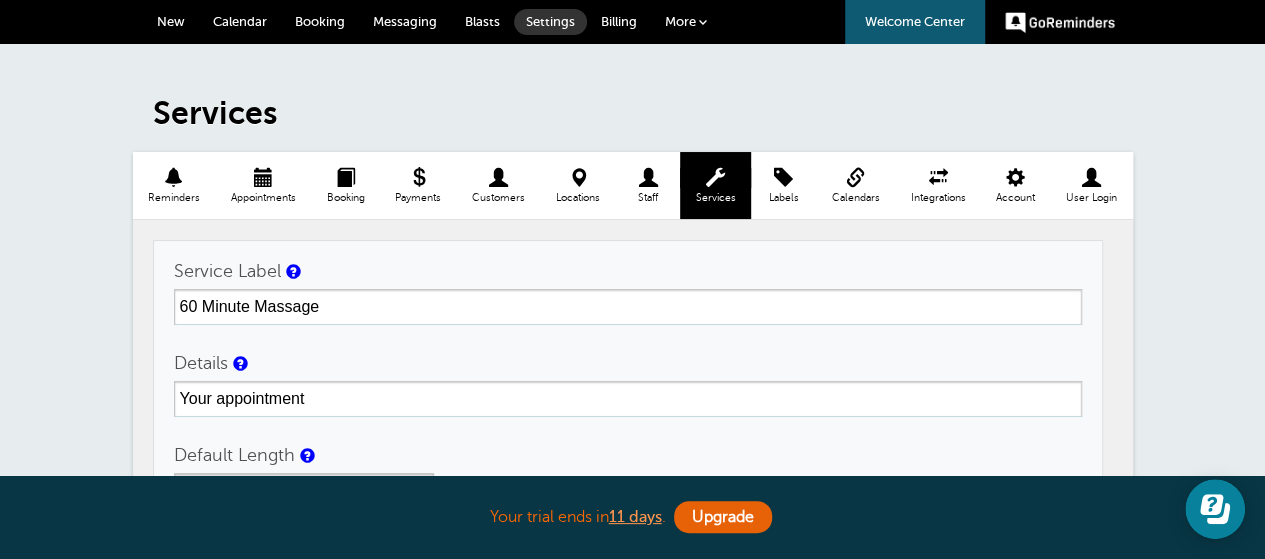drag, startPoint x: 180, startPoint y: 363, endPoint x: 229, endPoint y: 364, distance: 49.010204 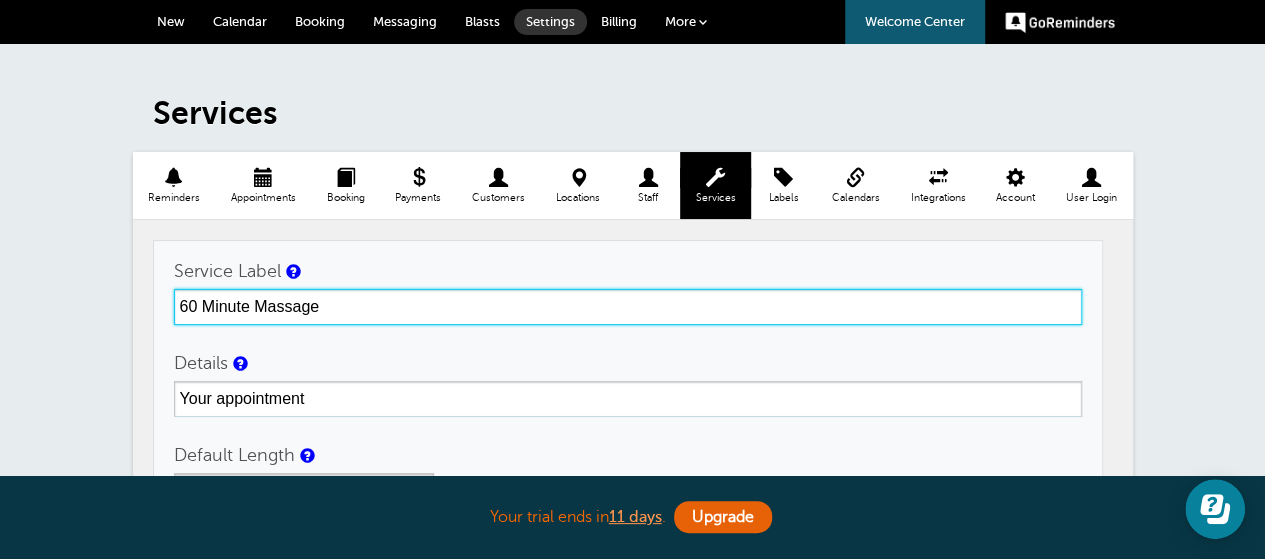 click on "60 Minute Massage" at bounding box center (628, 307) 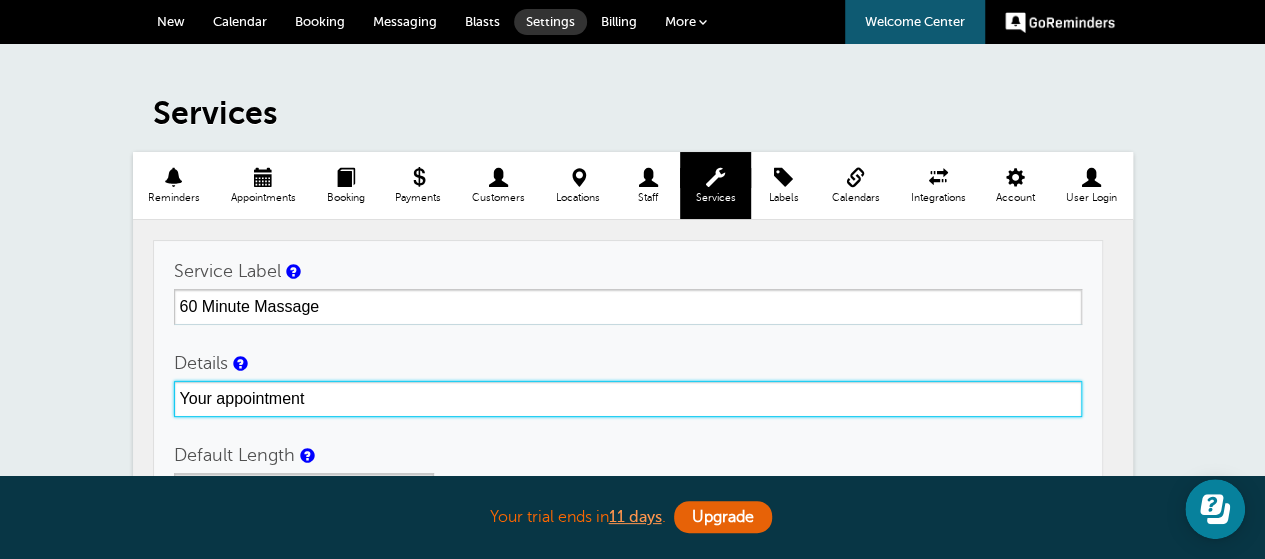 drag, startPoint x: 305, startPoint y: 395, endPoint x: 170, endPoint y: 393, distance: 135.01482 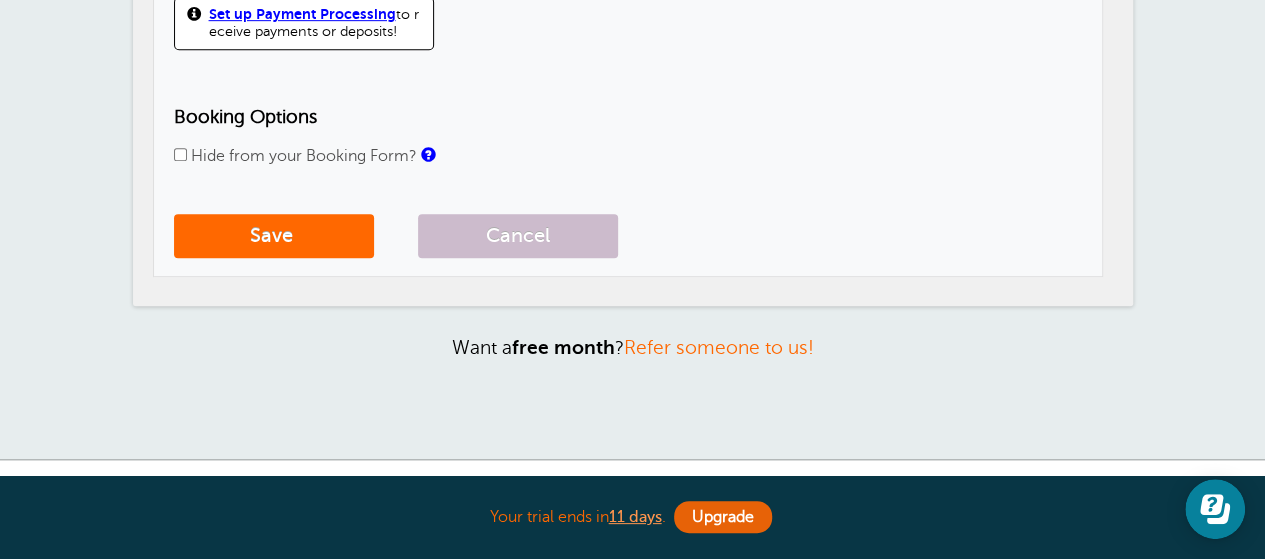scroll, scrollTop: 600, scrollLeft: 0, axis: vertical 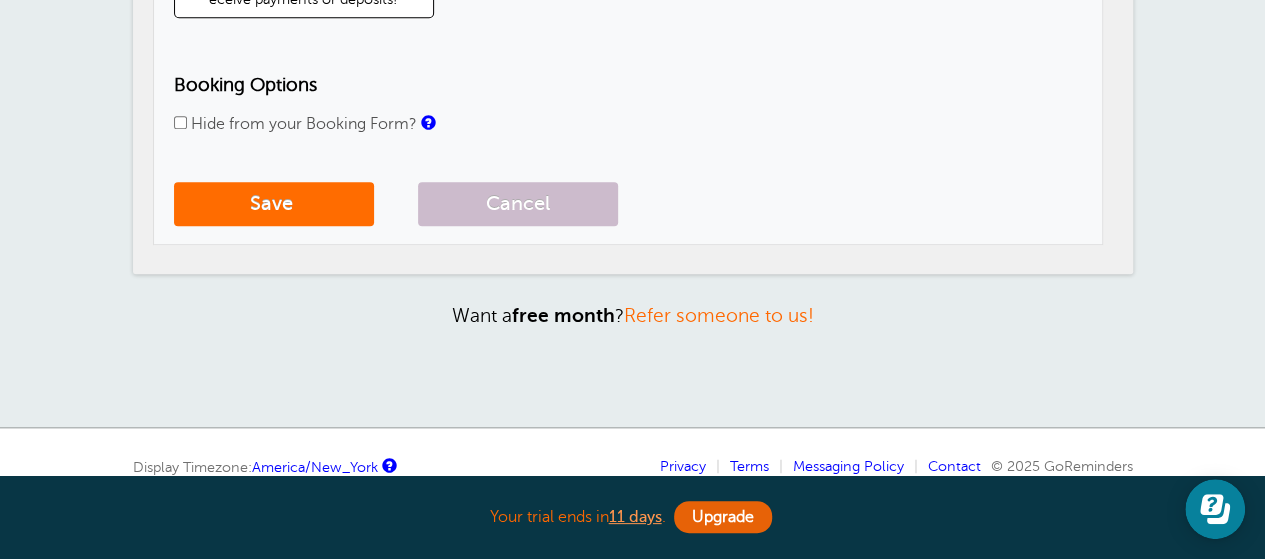 type on "60 Minute Massage" 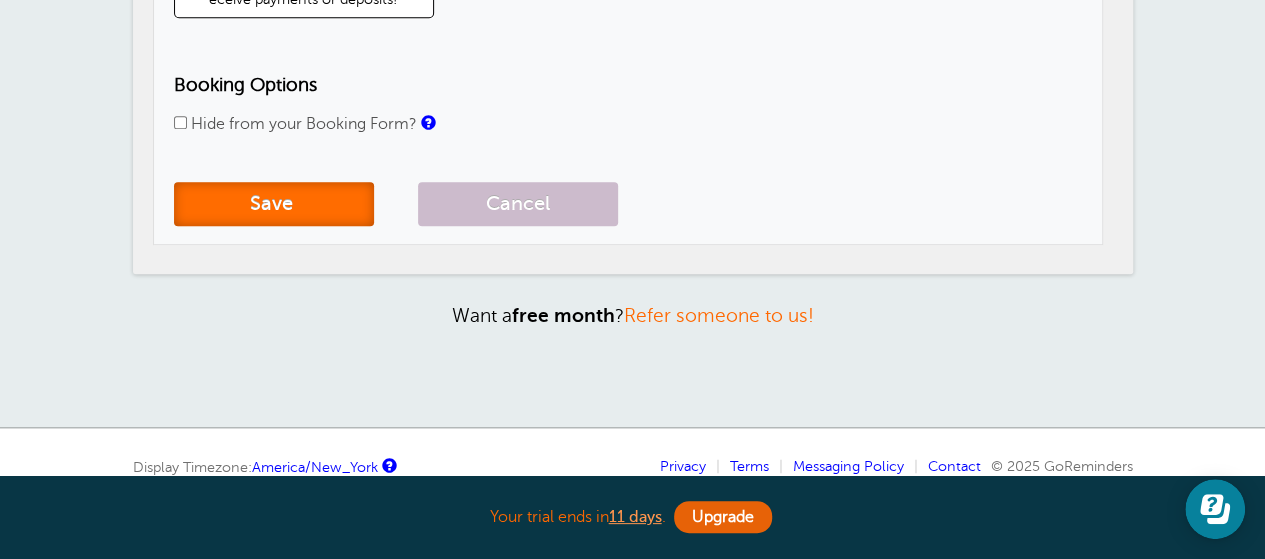 click on "Save" at bounding box center (274, 204) 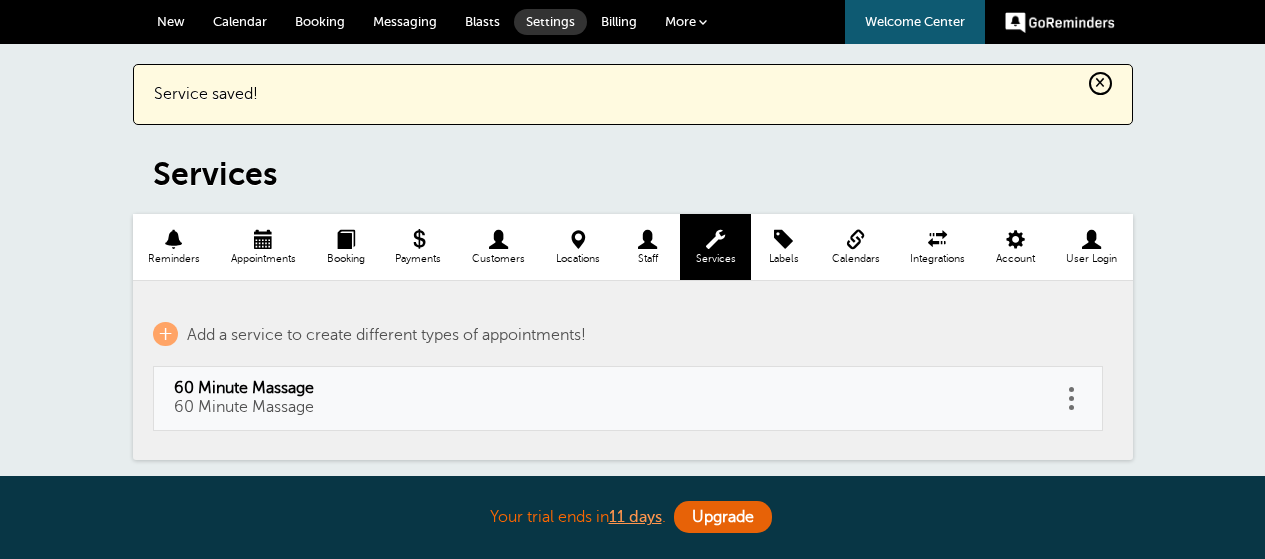 scroll, scrollTop: 0, scrollLeft: 0, axis: both 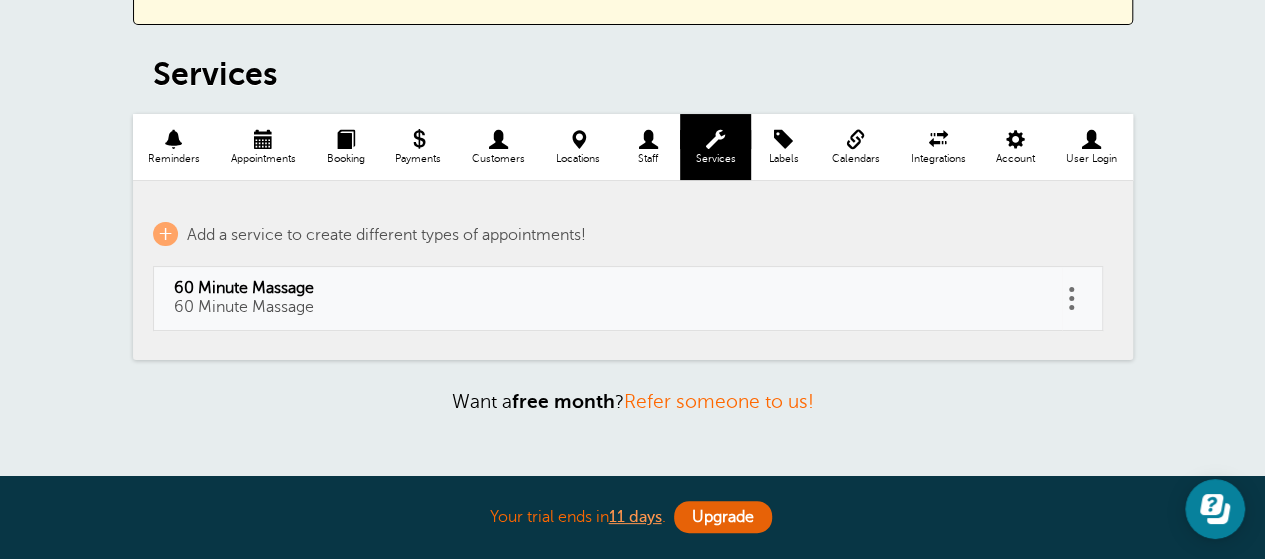 click at bounding box center [174, 139] 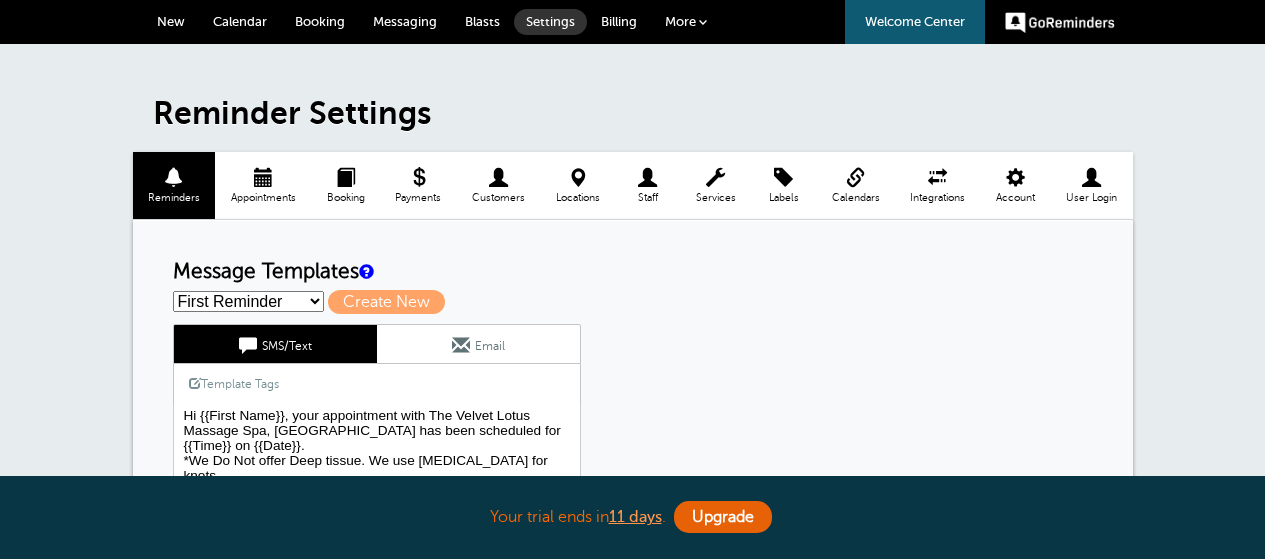 scroll, scrollTop: 0, scrollLeft: 0, axis: both 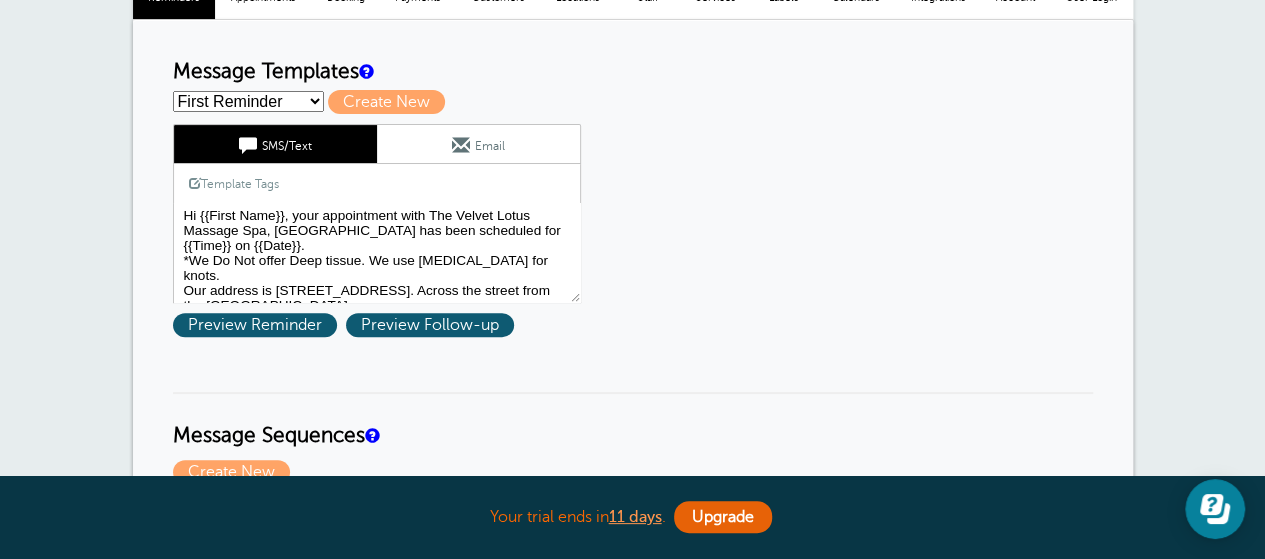 click on "Hi {{First Name}}, your appointment with The Velvet Lotus Massage Spa, Ellicott City has been scheduled for {{Time}} on {{Date}}.
*We Do Not offer Deep tissue. We use myofascial release for knots.
Our address is 3697 Park Ave., Suite 101, Ellicott City, MD 21043. Across the street from the Old Courthouse building." at bounding box center [377, 253] 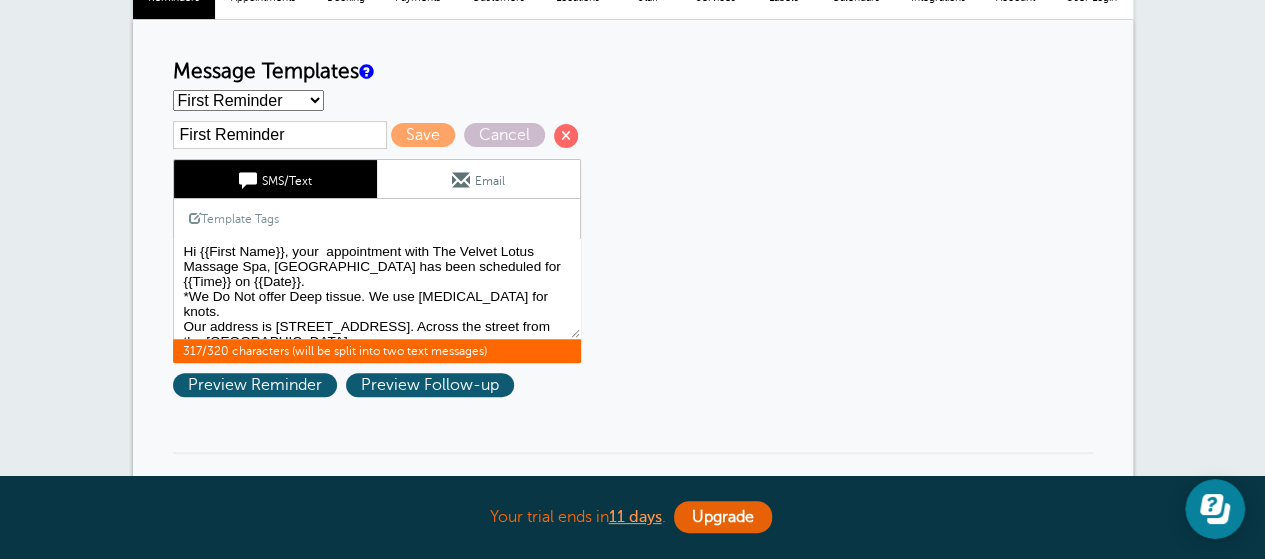 click on "Template Tags" at bounding box center [234, 218] 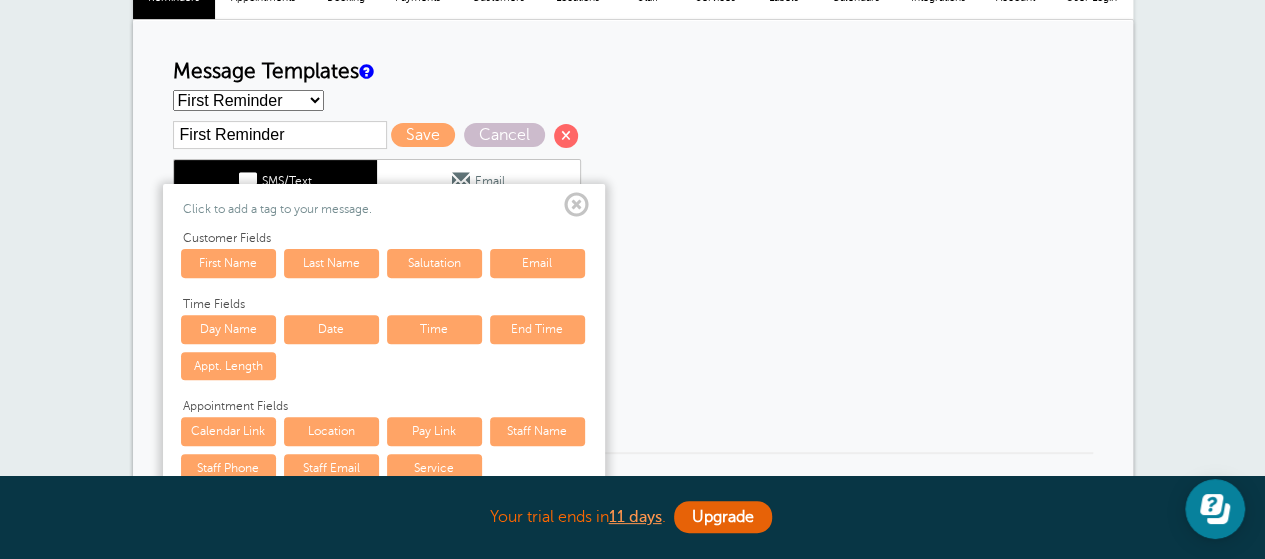 click on "Service" at bounding box center [434, 468] 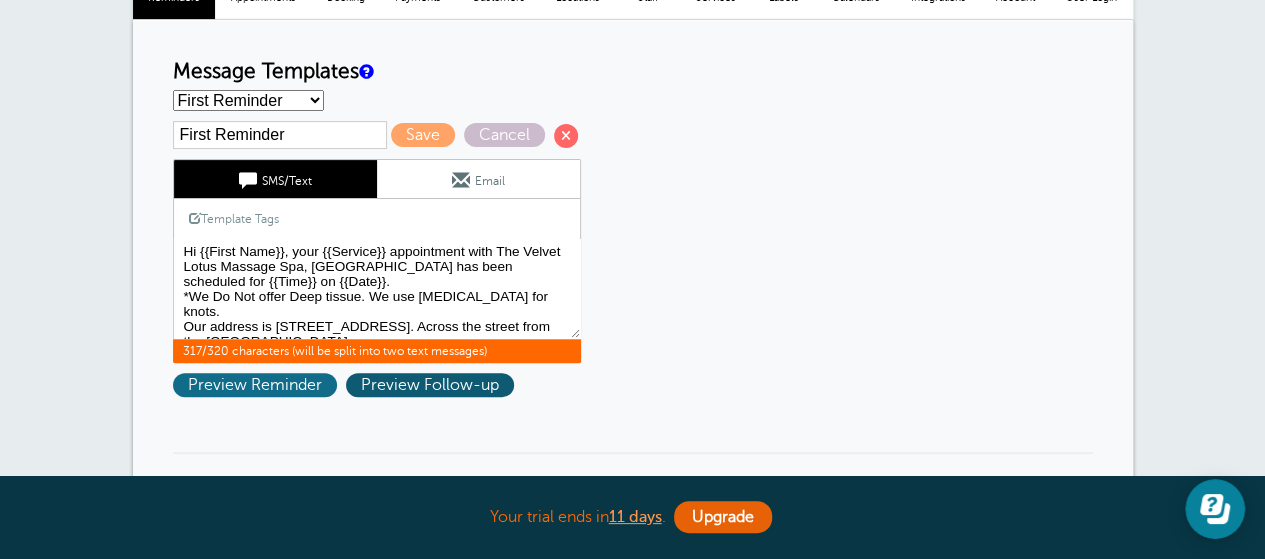 click on "Preview Reminder" at bounding box center [255, 385] 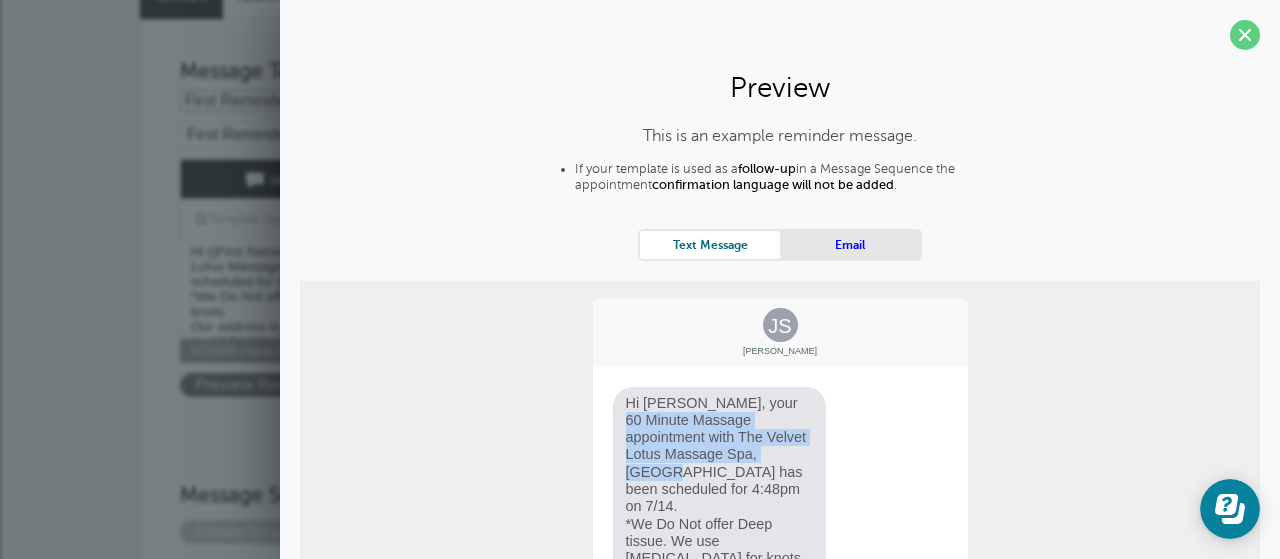 drag, startPoint x: 672, startPoint y: 403, endPoint x: 718, endPoint y: 503, distance: 110.0727 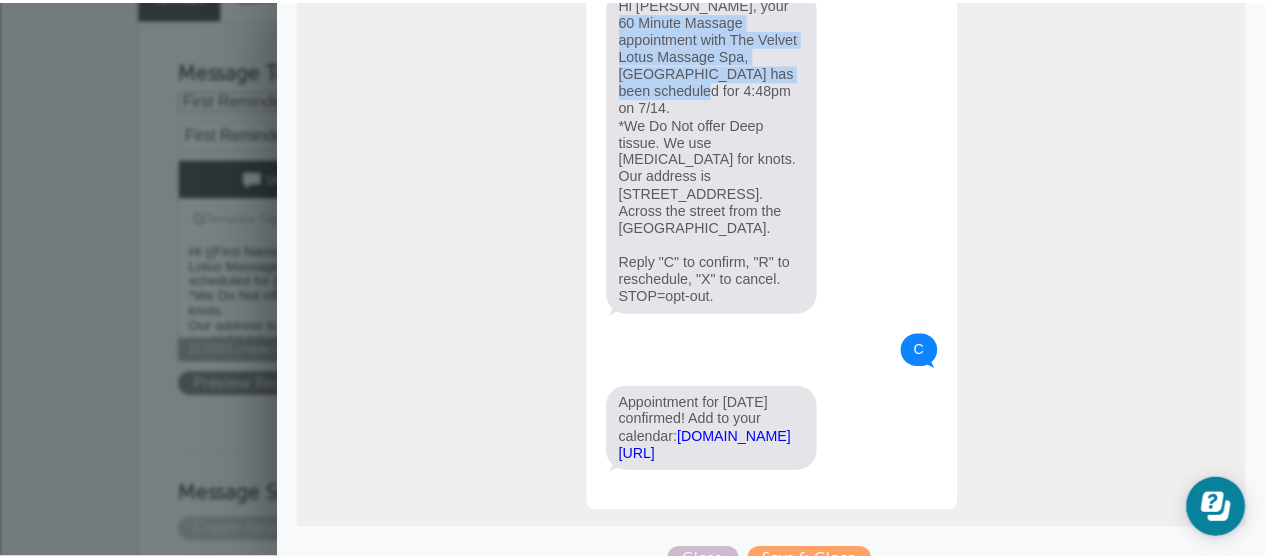 scroll, scrollTop: 446, scrollLeft: 0, axis: vertical 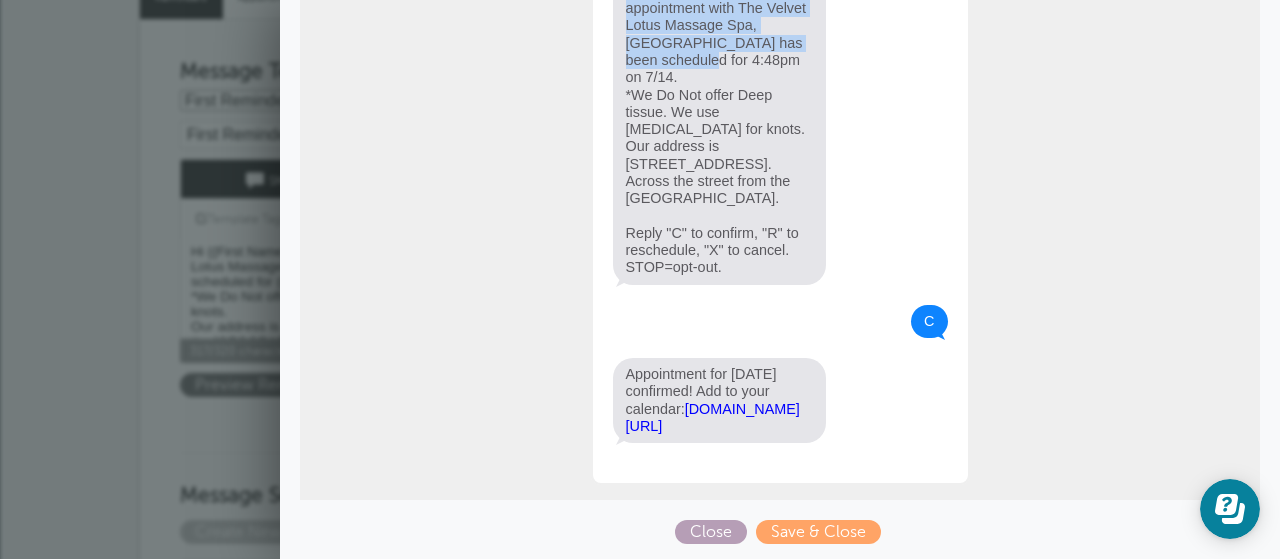 click on "Close" at bounding box center (711, 532) 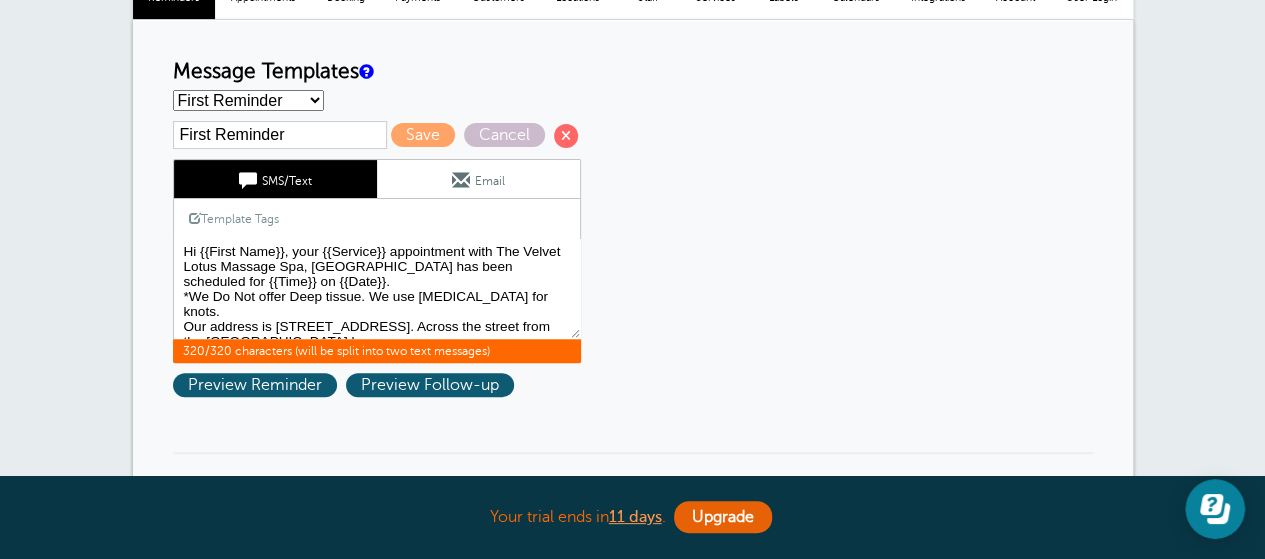 drag, startPoint x: 386, startPoint y: 247, endPoint x: 316, endPoint y: 243, distance: 70.11419 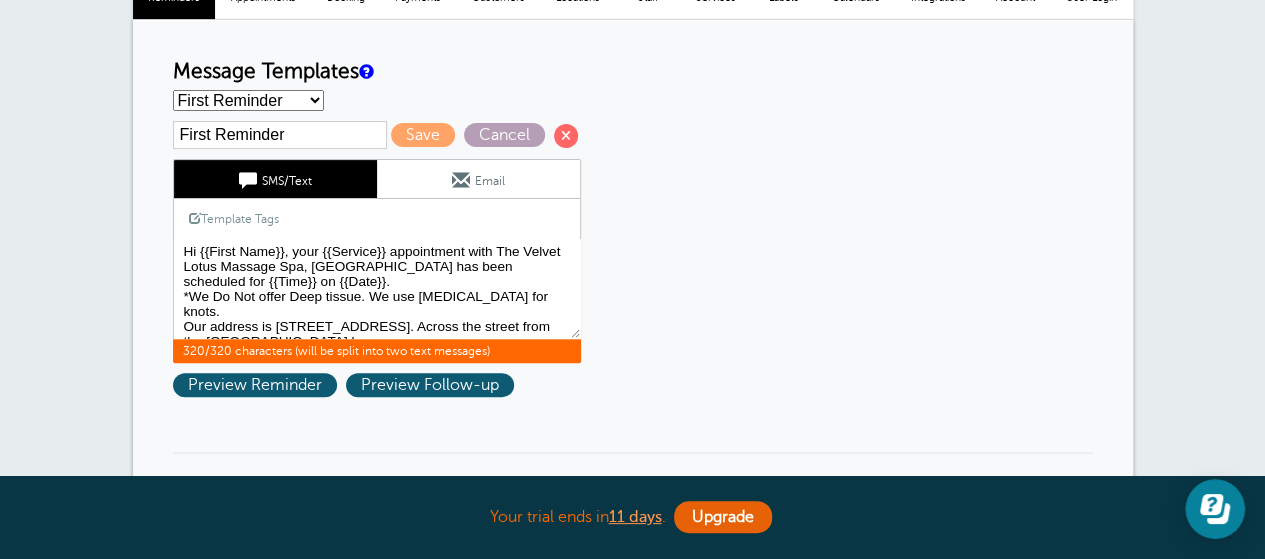 click on "Cancel" at bounding box center (504, 135) 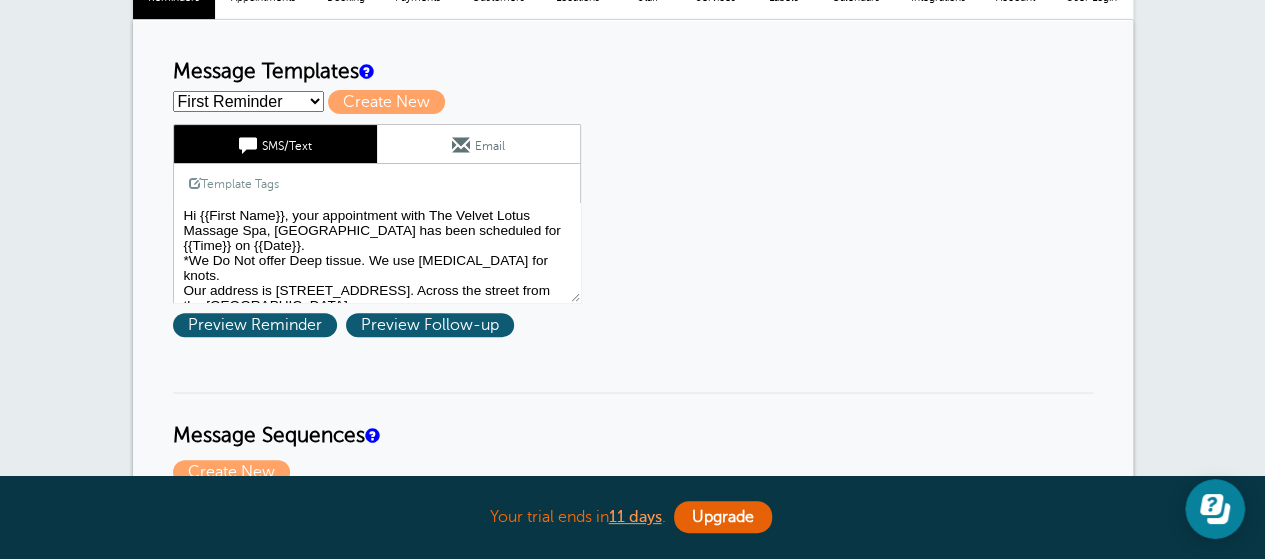 click on "Hi {{First Name}}, your appointment with The Velvet Lotus Massage Spa, Ellicott City has been scheduled for {{Time}} on {{Date}}.
*We Do Not offer Deep tissue. We use myofascial release for knots.
Our address is 3697 Park Ave., Suite 101, Ellicott City, MD 21043. Across the street from the Old Courthouse building." at bounding box center (377, 253) 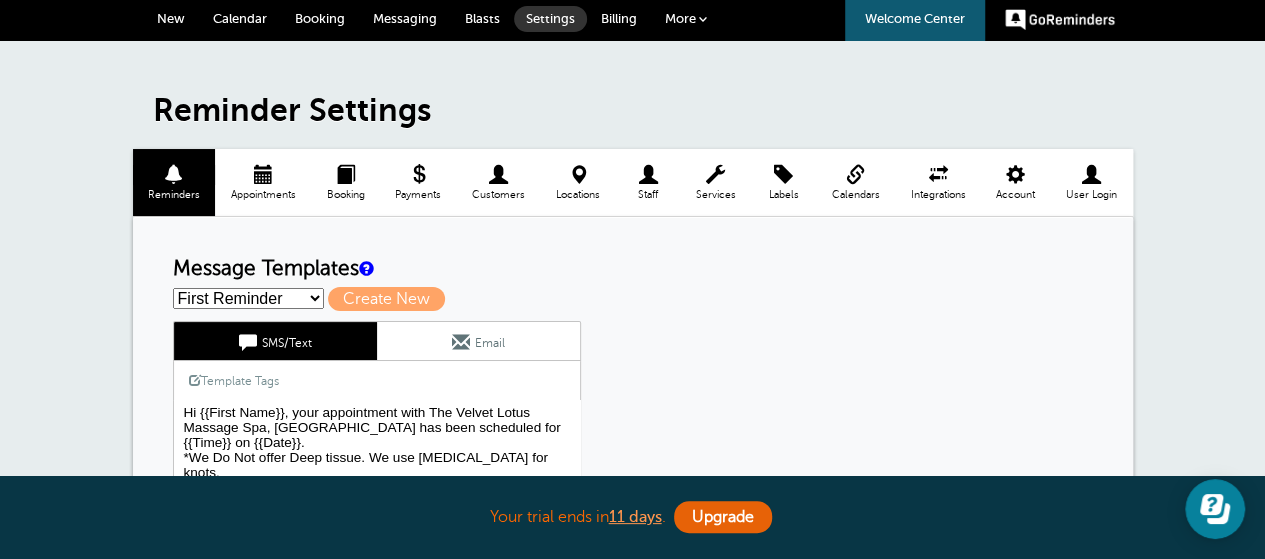 scroll, scrollTop: 0, scrollLeft: 0, axis: both 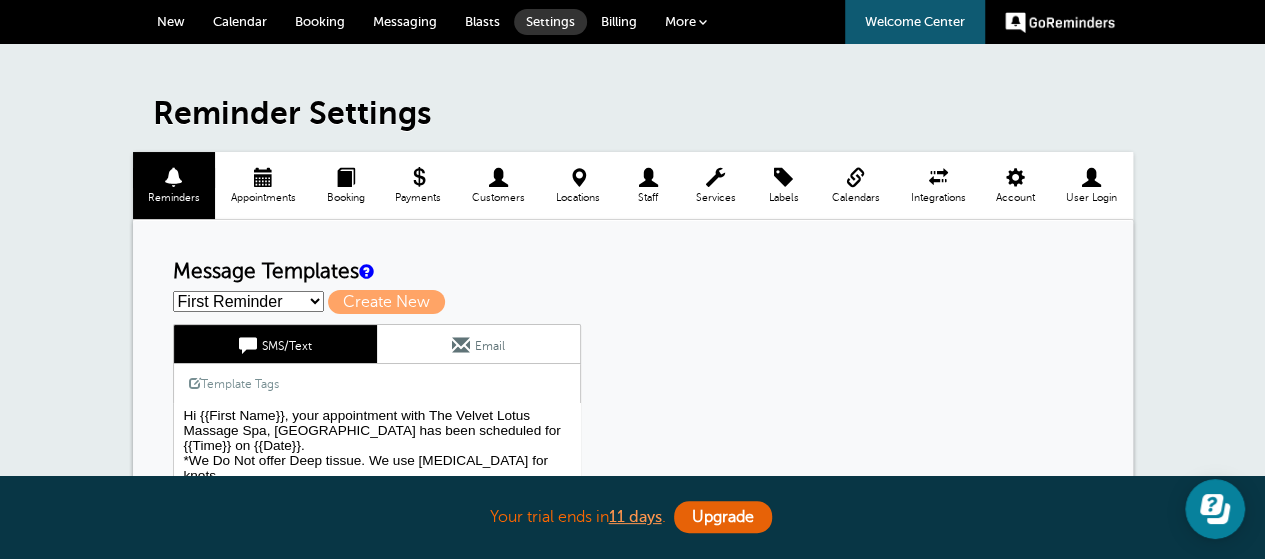 click on "New" at bounding box center [171, 22] 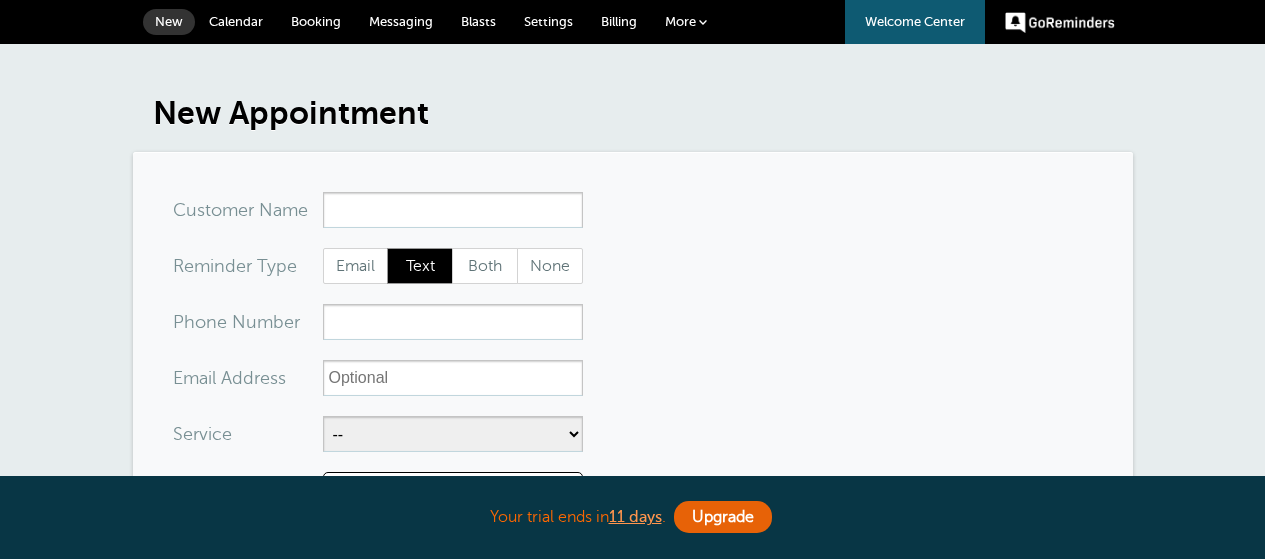 scroll, scrollTop: 0, scrollLeft: 0, axis: both 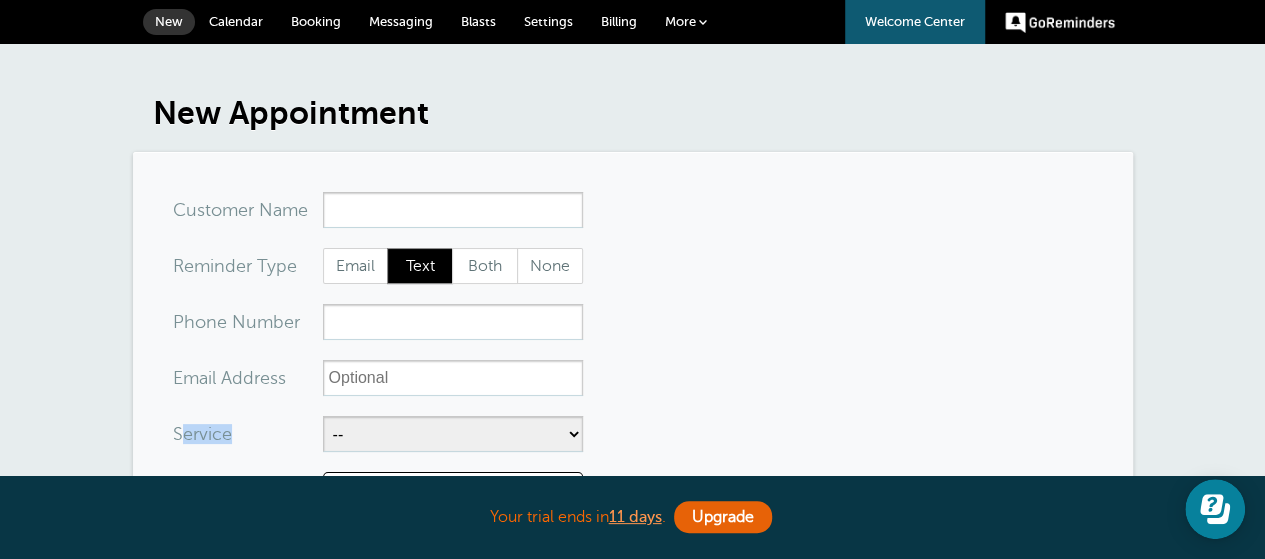 drag, startPoint x: 184, startPoint y: 431, endPoint x: 250, endPoint y: 431, distance: 66 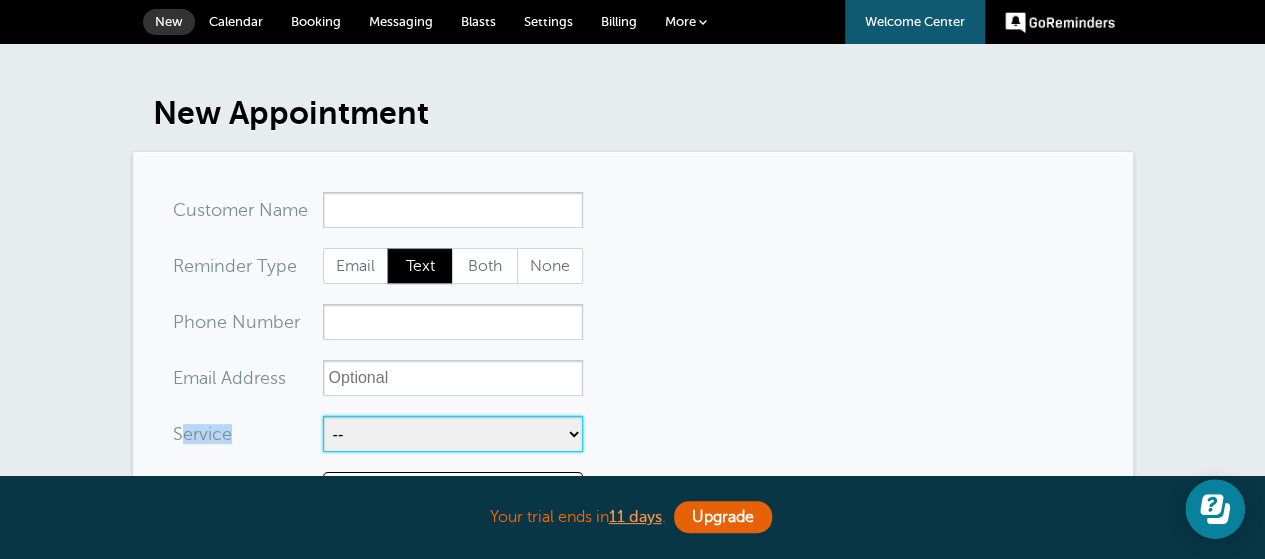 click on "-- 60 Minute Massage" at bounding box center (453, 434) 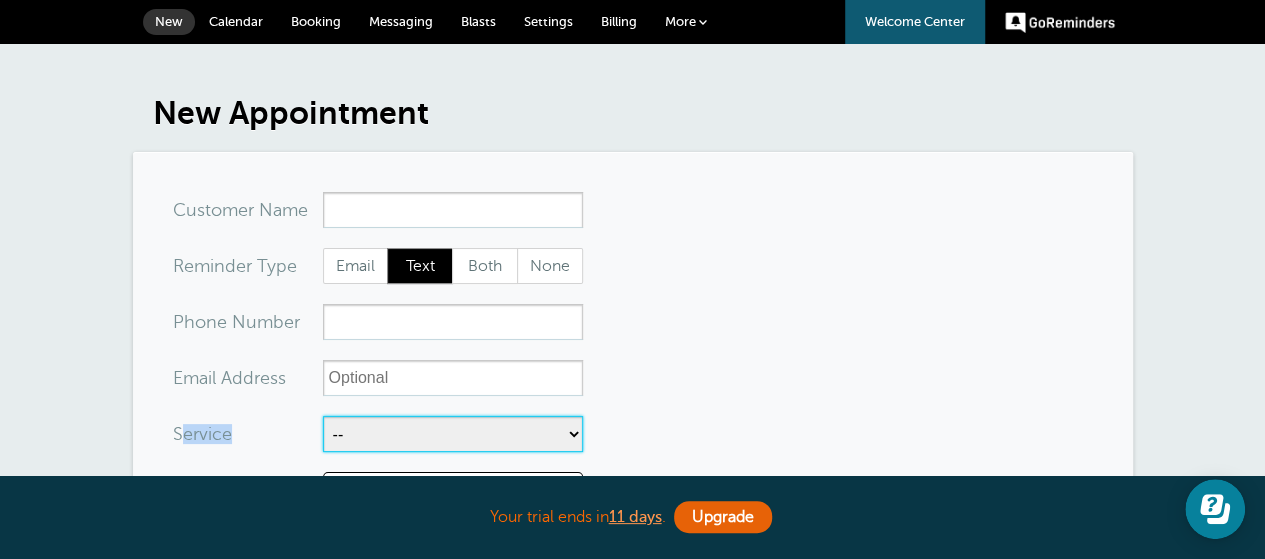 select on "27681" 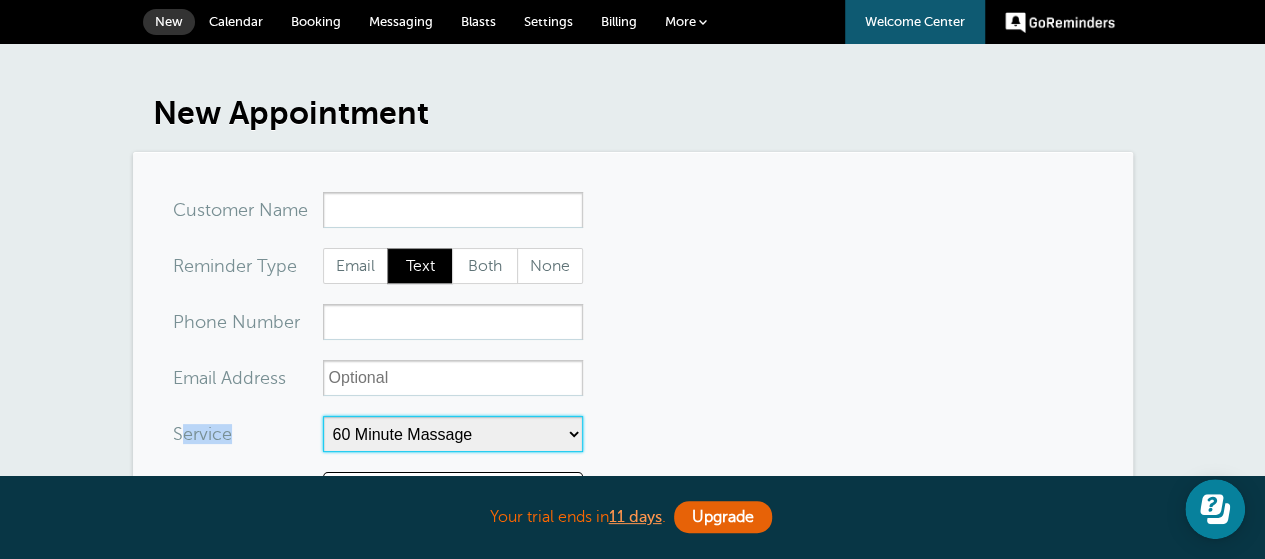 click on "-- 60 Minute Massage" at bounding box center (453, 434) 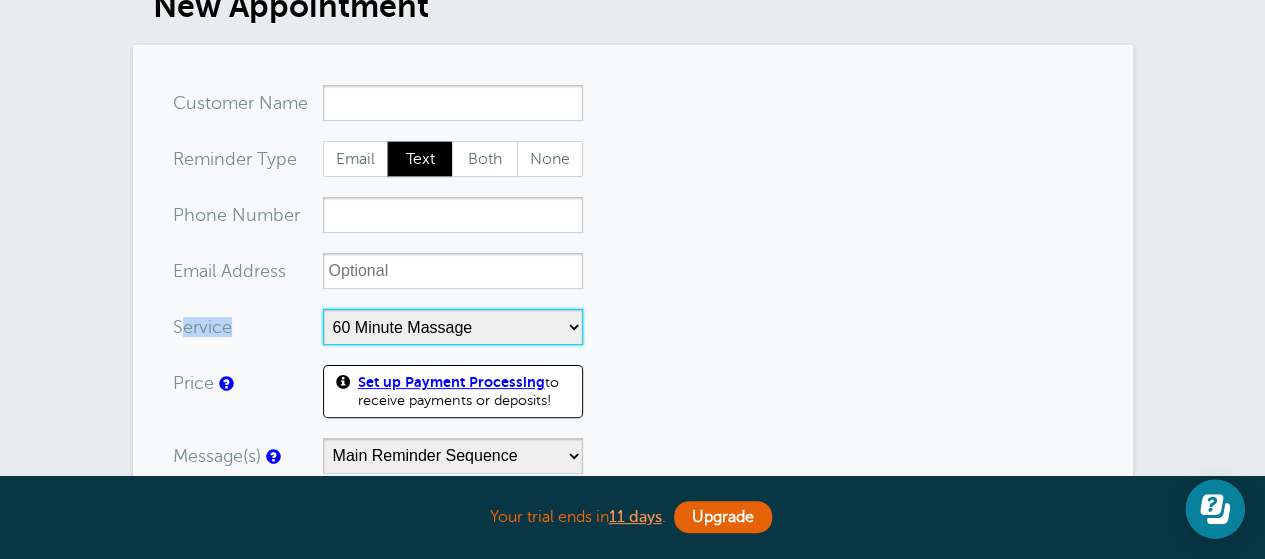 scroll, scrollTop: 0, scrollLeft: 0, axis: both 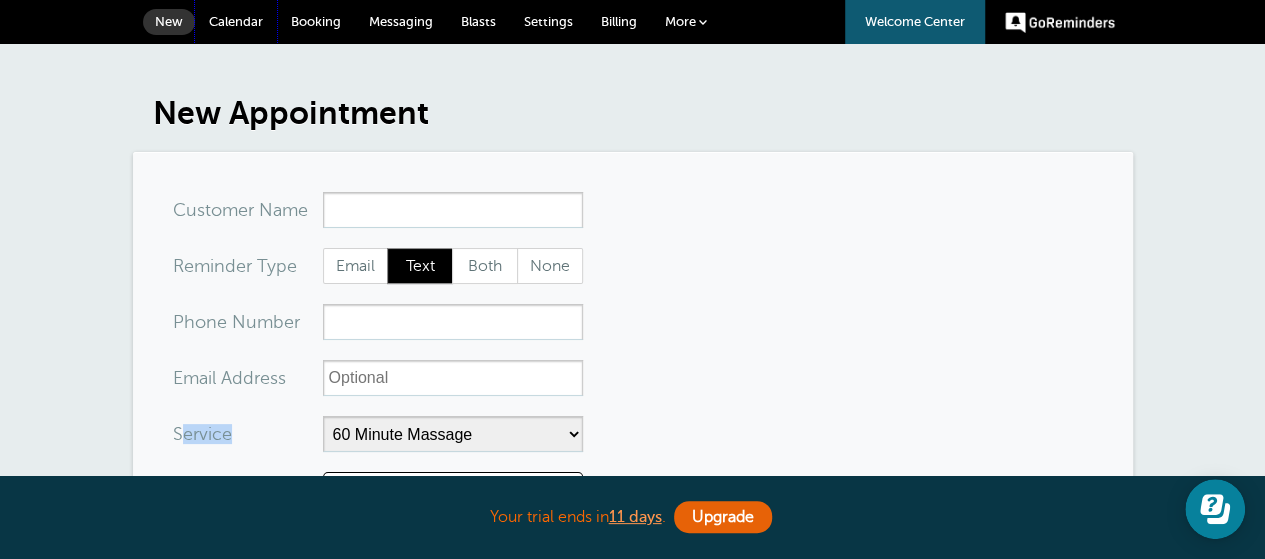click on "Calendar" at bounding box center (236, 21) 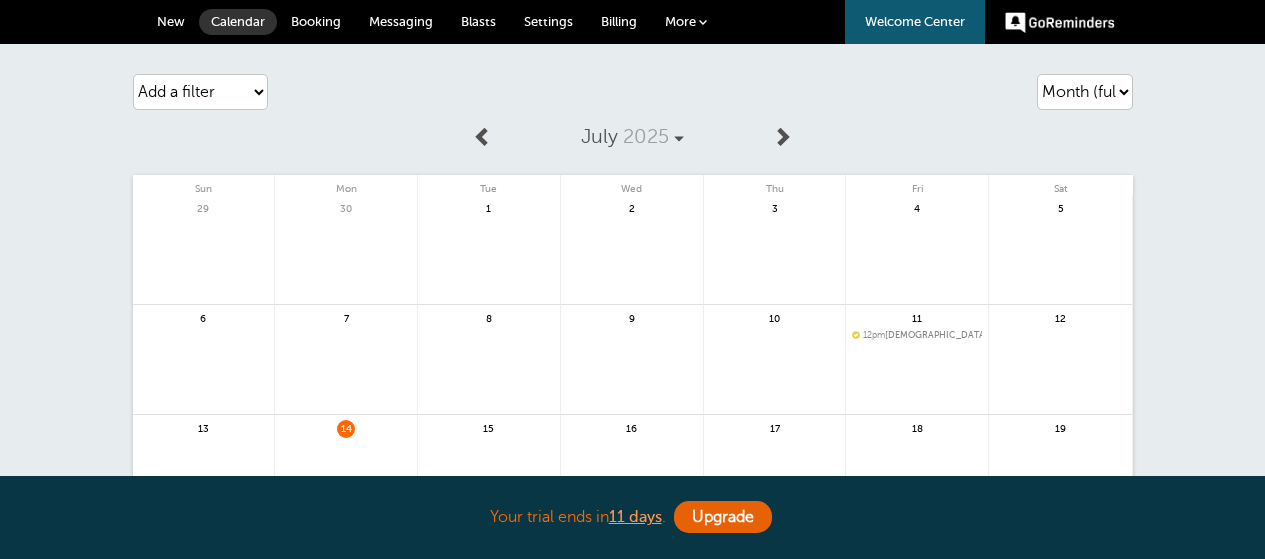 scroll, scrollTop: 0, scrollLeft: 0, axis: both 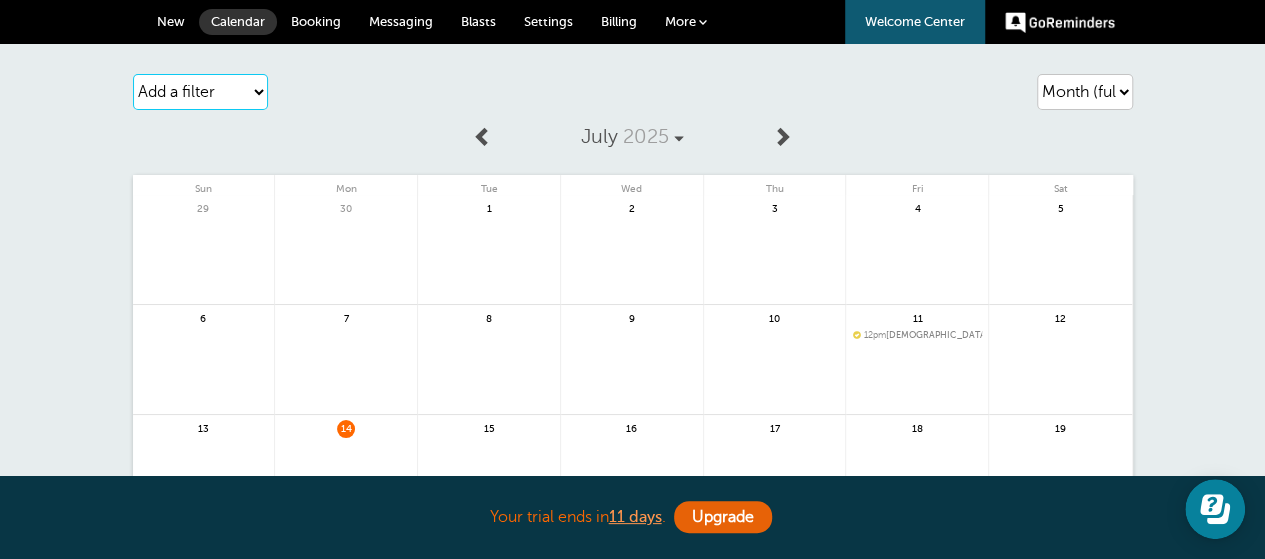 click on "Add a filter Customer Search Service Appointment Status Payment Status" at bounding box center [200, 92] 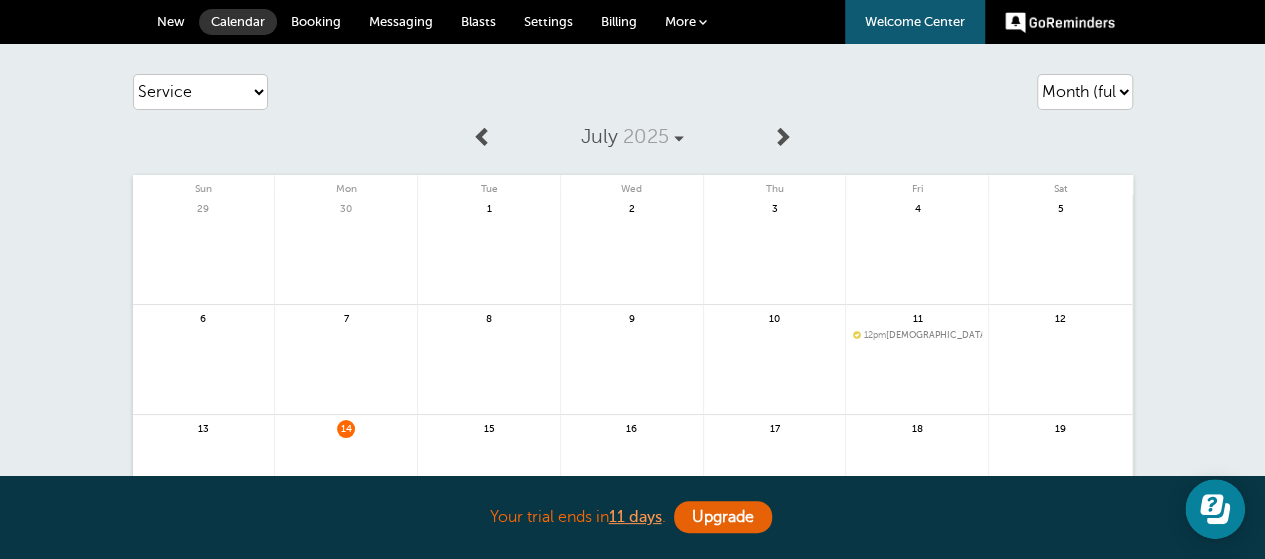 click on "Add a filter Customer Search Service Appointment Status Payment Status" at bounding box center [200, 92] 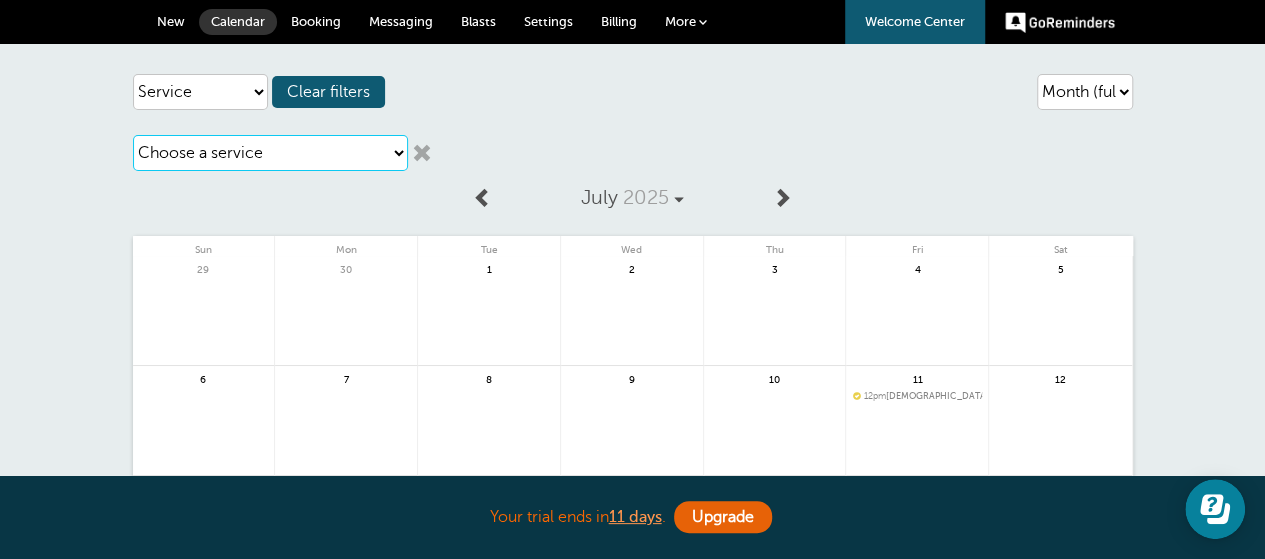 select 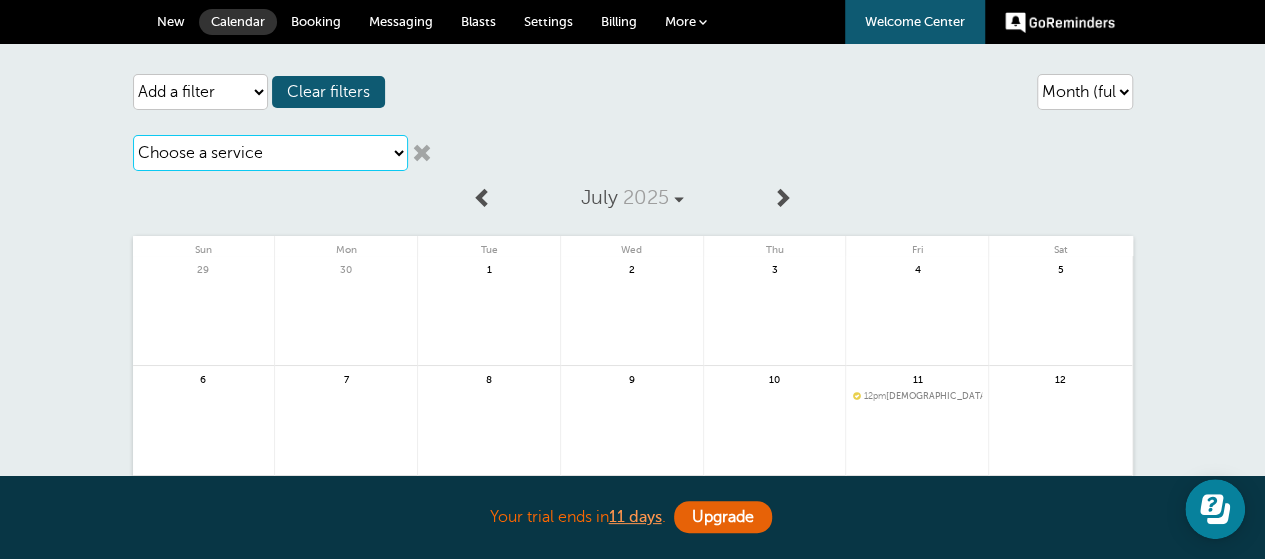 click on "Choose a service 60 Minute Massage" at bounding box center [270, 153] 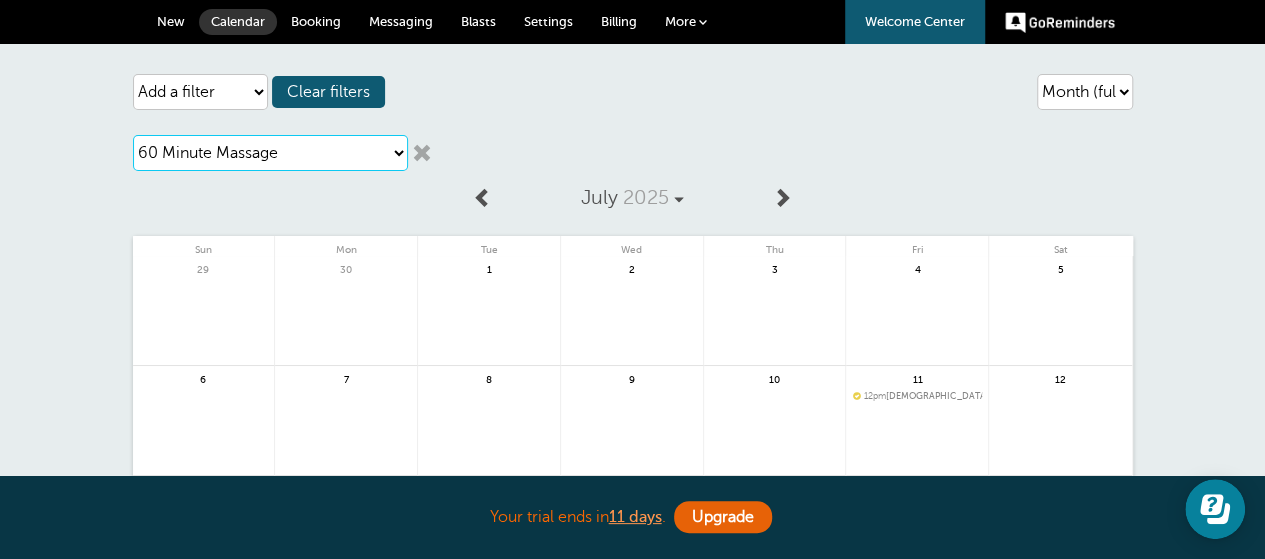 click on "Choose a service 60 Minute Massage" at bounding box center [270, 153] 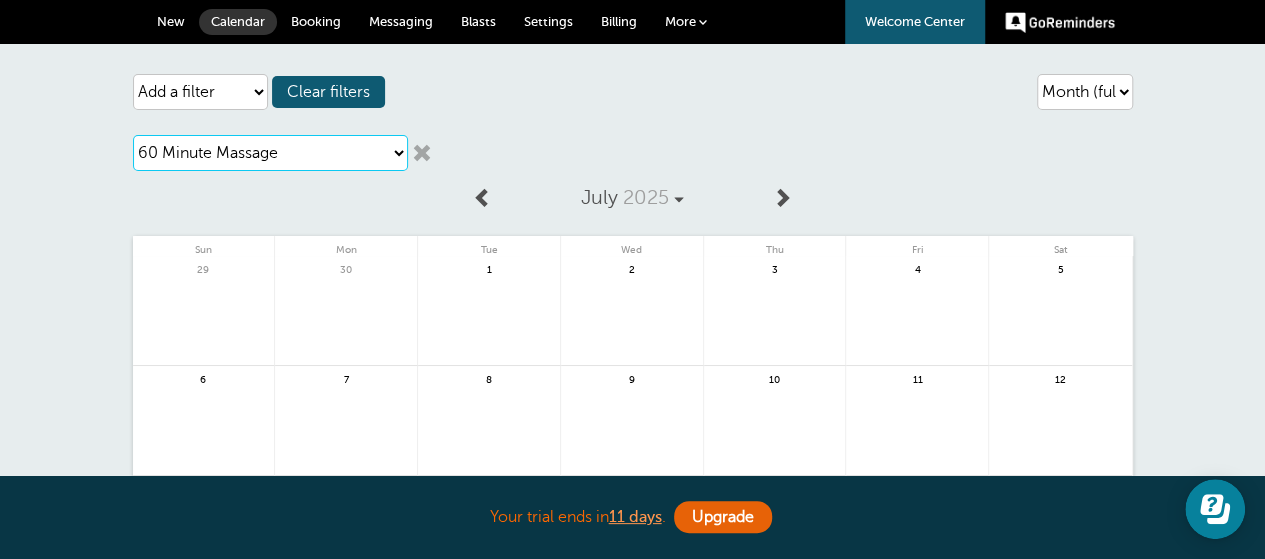 scroll, scrollTop: 100, scrollLeft: 0, axis: vertical 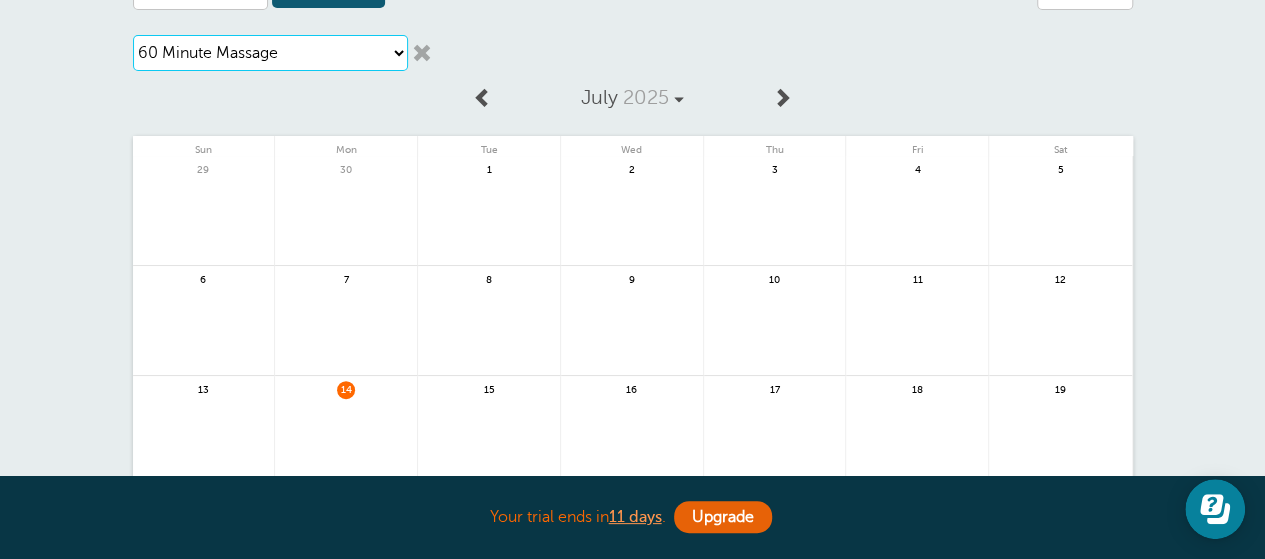 click on "Choose a service 60 Minute Massage" at bounding box center [270, 53] 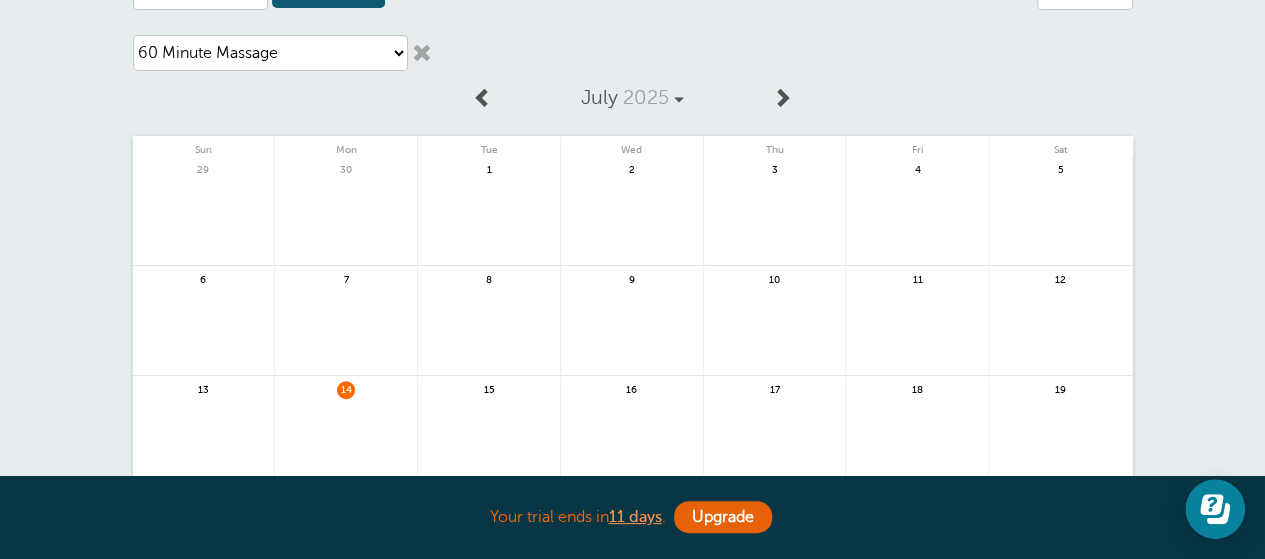 click at bounding box center (422, 53) 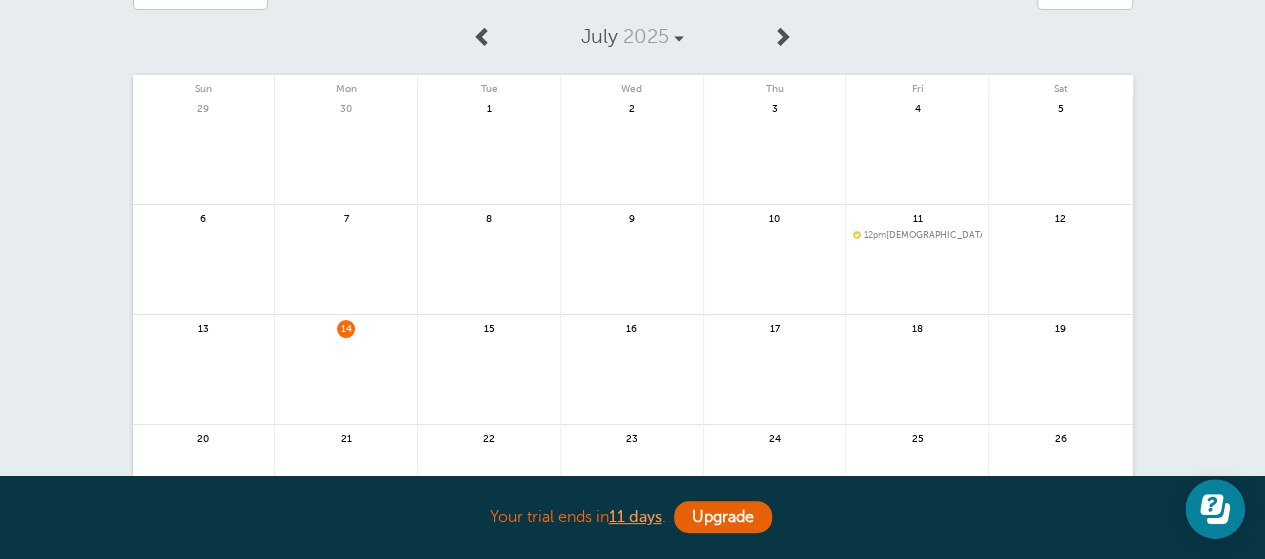 scroll, scrollTop: 0, scrollLeft: 0, axis: both 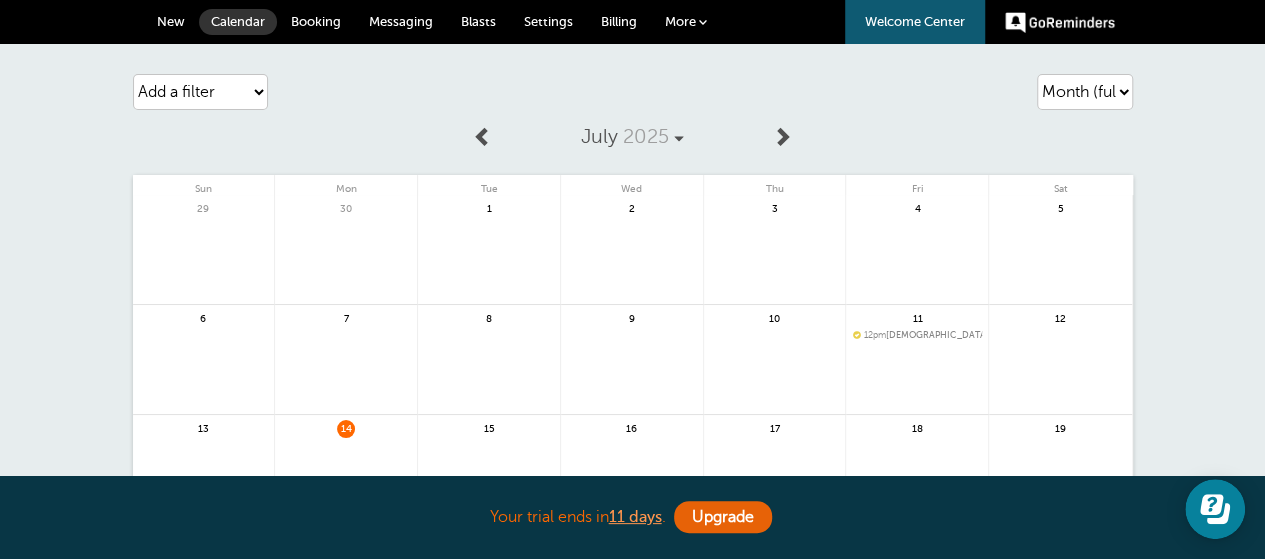 click on "New" at bounding box center [171, 22] 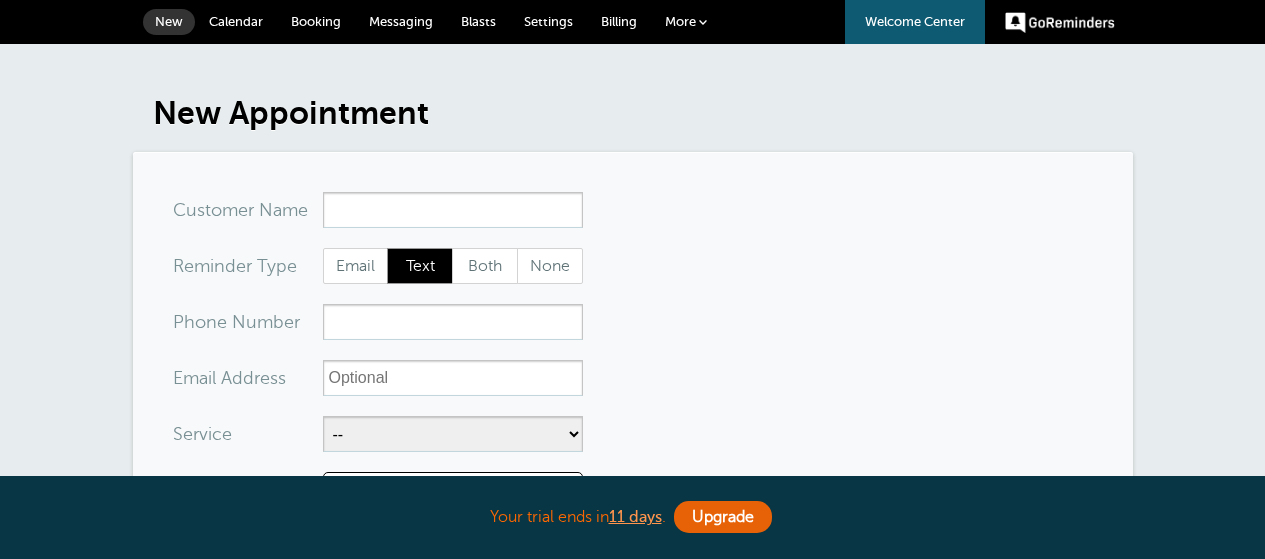 scroll, scrollTop: 0, scrollLeft: 0, axis: both 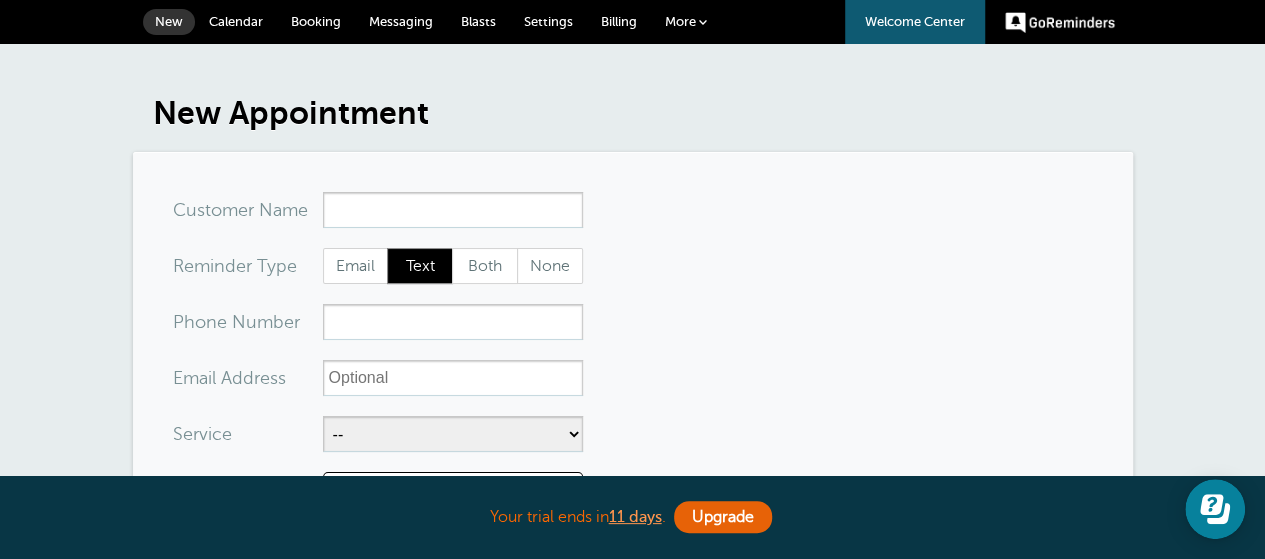 click on "Blasts" at bounding box center (478, 22) 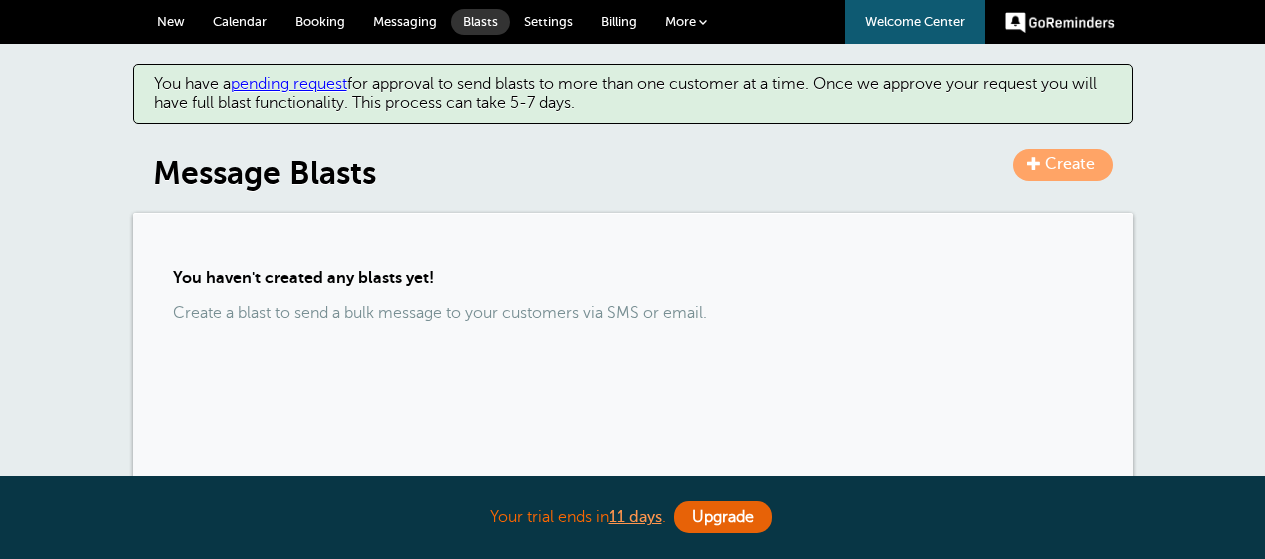 scroll, scrollTop: 0, scrollLeft: 0, axis: both 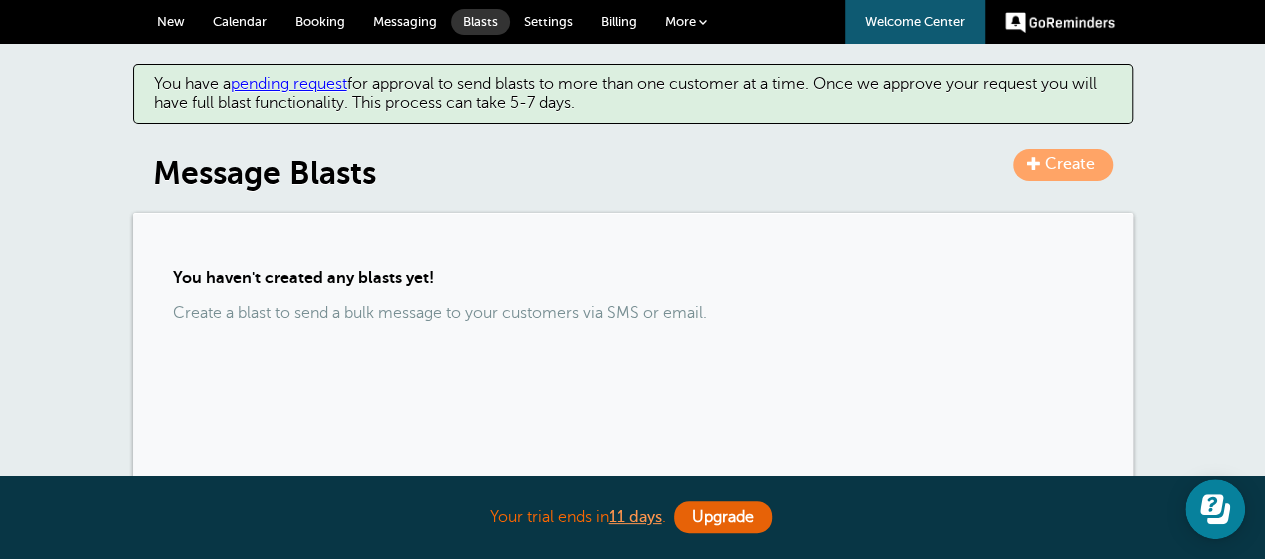 click on "Settings" at bounding box center [548, 21] 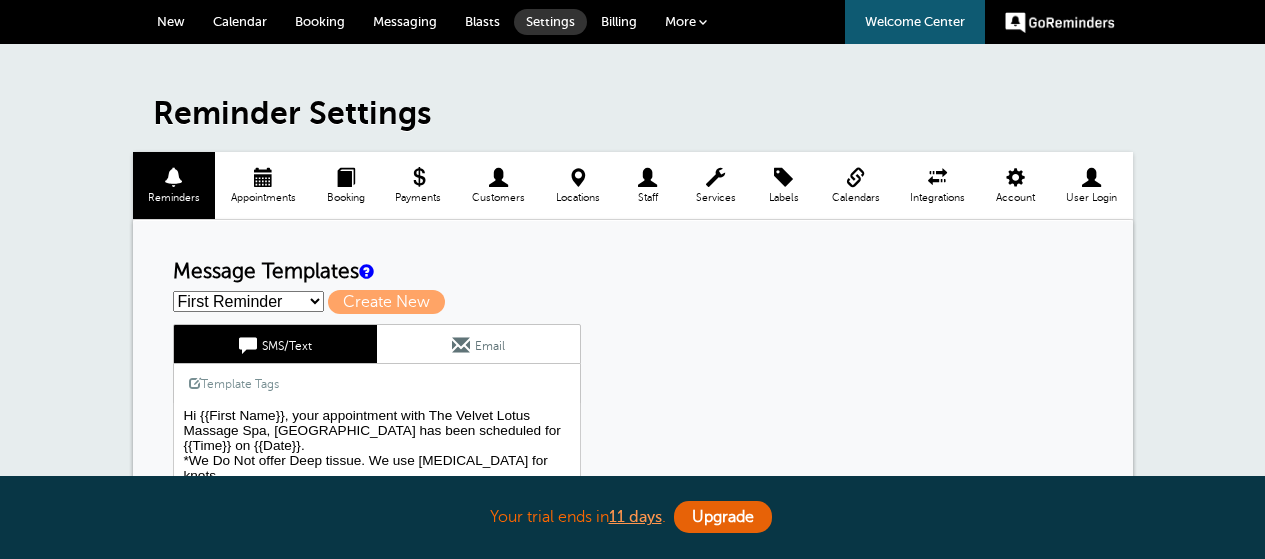 scroll, scrollTop: 0, scrollLeft: 0, axis: both 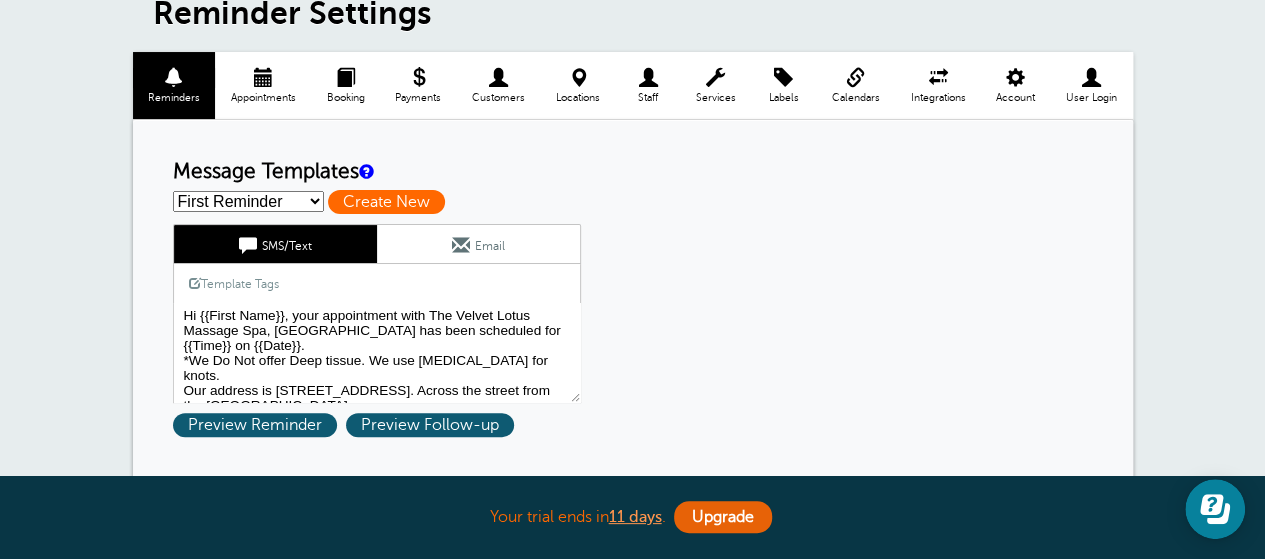 click on "Create New" at bounding box center (386, 202) 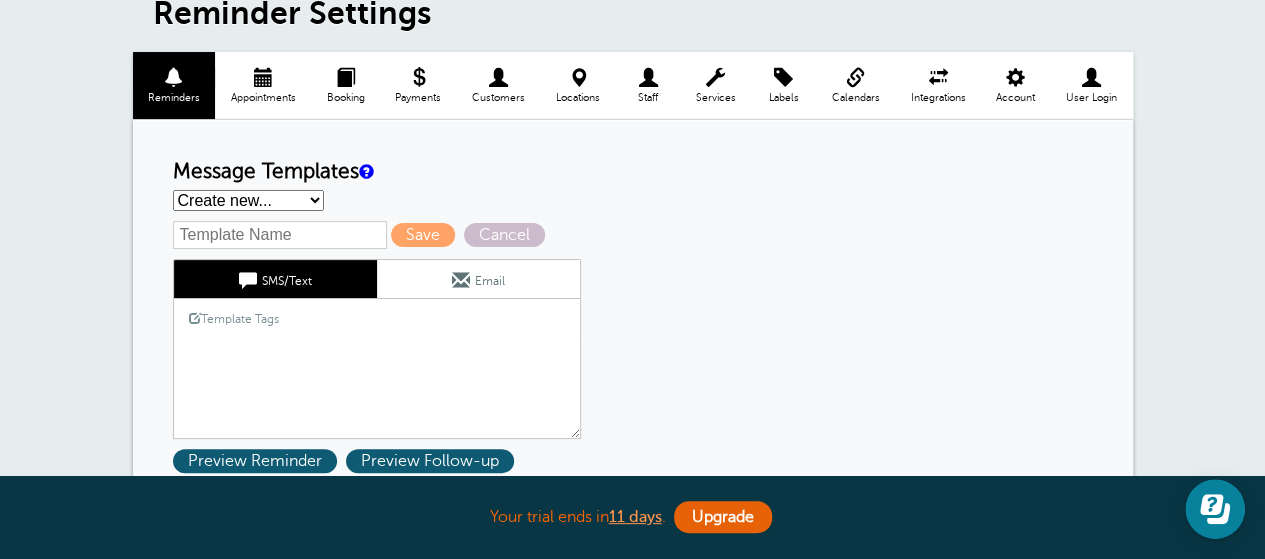 click on "Hi {{First Name}}, your appointment with The Velvet Lotus Massage Spa, [GEOGRAPHIC_DATA] has been scheduled for {{Time}} on {{Date}}.
*We Do Not offer Deep tissue. We use [MEDICAL_DATA] for knots.
Our address is [STREET_ADDRESS]. Across the street from the [GEOGRAPHIC_DATA]." at bounding box center [377, 389] 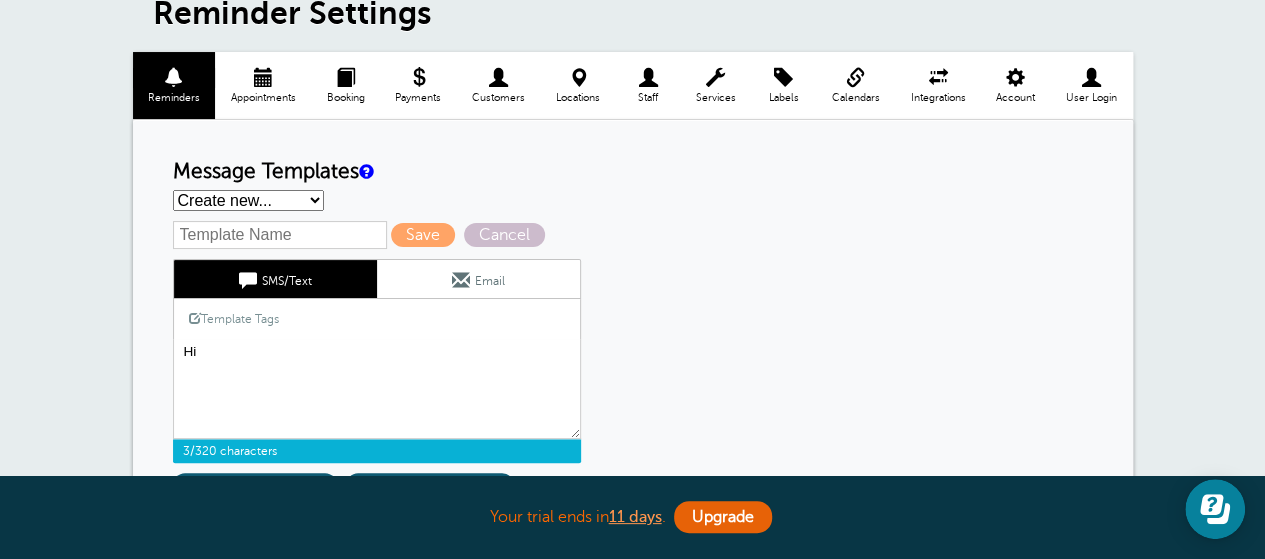 click on "Template Tags" at bounding box center (234, 318) 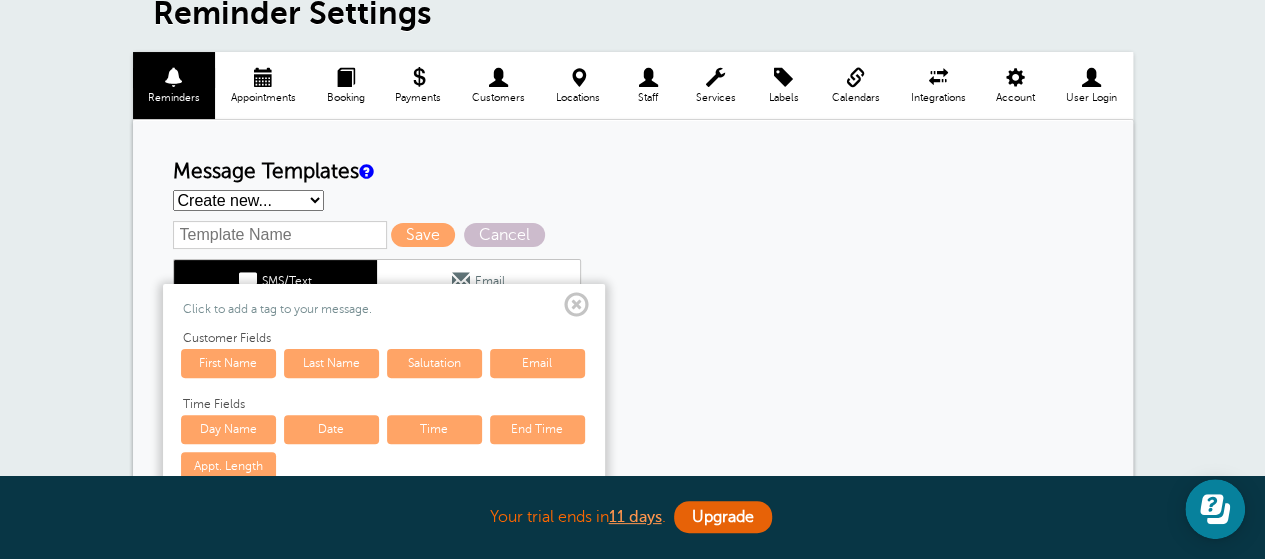 click on "First Name" at bounding box center (228, 363) 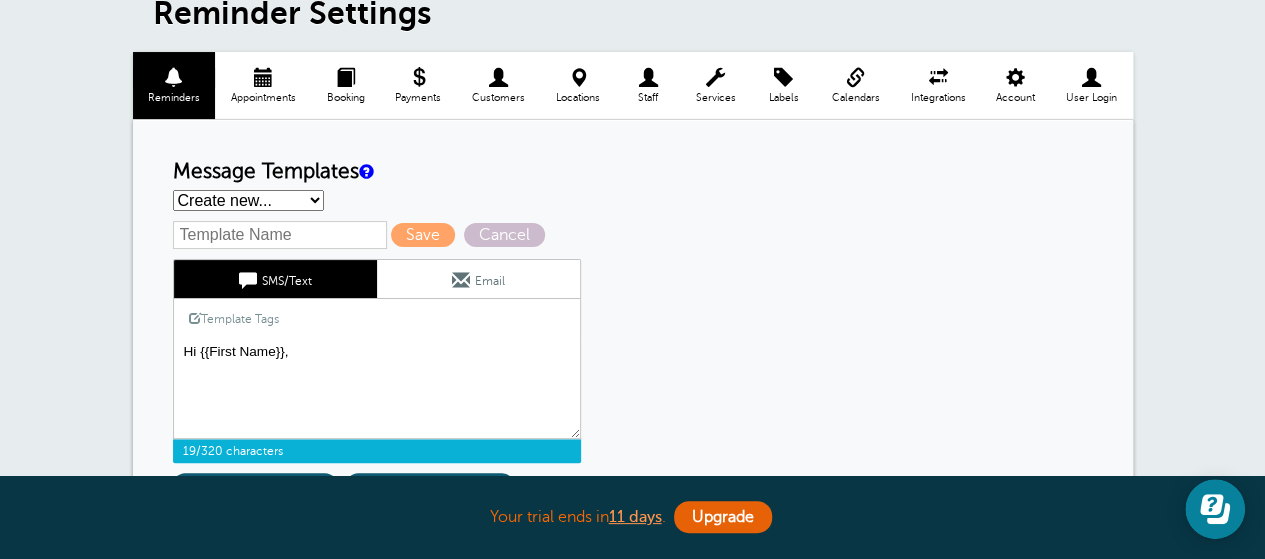 click on "Hi {{First Name}}, your appointment with The Velvet Lotus Massage Spa, Ellicott City has been scheduled for {{Time}} on {{Date}}.
*We Do Not offer Deep tissue. We use myofascial release for knots.
Our address is 3697 Park Ave., Suite 101, Ellicott City, MD 21043. Across the street from the Old Courthouse building." at bounding box center (377, 389) 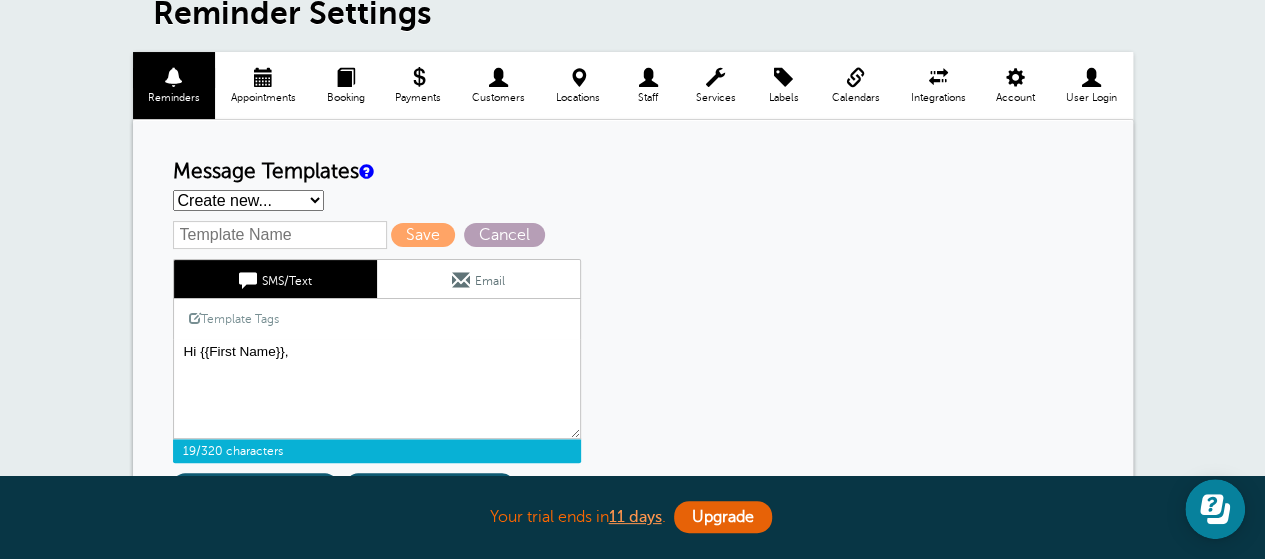 type on "Hi {{First Name}}," 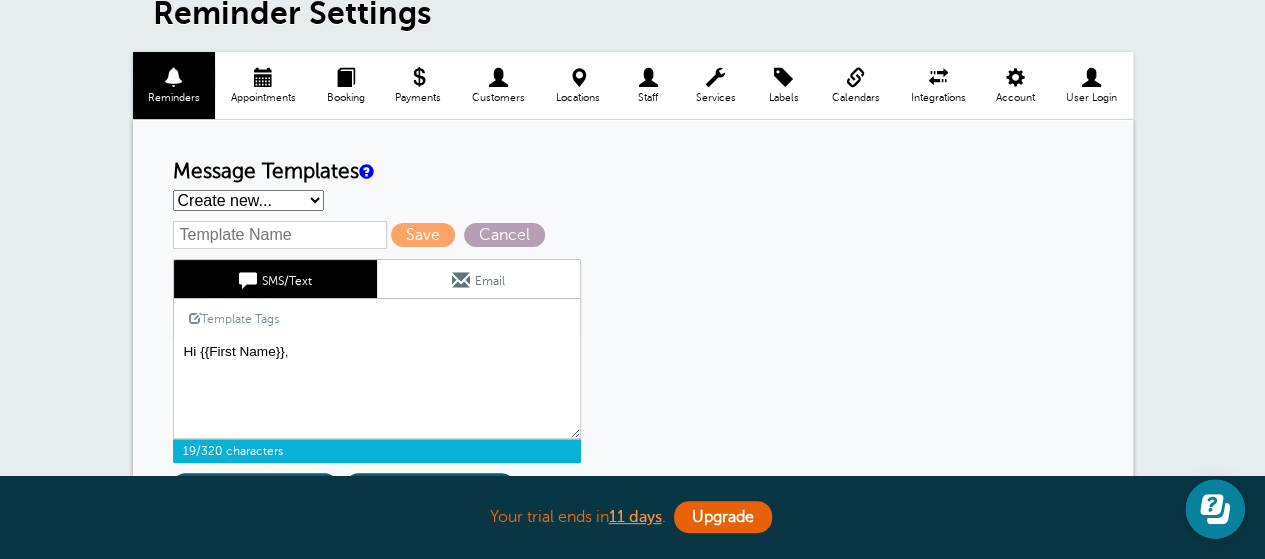click on "Cancel" at bounding box center [504, 235] 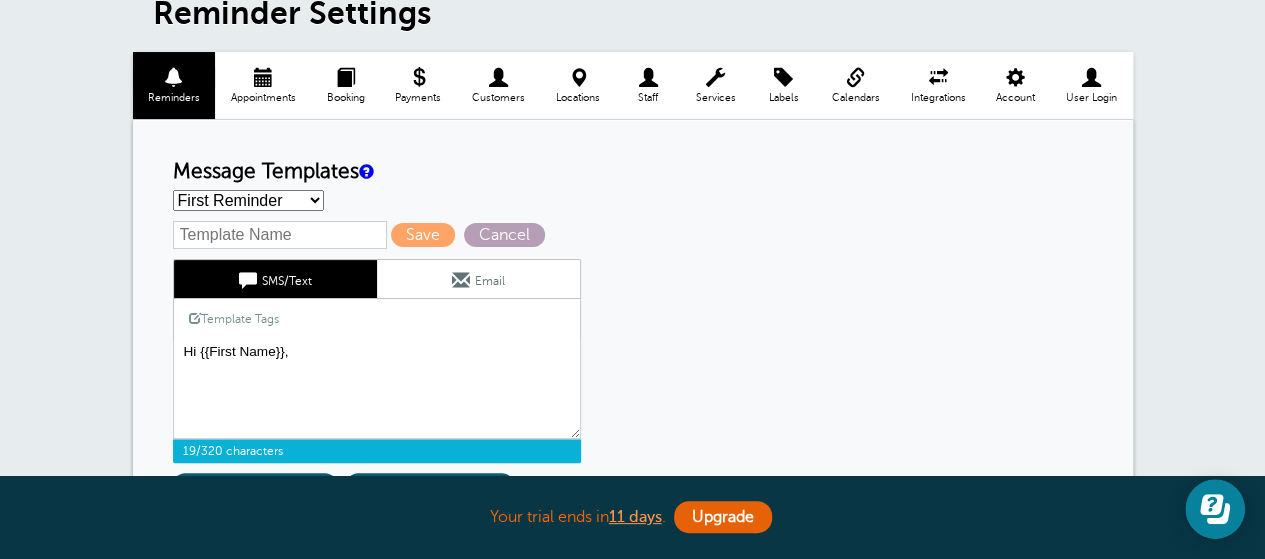 type on "Hi {{First Name}}, your appointment with The Velvet Lotus Massage Spa, Ellicott City has been scheduled for {{Time}} on {{Date}}.
*We Do Not offer Deep tissue. We use myofascial release for knots.
Our address is 3697 Park Ave., Suite 101, Ellicott City, MD 21043. Across the street from the Old Courthouse building." 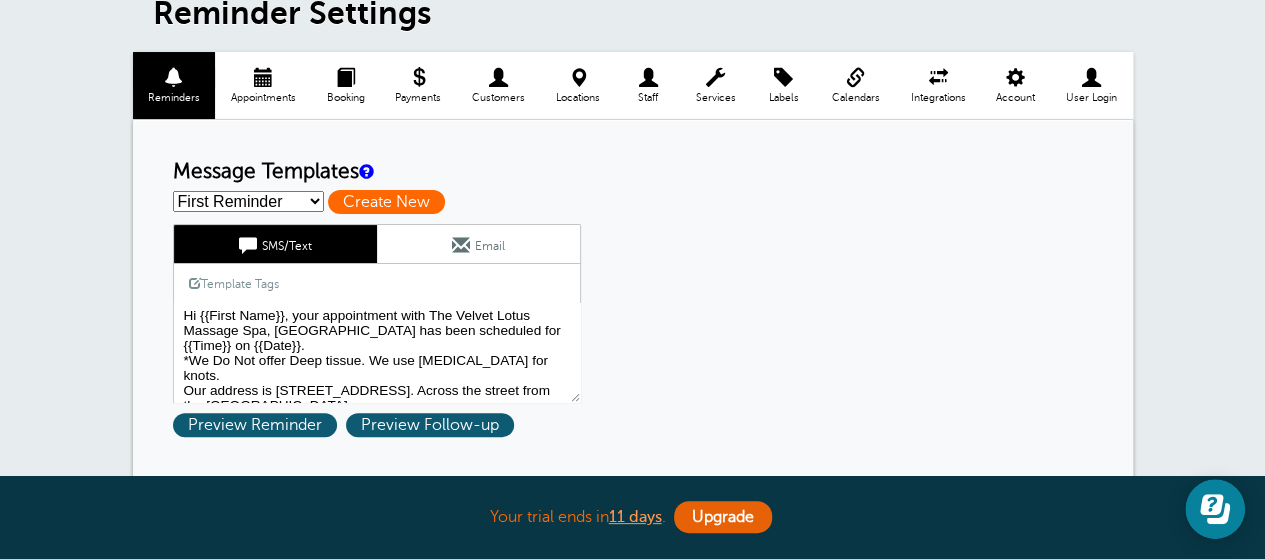 click on "Create New" at bounding box center [386, 202] 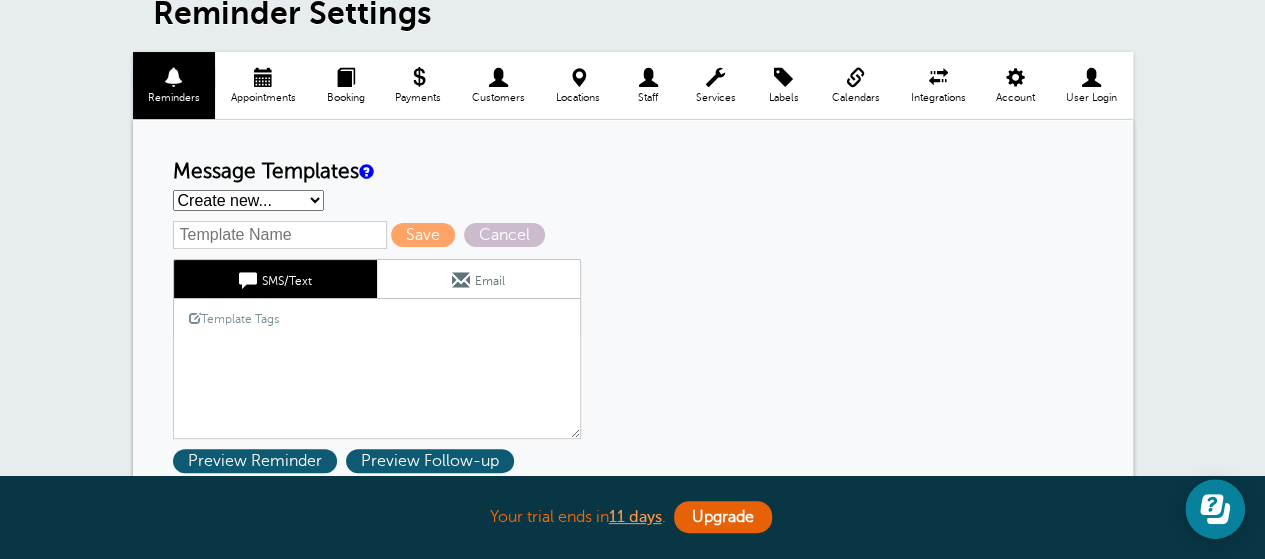 click at bounding box center (280, 235) 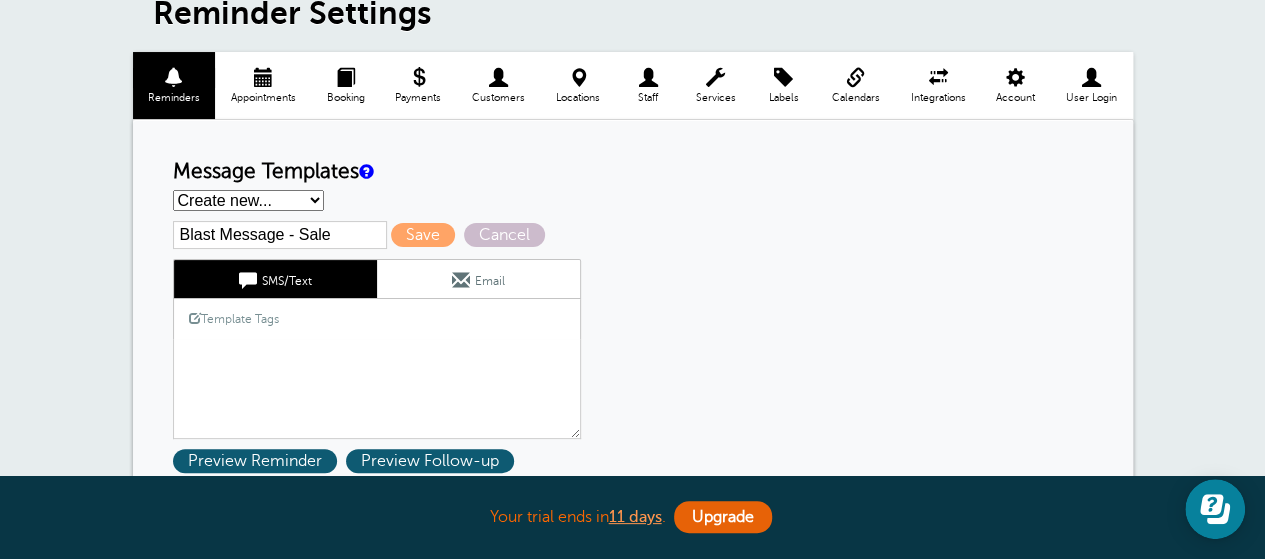 click on "Blast Message - Sale" at bounding box center [280, 235] 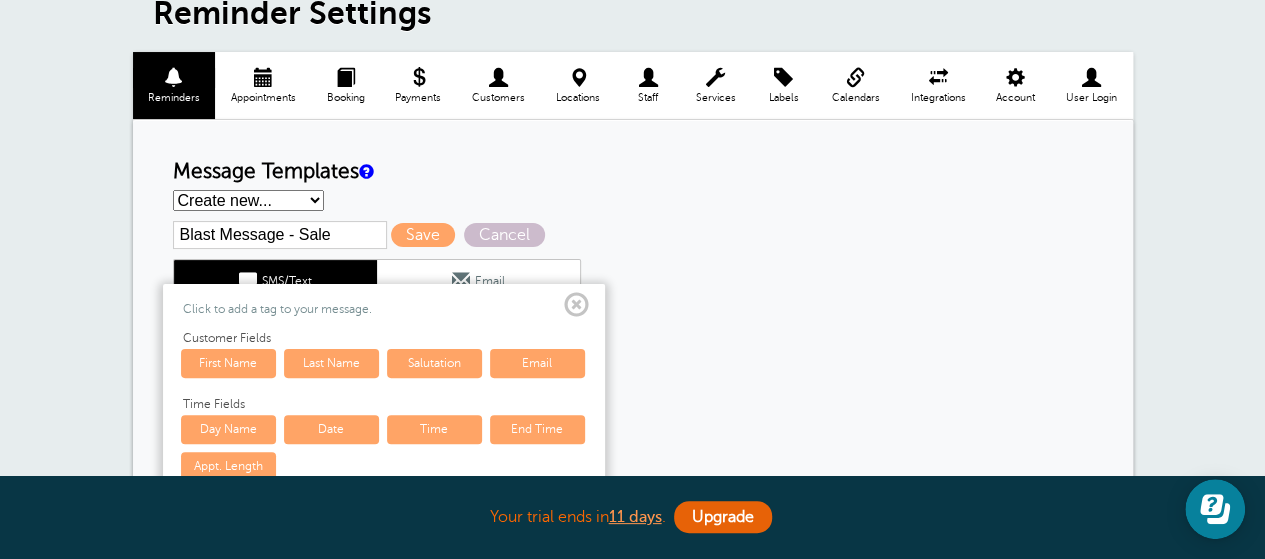 click on "Click to add a tag to your message." at bounding box center (384, 309) 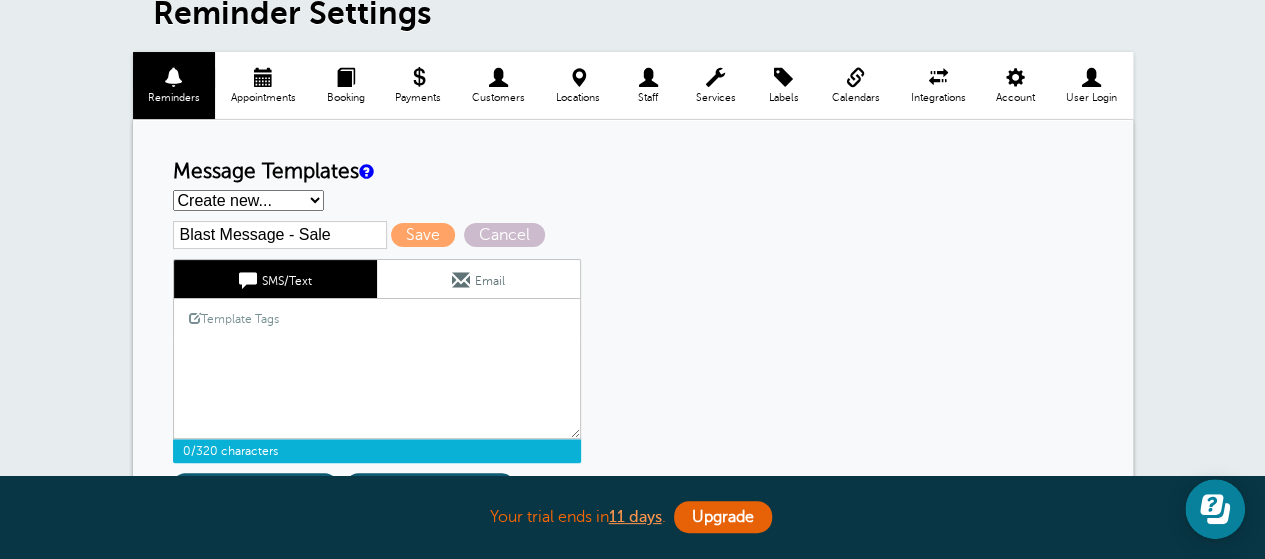 drag, startPoint x: 390, startPoint y: 367, endPoint x: 156, endPoint y: 314, distance: 239.92708 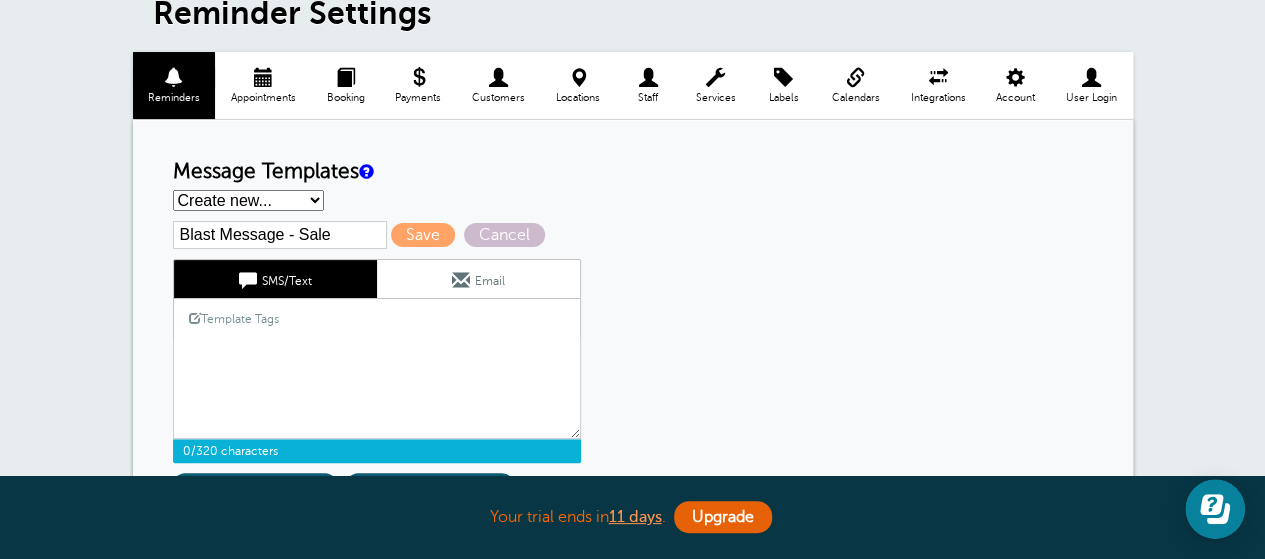 click on "Blast Message - Sale
Save
Cancel
SMS/Text
Email
Template Tags
Copy SMS
Click to add a tag to your message.
Customer Fields
First Name
Last Name
Email" at bounding box center (403, 342) 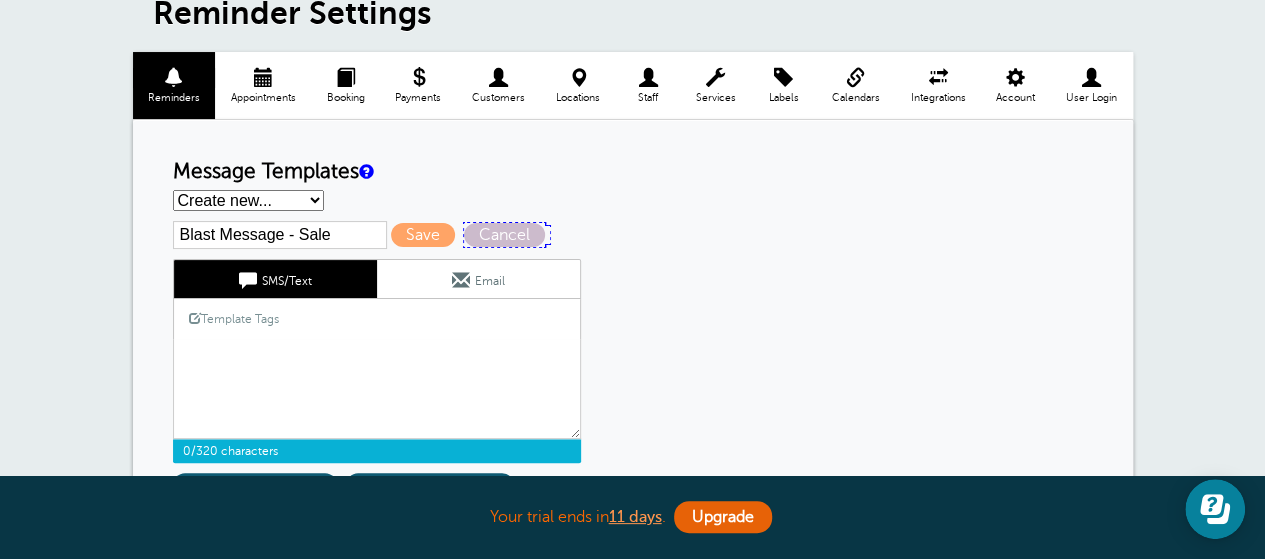 click on "Cancel" at bounding box center (504, 235) 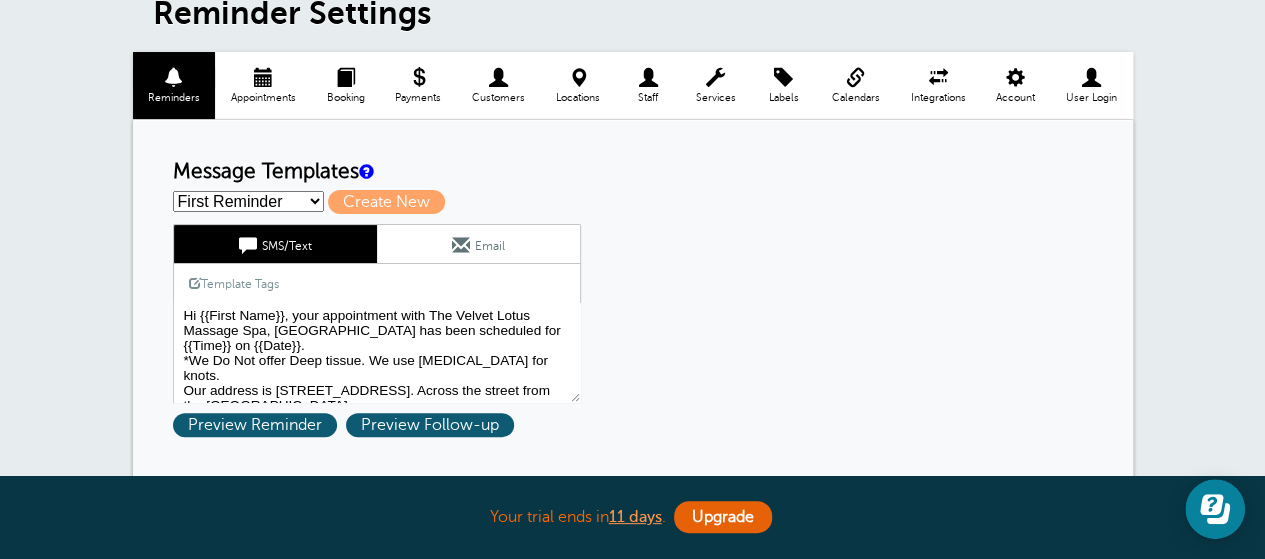 click on "Reminder Schedule
1st reminder:
Immediately 1 2 3 4 5 6 7 8 9 10 11 12 13 14 15 16 17 18 19 20 21 22 23 24 25 26 27 28 29 30
hour(s) day(s)
after creating  the appointment.
before  the appointment.
2nd reminder:
None 1 2 3 4 5 6 7 8 9 10 11 12 13 14 15 16 17 18 19 20 21 22 23 24 25 26 27 28 29 30
hour(s) day(s)
before  the appointment.
3rd reminder:						 None 1 2 3 4 5 6 7 8 9 10 11 12 13 14 15 16 17 18 19 20 21 22 23 24 25 26 27 28 29 30
hour(s) day(s)
before  the appointment.
Message Templates
First Reminder
Second Reminder" at bounding box center (633, 1200) 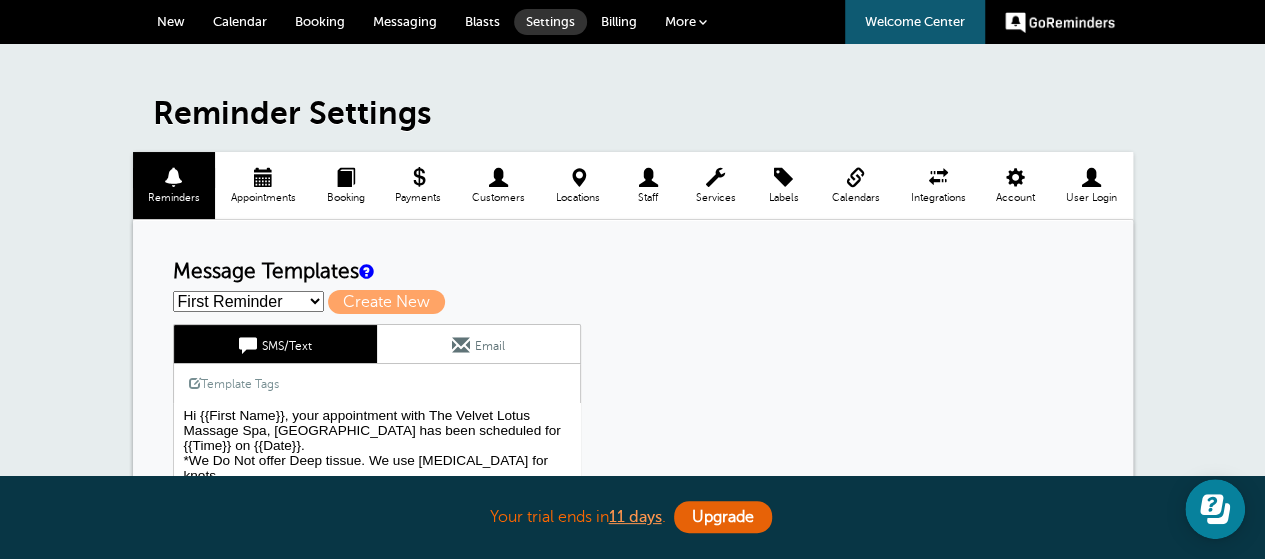 click on "New" at bounding box center [171, 21] 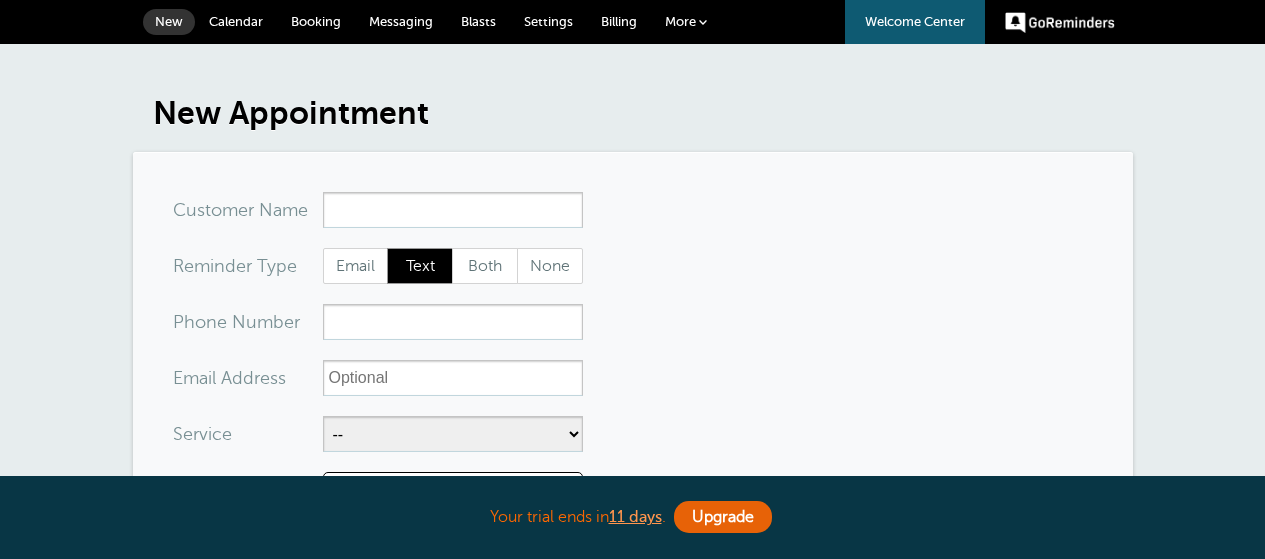 scroll, scrollTop: 0, scrollLeft: 0, axis: both 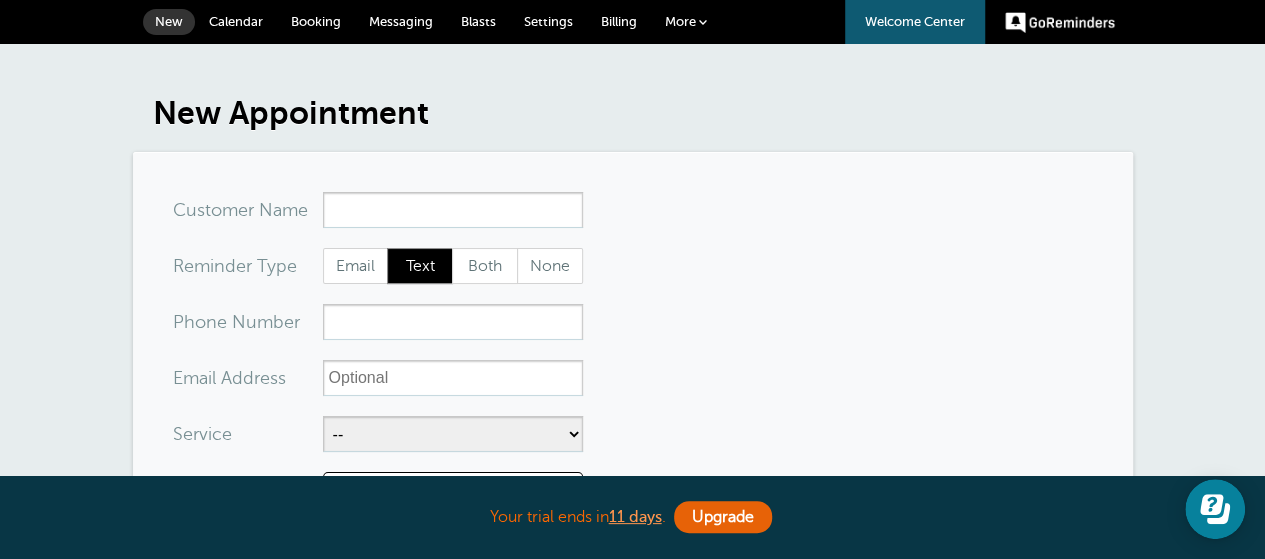 click on "x-no-autofill" at bounding box center (453, 210) 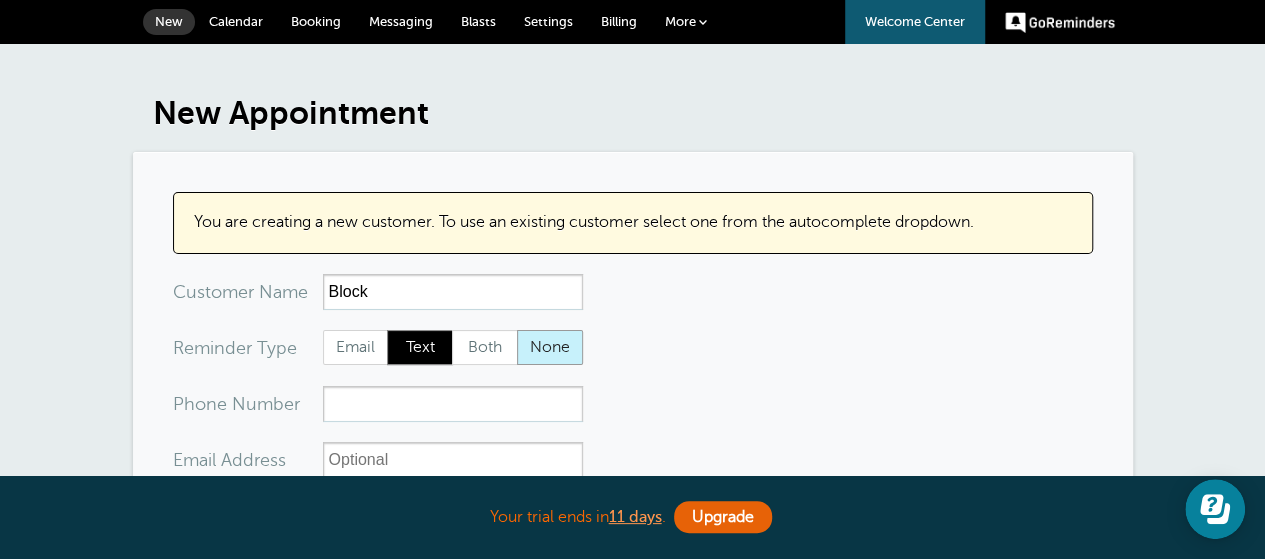 type on "Block" 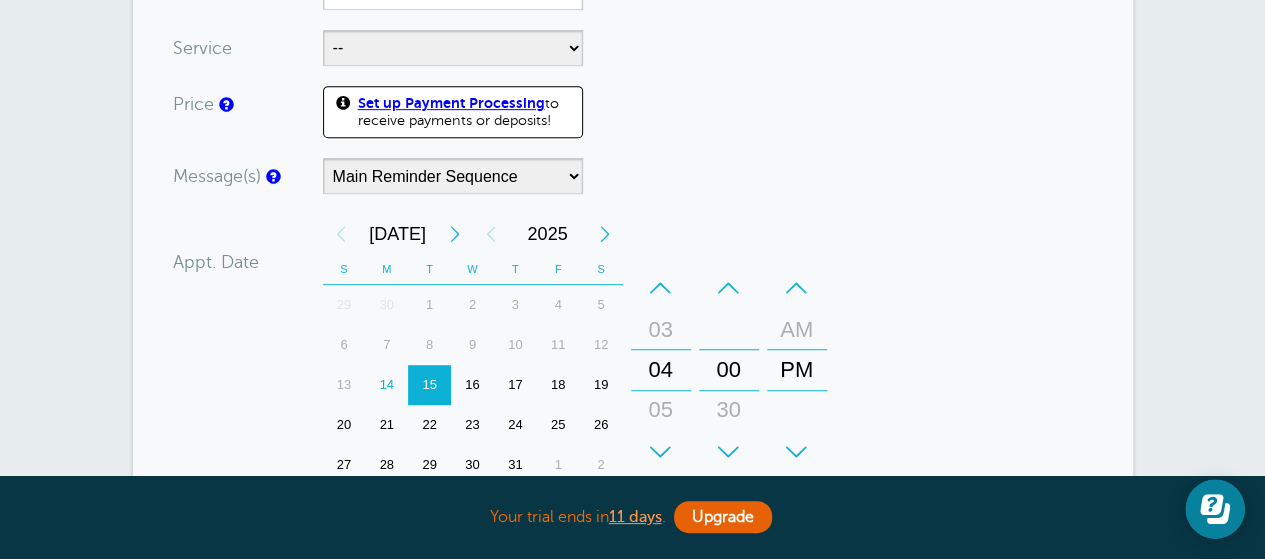 scroll, scrollTop: 500, scrollLeft: 0, axis: vertical 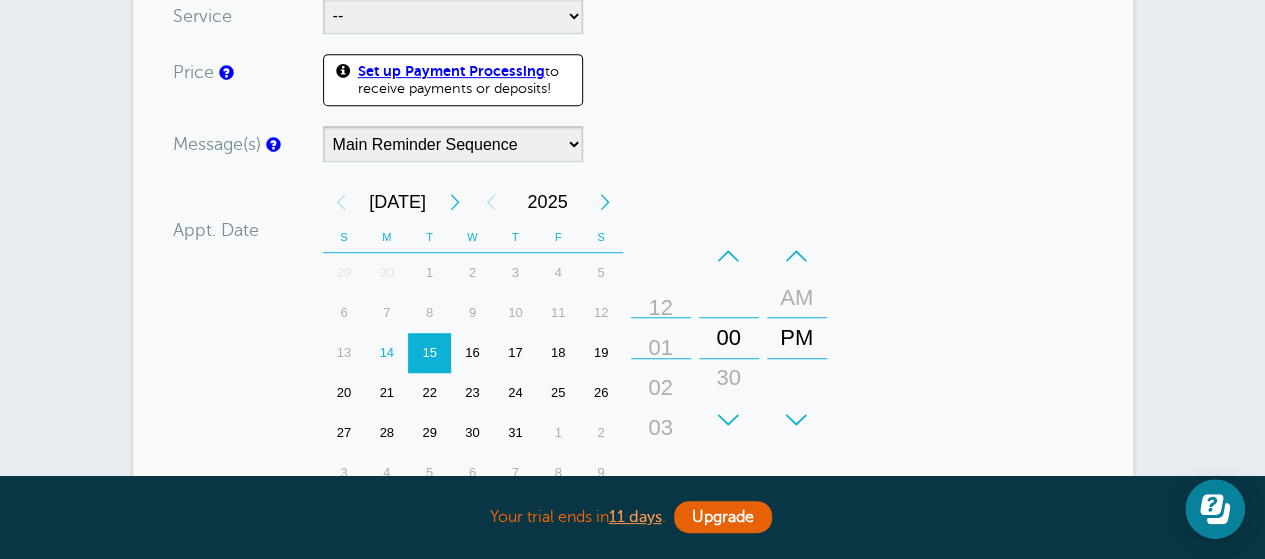drag, startPoint x: 654, startPoint y: 323, endPoint x: 682, endPoint y: 418, distance: 99.0404 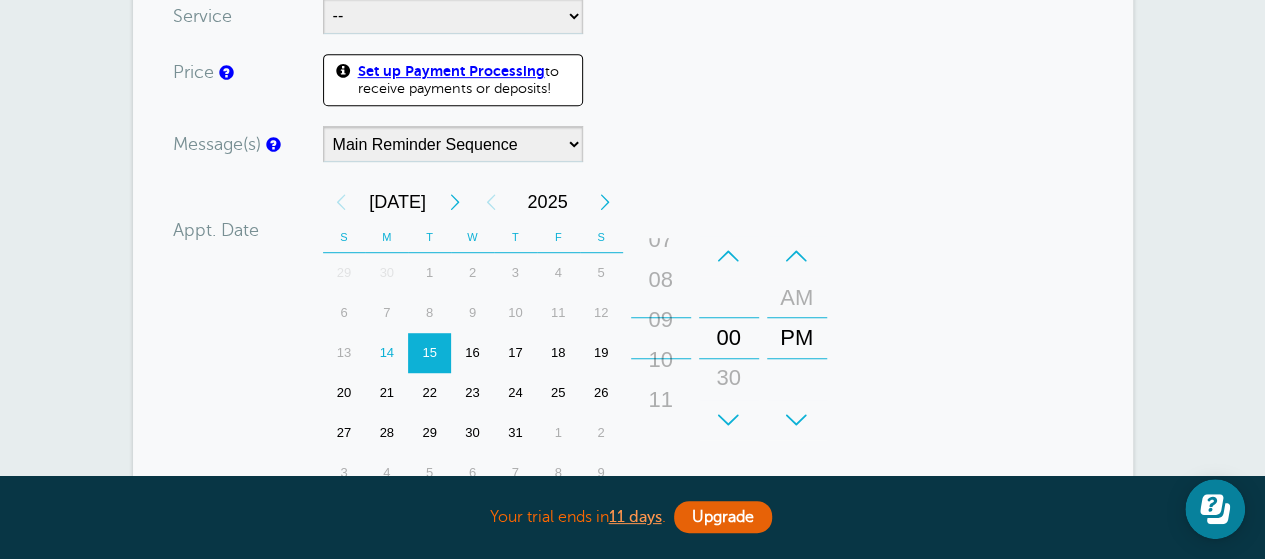 drag, startPoint x: 665, startPoint y: 341, endPoint x: 724, endPoint y: -1, distance: 347.05188 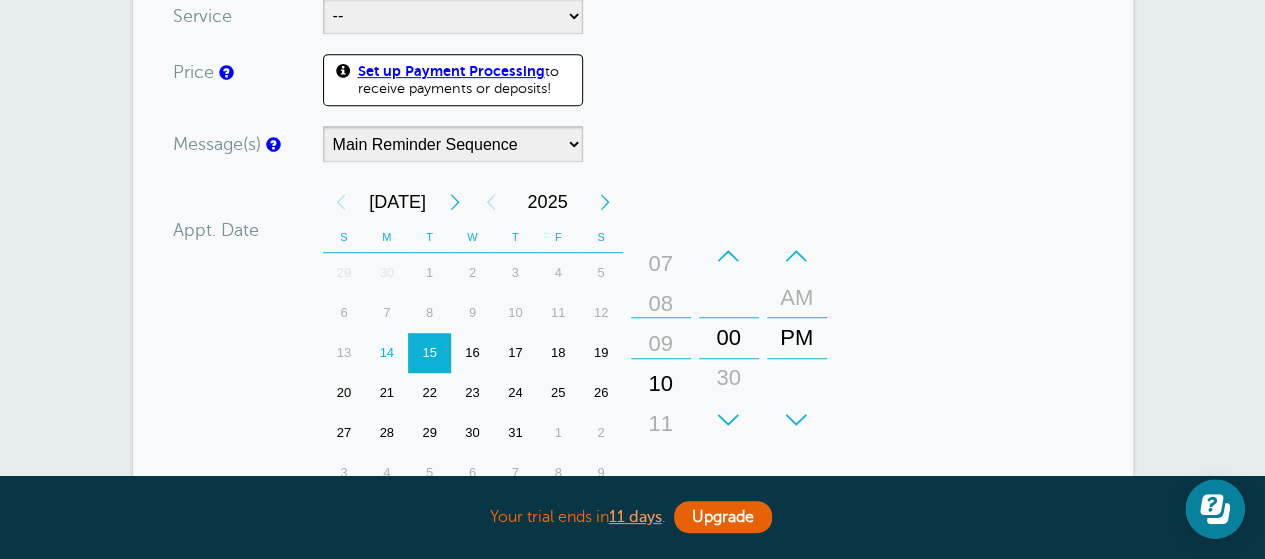 drag, startPoint x: 662, startPoint y: 328, endPoint x: 662, endPoint y: 375, distance: 47 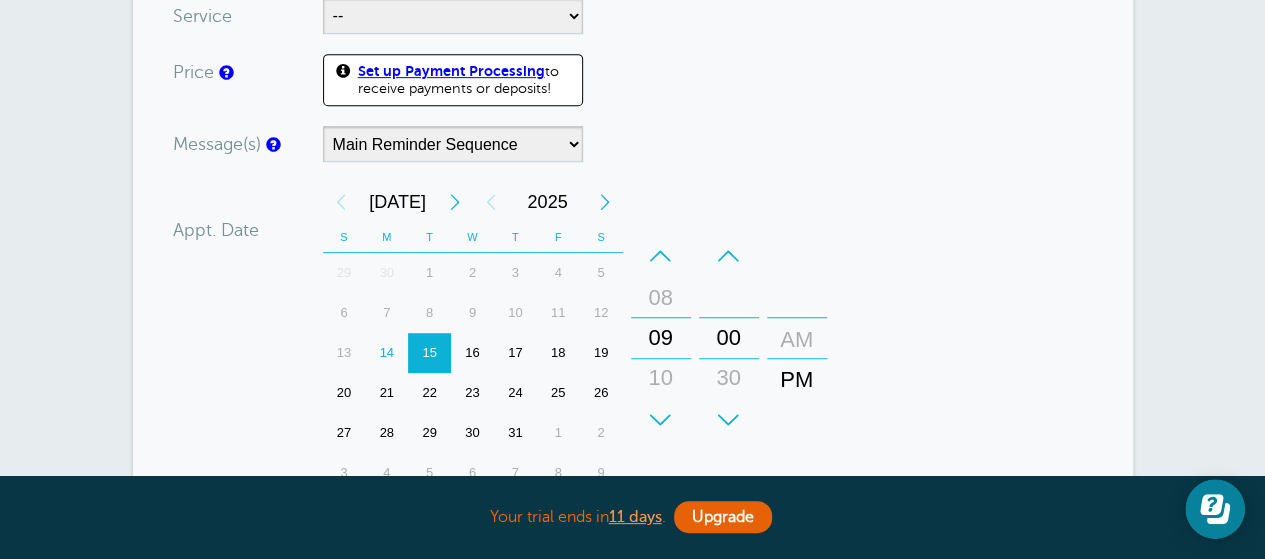 drag, startPoint x: 782, startPoint y: 317, endPoint x: 799, endPoint y: 359, distance: 45.310043 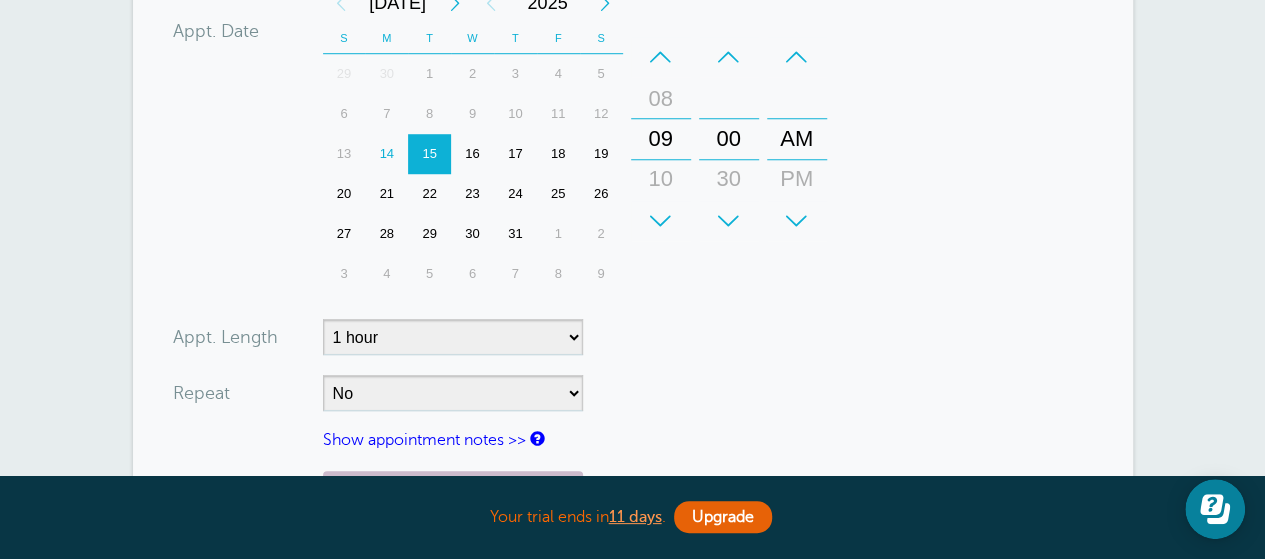 scroll, scrollTop: 700, scrollLeft: 0, axis: vertical 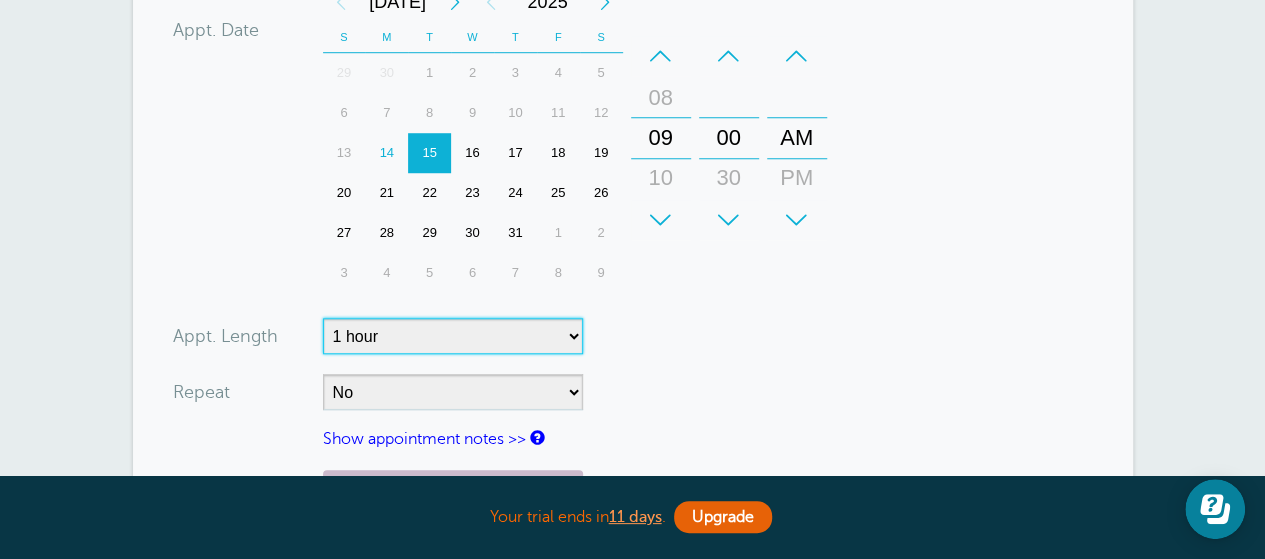 click on "5 minutes 10 minutes 15 minutes 20 minutes 25 minutes 30 minutes 35 minutes 40 minutes 45 minutes 50 minutes 55 minutes 1 hour 1 hour 15 minutes 1 hour 30 minutes 1 hour 45 minutes 2 hours 2 hours 15 minutes 2 hours 30 minutes 2 hours 45 minutes 3 hours 3 hours 30 minutes 4 hours 4 hours 30 minutes 5 hours 5 hours 30 minutes 6 hours 6 hours 30 minutes 7 hours 7 hours 30 minutes 8 hours 9 hours 10 hours 11 hours 12 hours 13 hours 14 hours 15 hours 16 hours" at bounding box center [453, 336] 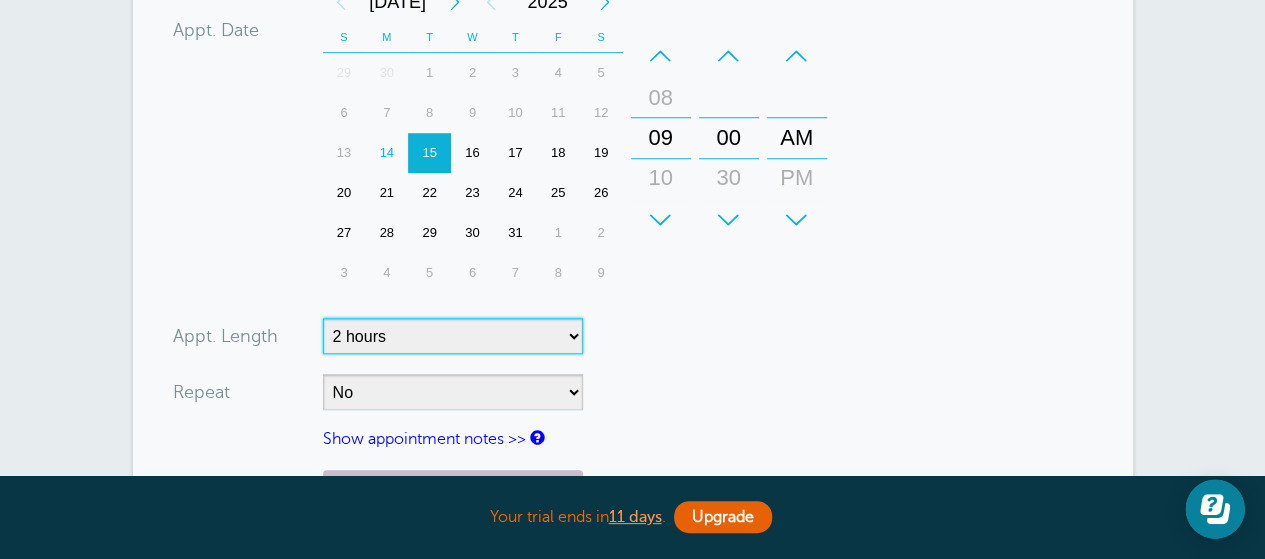 scroll, scrollTop: 900, scrollLeft: 0, axis: vertical 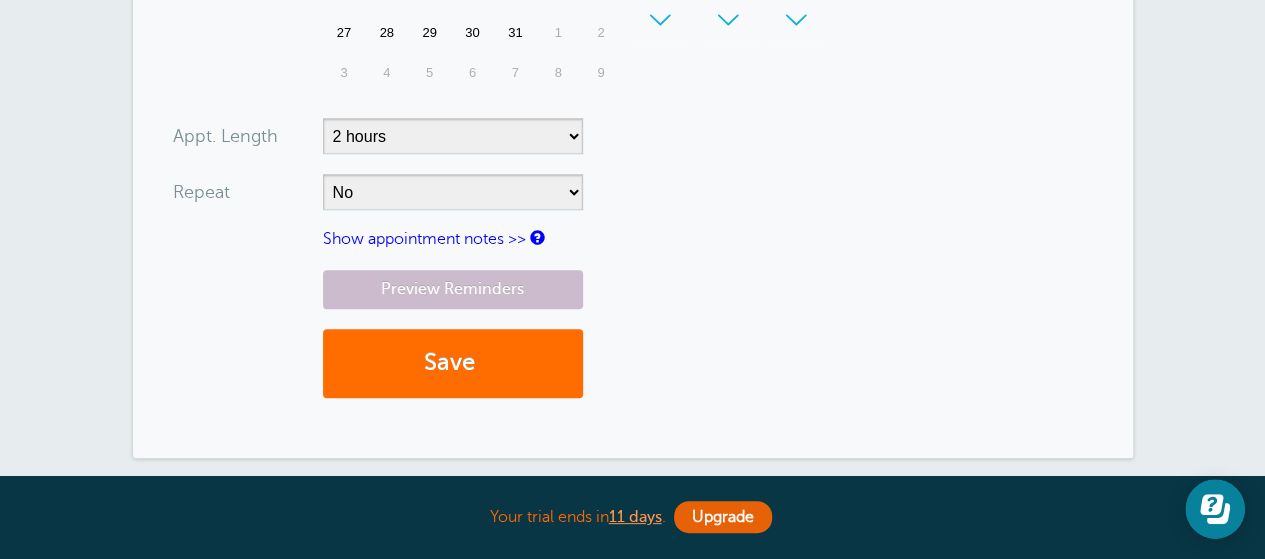 click on "Save" at bounding box center (453, 363) 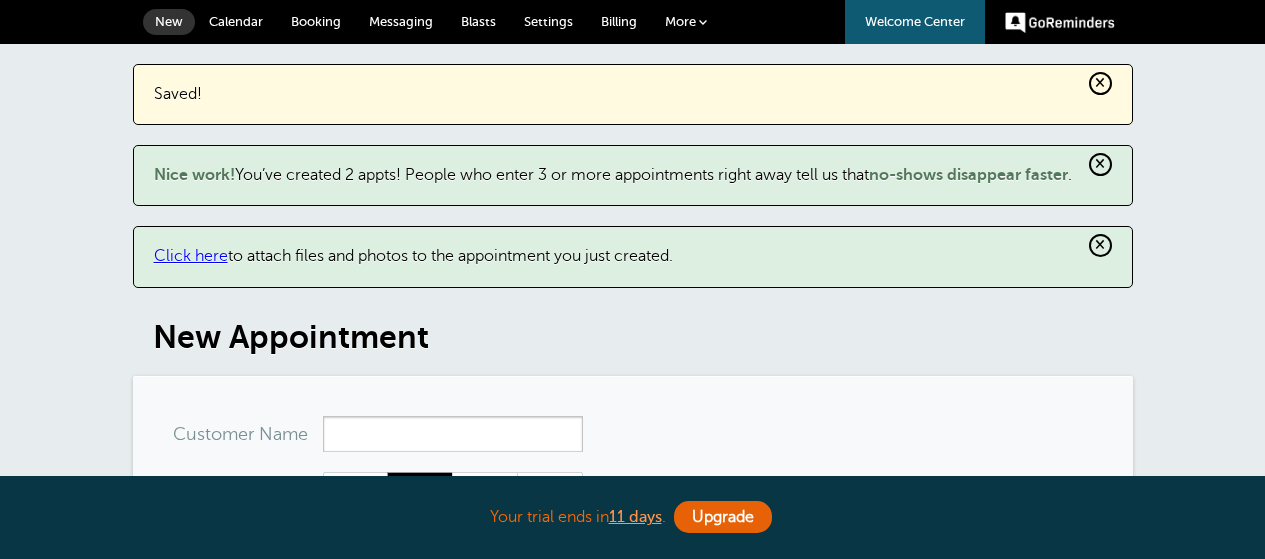 scroll, scrollTop: 0, scrollLeft: 0, axis: both 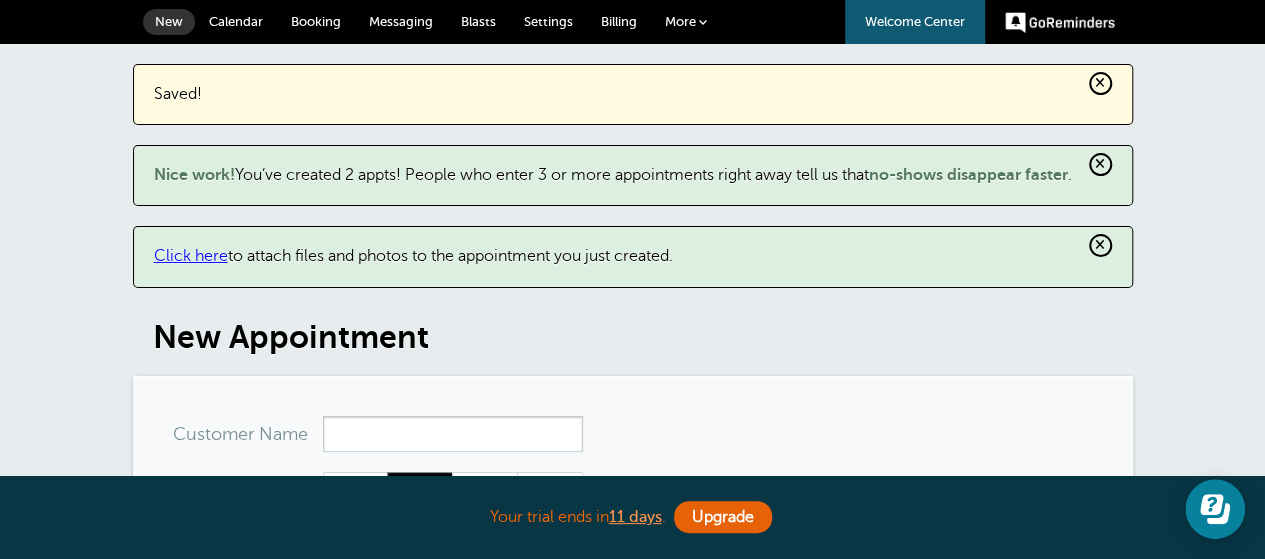 click on "Calendar" at bounding box center (236, 21) 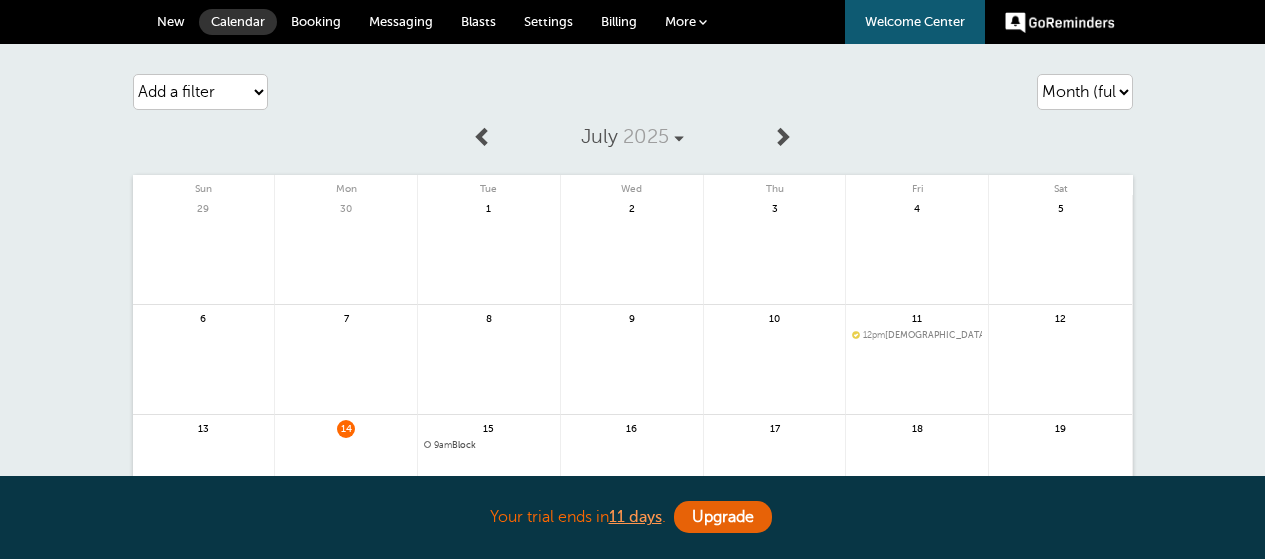 scroll, scrollTop: 0, scrollLeft: 0, axis: both 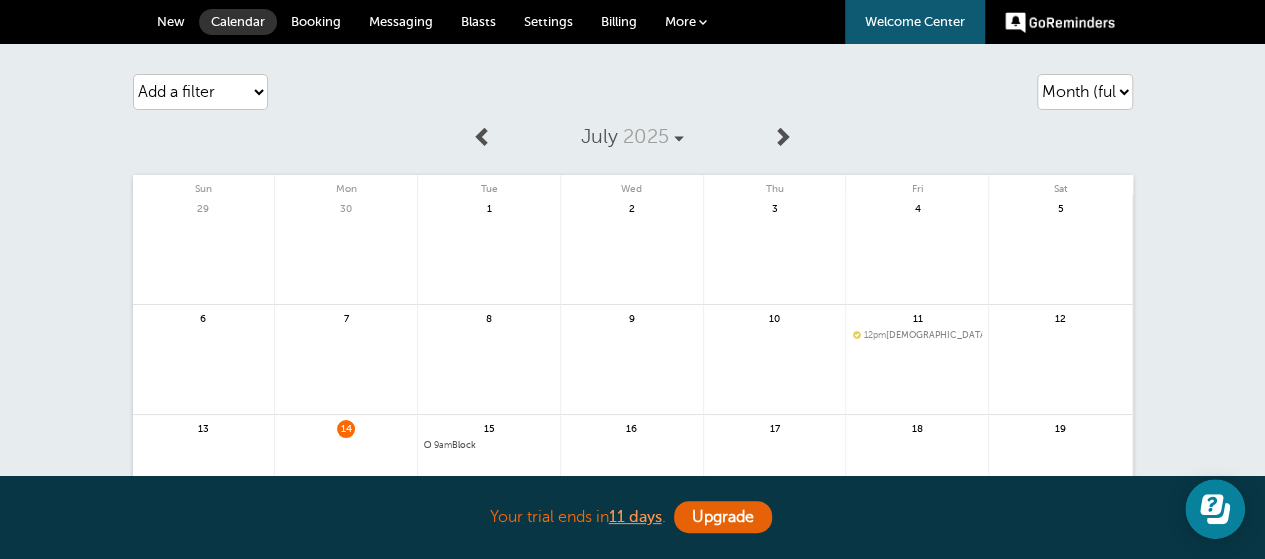 click on "Settings" at bounding box center (548, 21) 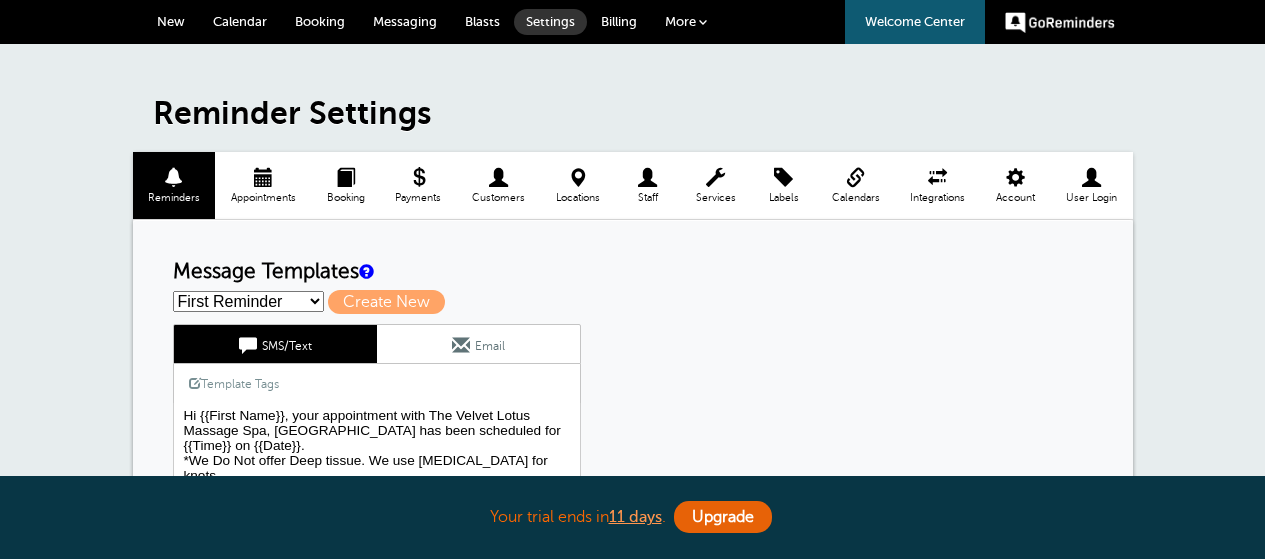 scroll, scrollTop: 0, scrollLeft: 0, axis: both 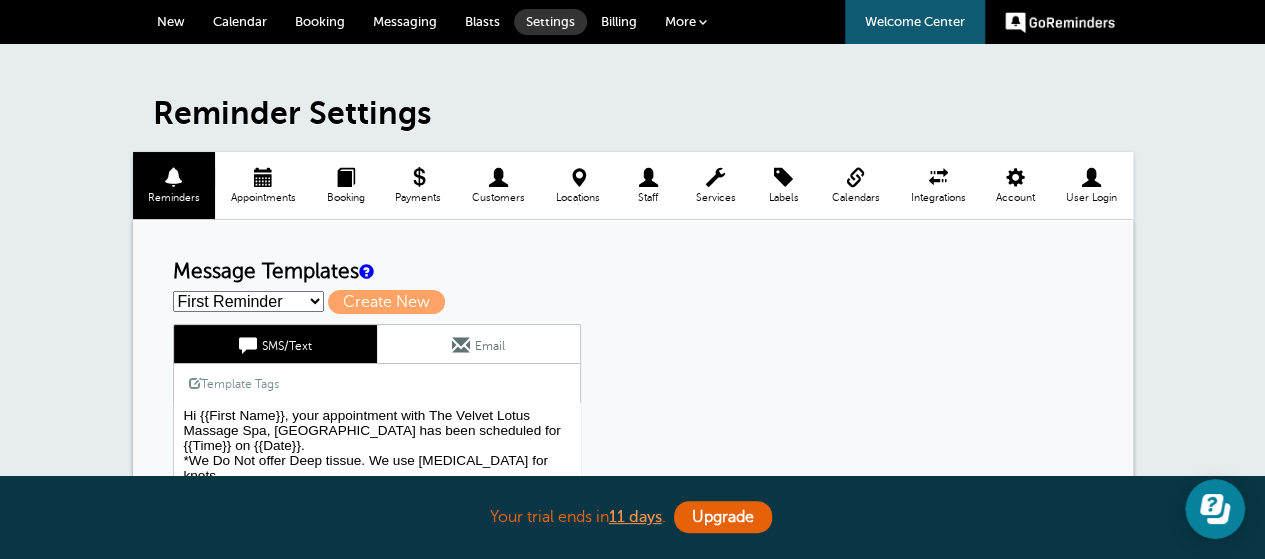 click on "Booking" at bounding box center [345, 198] 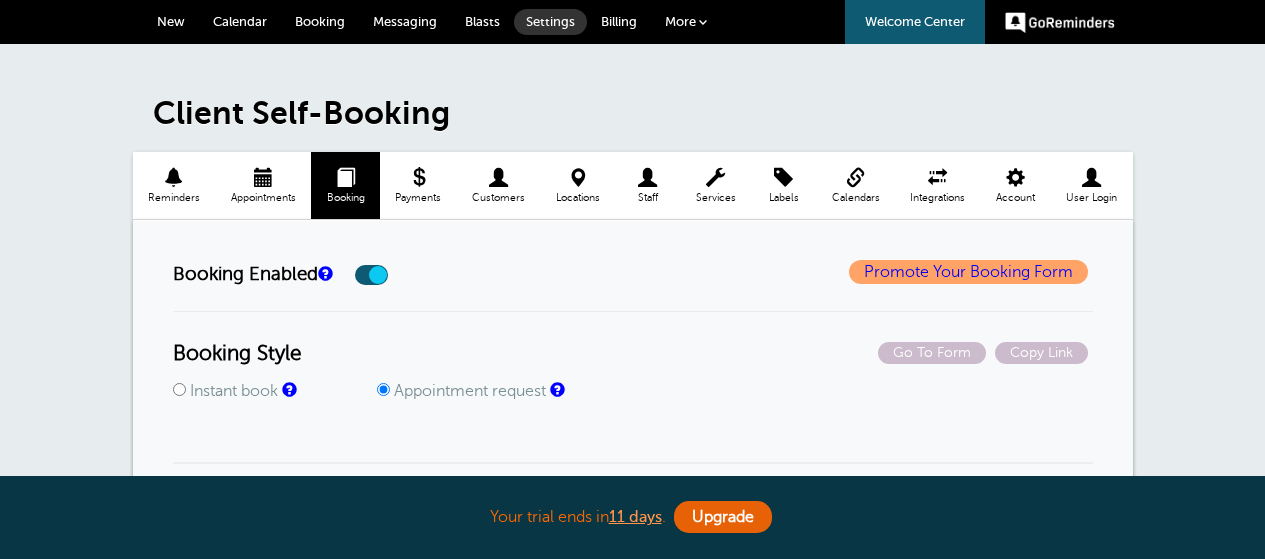 scroll, scrollTop: 0, scrollLeft: 0, axis: both 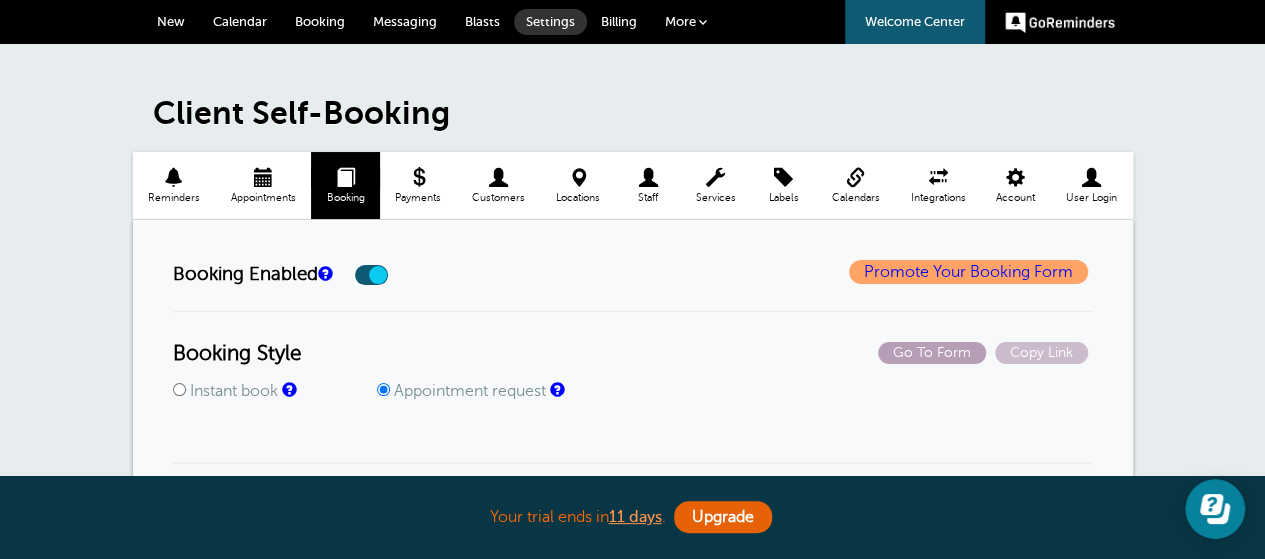 click on "Go To Form" at bounding box center [932, 353] 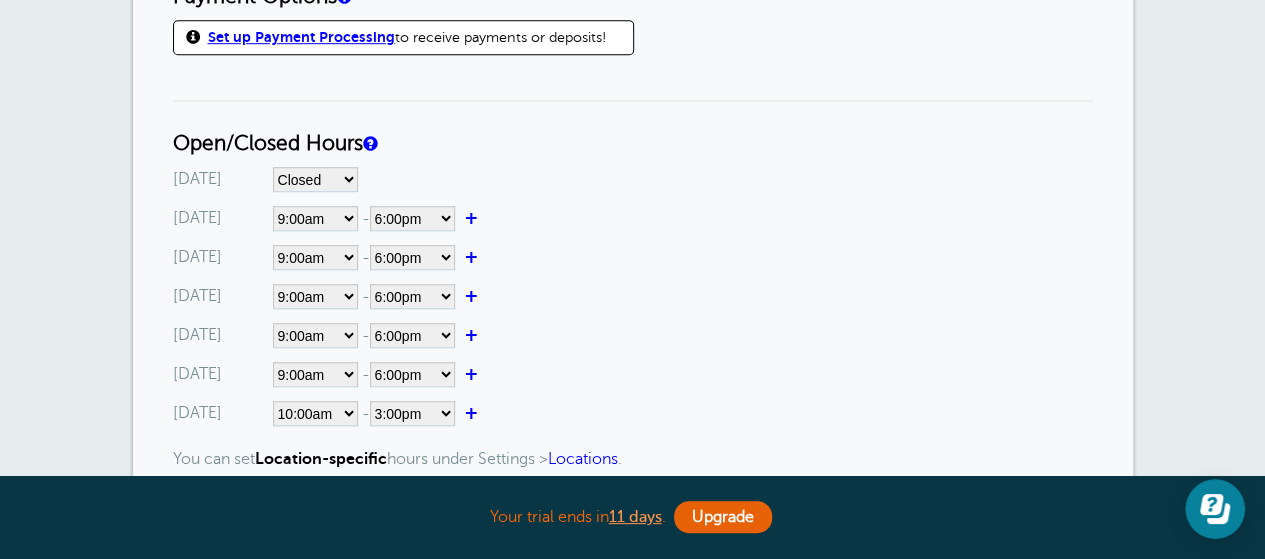scroll, scrollTop: 700, scrollLeft: 0, axis: vertical 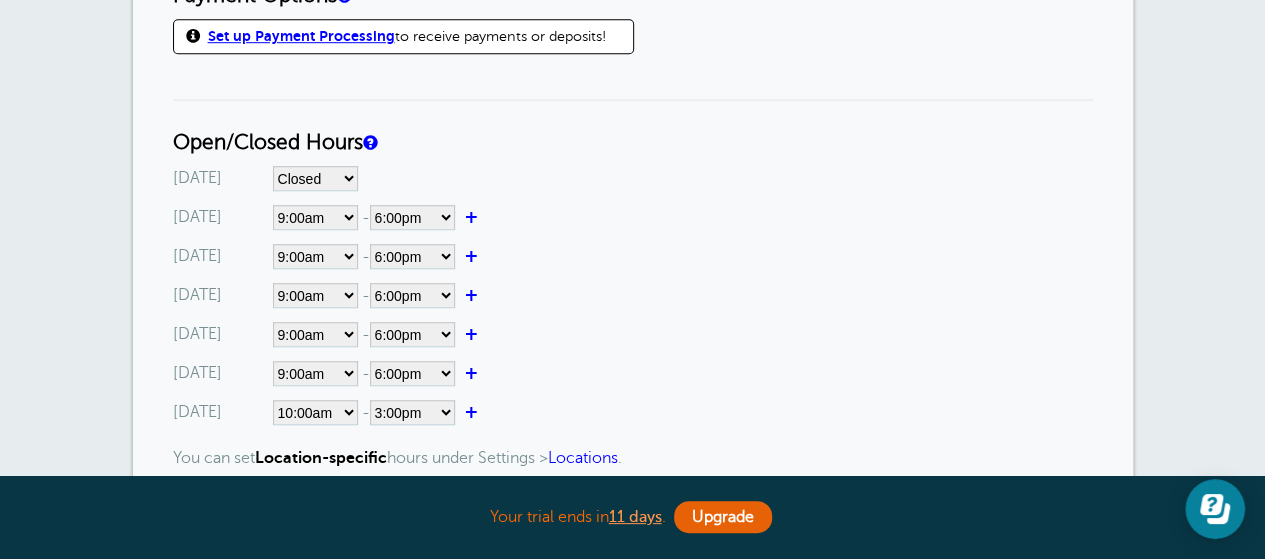 click on "Go To Form
Copy Link
Booking Style
Instant book
Appointment request
Instant-book Appointment Message(s)
First Reminder Second Reminder Third Reminder
Edit Content +" at bounding box center [633, 814] 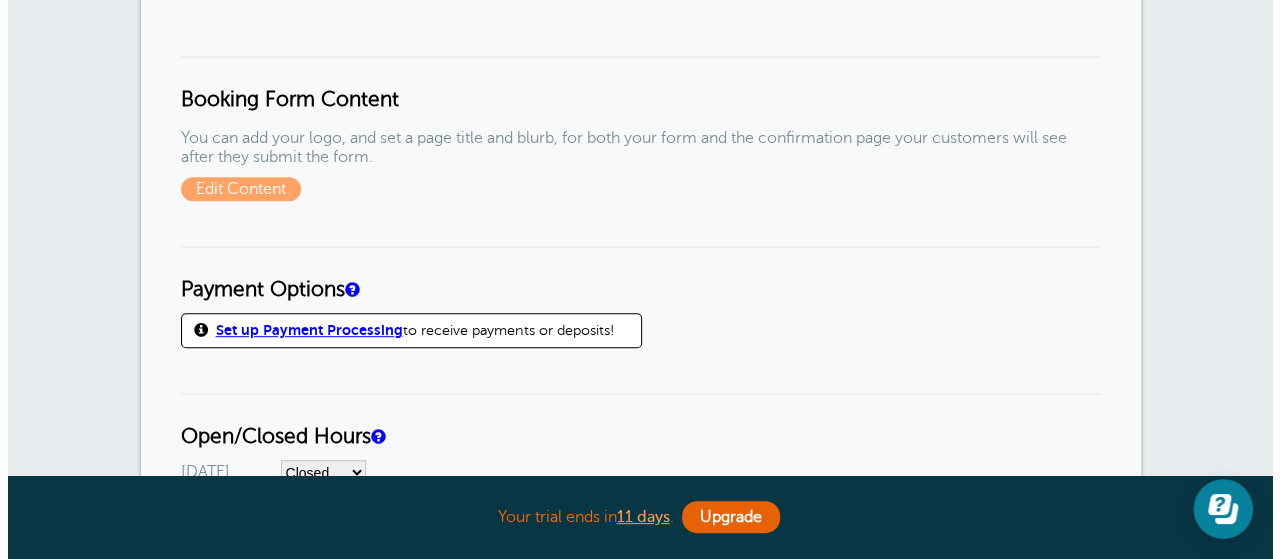 scroll, scrollTop: 300, scrollLeft: 0, axis: vertical 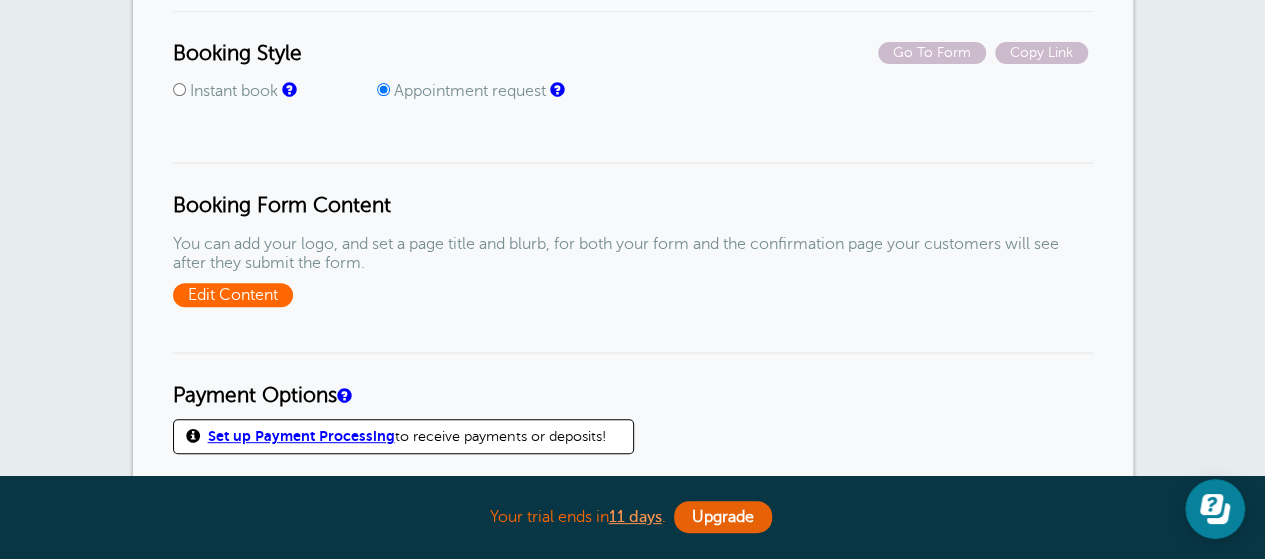 click on "Edit Content" at bounding box center (233, 295) 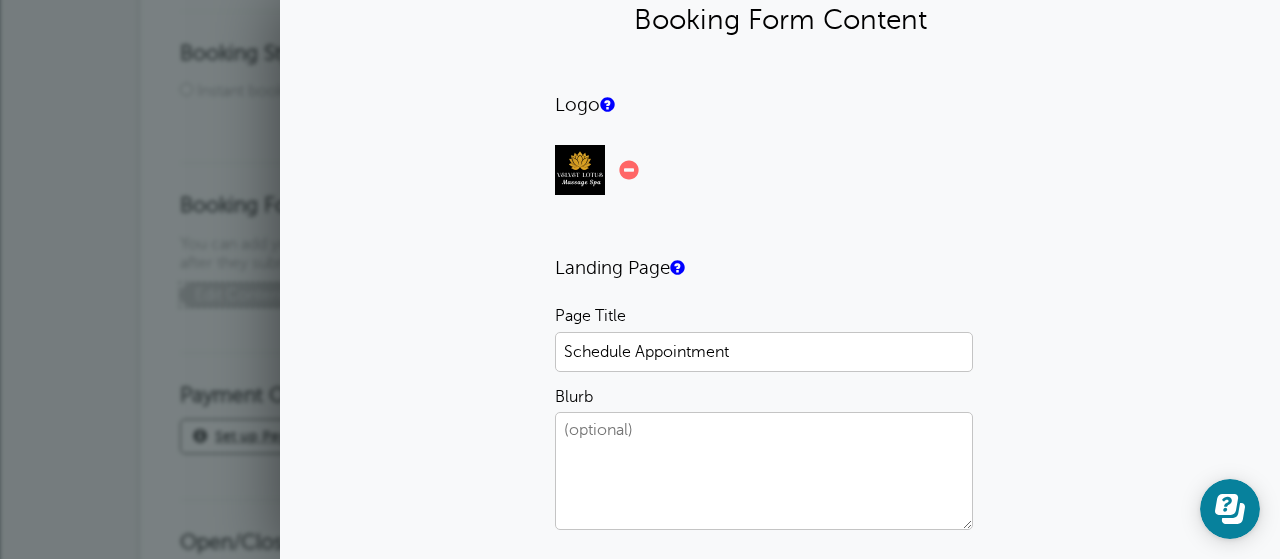 scroll, scrollTop: 100, scrollLeft: 0, axis: vertical 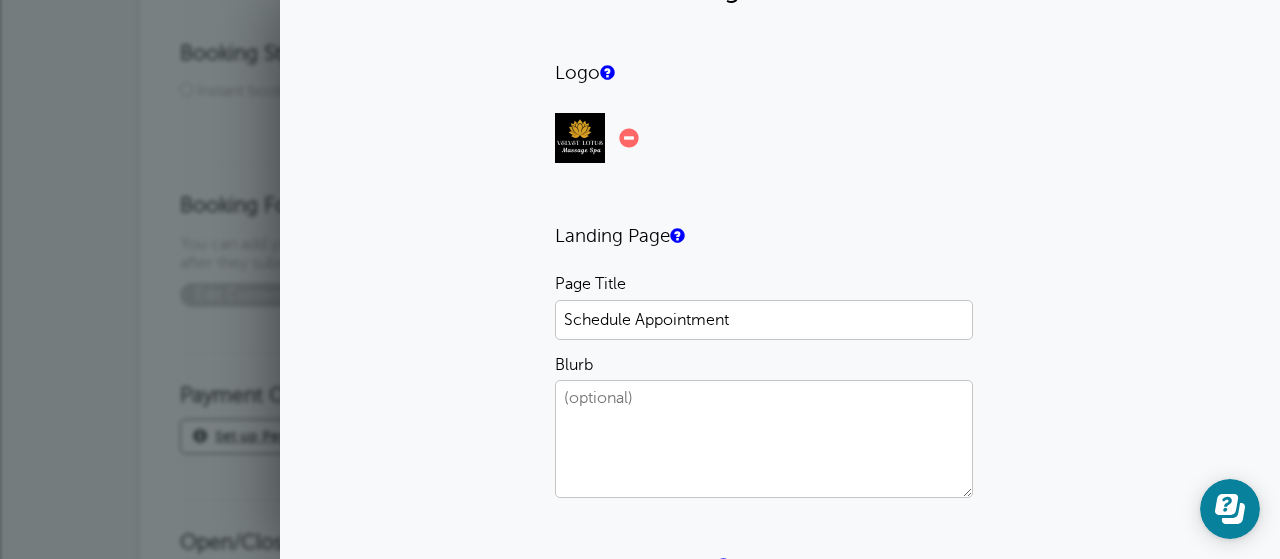 click on "Blurb" at bounding box center [764, 439] 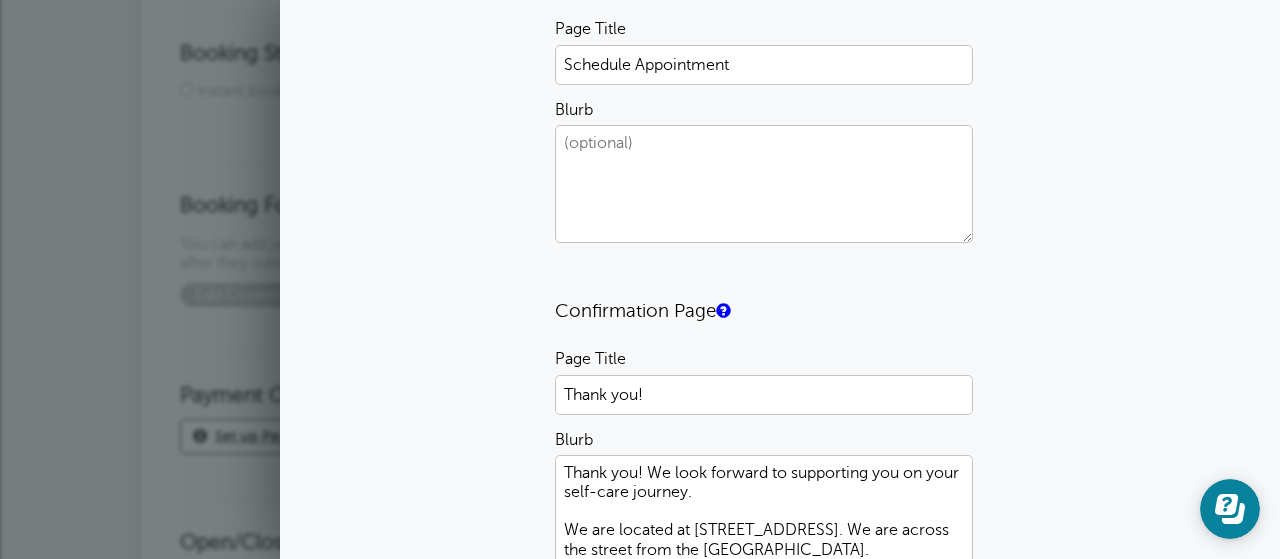 scroll, scrollTop: 400, scrollLeft: 0, axis: vertical 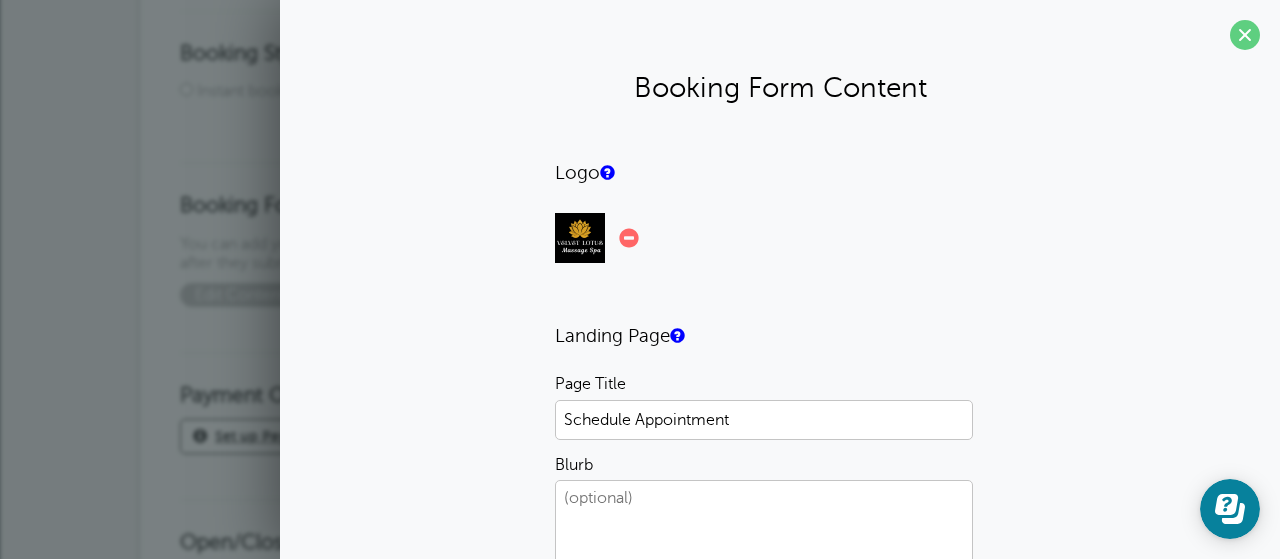 click on "Client Self-Booking
Reminders
Appointments
Booking
Payments
Customers
Locations
Staff
Services
Labels" at bounding box center [640, 1162] 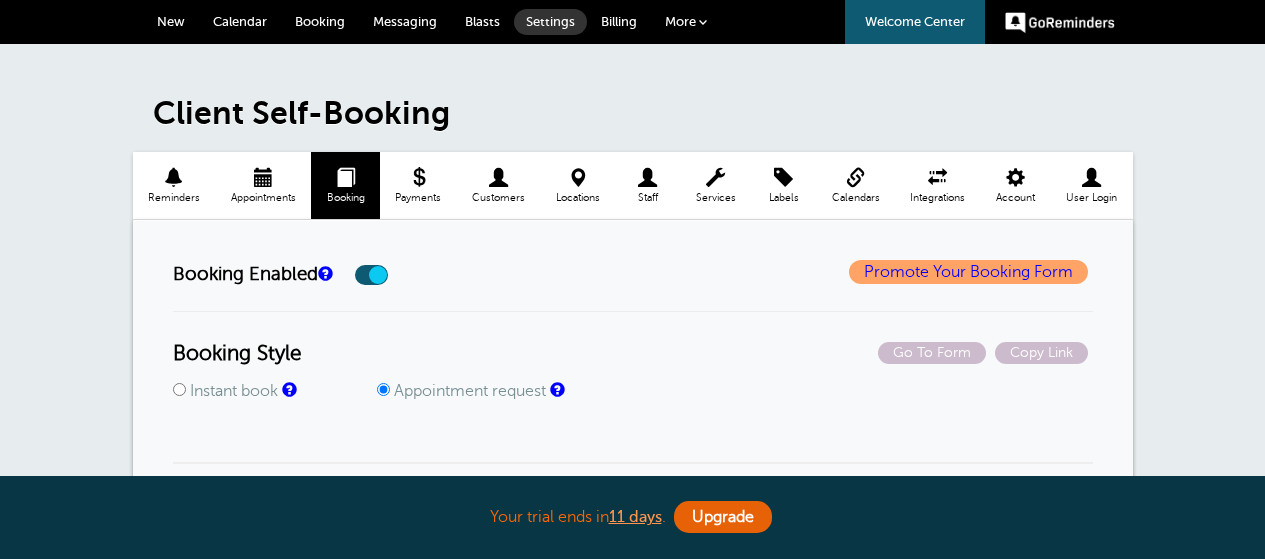scroll, scrollTop: 0, scrollLeft: 0, axis: both 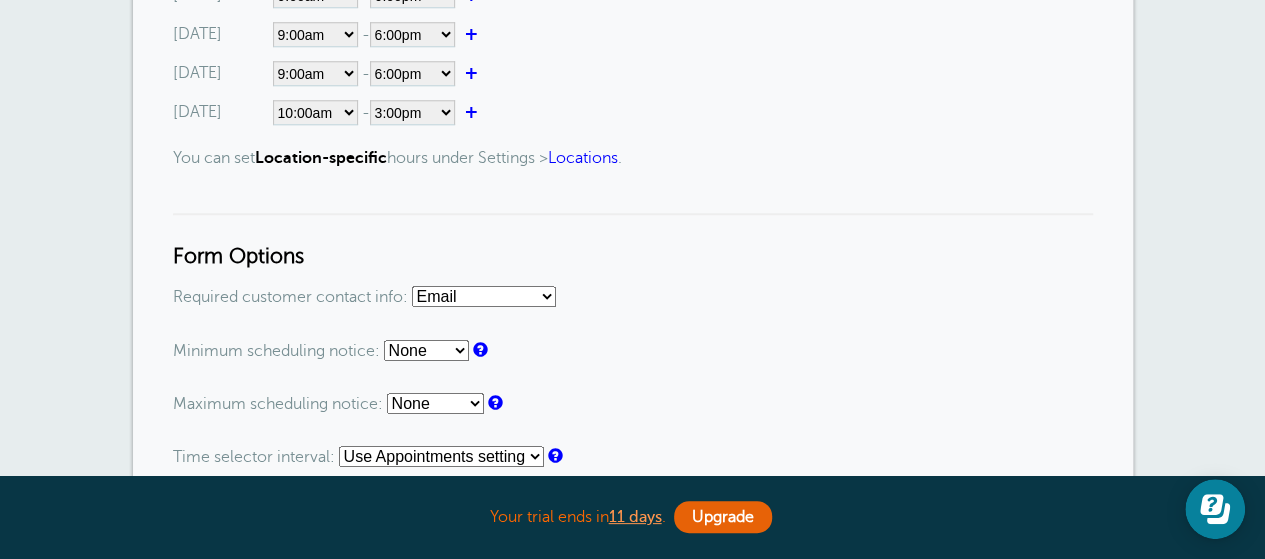 click on "None 1 hour 2 hours 3 hours 4 hours 5 hours 6 hours 7 hours 8 hours 9 hours 10 hours 11 hours 12 hours 13 hours 14 hours 15 hours 16 hours 17 hours 18 hours 19 hours 20 hours 21 hours 22 hours 23 hours 1 day 2 days 3 days 4 days 5 days 6 days 1 week" at bounding box center (426, 350) 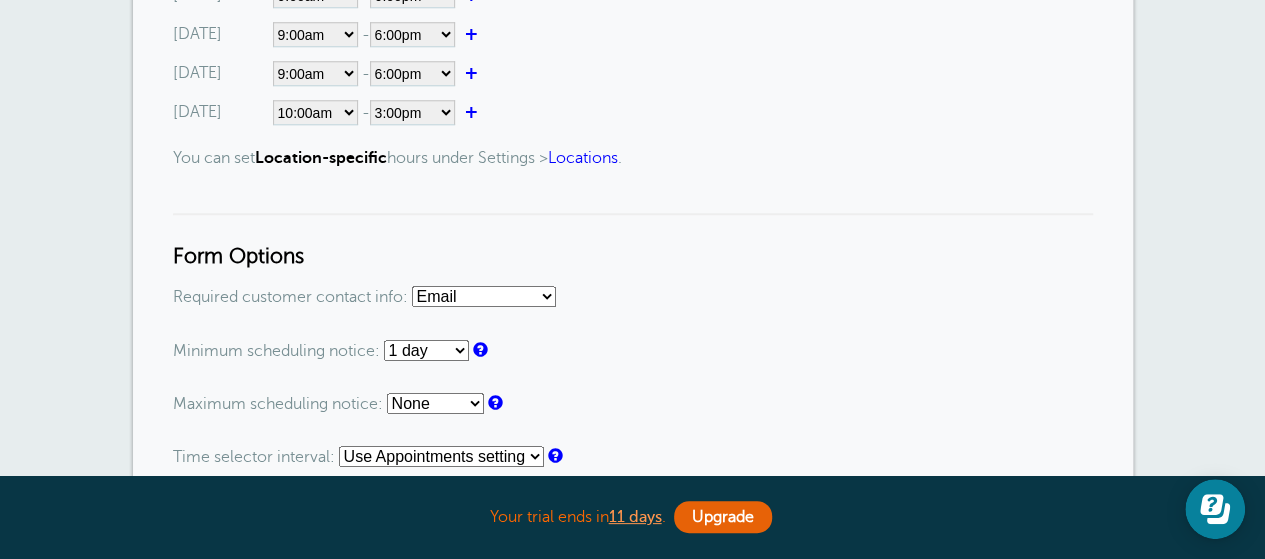 click on "None 1 hour 2 hours 3 hours 4 hours 5 hours 6 hours 7 hours 8 hours 9 hours 10 hours 11 hours 12 hours 13 hours 14 hours 15 hours 16 hours 17 hours 18 hours 19 hours 20 hours 21 hours 22 hours 23 hours 1 day 2 days 3 days 4 days 5 days 6 days 1 week" at bounding box center (426, 350) 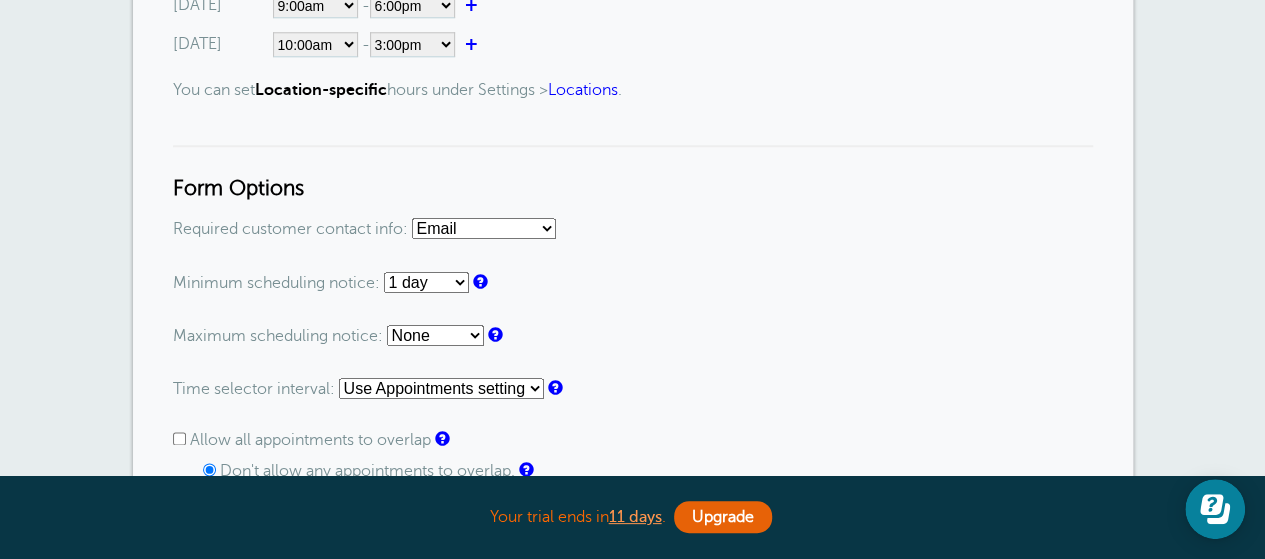scroll, scrollTop: 1100, scrollLeft: 0, axis: vertical 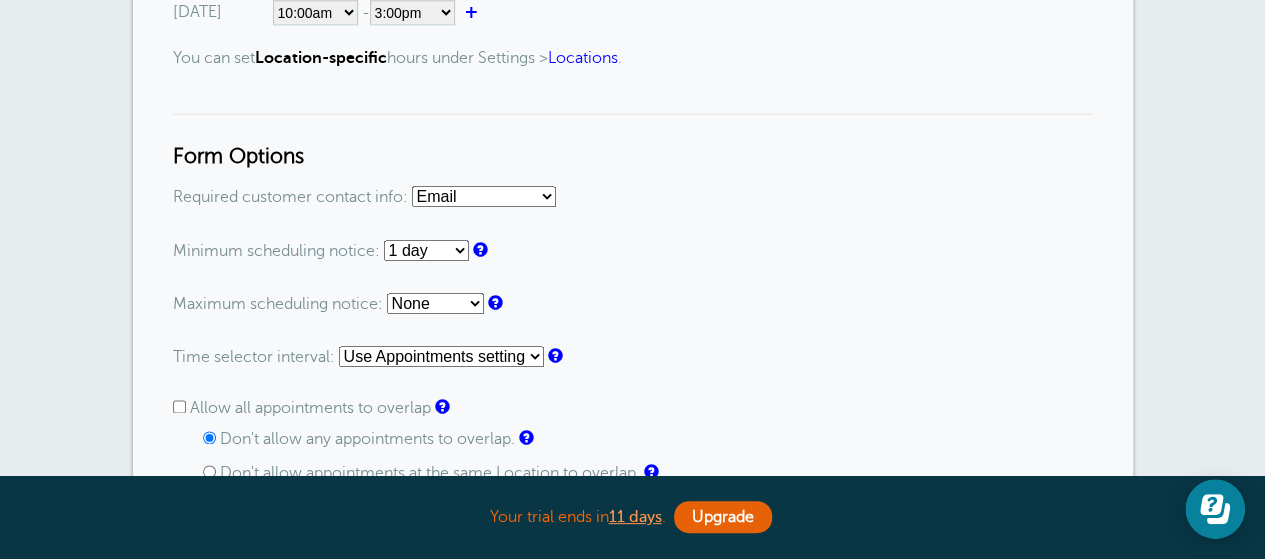 click on "None 1 day 2 days 3 days 4 days 5 days 6 days 1 week 2 weeks 3 weeks 4 weeks 5 weeks 6 weeks 7 weeks 2 months 3 months 4 months 5 months 6 months 7 months 8 months 9 months 10 months 11 months 1 year 2 years 3 years" at bounding box center [435, 303] 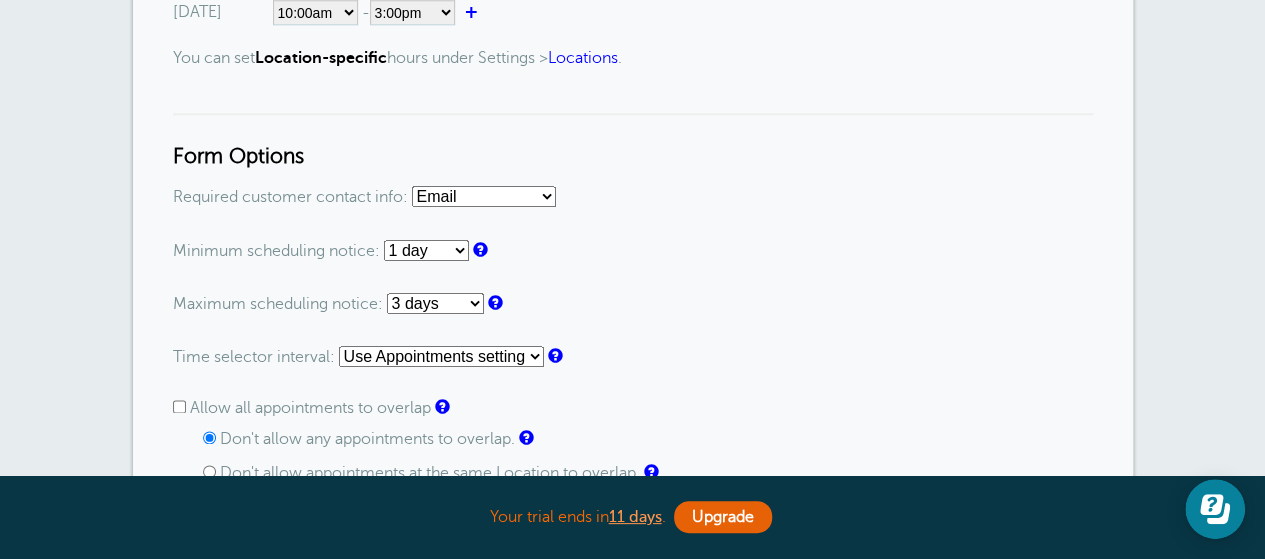 click on "None 1 day 2 days 3 days 4 days 5 days 6 days 1 week 2 weeks 3 weeks 4 weeks 5 weeks 6 weeks 7 weeks 2 months 3 months 4 months 5 months 6 months 7 months 8 months 9 months 10 months 11 months 1 year 2 years 3 years" at bounding box center [435, 303] 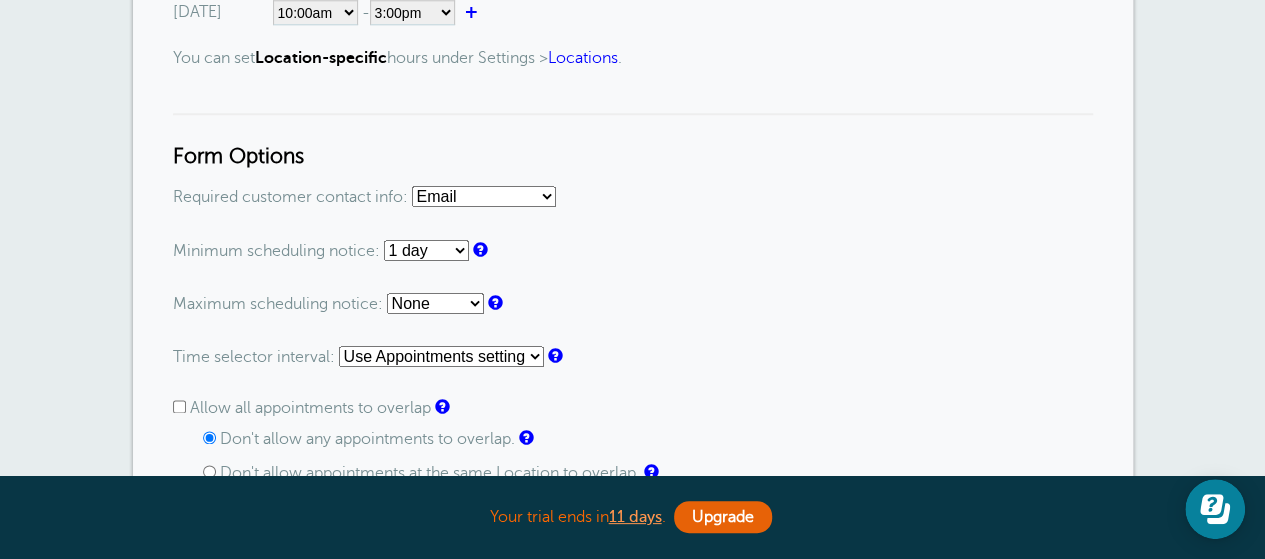 click on "None 1 day 2 days 3 days 4 days 5 days 6 days 1 week 2 weeks 3 weeks 4 weeks 5 weeks 6 weeks 7 weeks 2 months 3 months 4 months 5 months 6 months 7 months 8 months 9 months 10 months 11 months 1 year 2 years 3 years" at bounding box center [435, 303] 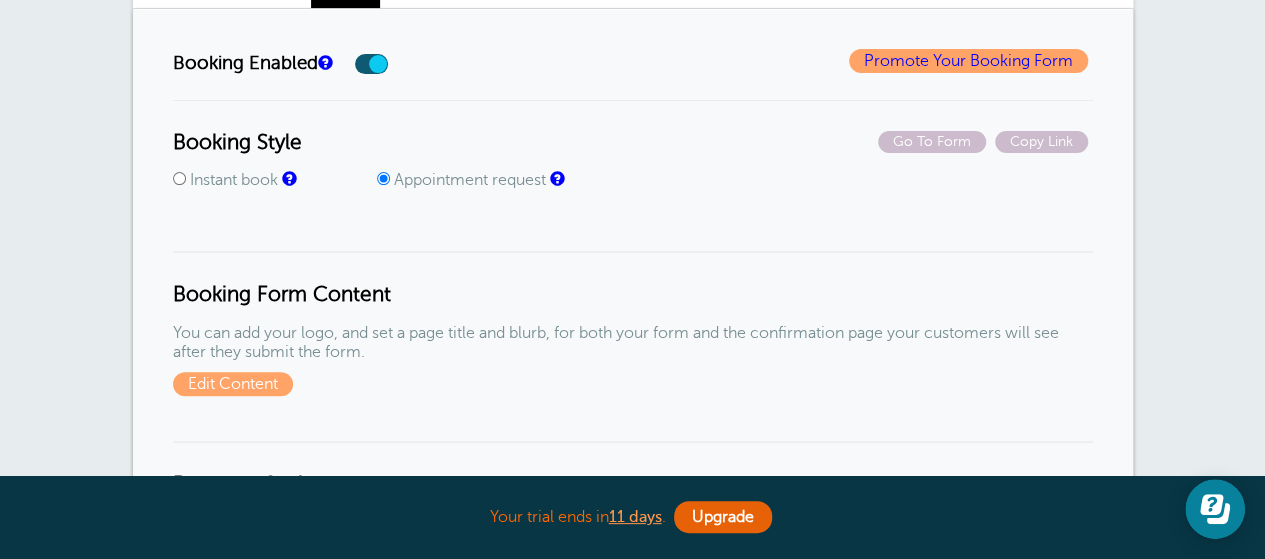 scroll, scrollTop: 0, scrollLeft: 0, axis: both 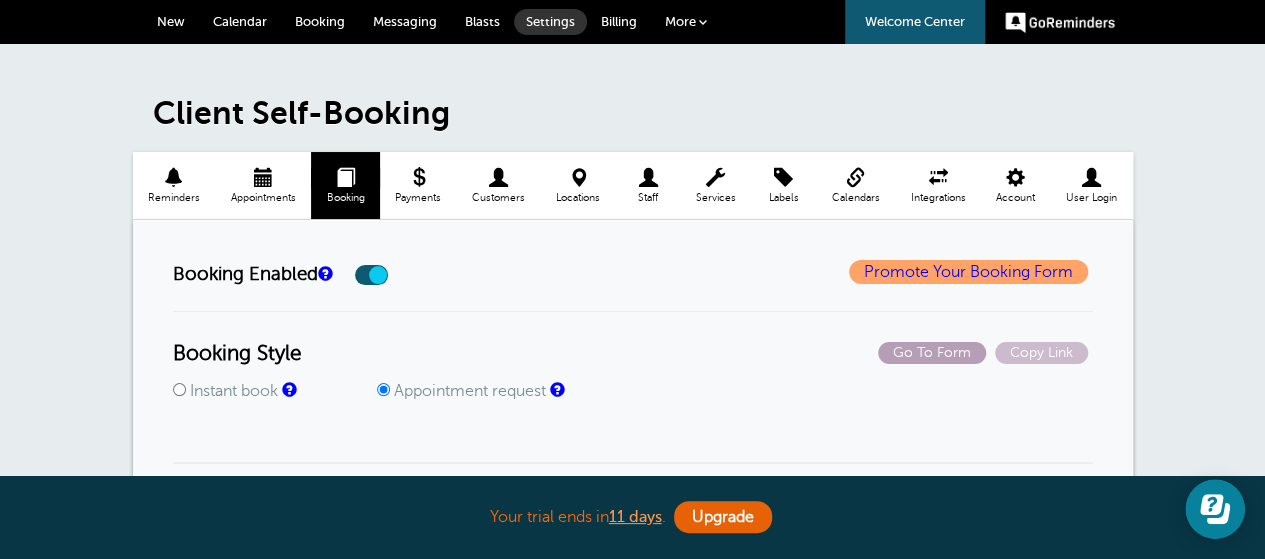 click on "Go To Form" at bounding box center (932, 353) 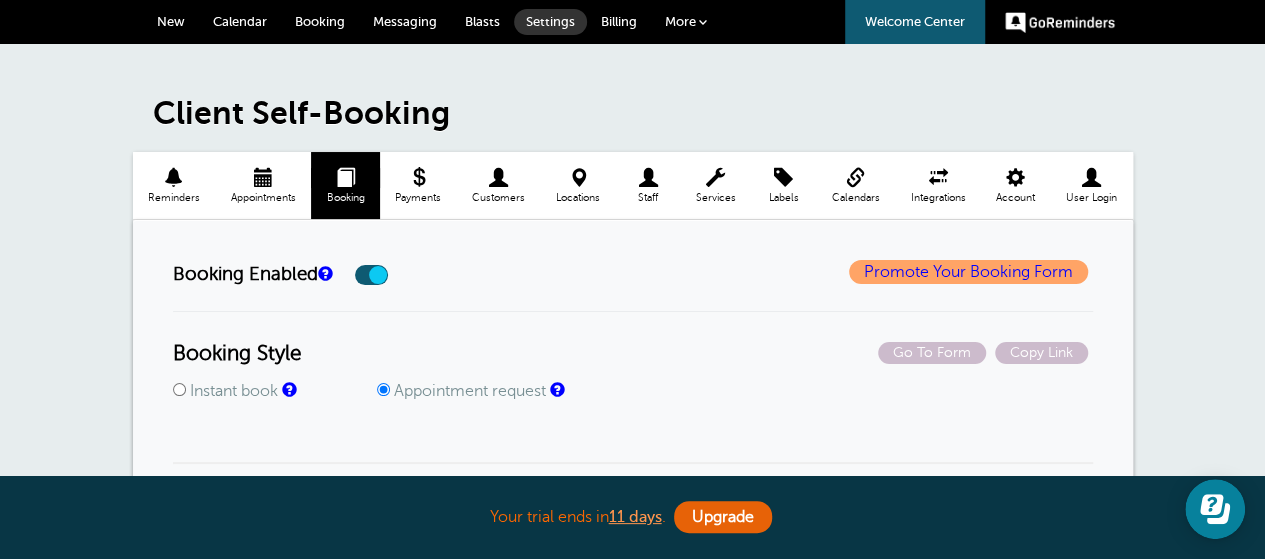 click on "Services" at bounding box center (715, 185) 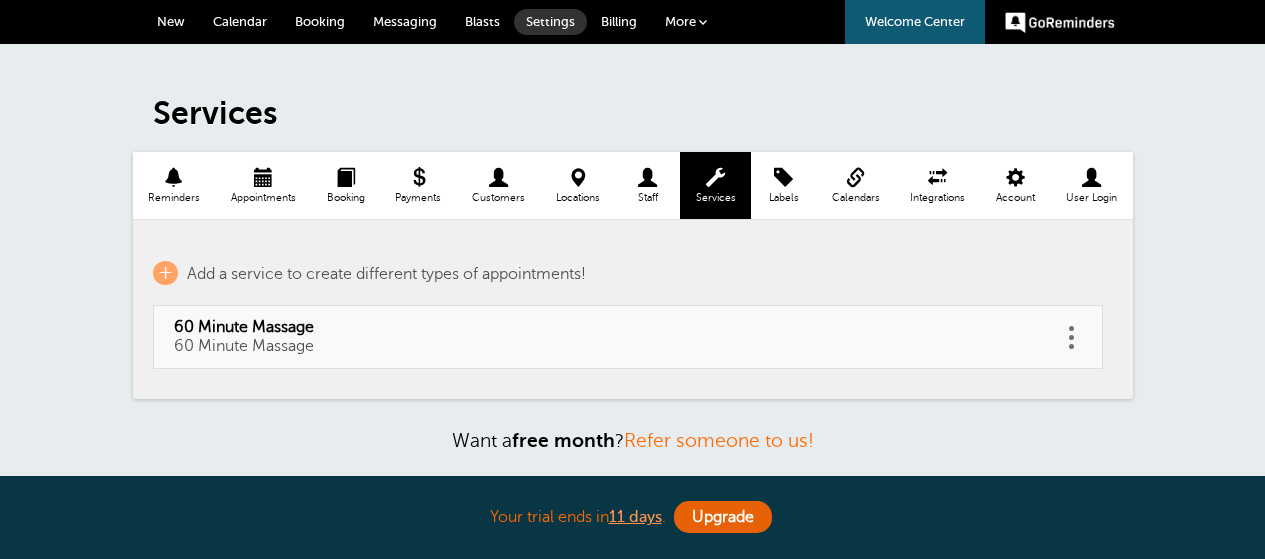 scroll, scrollTop: 0, scrollLeft: 0, axis: both 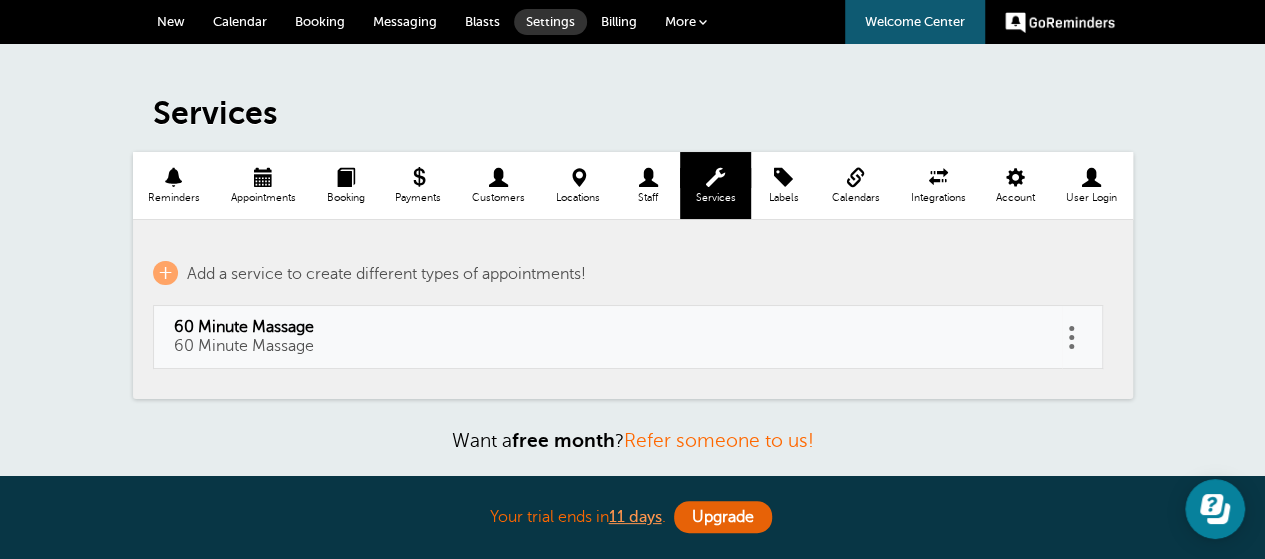 click at bounding box center [1072, 337] 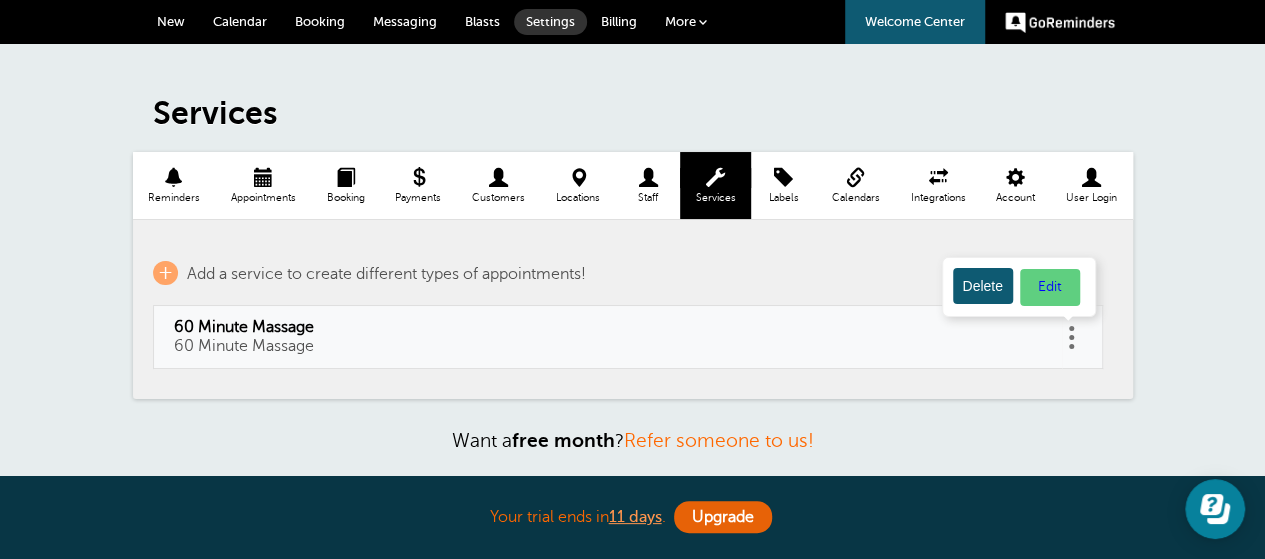 click on "Edit" at bounding box center (1050, 287) 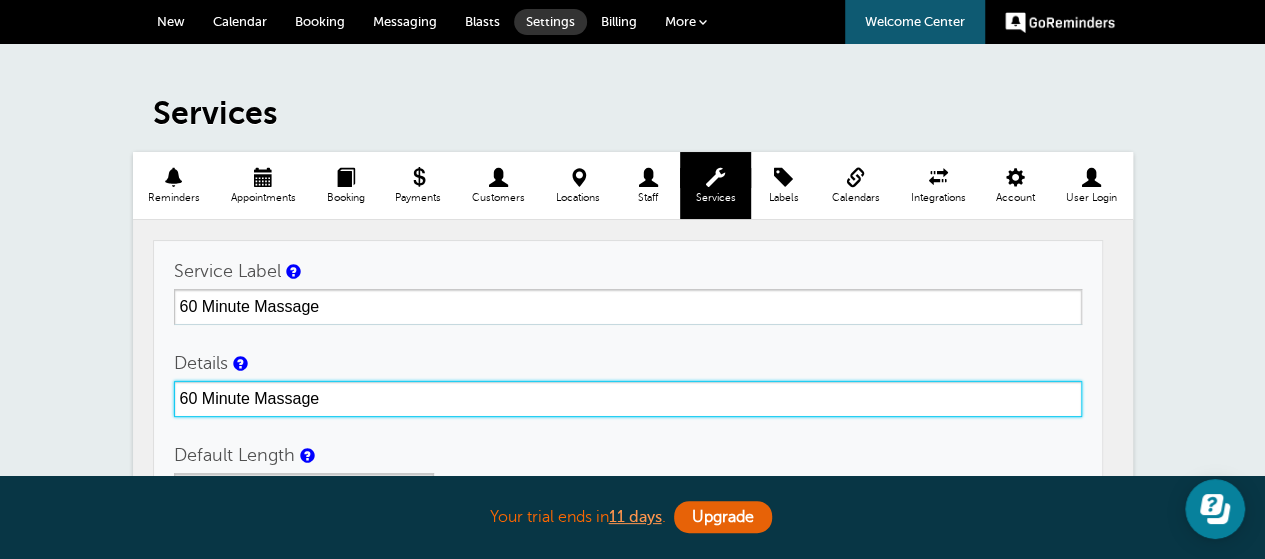 click on "60 Minute Massage" at bounding box center [628, 399] 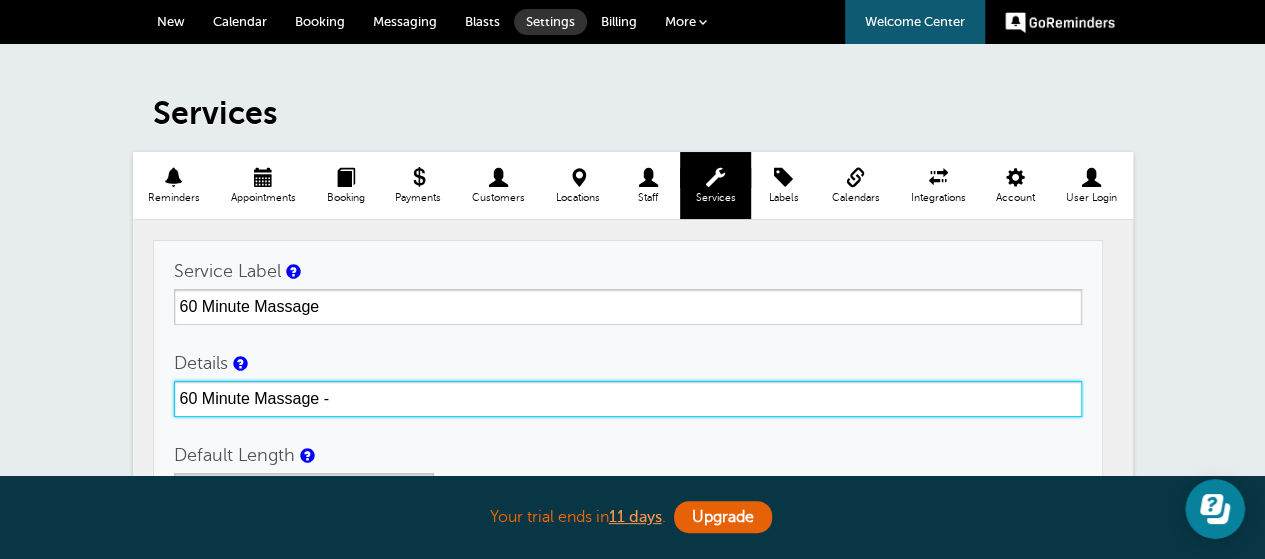 type on "60 Minute Massage -" 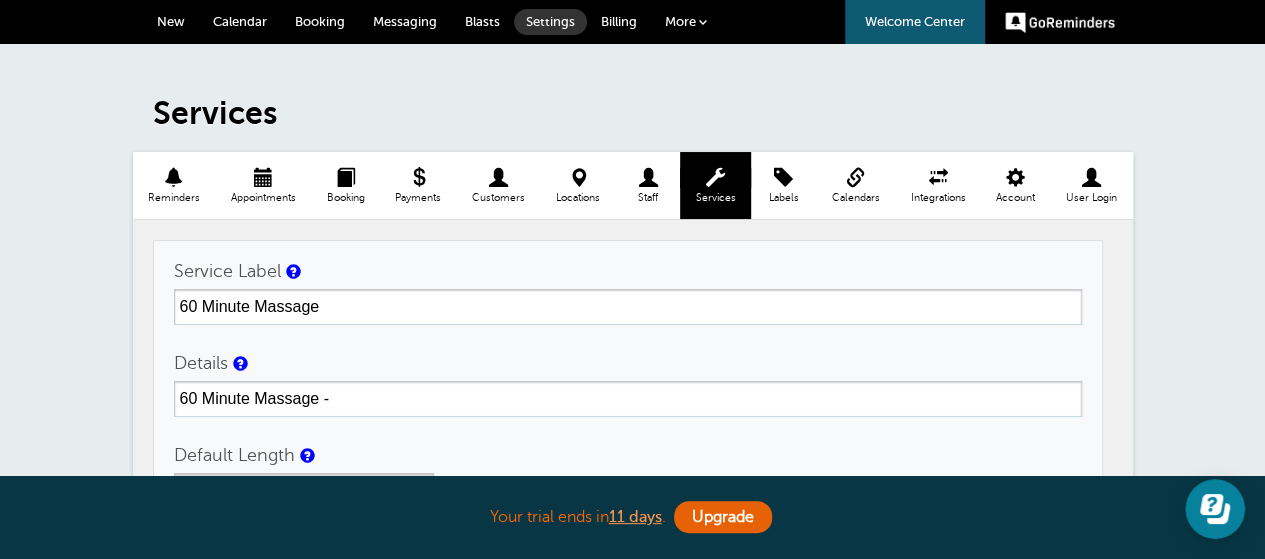 click at bounding box center [174, 177] 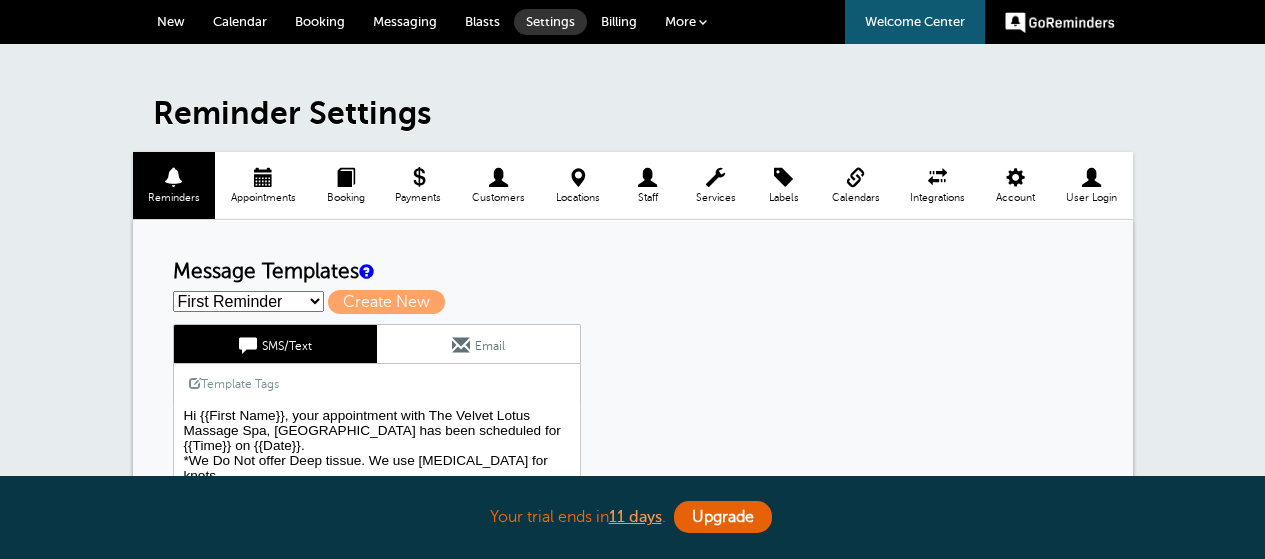 scroll, scrollTop: 0, scrollLeft: 0, axis: both 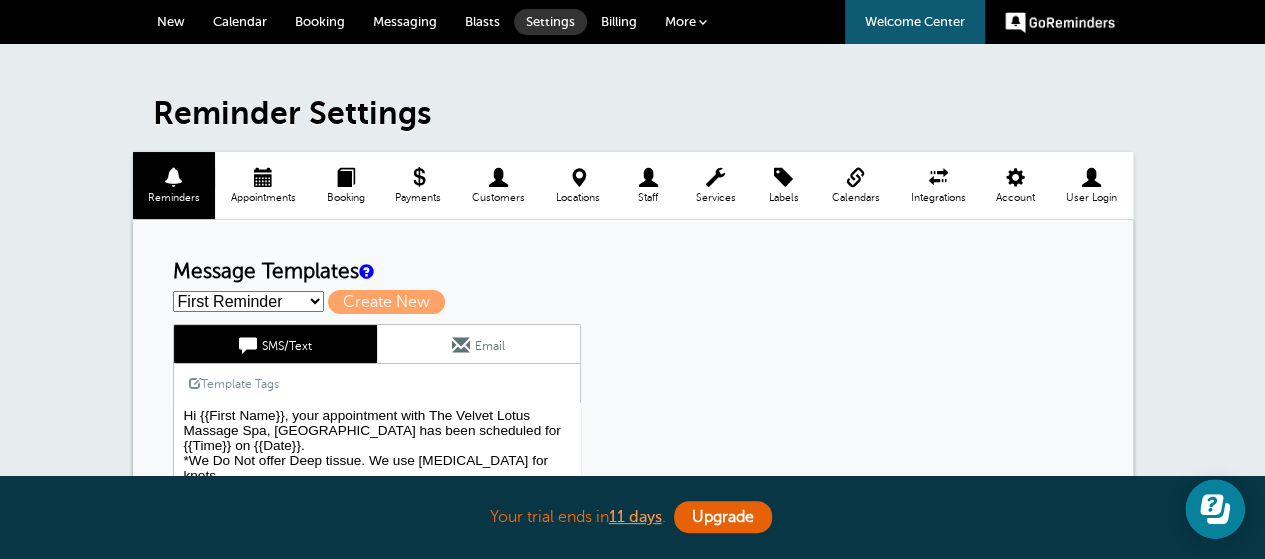 click on "Hi {{First Name}}, your appointment with The Velvet Lotus Massage Spa, [GEOGRAPHIC_DATA] has been scheduled for {{Time}} on {{Date}}.
*We Do Not offer Deep tissue. We use [MEDICAL_DATA] for knots.
Our address is [STREET_ADDRESS]. Across the street from the [GEOGRAPHIC_DATA]." at bounding box center [377, 453] 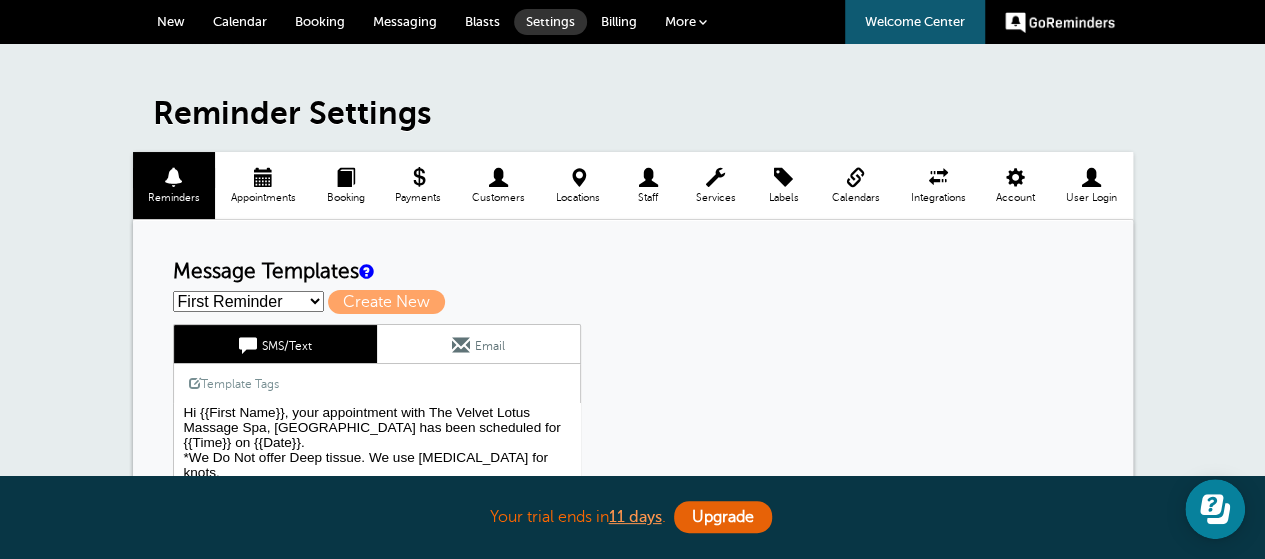 scroll, scrollTop: 0, scrollLeft: 0, axis: both 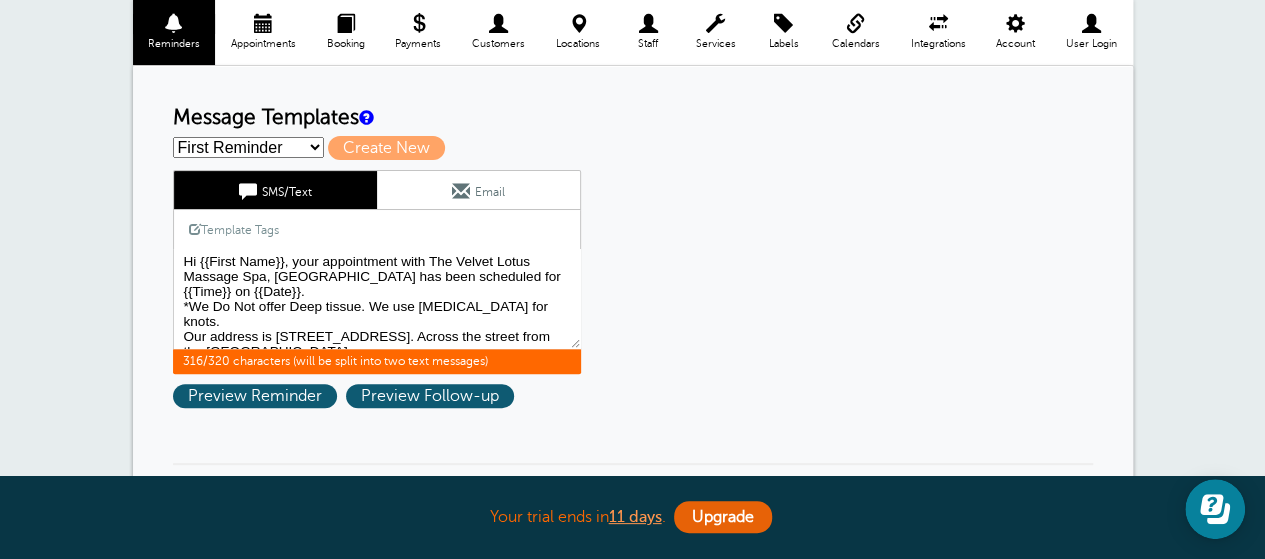 click at bounding box center (715, 23) 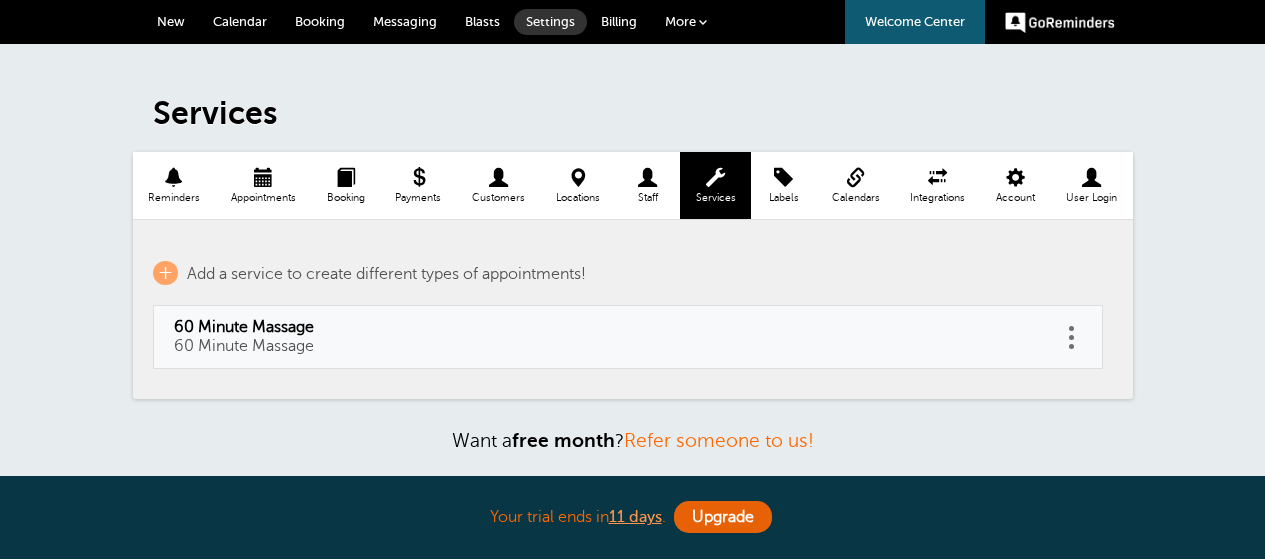 scroll, scrollTop: 0, scrollLeft: 0, axis: both 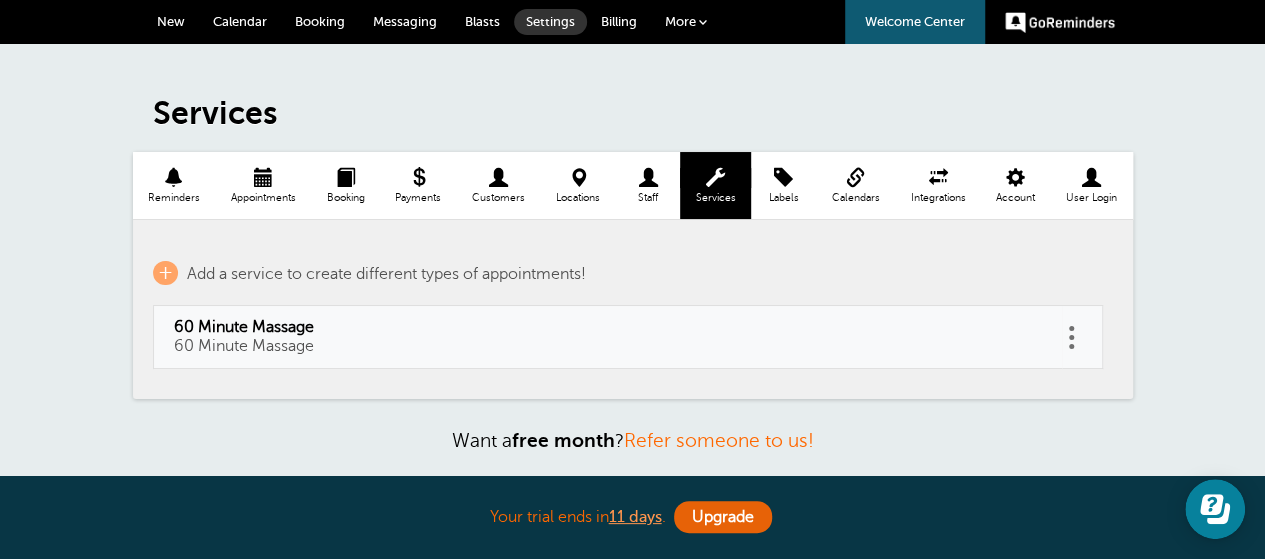 click at bounding box center [1072, 337] 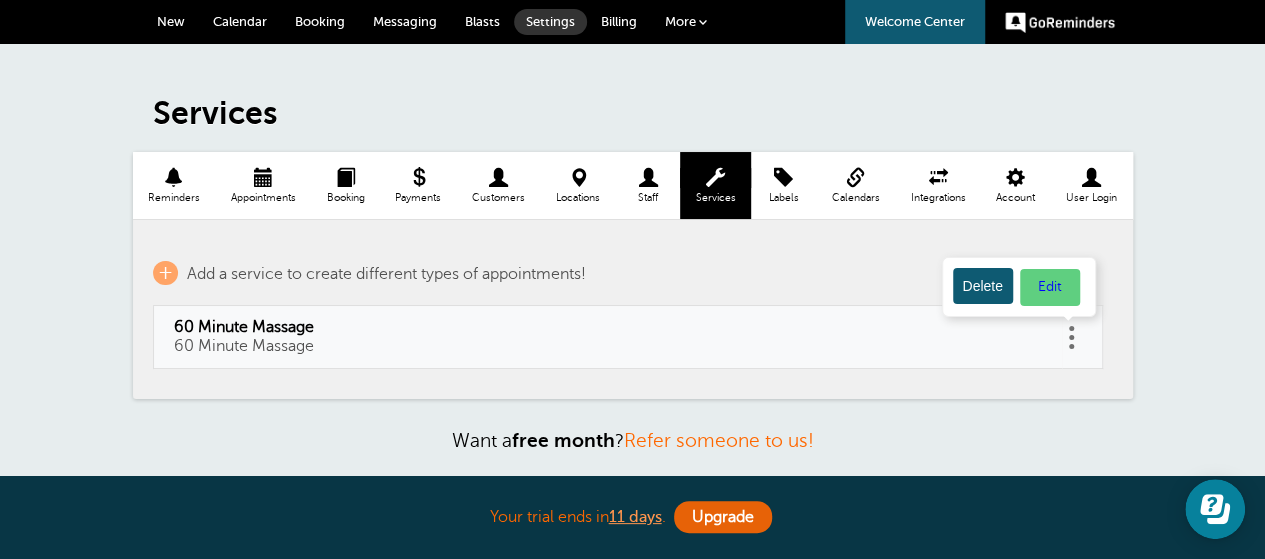click on "Edit" at bounding box center (1050, 287) 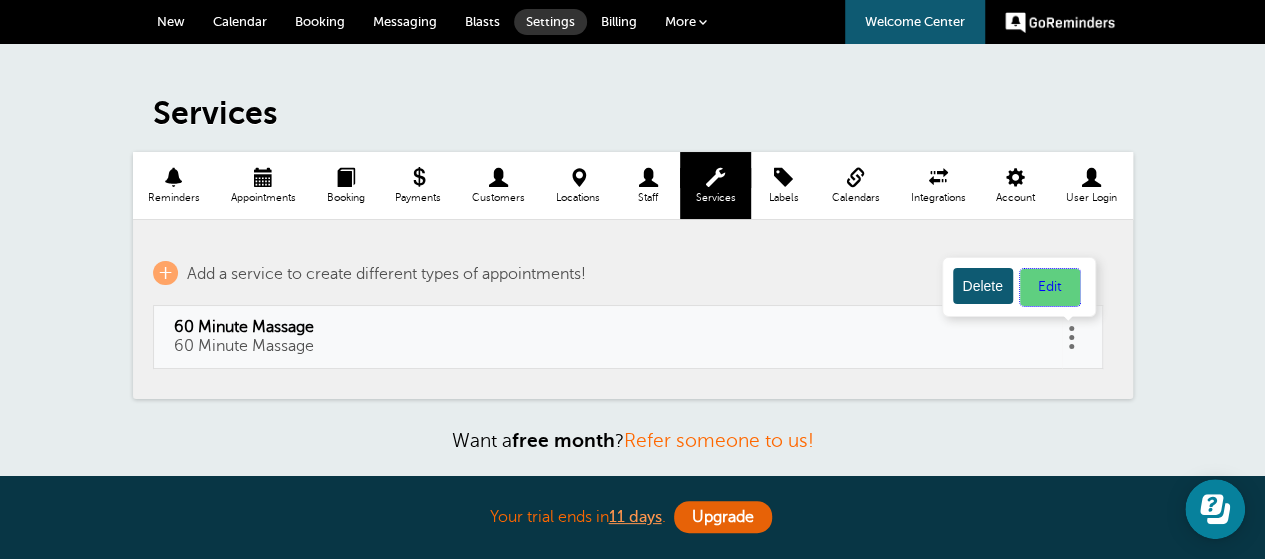 type on "60 Minute Massage" 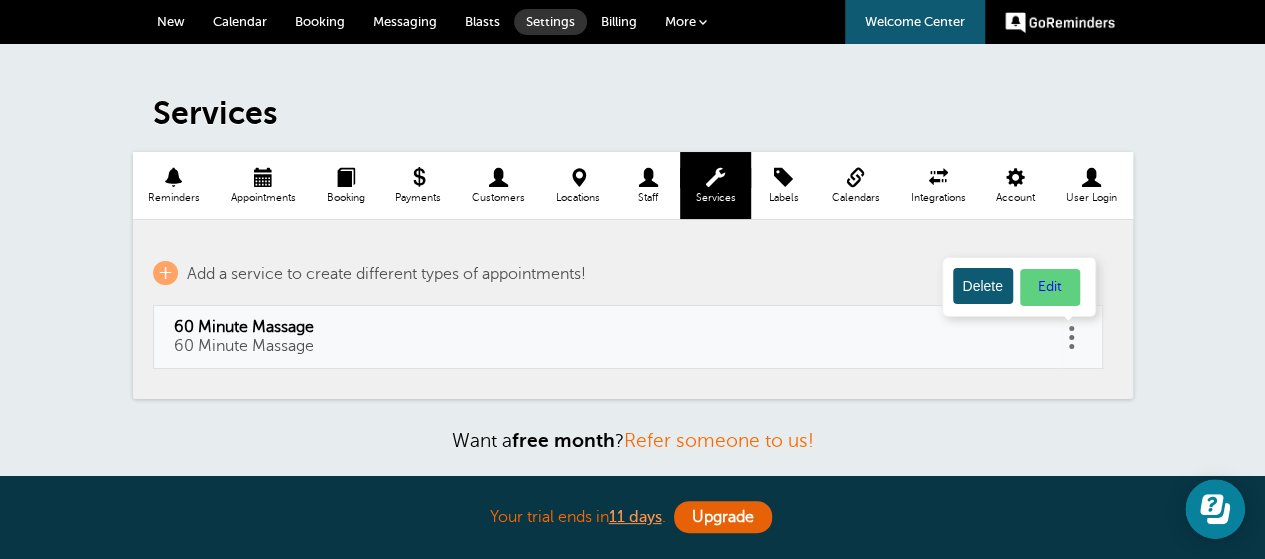 select on "60" 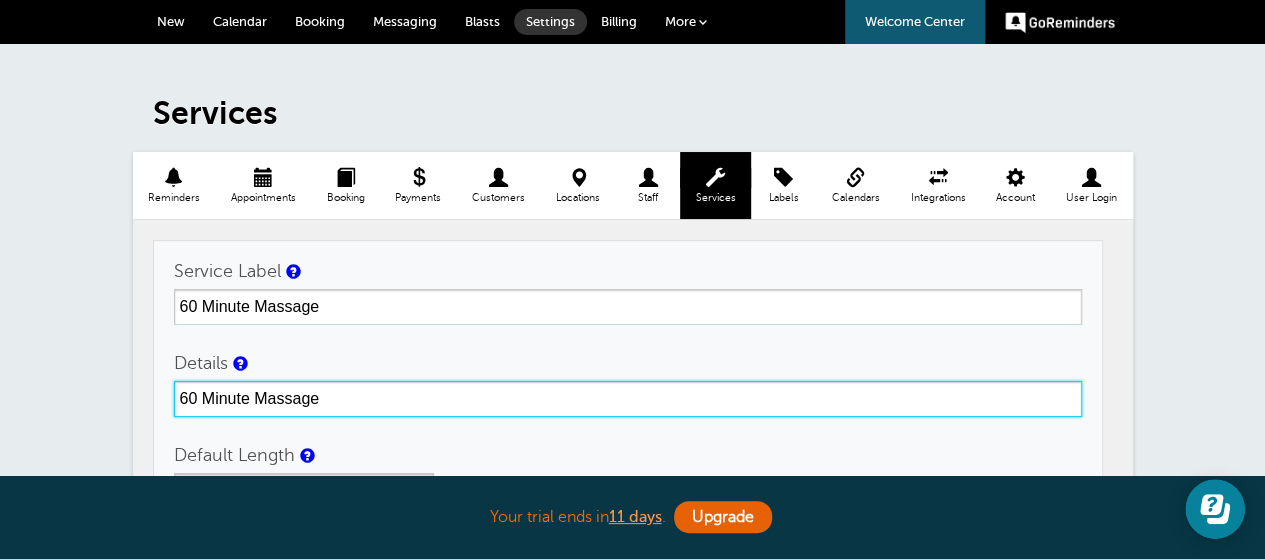 click on "60 Minute Massage" at bounding box center [628, 399] 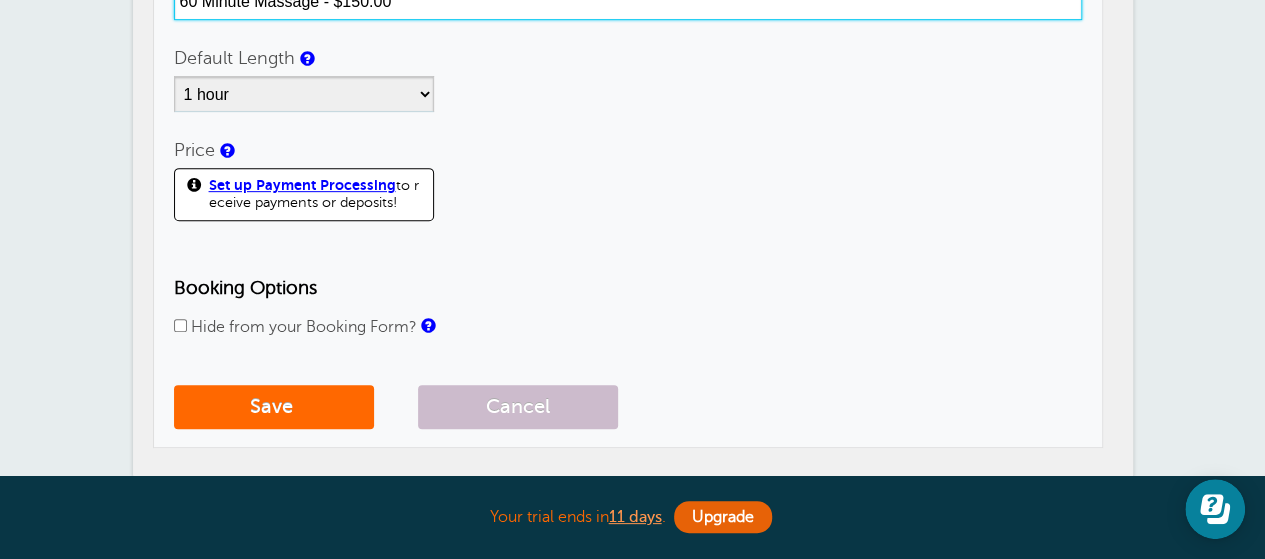 scroll, scrollTop: 400, scrollLeft: 0, axis: vertical 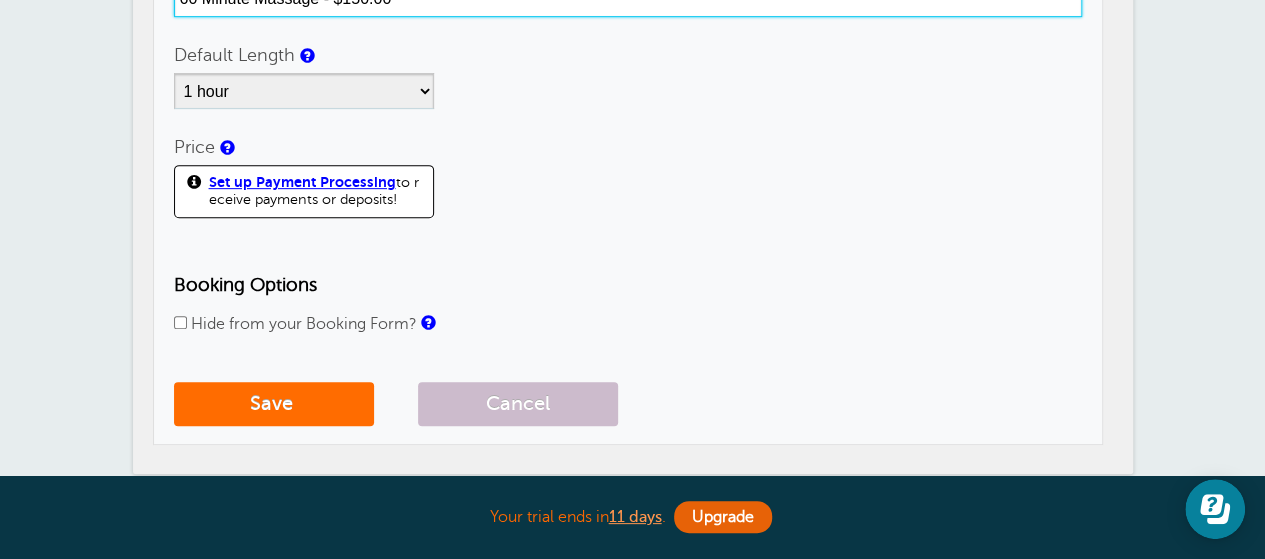 type on "60 Minute Massage - $150.00" 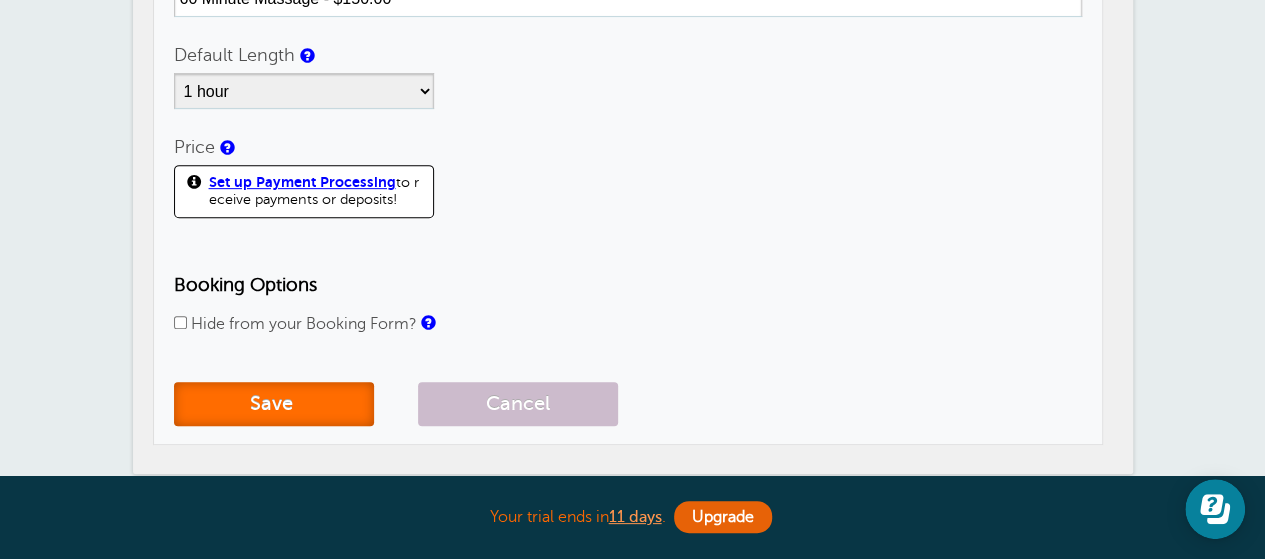 click on "Save" at bounding box center (274, 404) 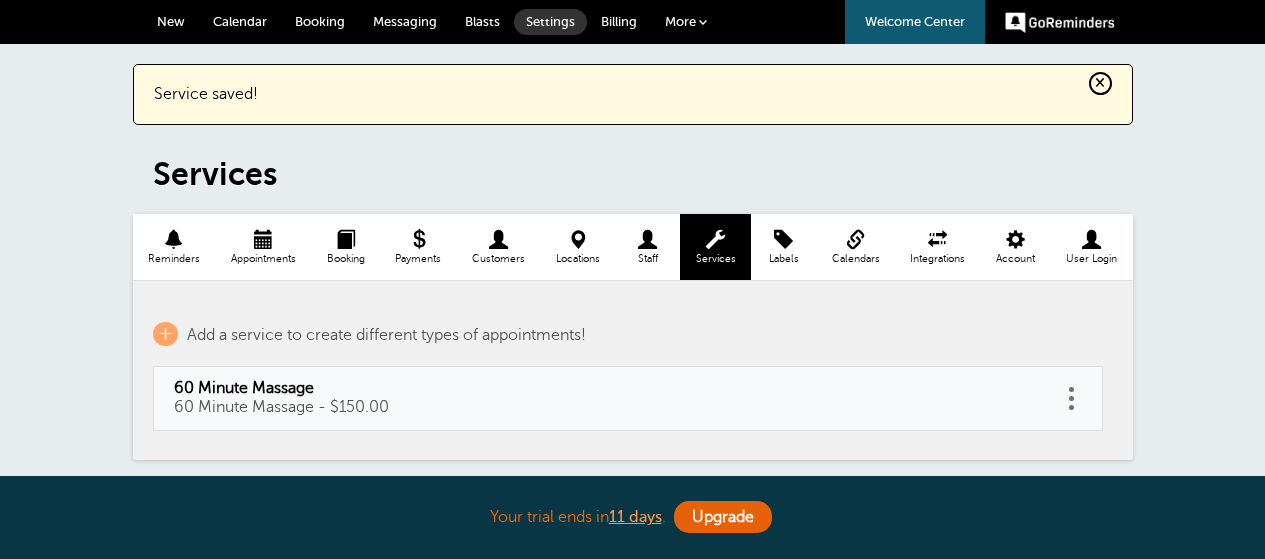 scroll, scrollTop: 0, scrollLeft: 0, axis: both 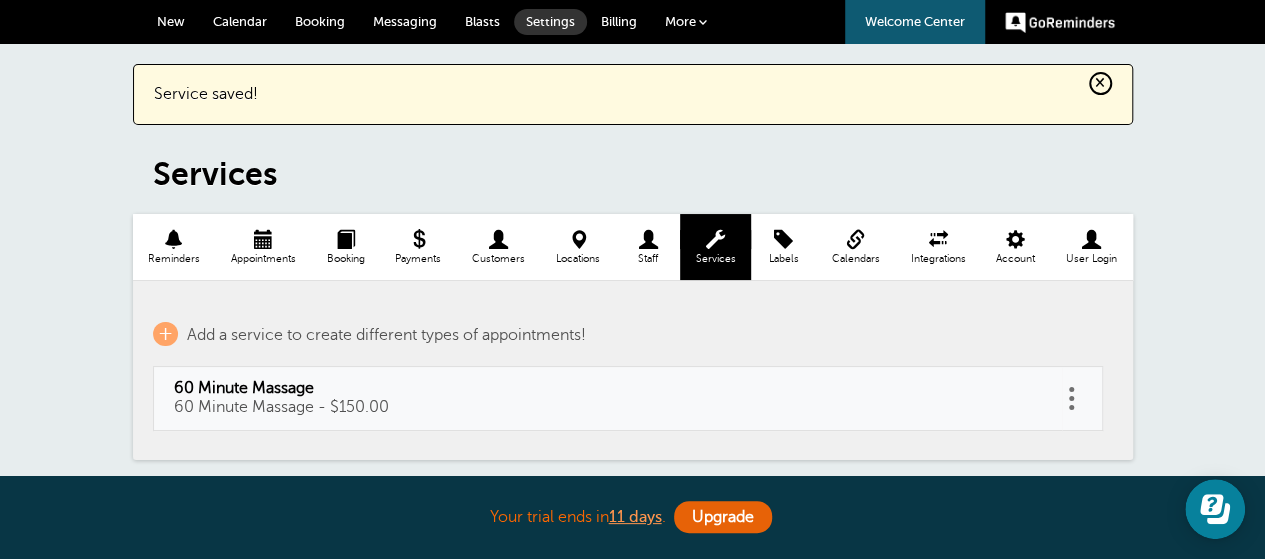 click on "Reminders" at bounding box center (174, 259) 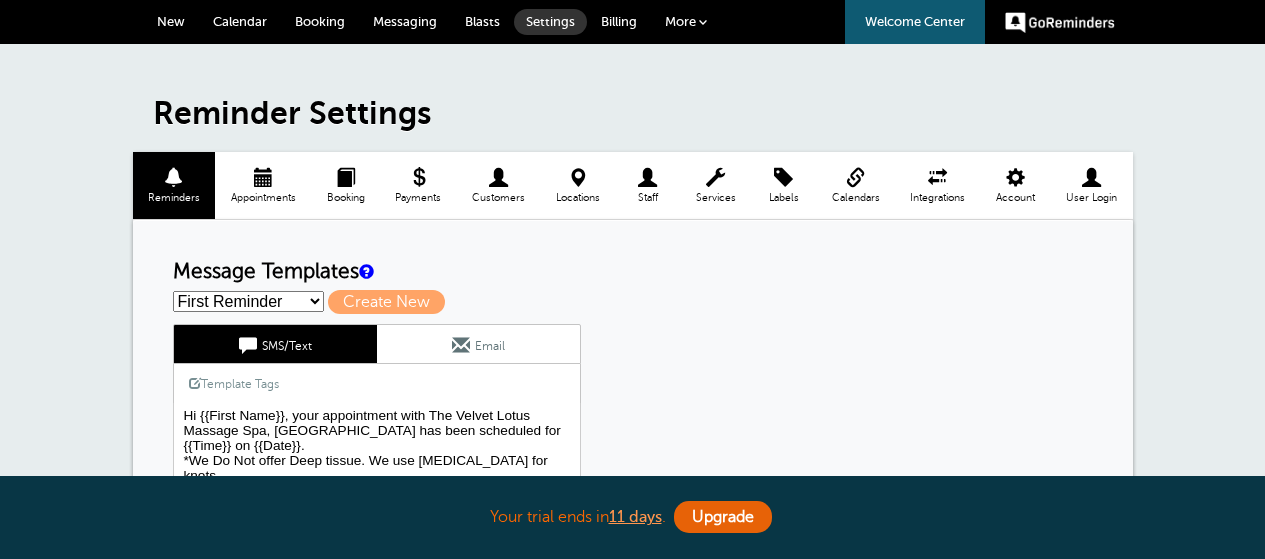 scroll, scrollTop: 0, scrollLeft: 0, axis: both 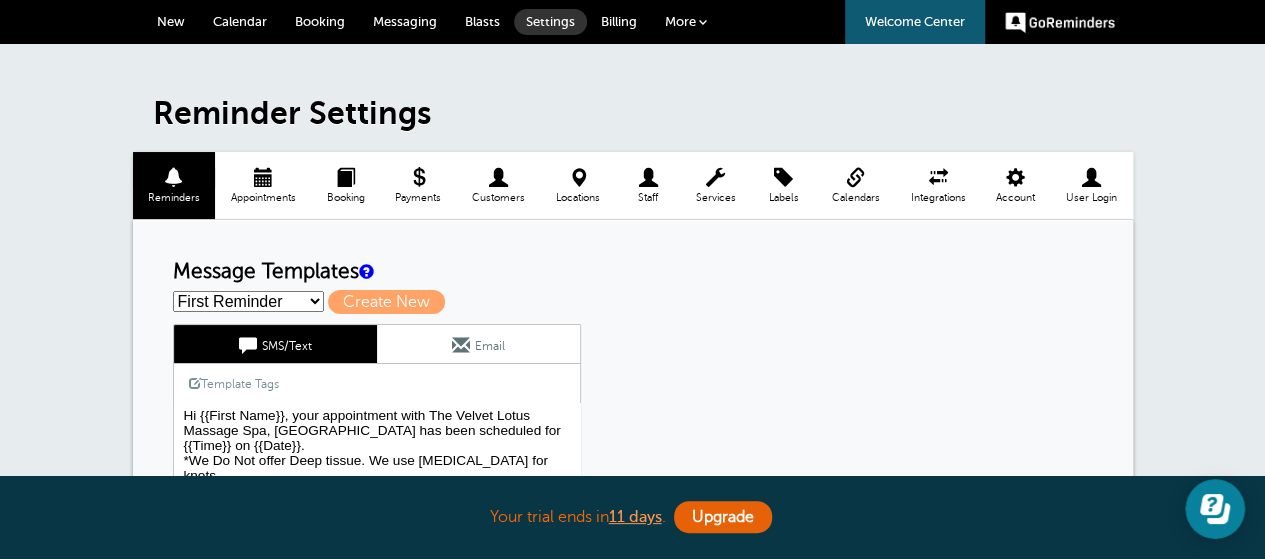 click on "Hi {{First Name}}, your appointment with The Velvet Lotus Massage Spa, Ellicott City has been scheduled for {{Time}} on {{Date}}.
*We Do Not offer Deep tissue. We use myofascial release for knots.
Our address is 3697 Park Ave., Suite 101, Ellicott City, MD 21043. Across the street from the Old Courthouse building." at bounding box center (377, 453) 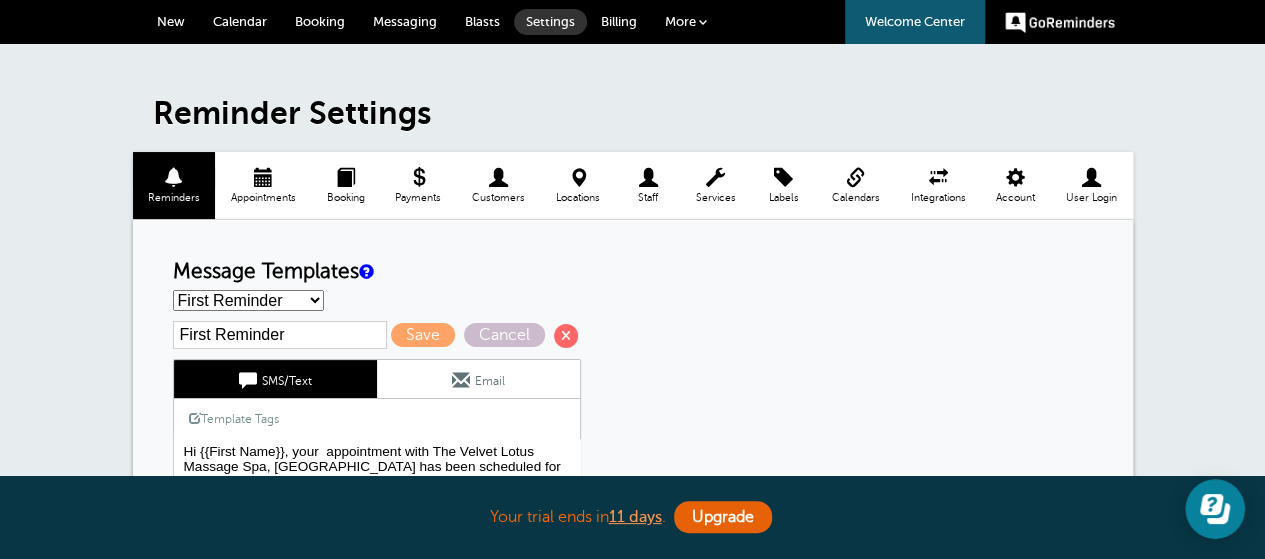 click on "Template Tags" at bounding box center [234, 418] 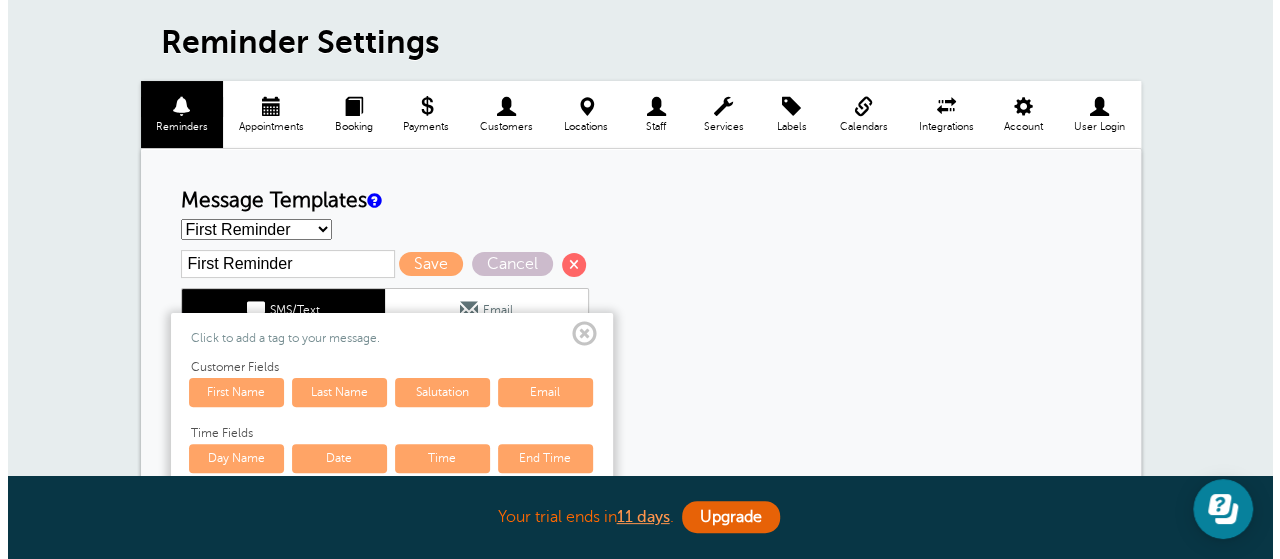 scroll, scrollTop: 200, scrollLeft: 0, axis: vertical 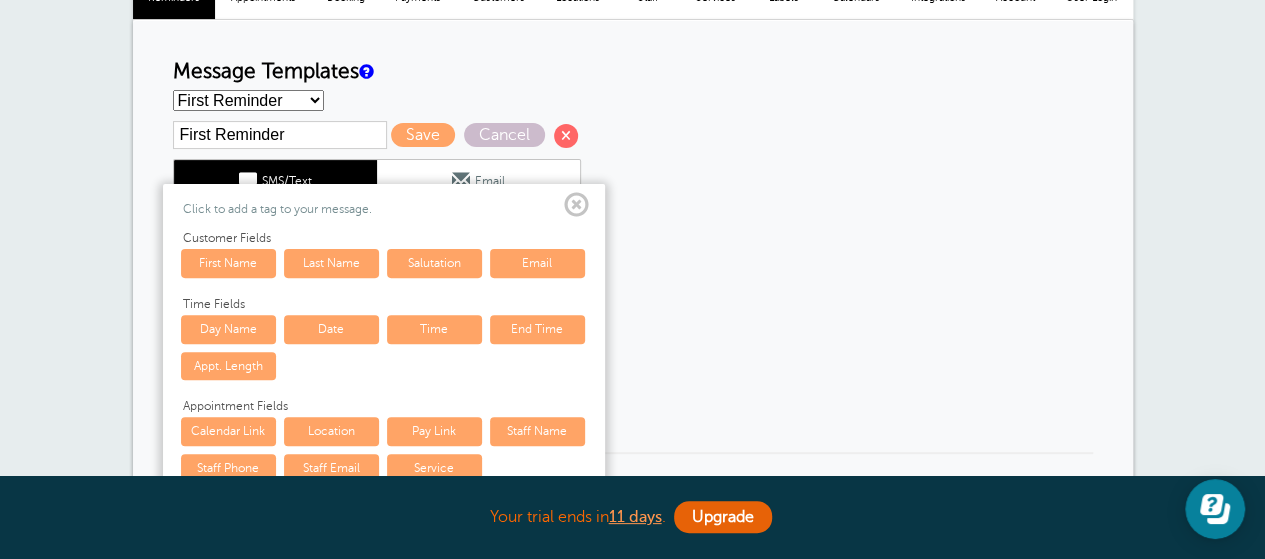 click on "Service" at bounding box center (434, 468) 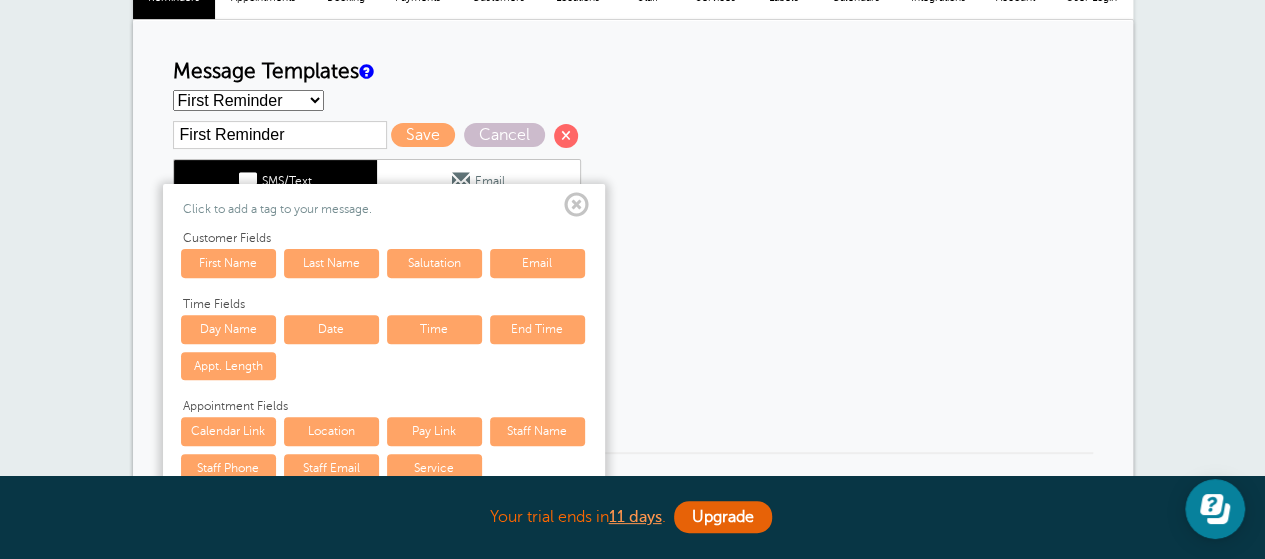 type on "Hi {{First Name}}, your {{Service}} appointment with The Velvet Lotus Massage Spa, Ellicott City has been scheduled for {{Time}} on {{Date}}.
*We Do Not offer Deep tissue. We use myofascial release for knots.
Our address is 3697 Park Ave., Suite 101, Ellicott City, MD 21043. Across the street from the Old Courthouse building." 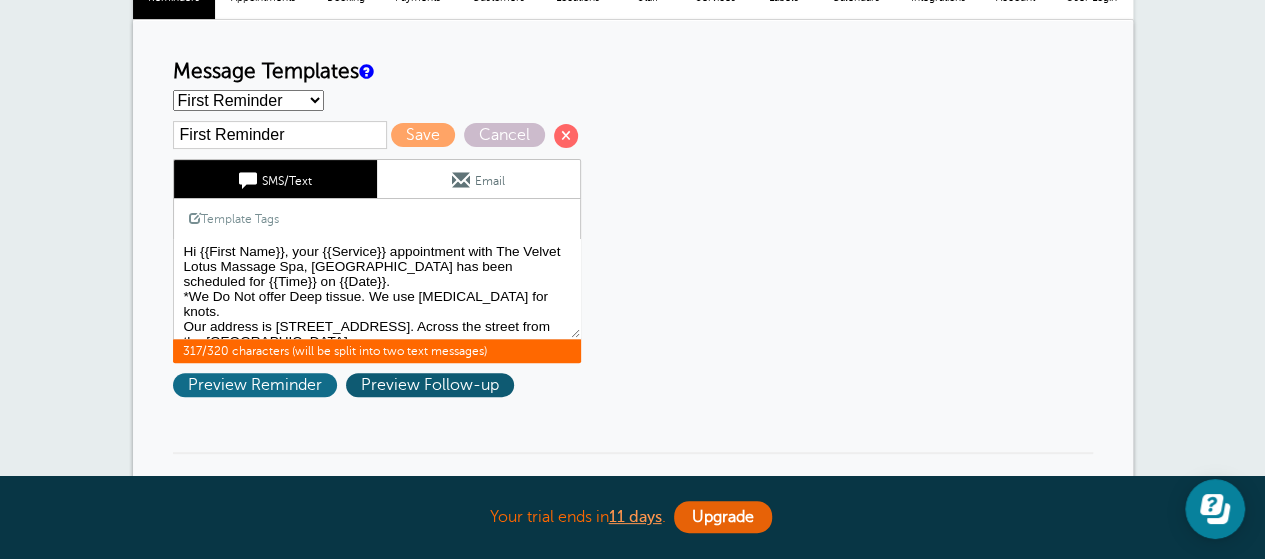 click on "Preview Reminder" at bounding box center [255, 385] 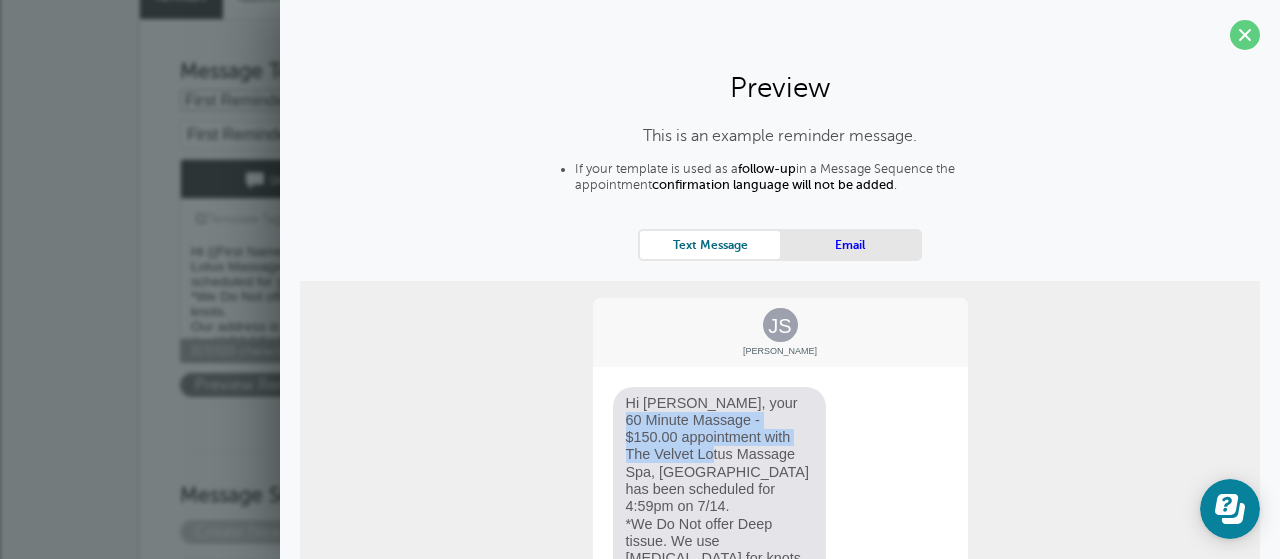 drag, startPoint x: 704, startPoint y: 398, endPoint x: 798, endPoint y: 441, distance: 103.36827 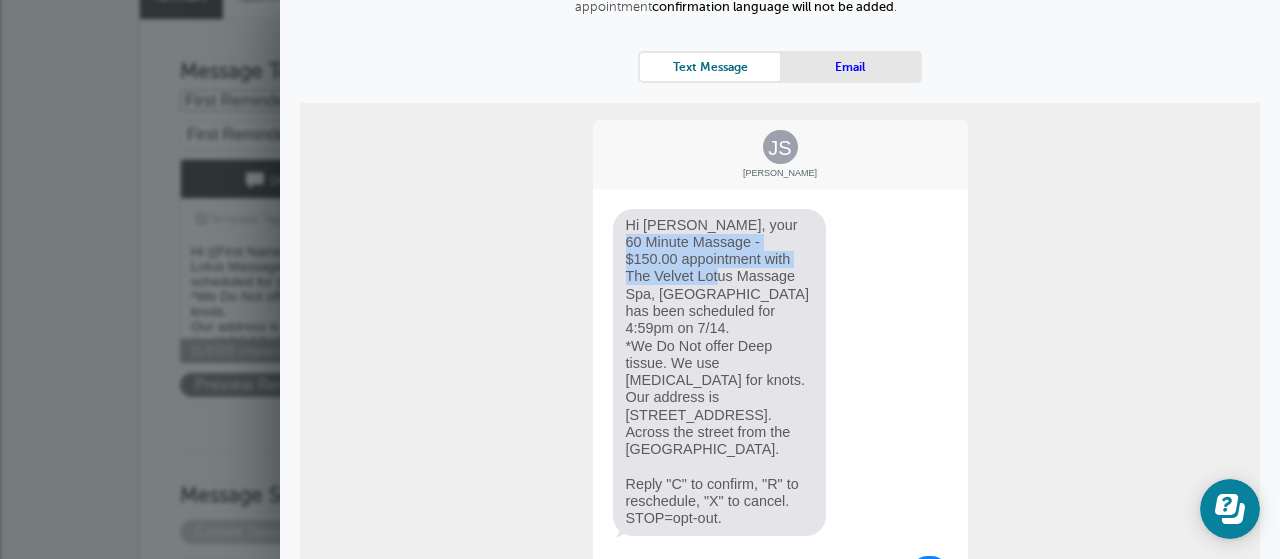 scroll, scrollTop: 146, scrollLeft: 0, axis: vertical 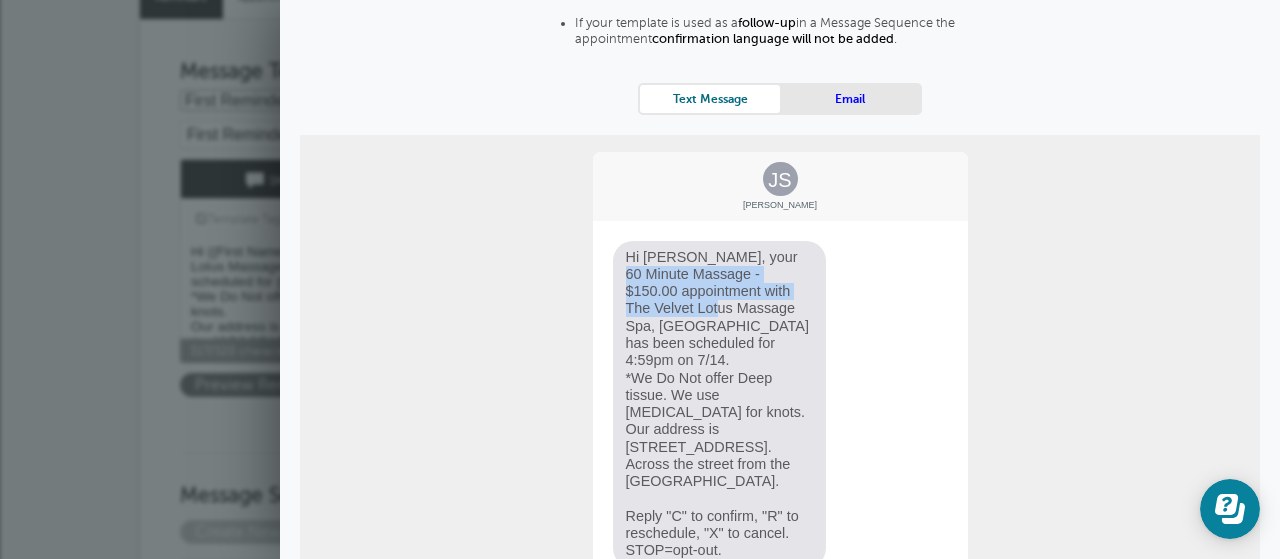 click on "Email" at bounding box center (850, 98) 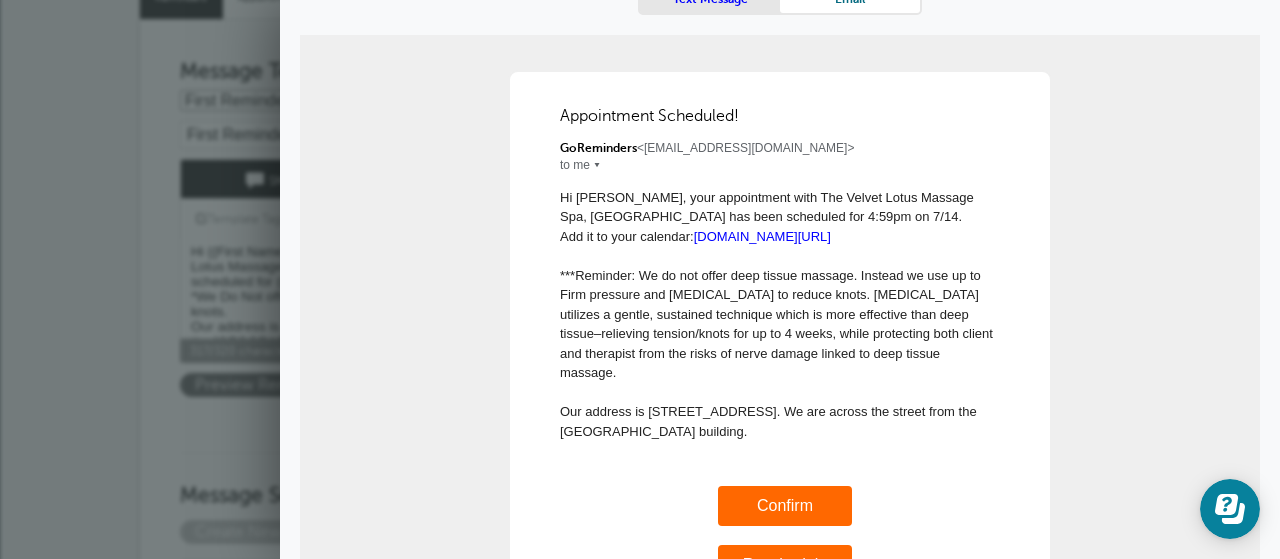 scroll, scrollTop: 146, scrollLeft: 0, axis: vertical 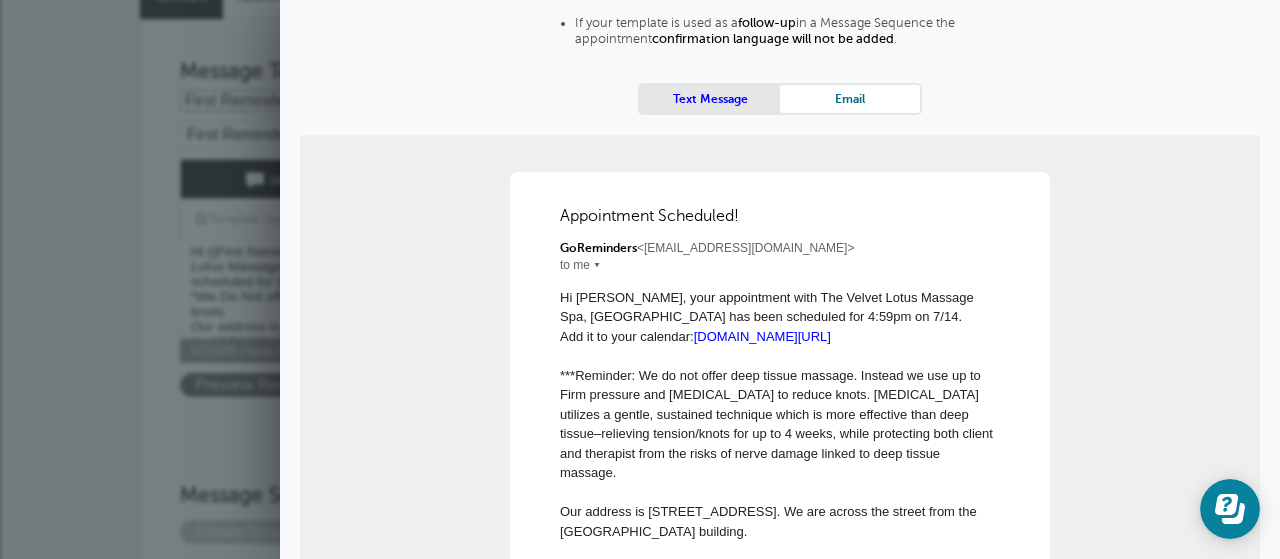click on "Text Message" at bounding box center (710, 98) 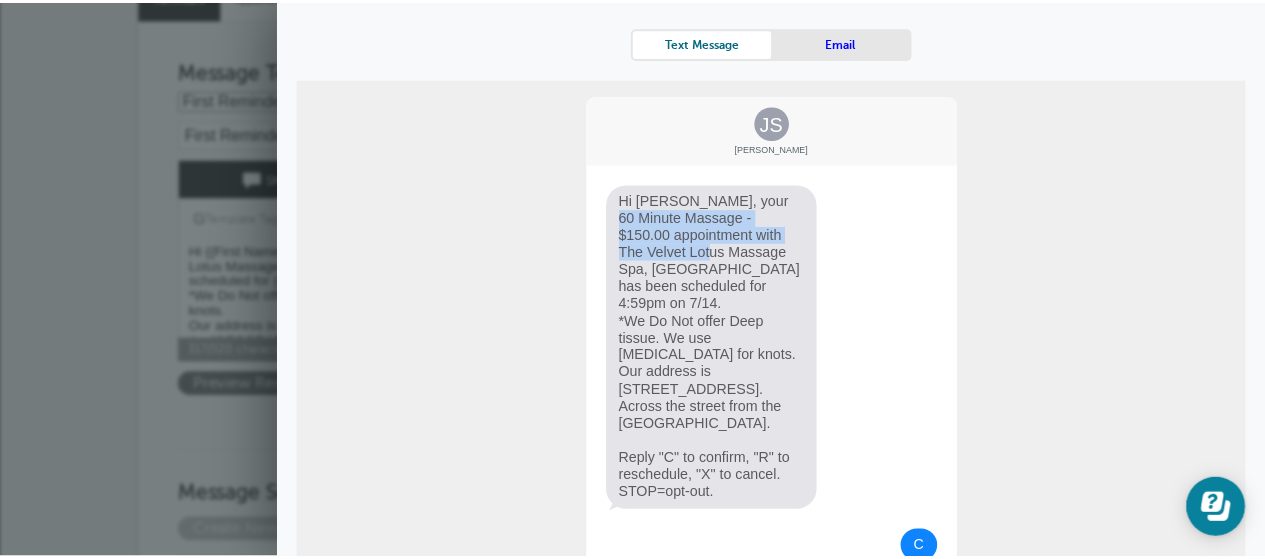 scroll, scrollTop: 246, scrollLeft: 0, axis: vertical 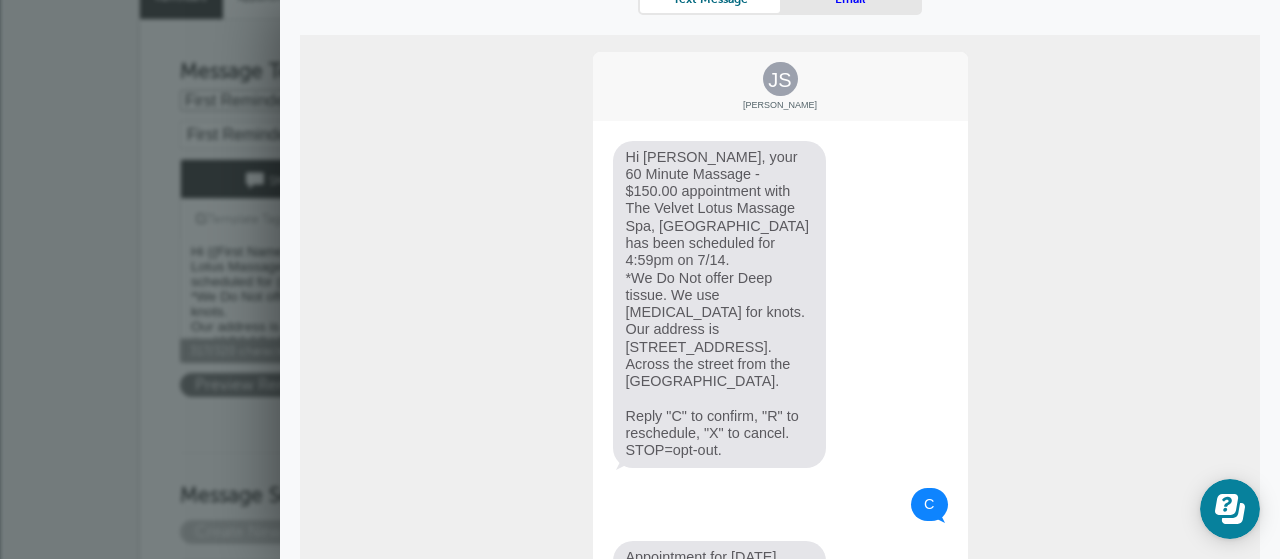 click on "Reminder Schedule
1st reminder:
Immediately 1 2 3 4 5 6 7 8 9 10 11 12 13 14 15 16 17 18 19 20 21 22 23 24 25 26 27 28 29 30
hour(s) day(s)
after creating  the appointment.
before  the appointment.
2nd reminder:
None 1 2 3 4 5 6 7 8 9 10 11 12 13 14 15 16 17 18 19 20 21 22 23 24 25 26 27 28 29 30
hour(s) day(s)
before  the appointment.
3rd reminder:						 None 1 2 3 4 5 6 7 8 9 10 11 12 13 14 15 16 17 18 19 20 21 22 23 24 25 26 27 28 29 30
hour(s) day(s)
before  the appointment.
Message Templates
First Reminder
." at bounding box center [640, 1130] 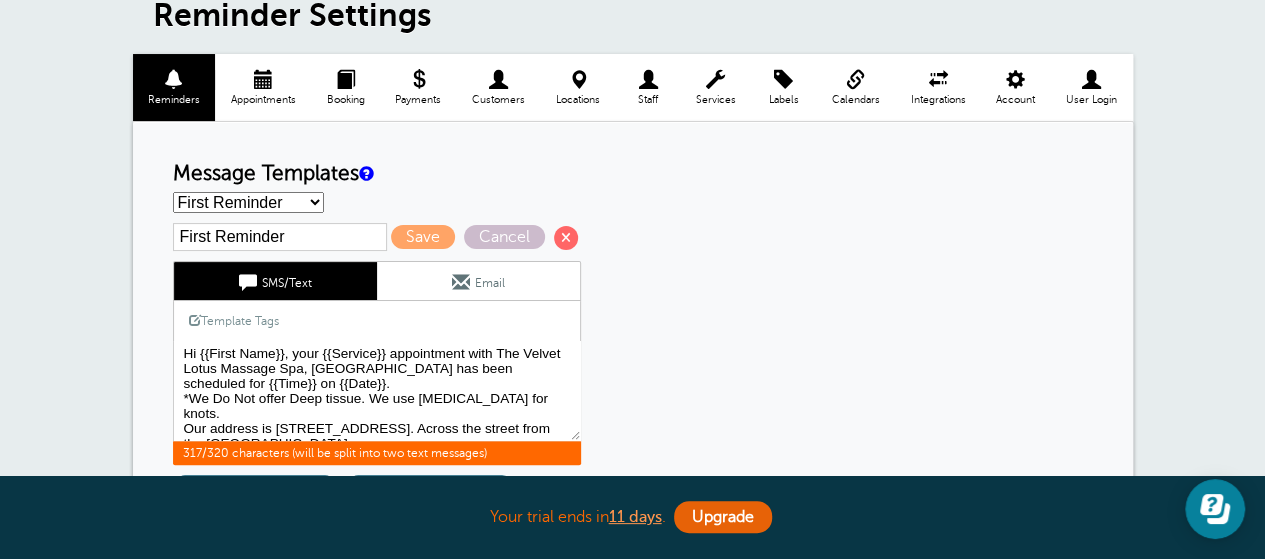 scroll, scrollTop: 0, scrollLeft: 0, axis: both 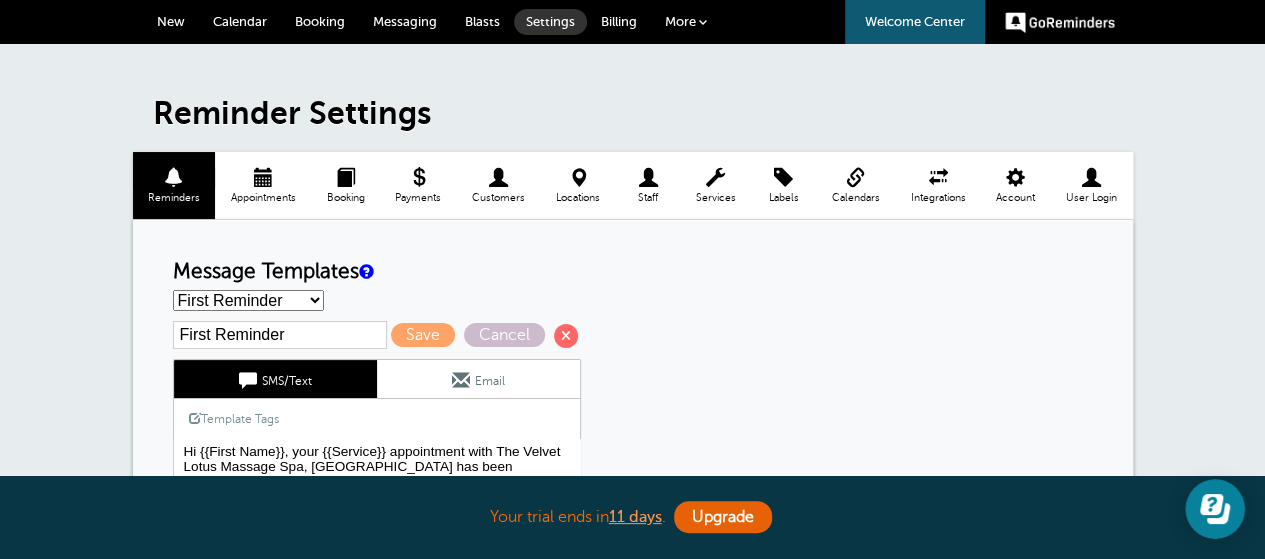 click at bounding box center (715, 177) 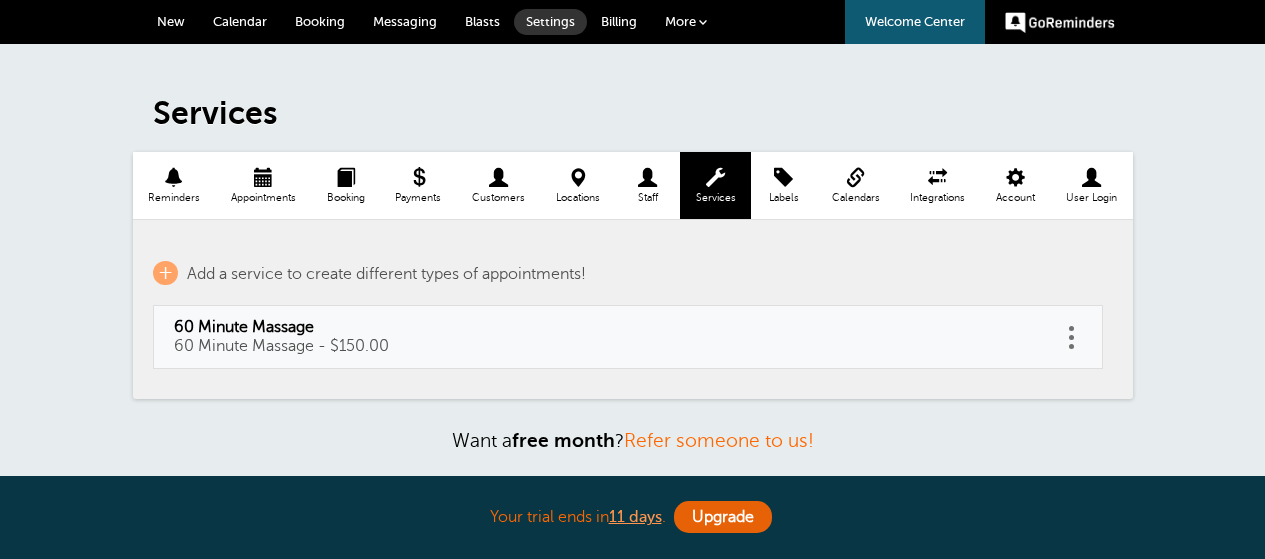 scroll, scrollTop: 0, scrollLeft: 0, axis: both 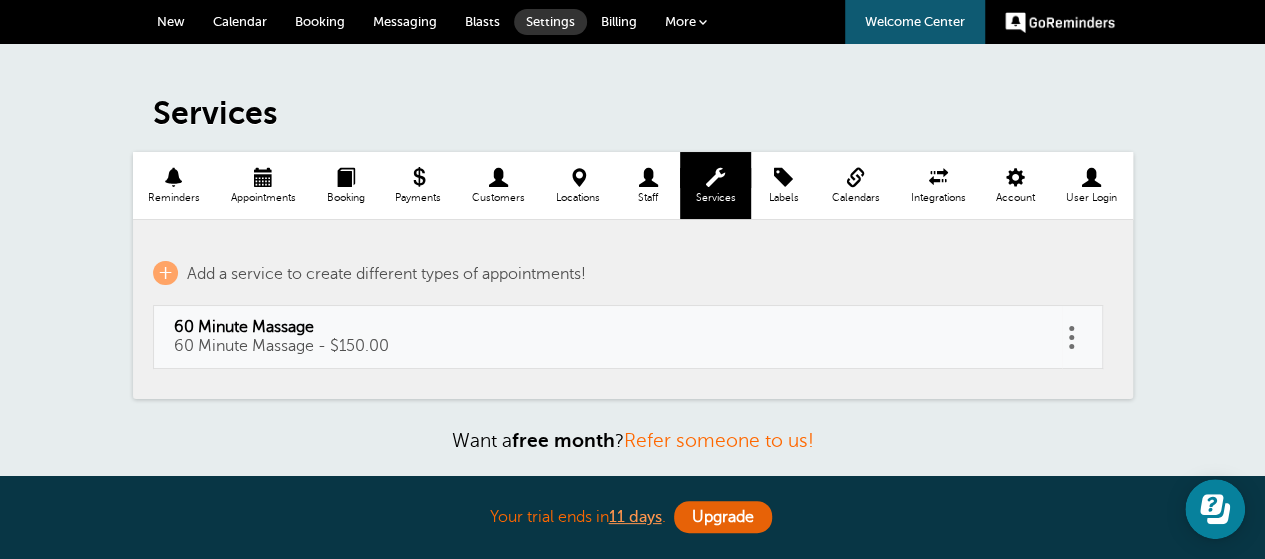 click at bounding box center (1072, 337) 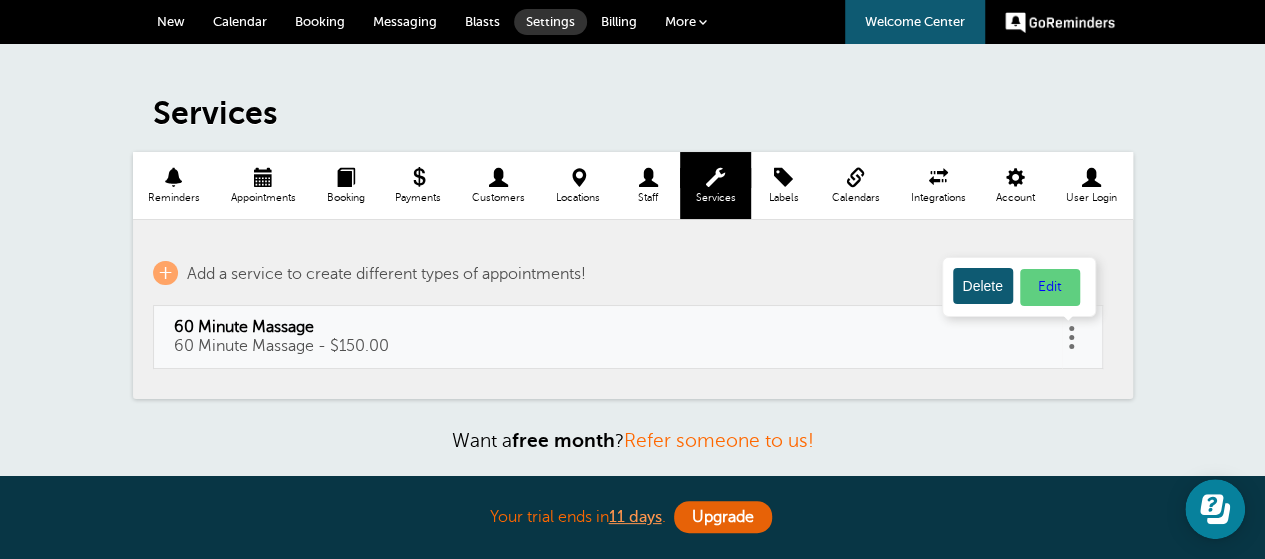 click on "Edit" at bounding box center (1050, 287) 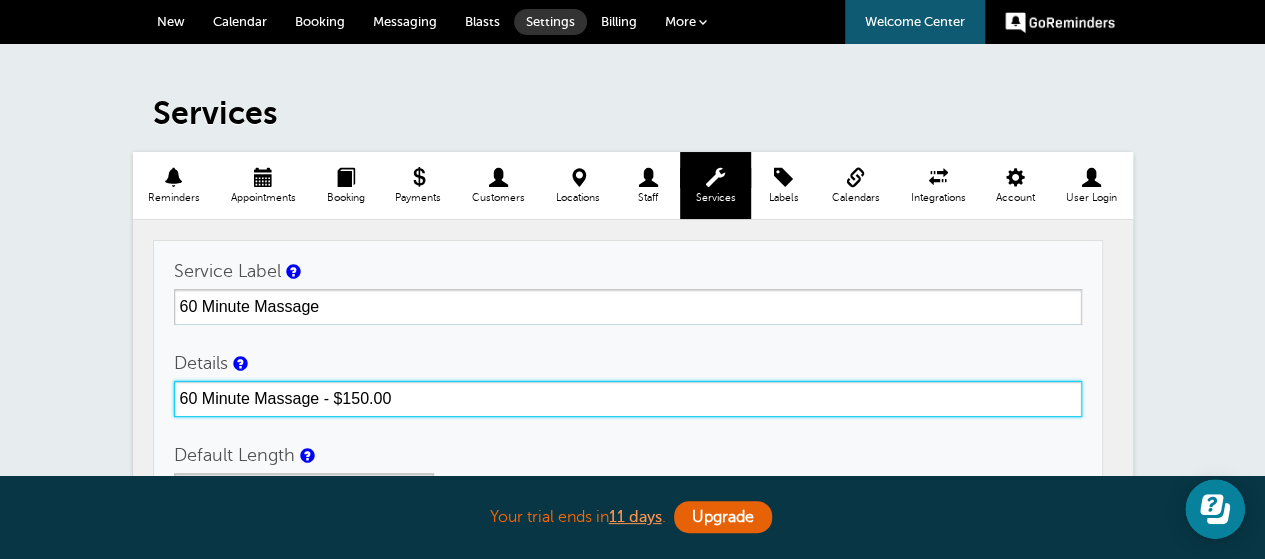 drag, startPoint x: 316, startPoint y: 389, endPoint x: 573, endPoint y: 399, distance: 257.1945 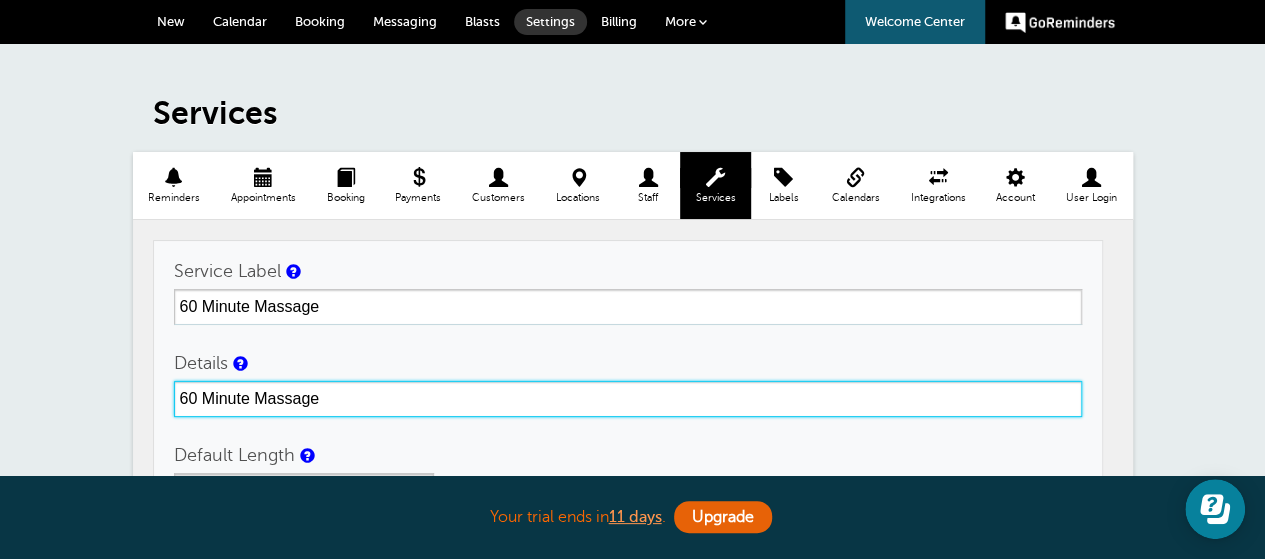 type on "60 Minute Massage" 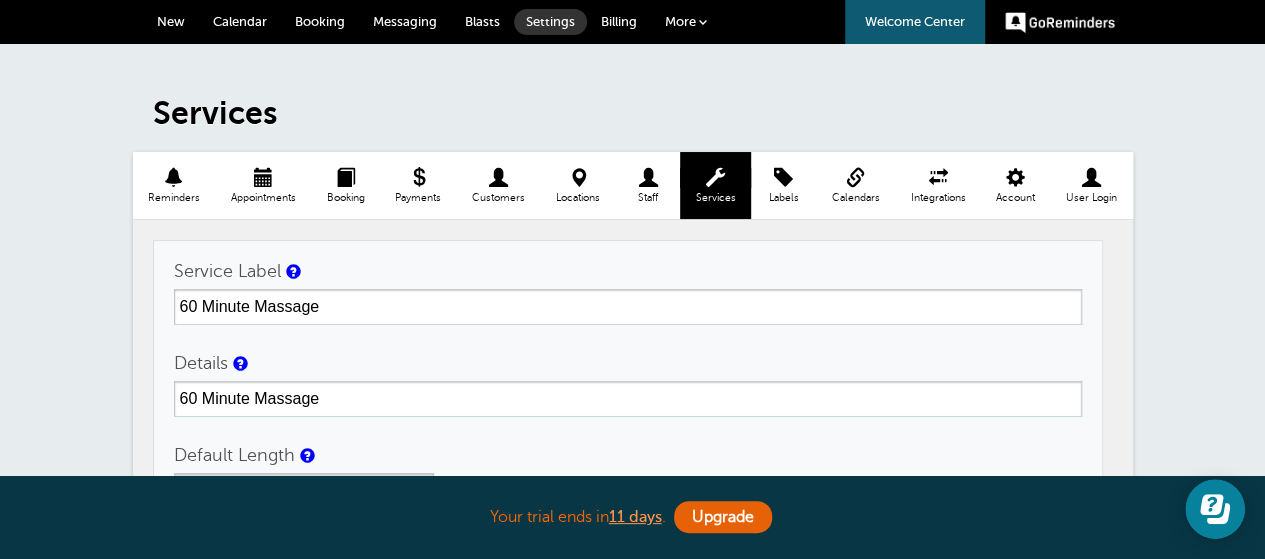 click on "Services
Reminders
Appointments
Booking
Payments
Customers
Locations
Staff
Services
Labels
Calendars" at bounding box center (632, 536) 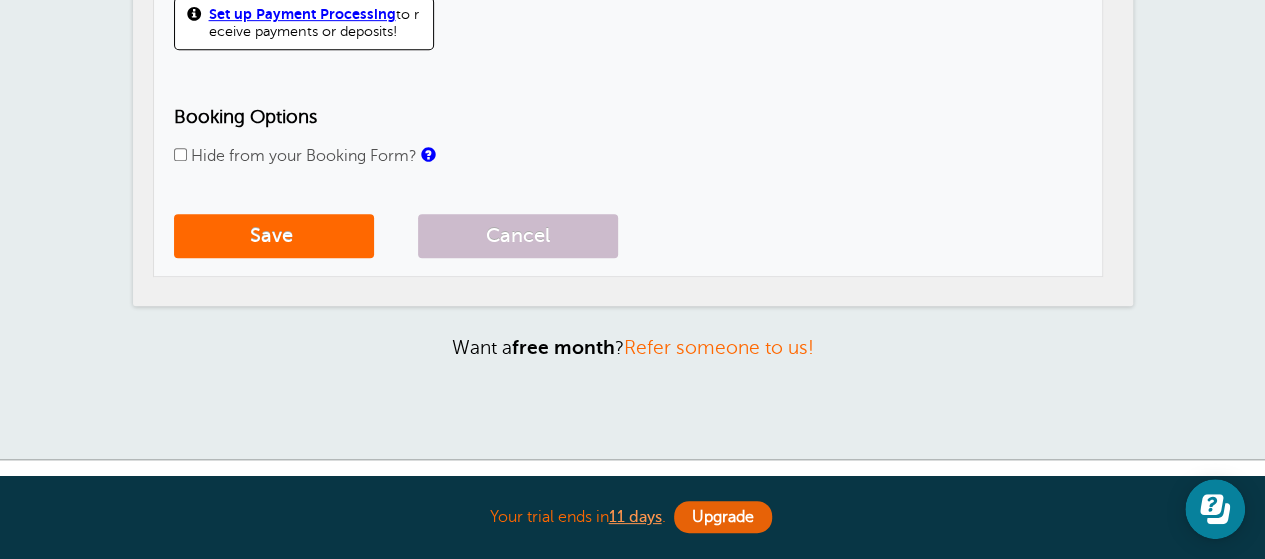 scroll, scrollTop: 600, scrollLeft: 0, axis: vertical 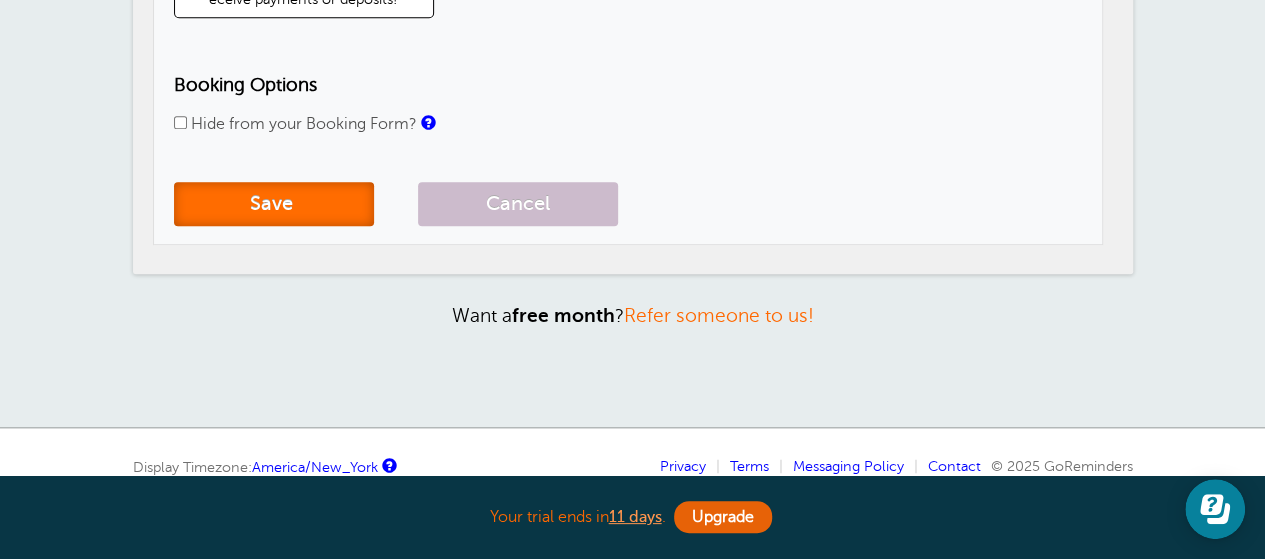 click on "Save" at bounding box center [274, 204] 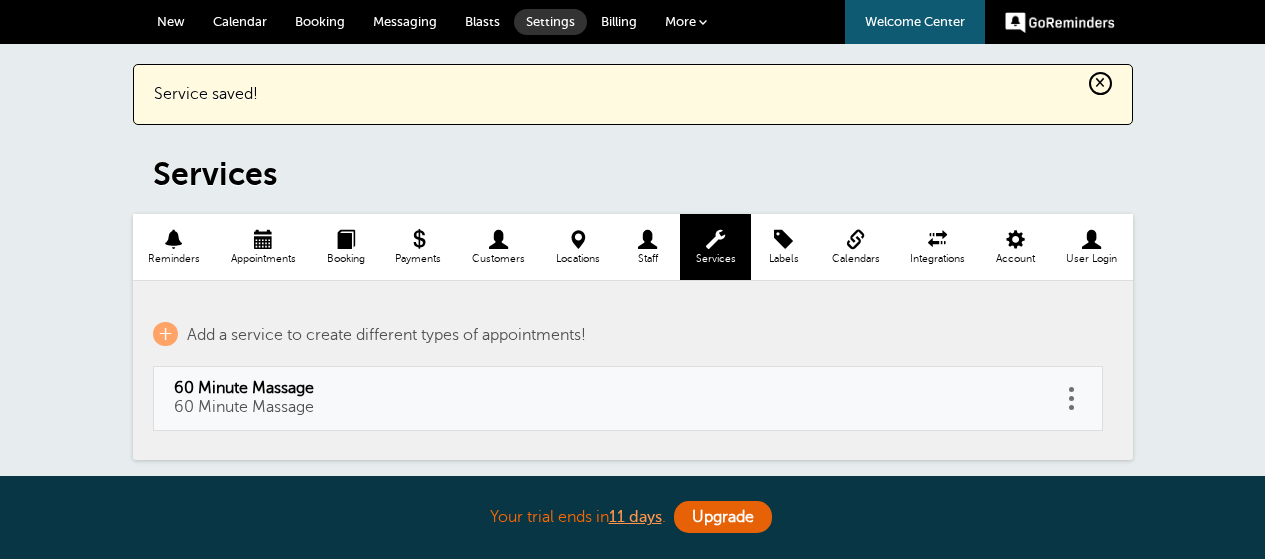 scroll, scrollTop: 0, scrollLeft: 0, axis: both 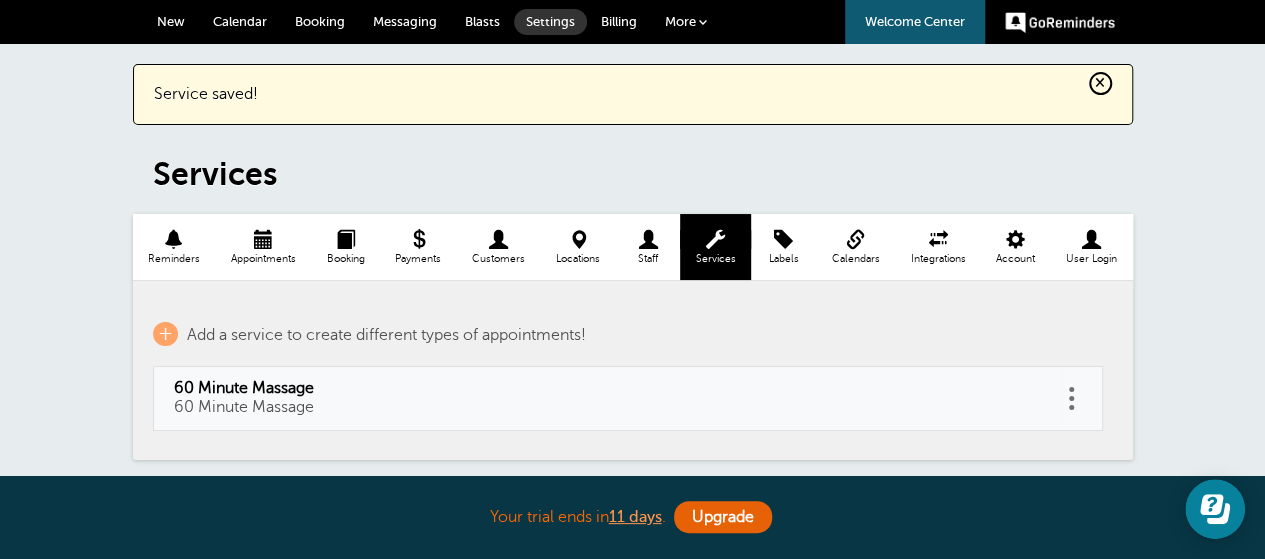 click on "Booking" at bounding box center [345, 259] 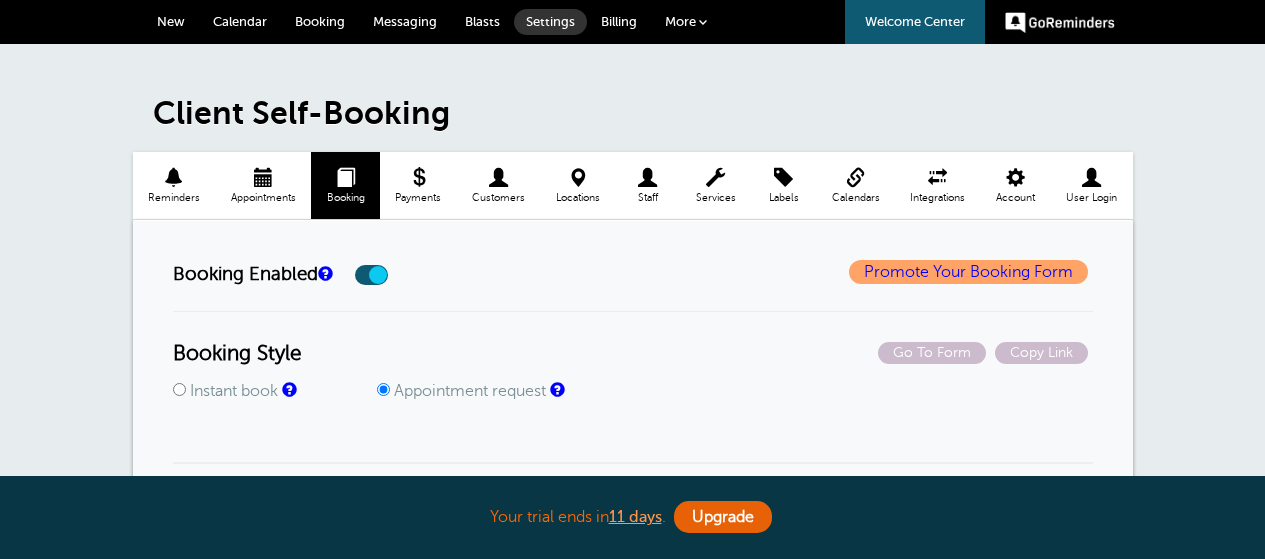 scroll, scrollTop: 0, scrollLeft: 0, axis: both 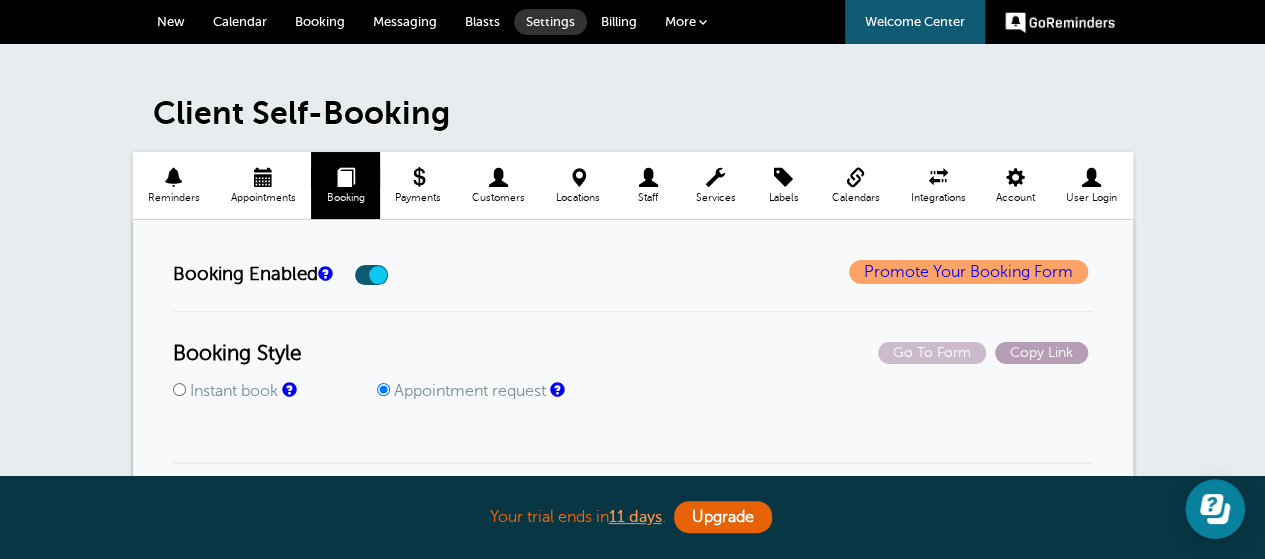 click on "Copy Link" at bounding box center [1041, 353] 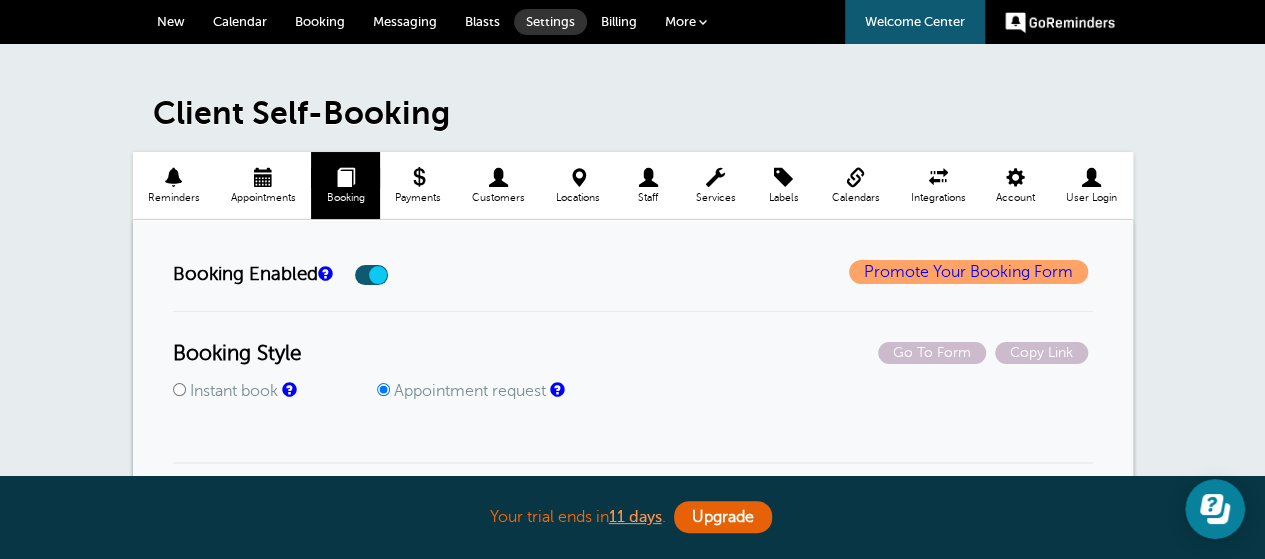 click on "New" at bounding box center (171, 22) 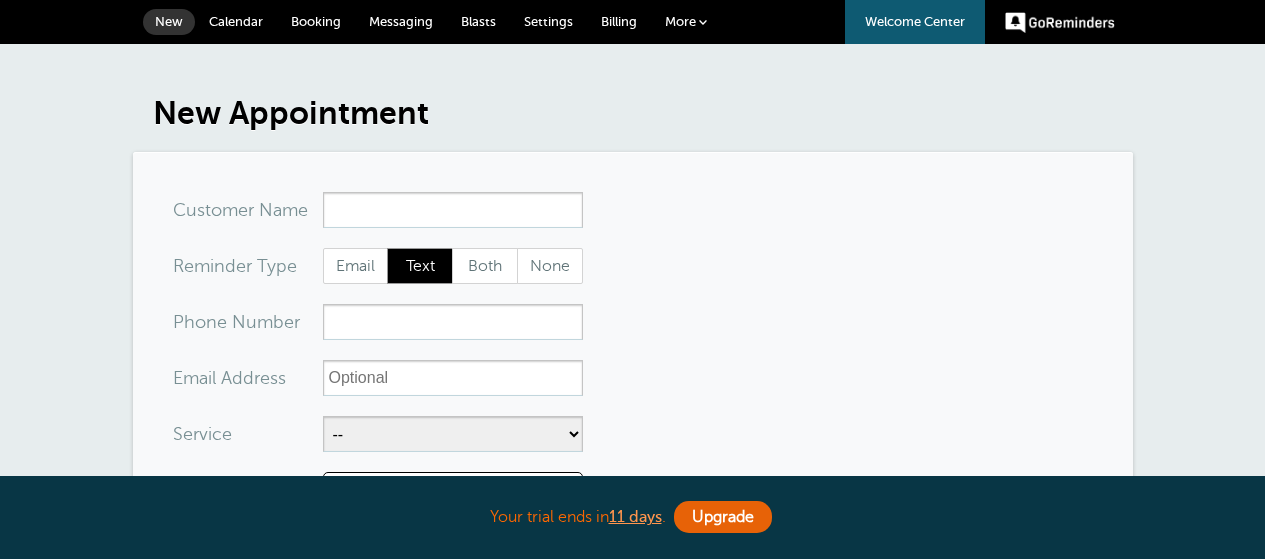 scroll, scrollTop: 0, scrollLeft: 0, axis: both 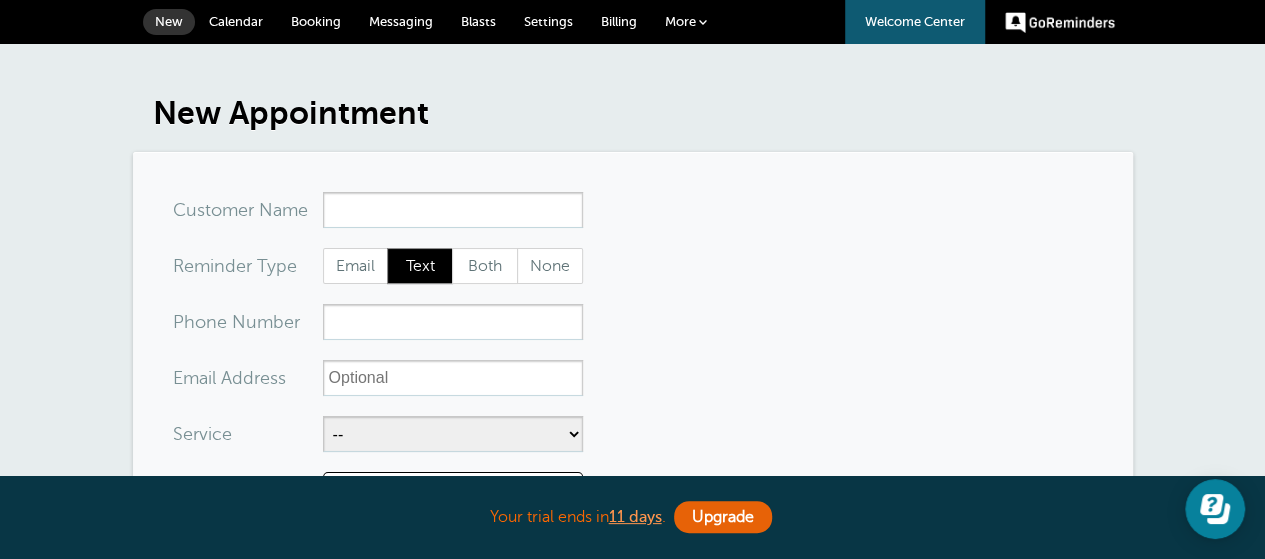 click on "You are creating a new customer. To use an existing customer select one from the autocomplete dropdown.
x-no-autofill
Cus tomer N ame
Edit
Remove
Customer TZ
--
Time zone
am/pm
24h
US/CANADA" at bounding box center (633, 714) 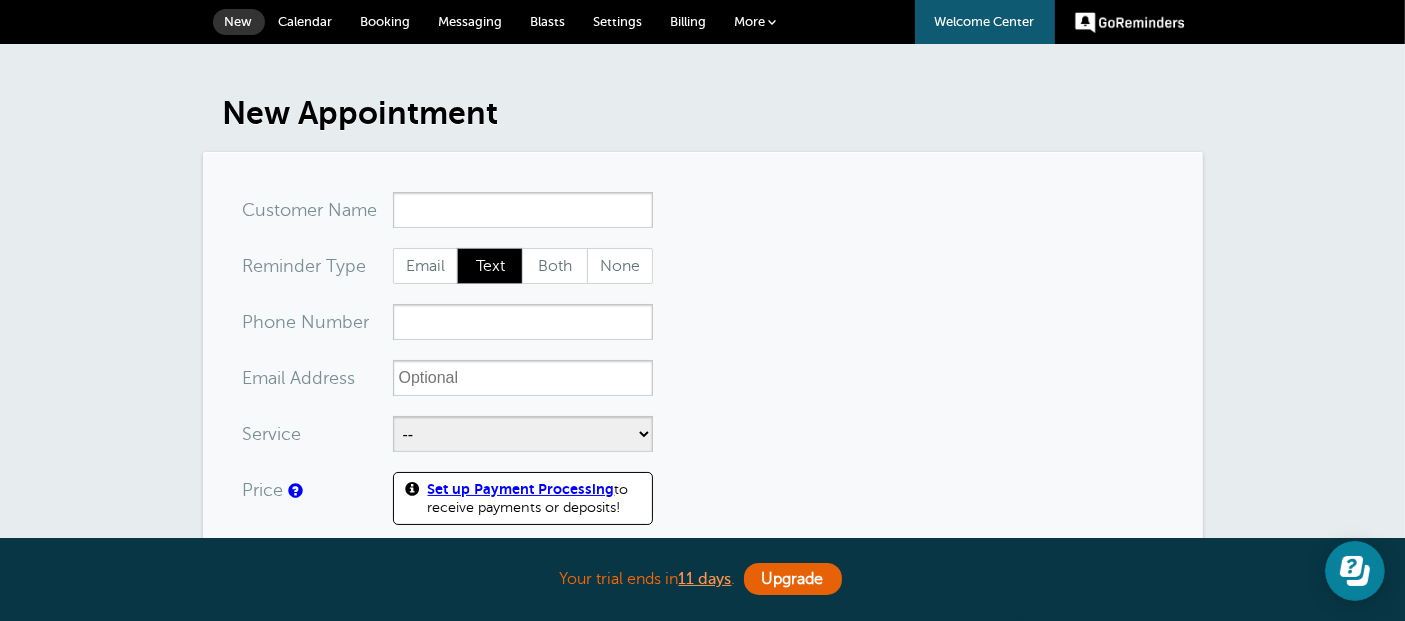 click on "You are creating a new customer. To use an existing customer select one from the autocomplete dropdown.
x-no-autofill
Cus tomer N ame
Edit
Remove
Customer TZ
--
Time zone
am/pm
24h
US/CANADA" at bounding box center [703, 714] 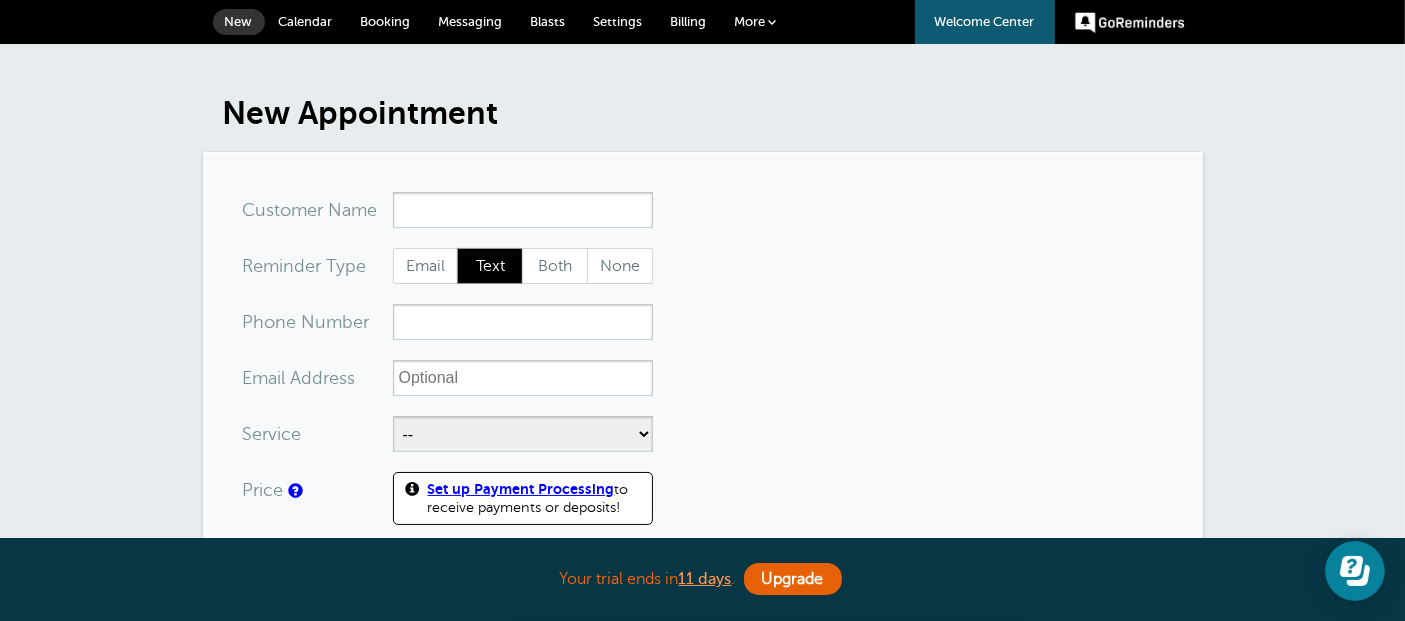 click on "Billing" at bounding box center (689, 22) 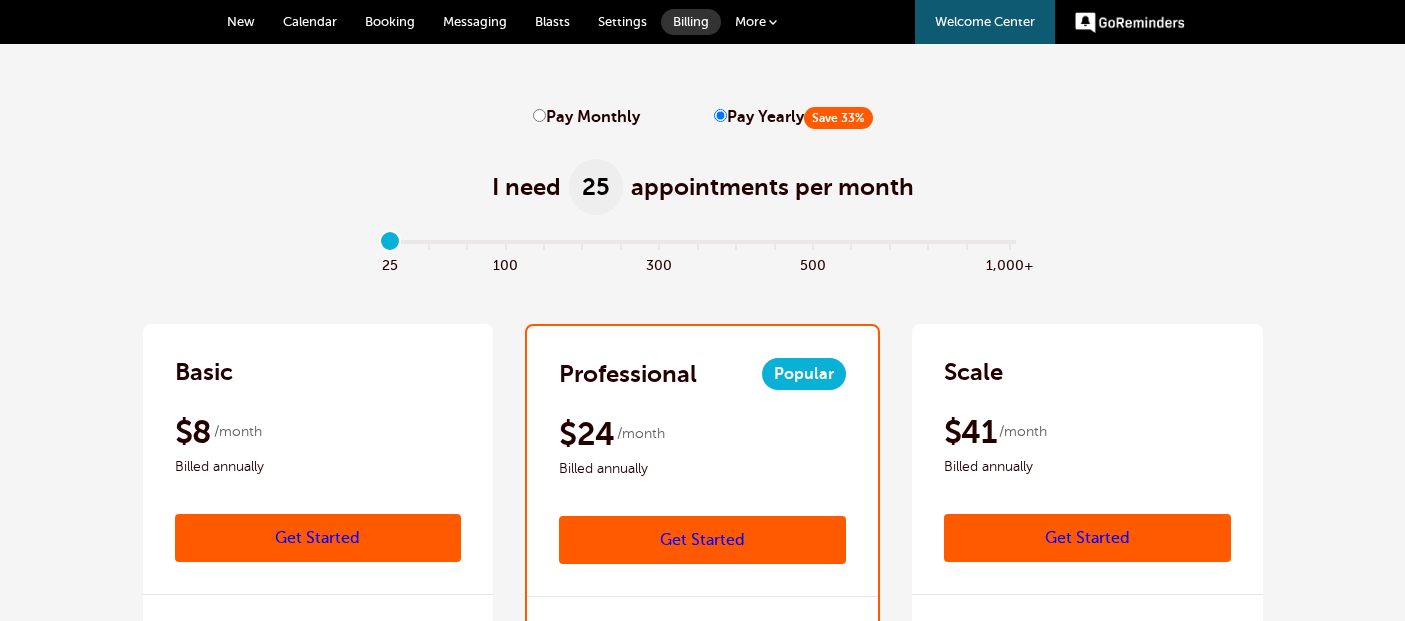 scroll, scrollTop: 0, scrollLeft: 0, axis: both 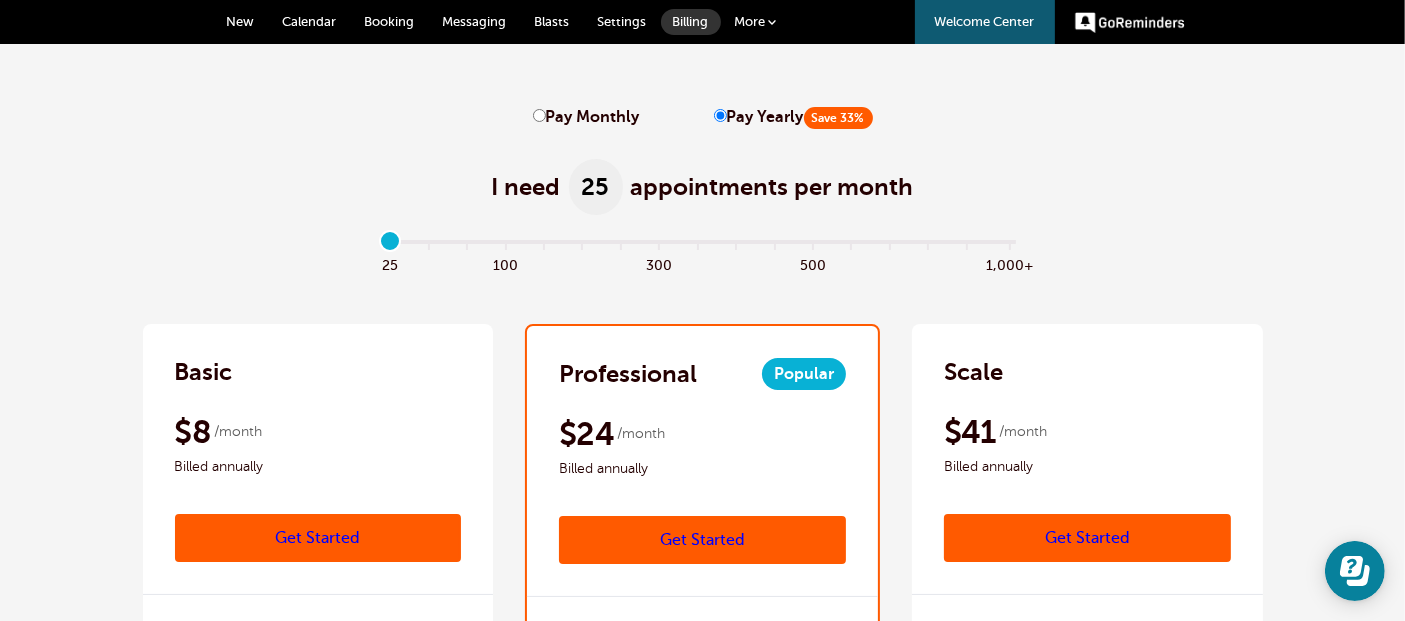click on "Billing" at bounding box center [691, 21] 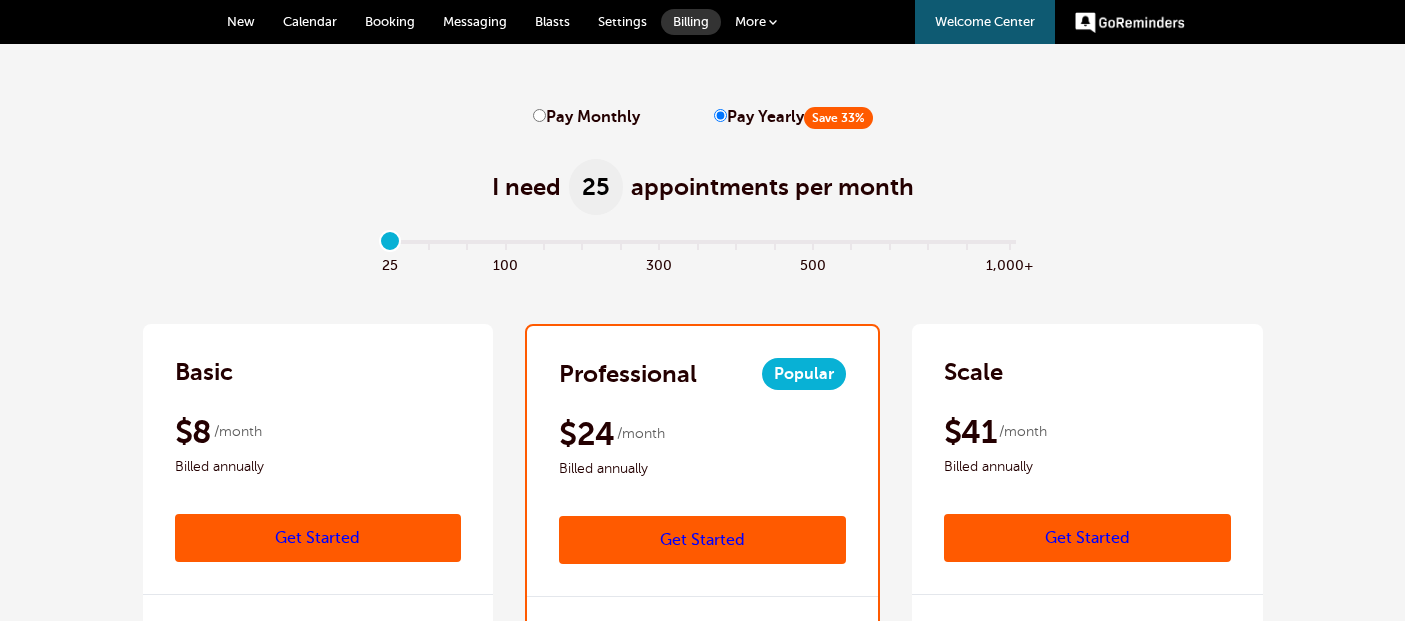 scroll, scrollTop: 0, scrollLeft: 0, axis: both 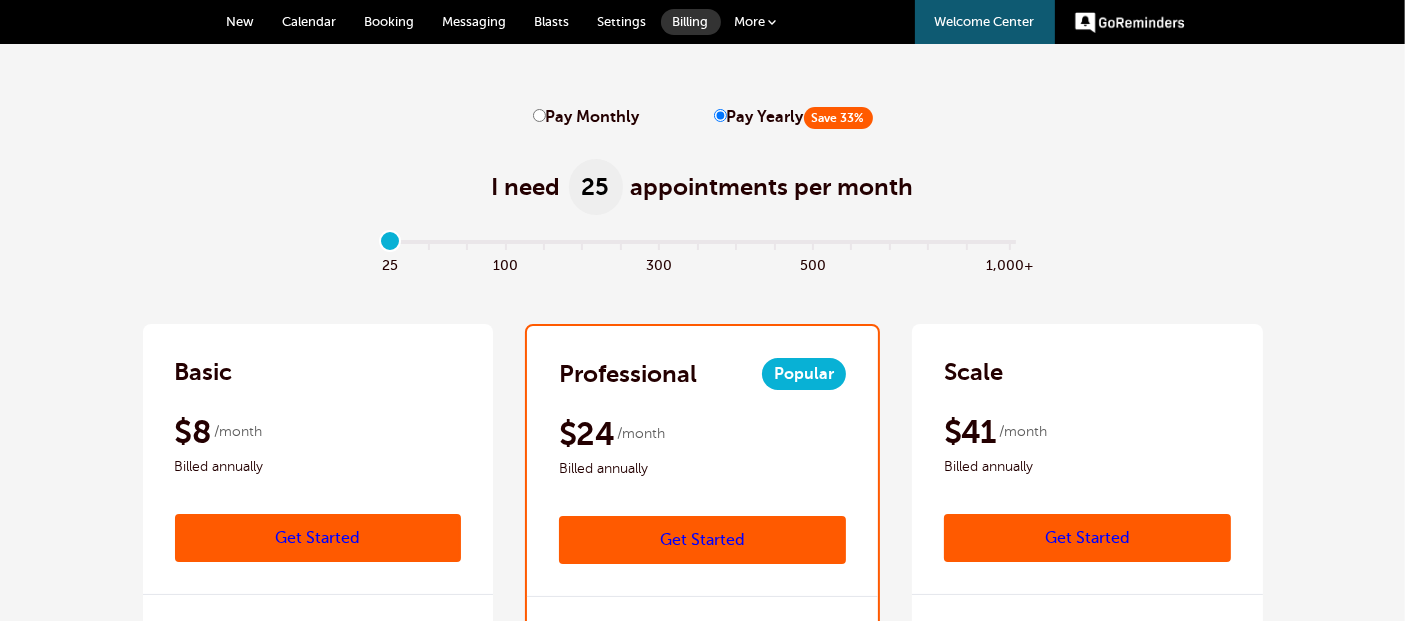 click on "Settings" at bounding box center (622, 22) 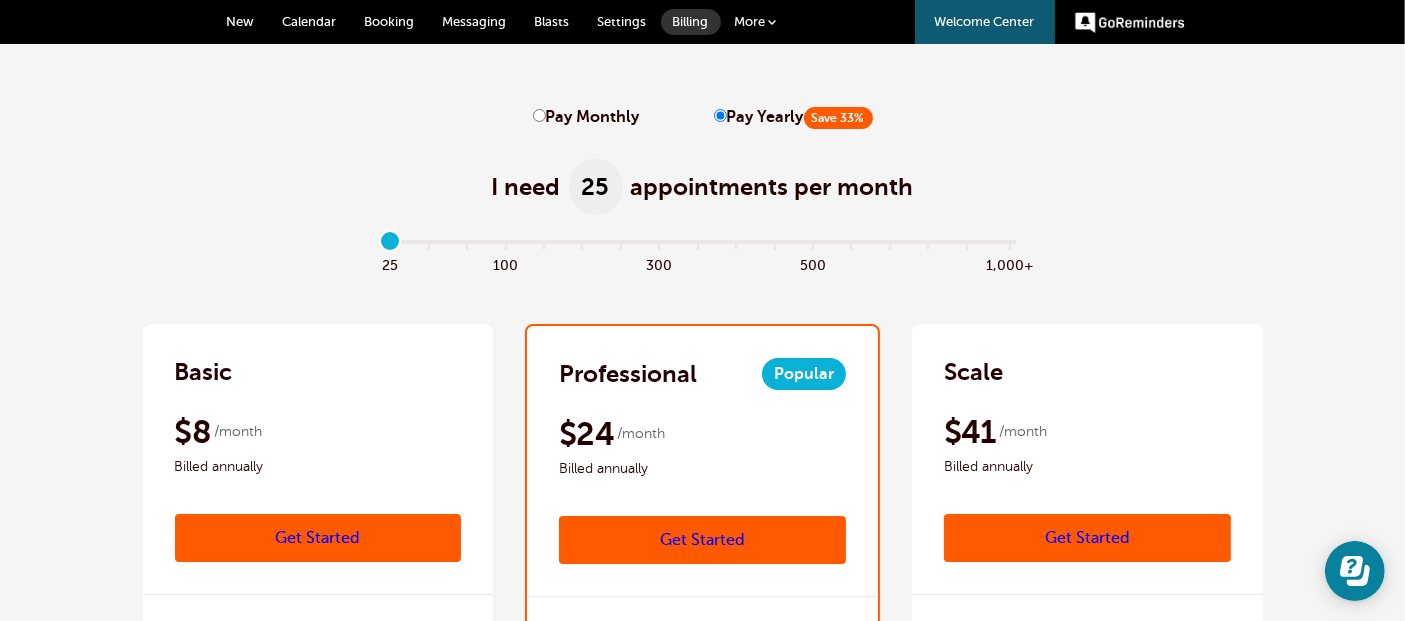 scroll, scrollTop: 0, scrollLeft: 0, axis: both 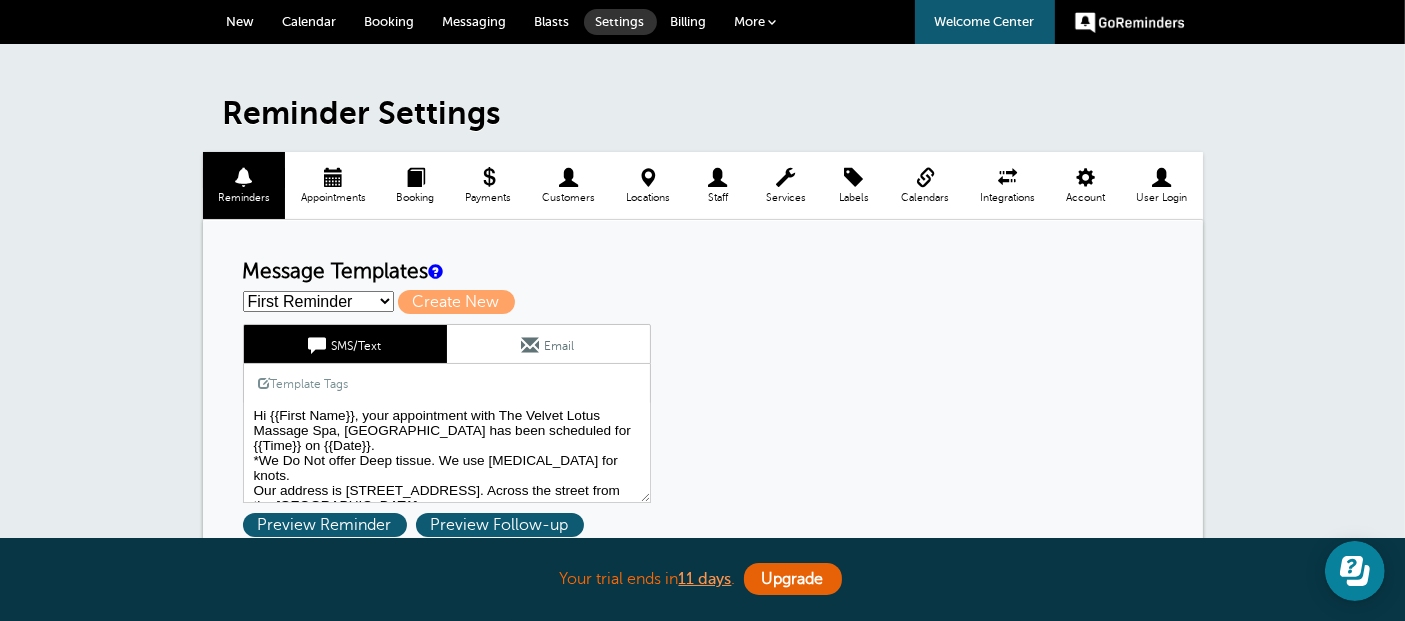 click at bounding box center [415, 177] 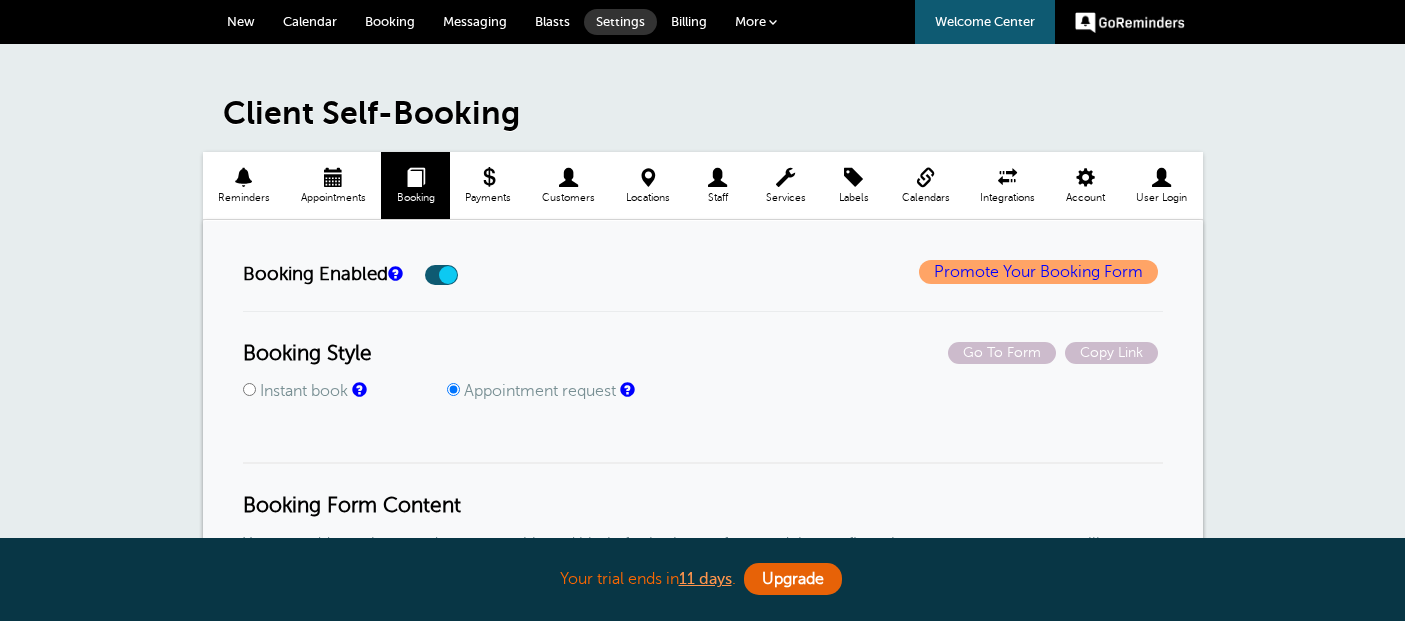 scroll, scrollTop: 0, scrollLeft: 0, axis: both 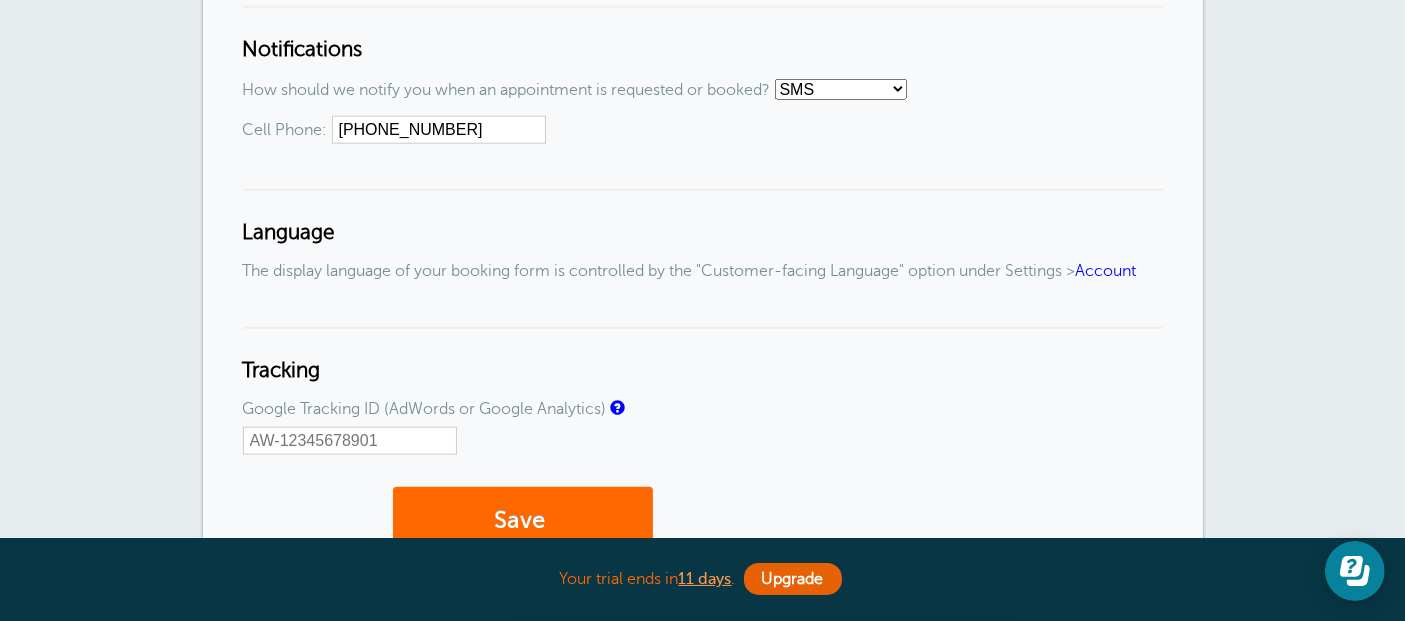 click on "Email SMS No notifications" at bounding box center (841, 89) 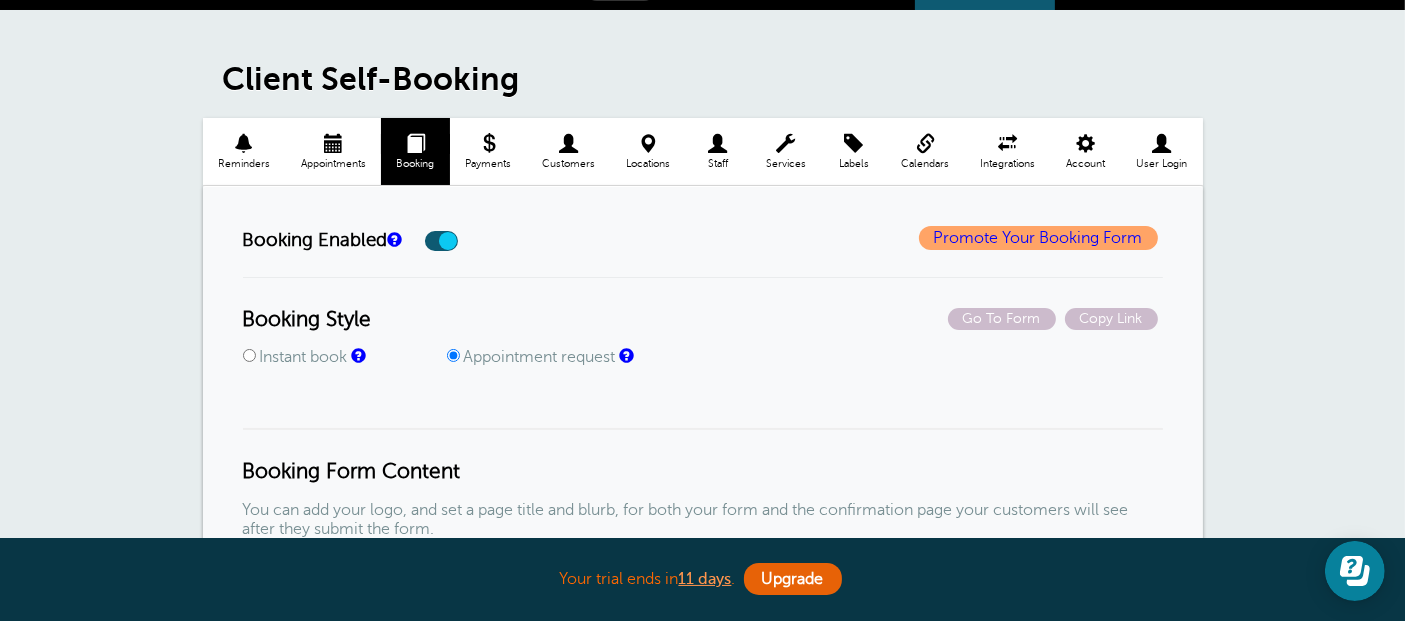 scroll, scrollTop: 0, scrollLeft: 0, axis: both 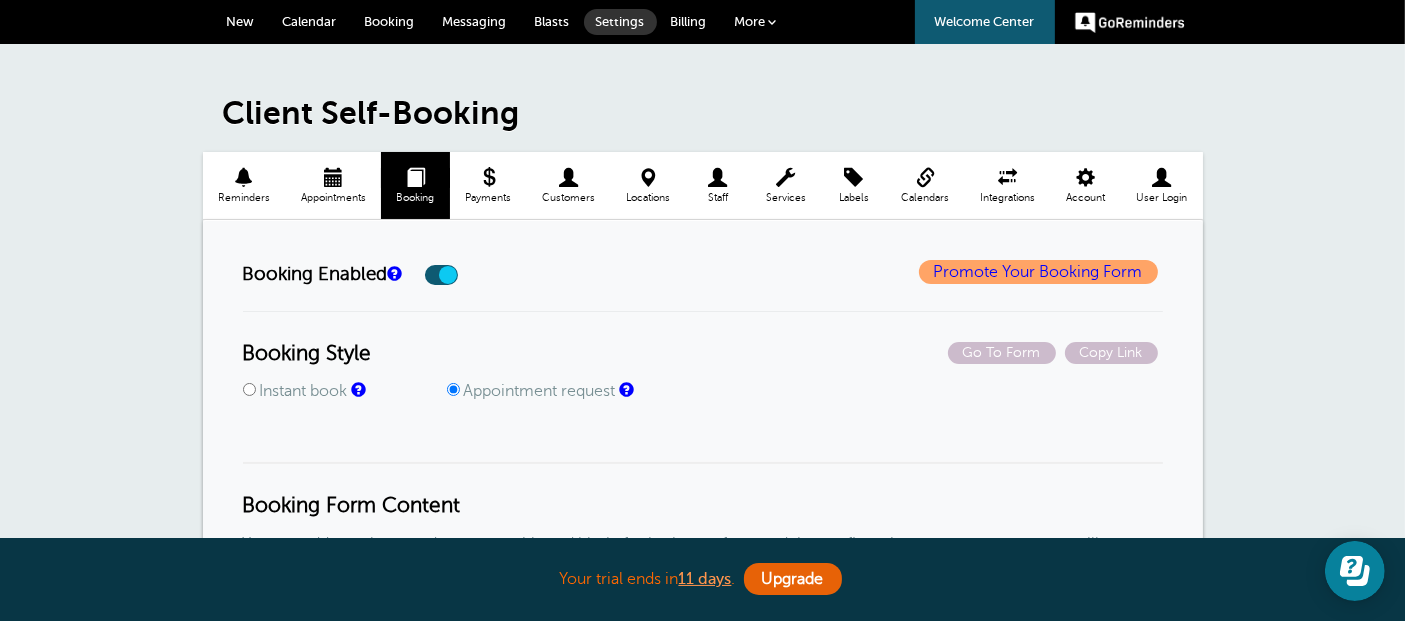 click on "Reminders" at bounding box center (244, 198) 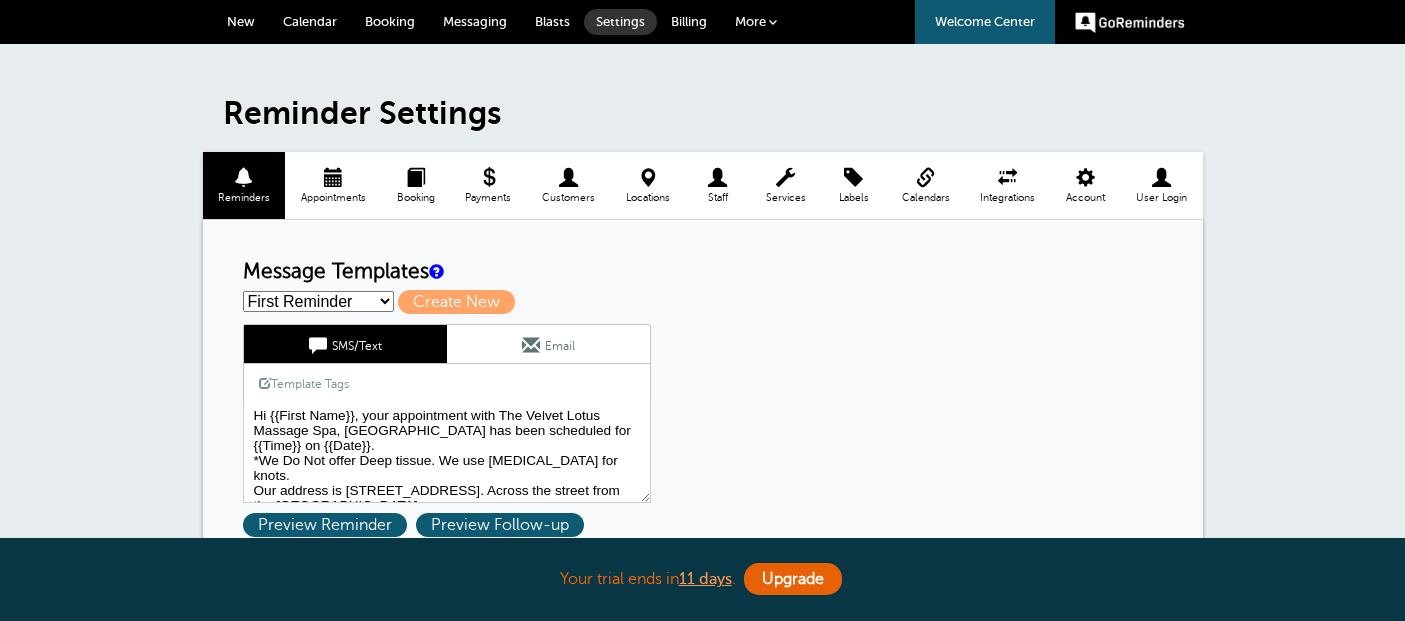 scroll, scrollTop: 0, scrollLeft: 0, axis: both 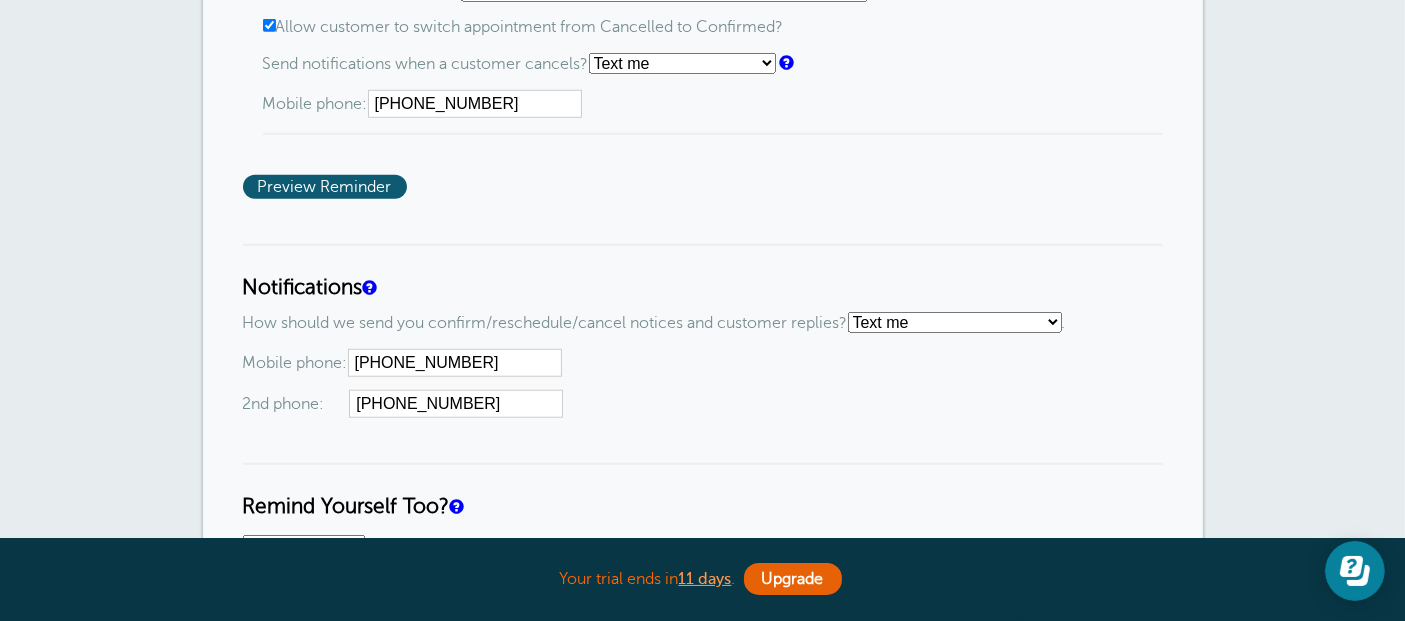 drag, startPoint x: 245, startPoint y: 284, endPoint x: 672, endPoint y: 380, distance: 437.65854 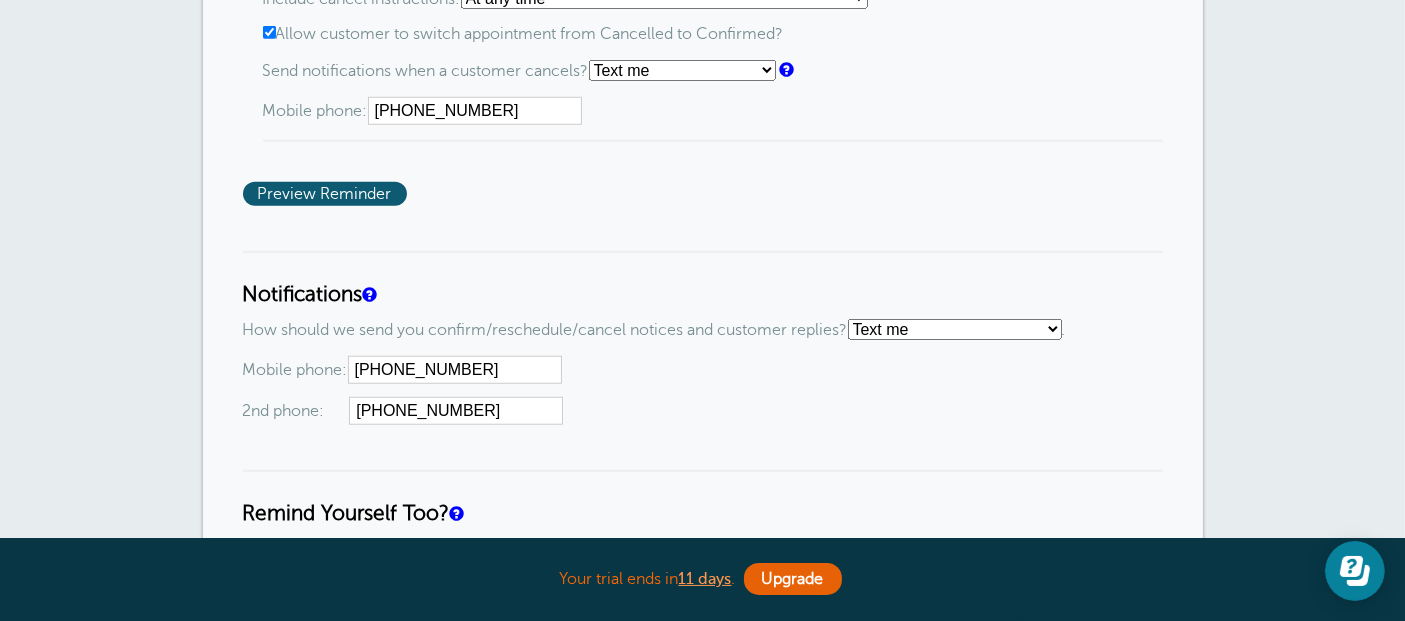 scroll, scrollTop: 1666, scrollLeft: 0, axis: vertical 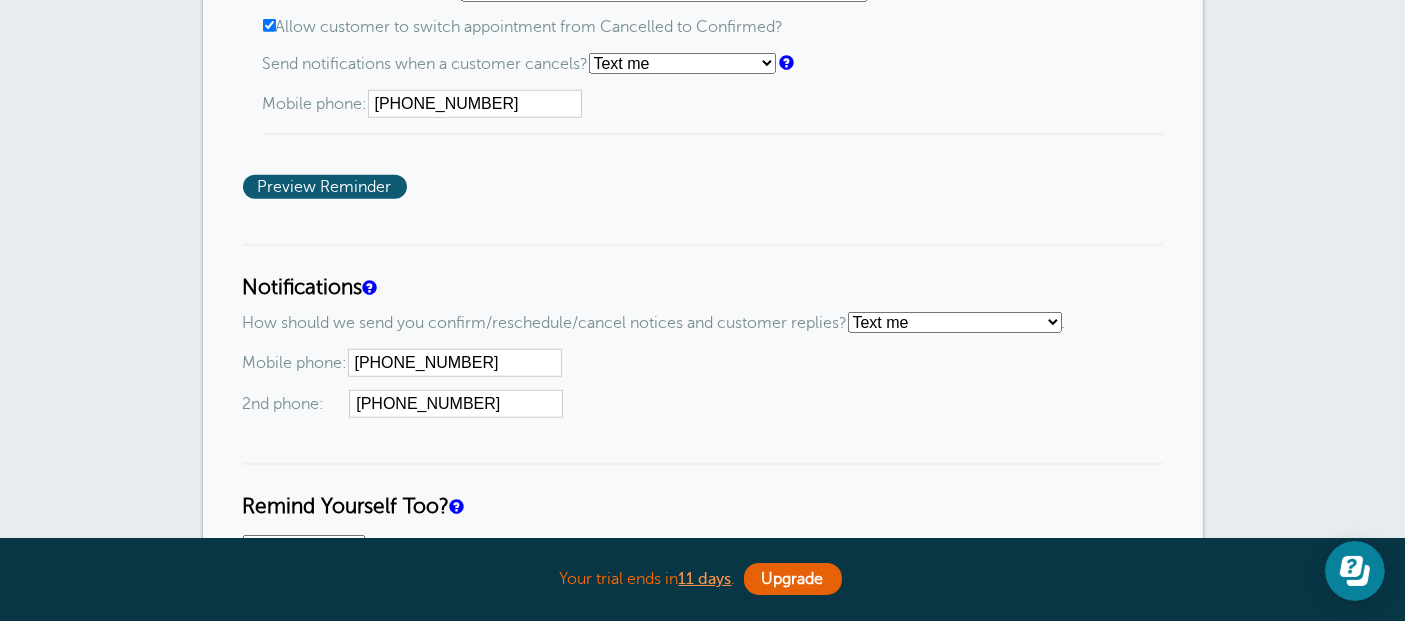 drag, startPoint x: 246, startPoint y: 283, endPoint x: 534, endPoint y: 378, distance: 303.26392 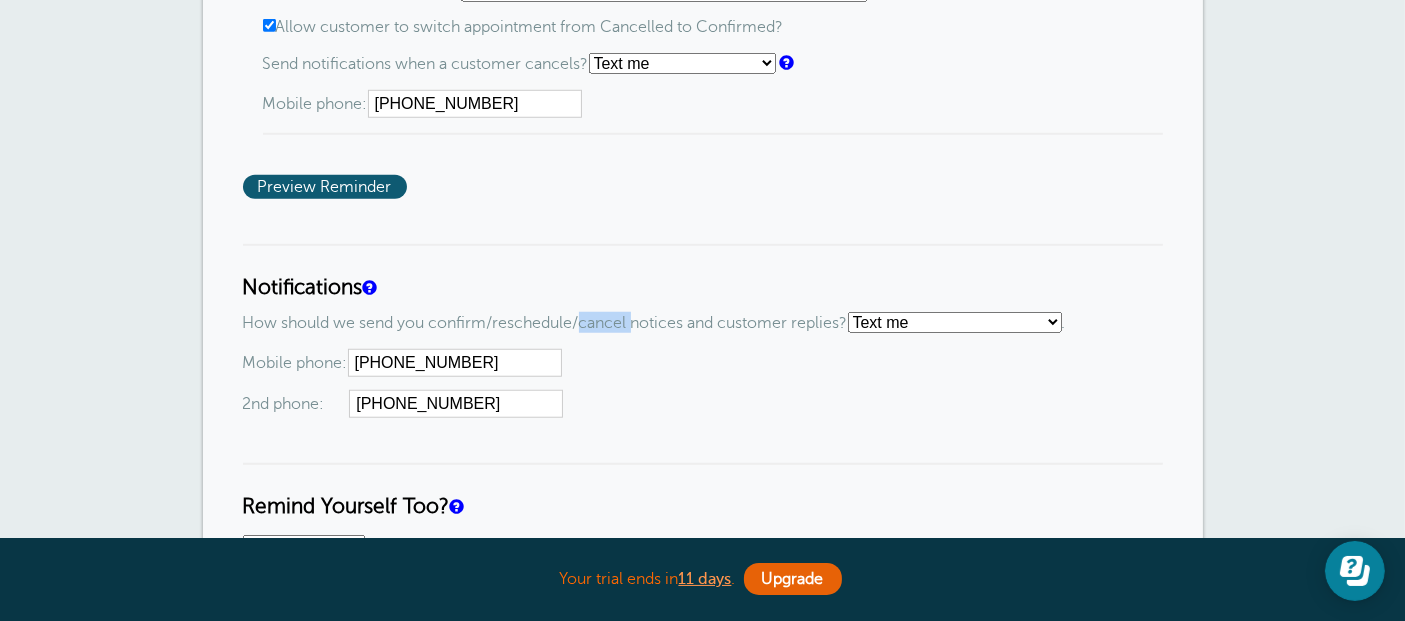 click on "How should we send you confirm/reschedule/cancel notices and customer replies?  Text me Email me Don't send me notifications ." at bounding box center (703, 322) 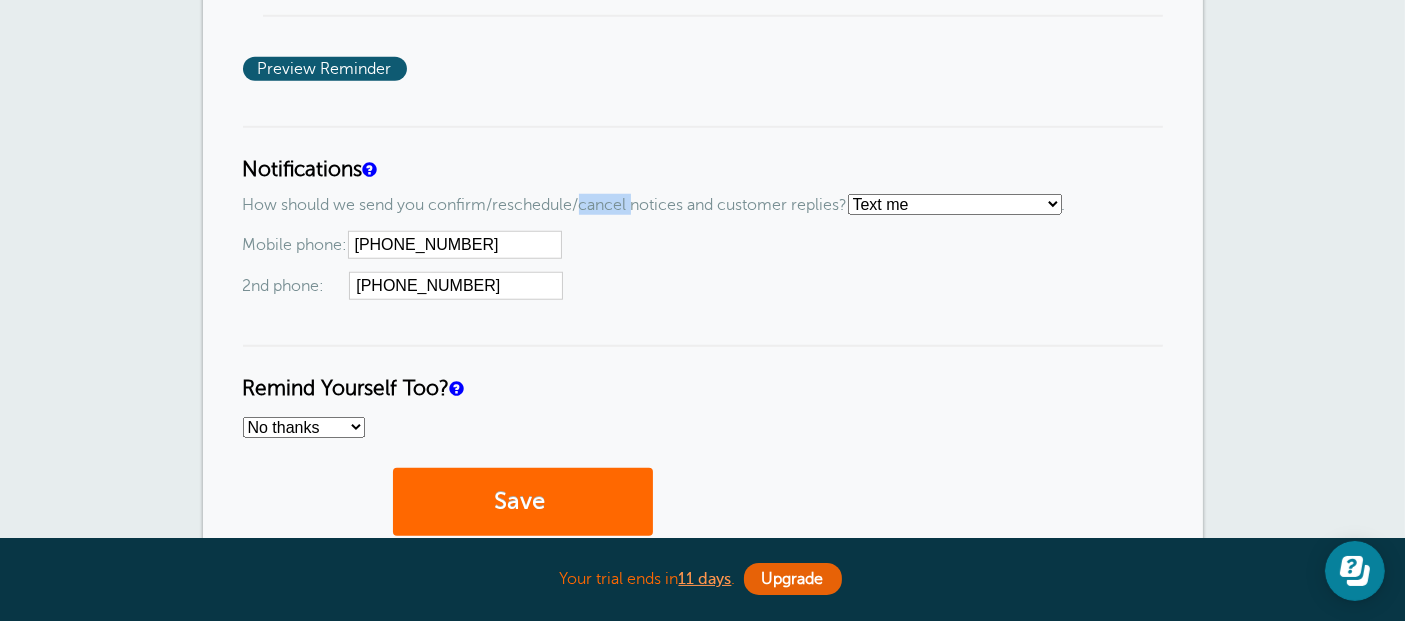 scroll, scrollTop: 1888, scrollLeft: 0, axis: vertical 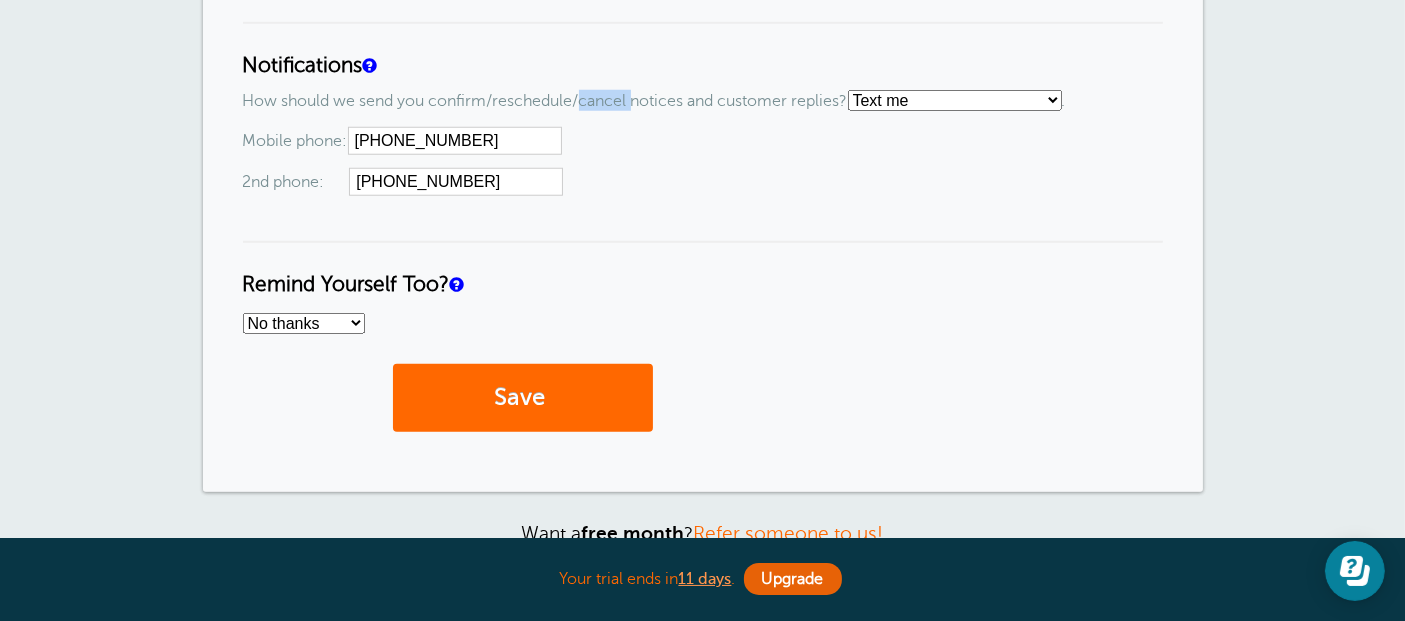 click on "No thanks Yes, text me Yes, email me" at bounding box center (304, 323) 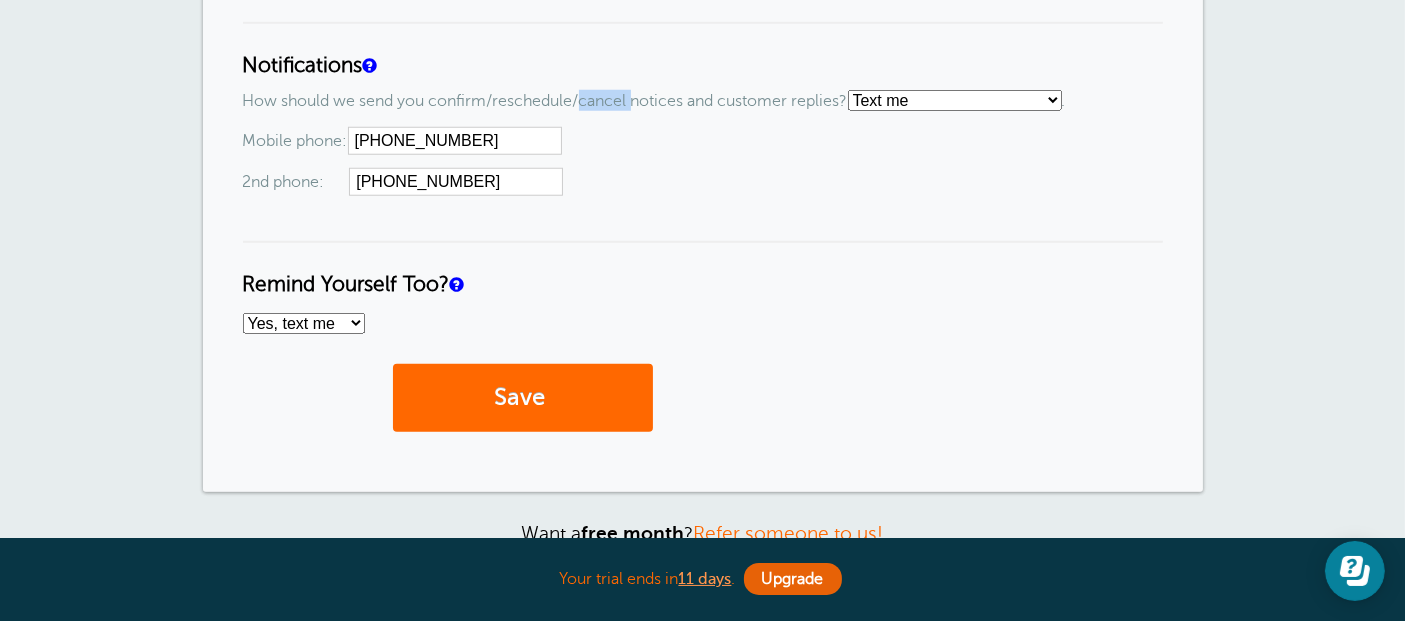click on "No thanks Yes, text me Yes, email me" at bounding box center (304, 323) 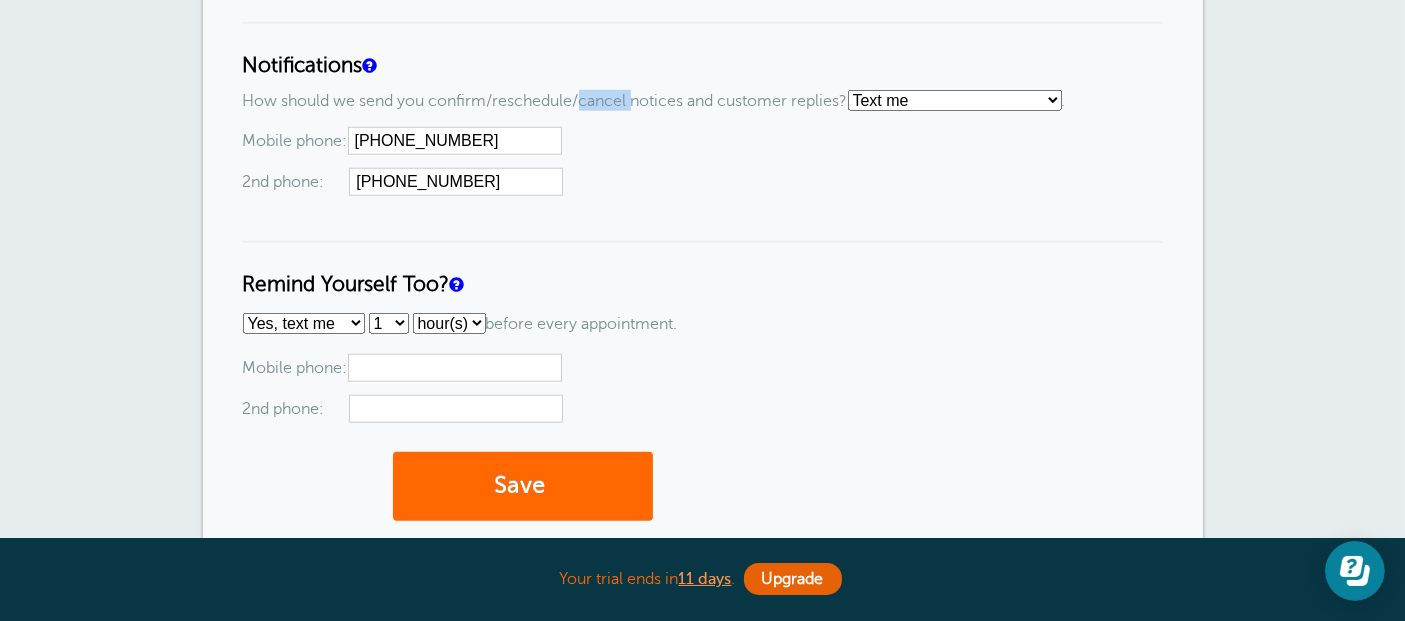 drag, startPoint x: 494, startPoint y: 315, endPoint x: 700, endPoint y: 329, distance: 206.47517 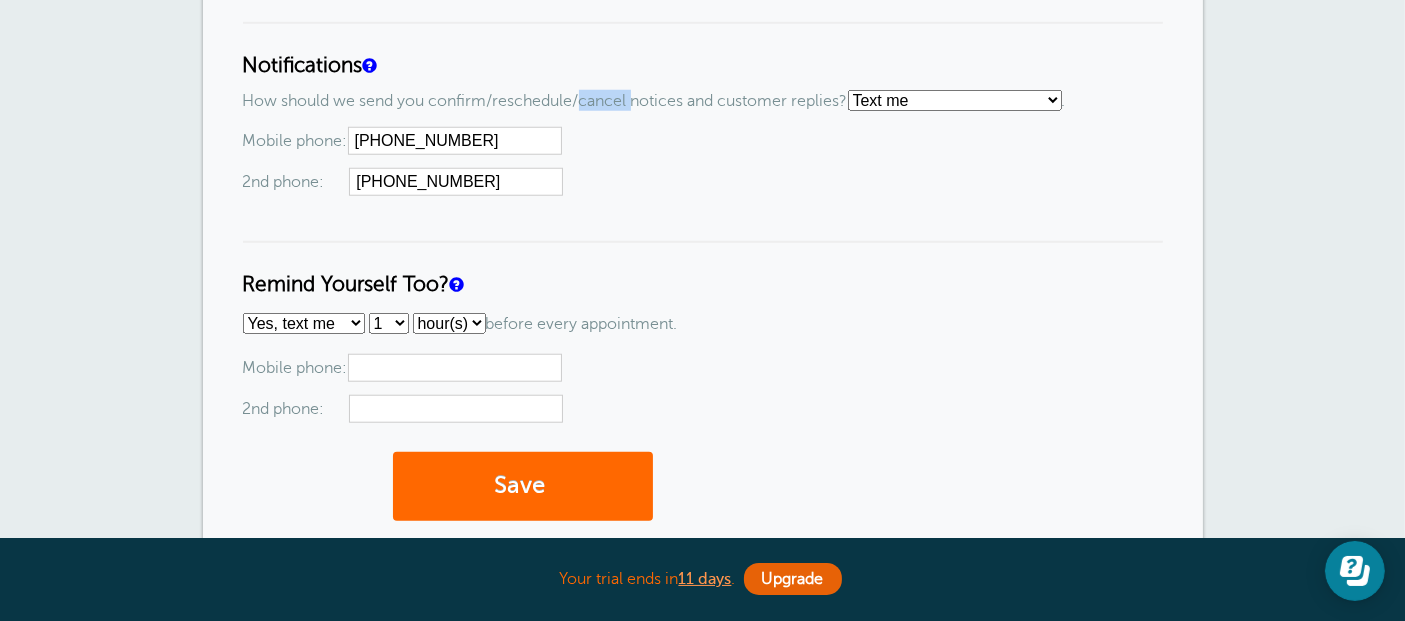 click on "1 2 3 4 5 6 7 8 9 10 11 12 13 14 15 16 17 18 19 20 21 22 23 24 25 26 27 28 29 30" at bounding box center (389, 323) 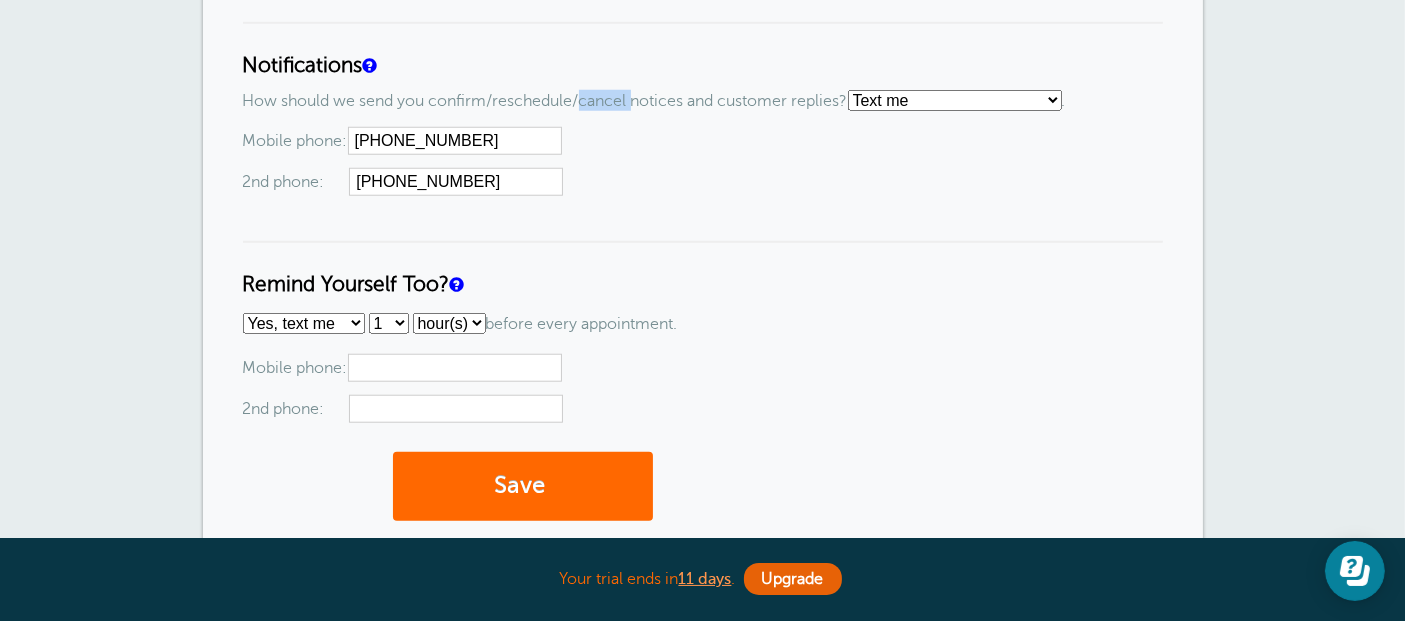 select on "DAY" 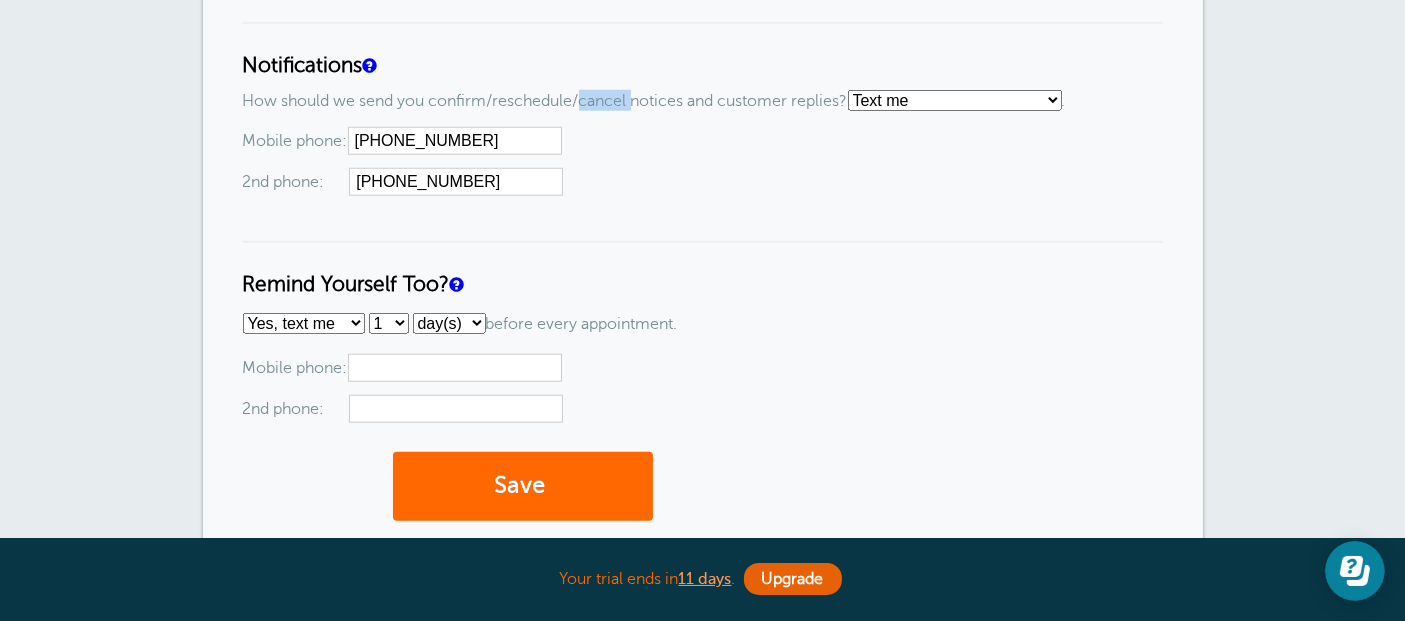 click on "hour(s) day(s)" at bounding box center (449, 323) 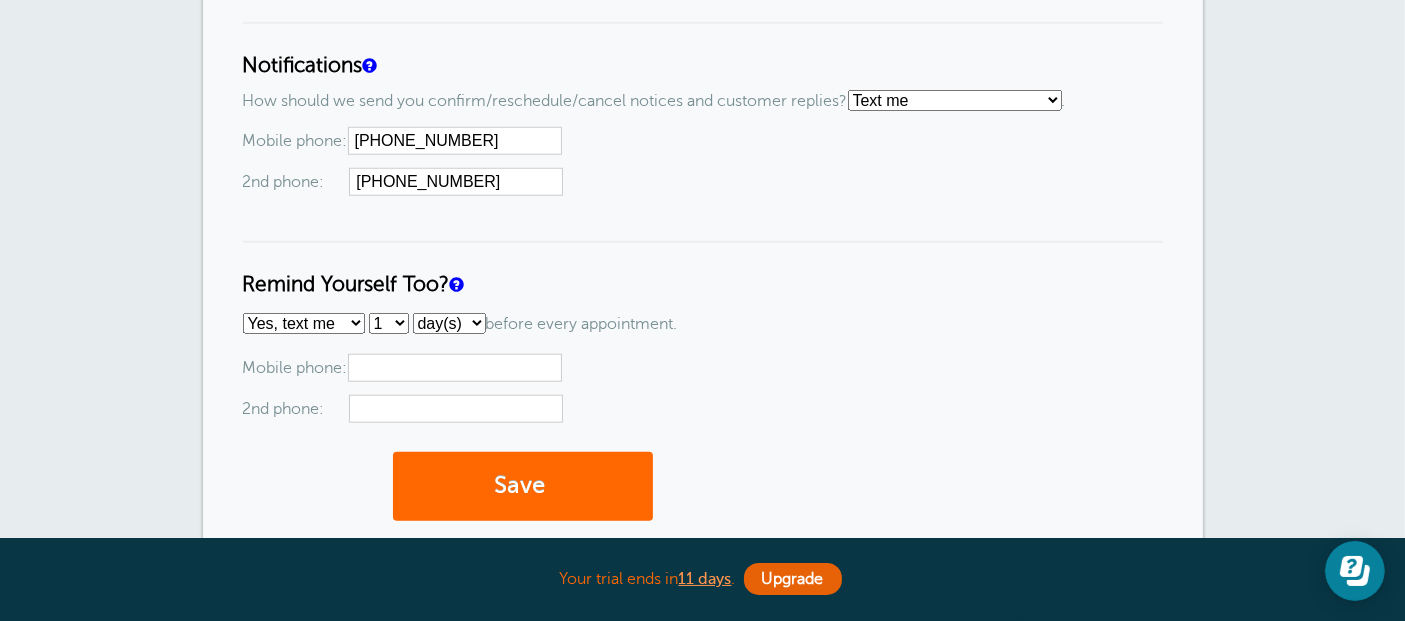 click on "Email addresses (one per line):                             velvetlotus.massage@gmail.com
Mobile phone:
2nd phone:" at bounding box center (703, 388) 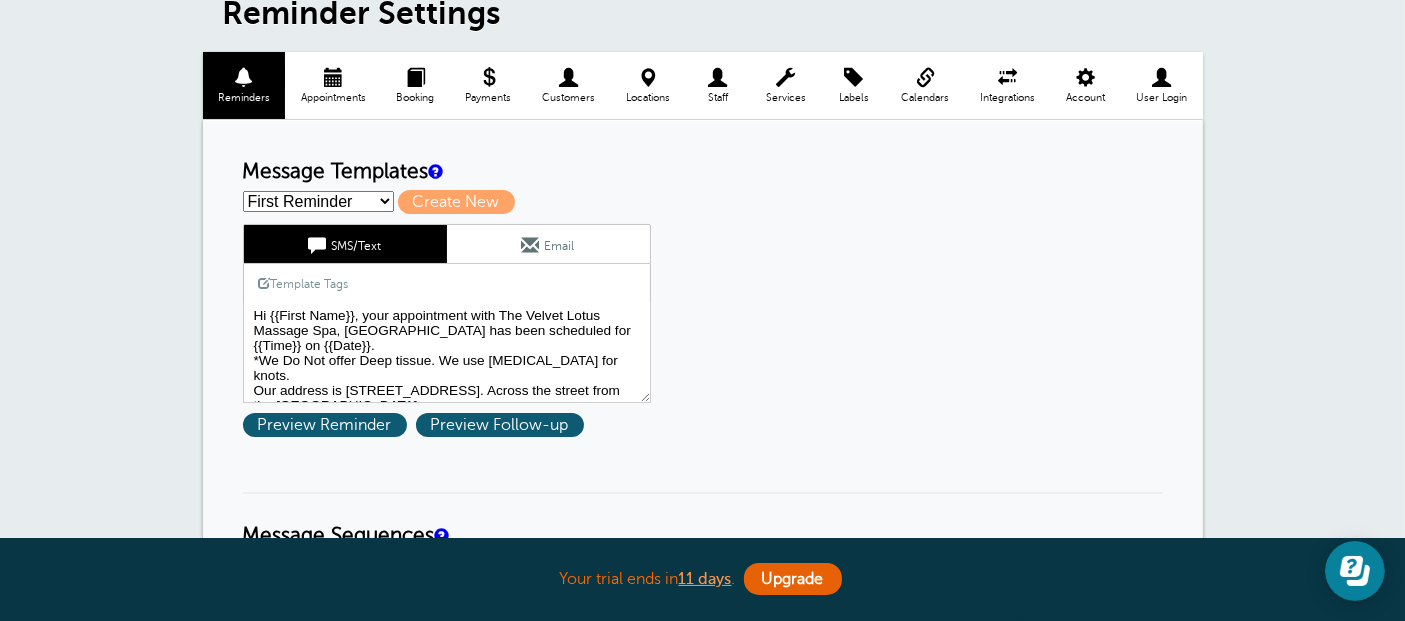 scroll, scrollTop: 0, scrollLeft: 0, axis: both 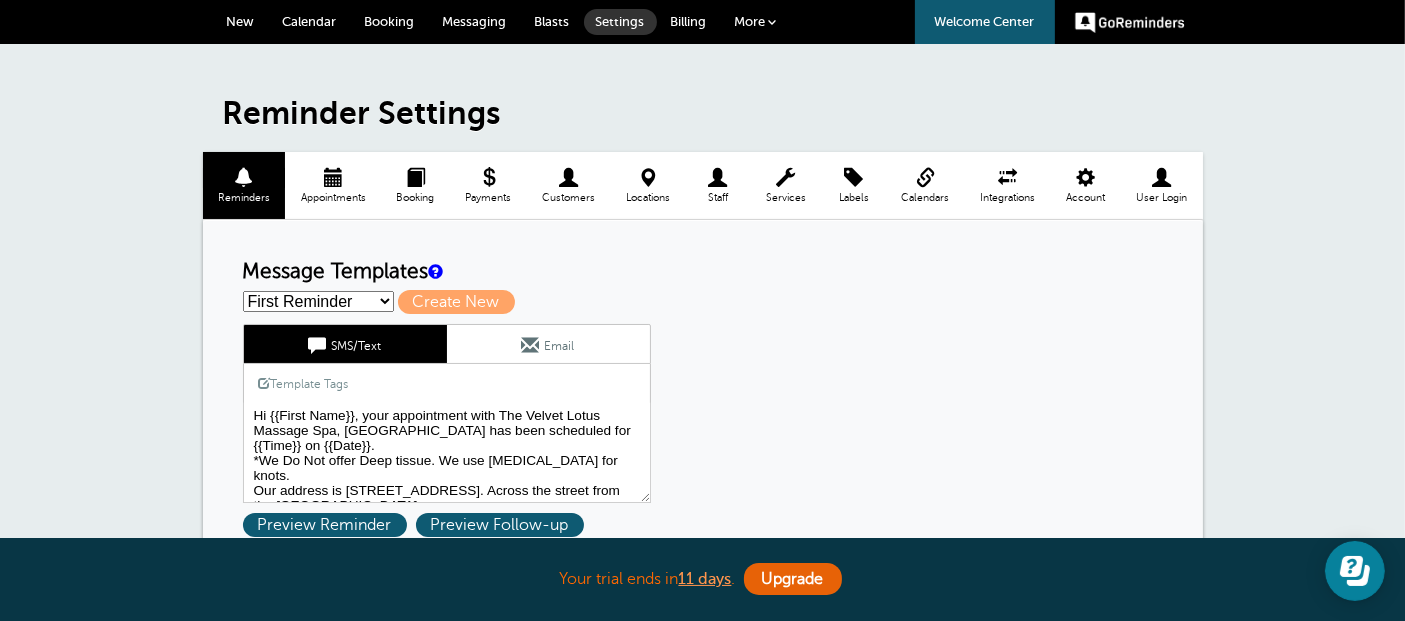 click on "Billing" at bounding box center [689, 21] 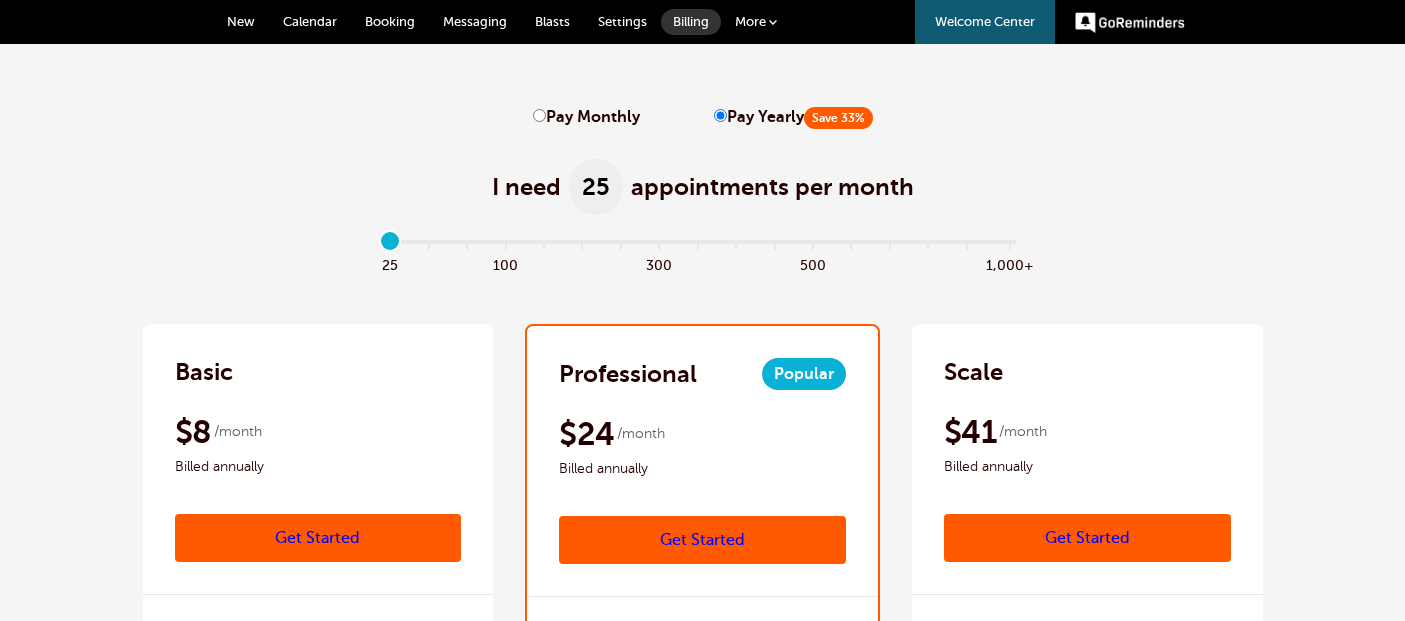 scroll, scrollTop: 0, scrollLeft: 0, axis: both 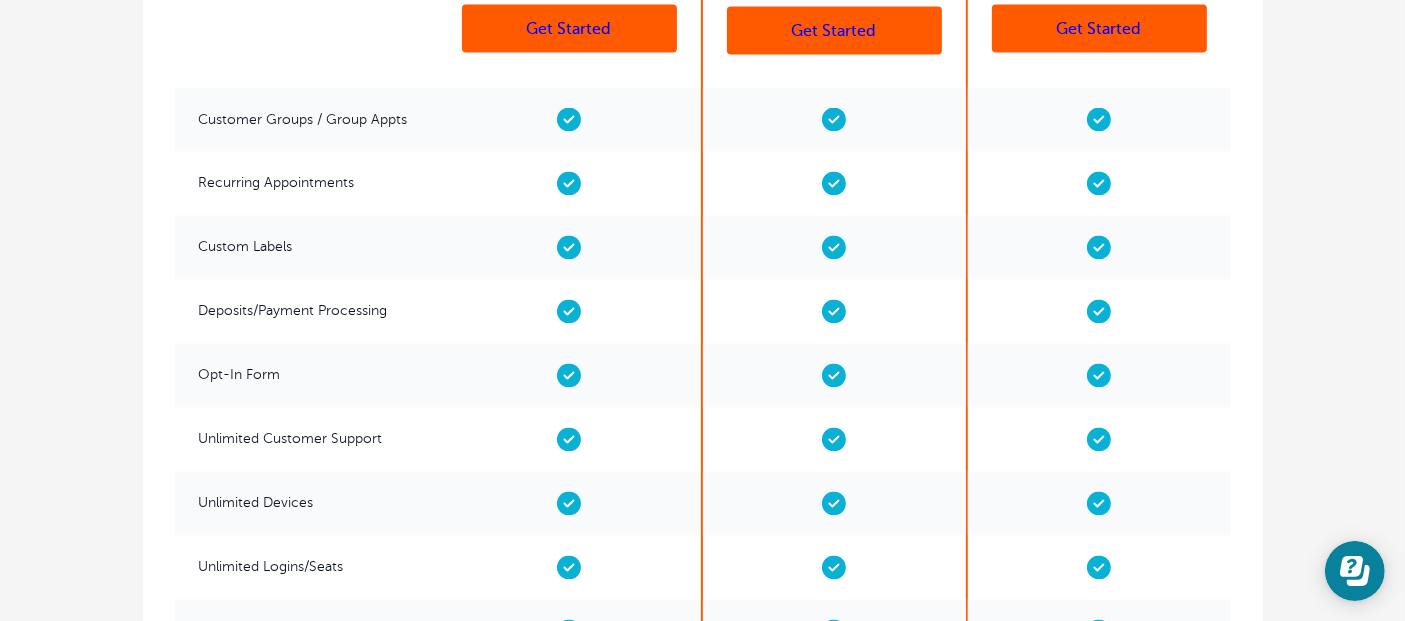 click on "Pay Monthly
Pay Yearly
Save 33%
I need
25
appointments per month" at bounding box center (702, -47) 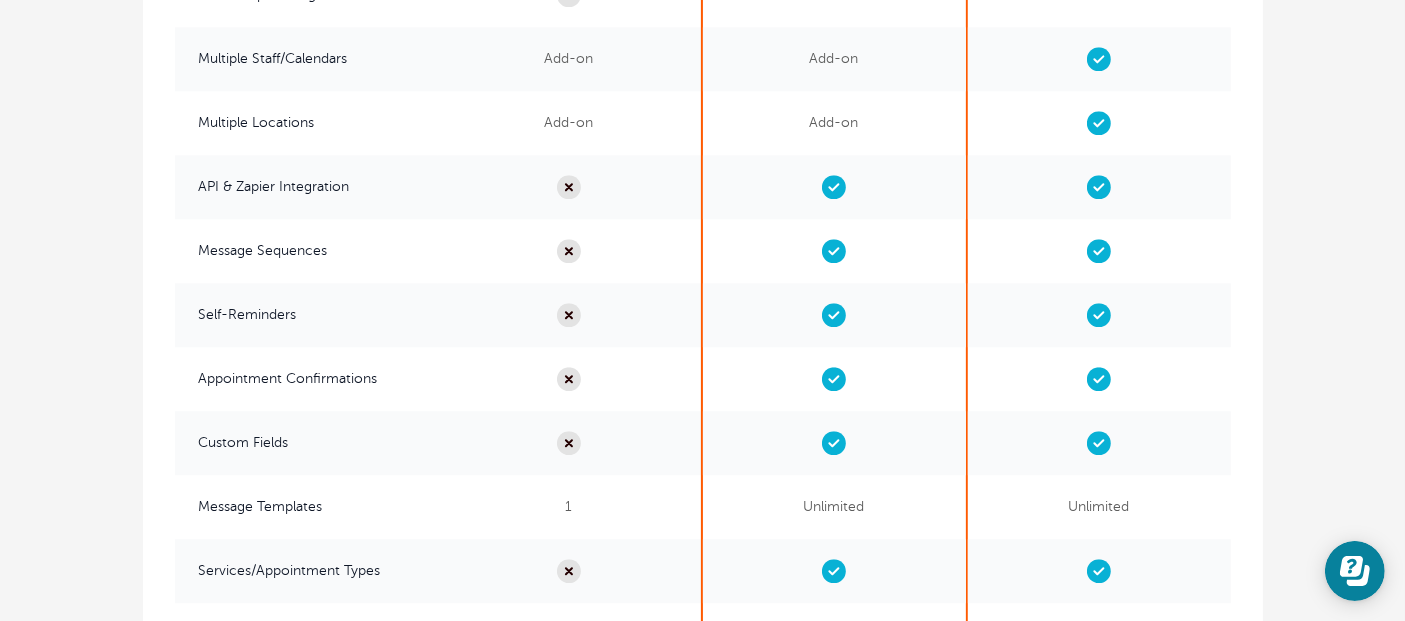 drag, startPoint x: 581, startPoint y: 307, endPoint x: 707, endPoint y: 347, distance: 132.19682 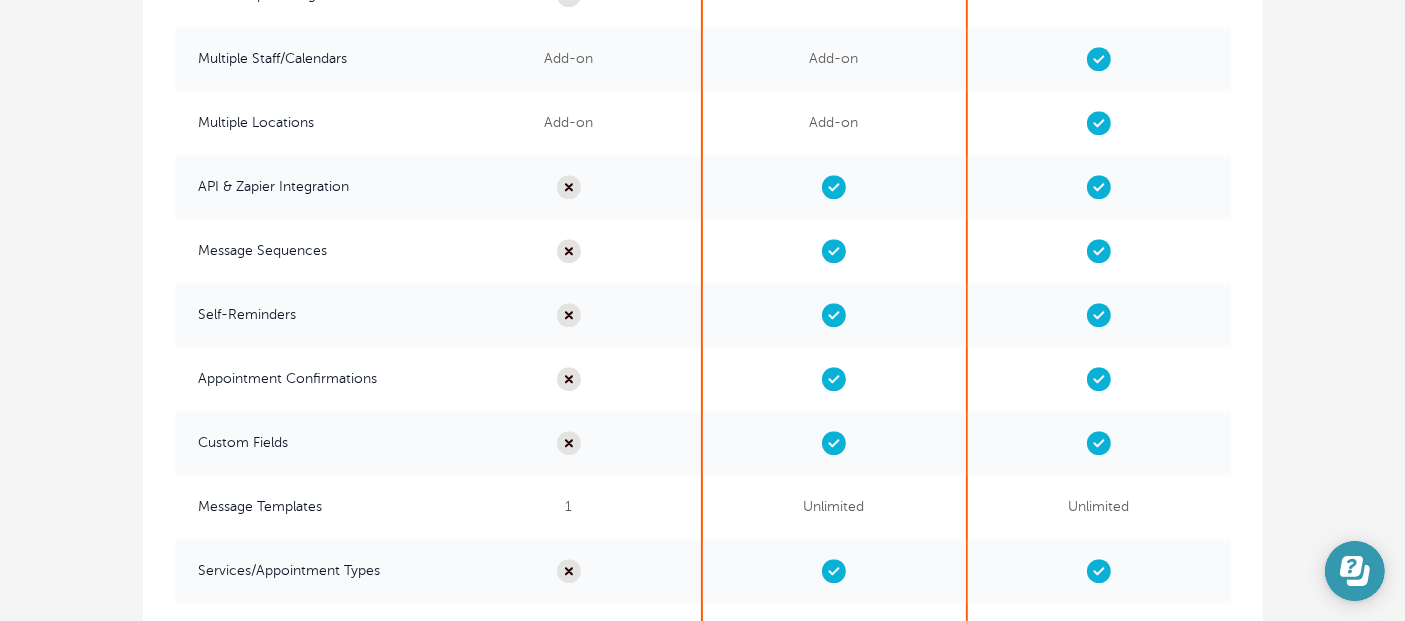 click 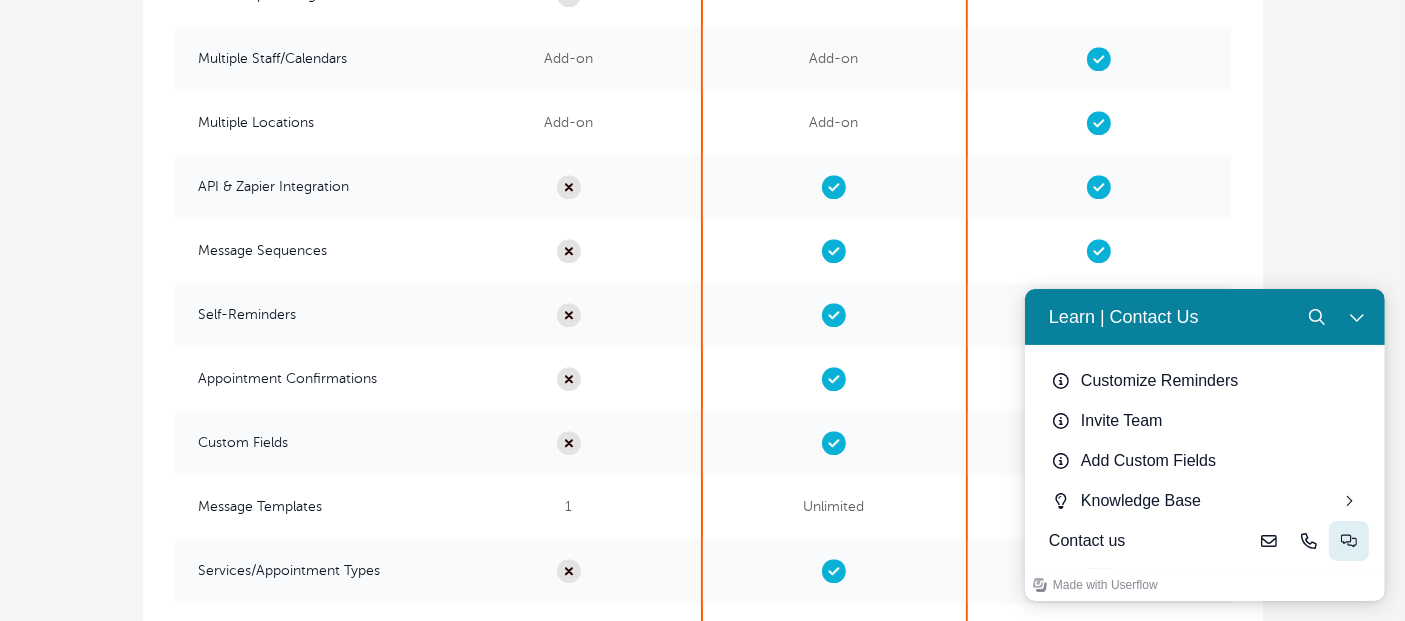 click 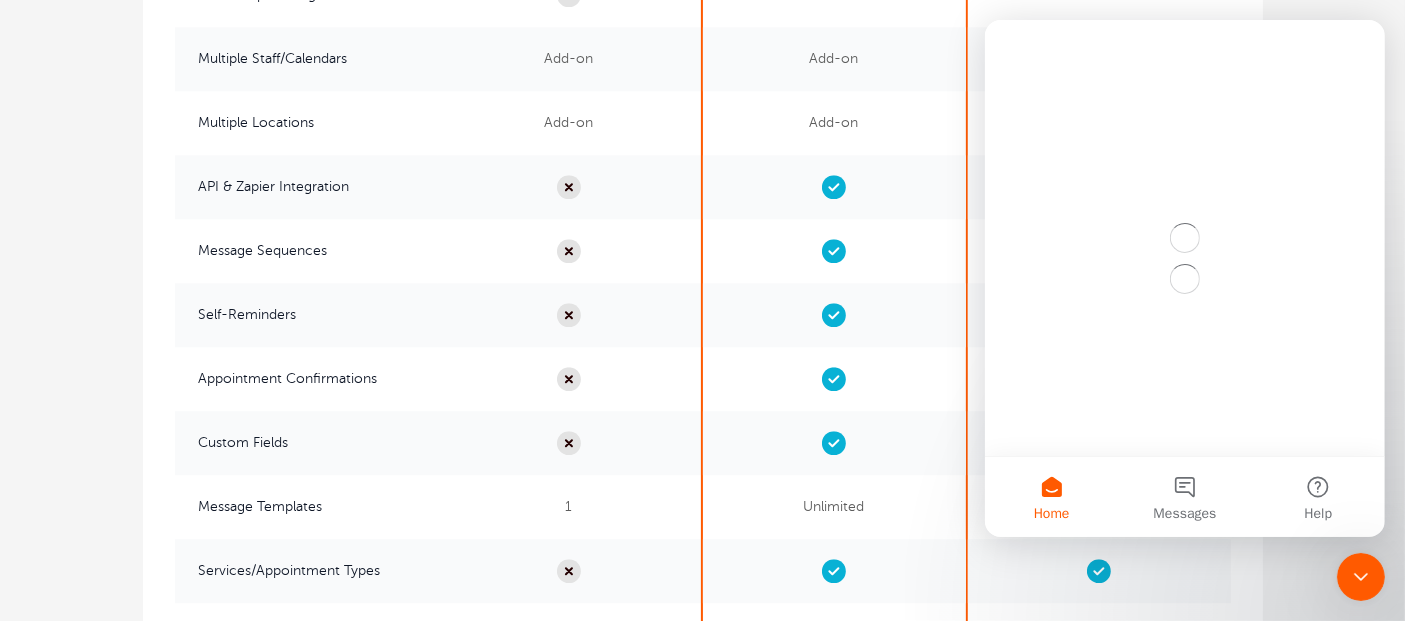 scroll, scrollTop: 0, scrollLeft: 0, axis: both 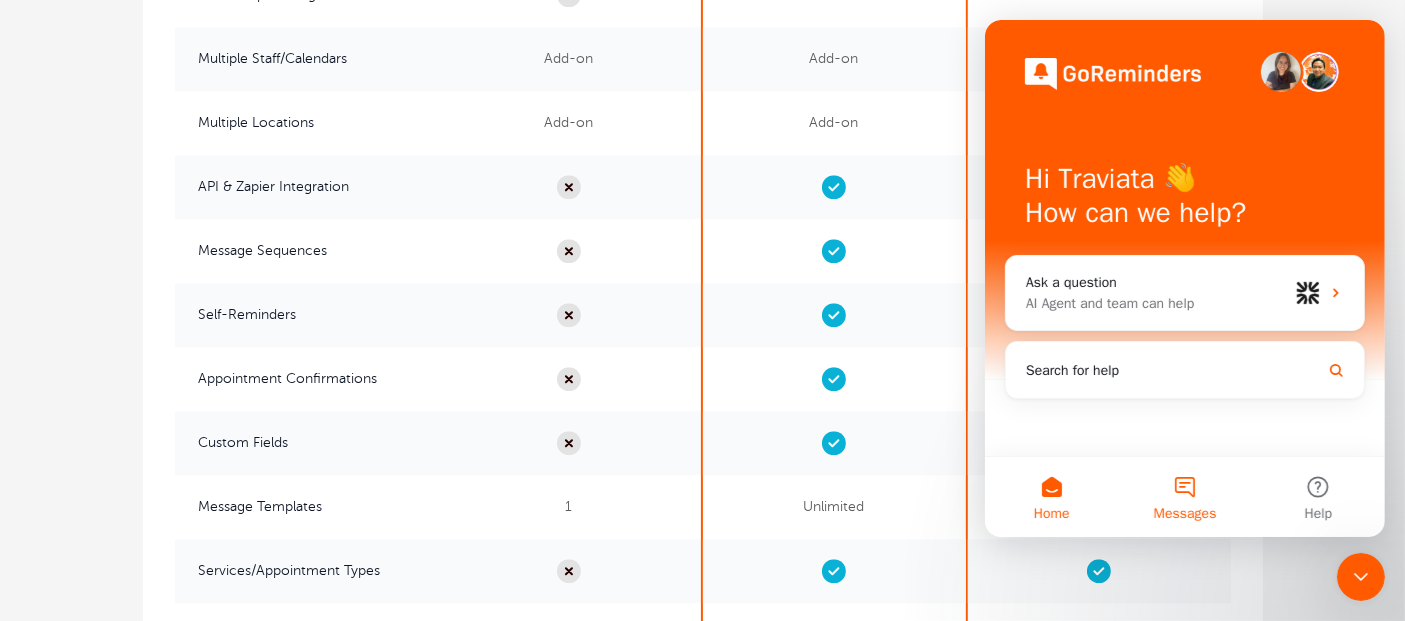 click on "Messages" at bounding box center (1183, 497) 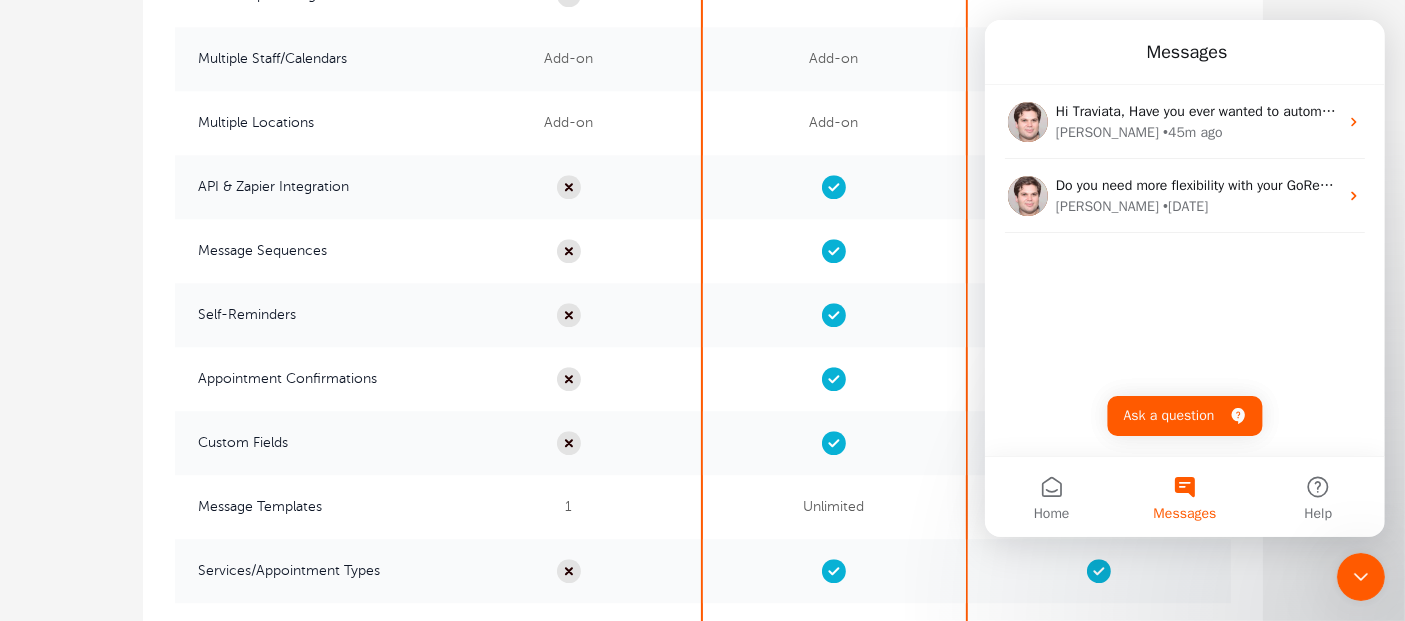 click 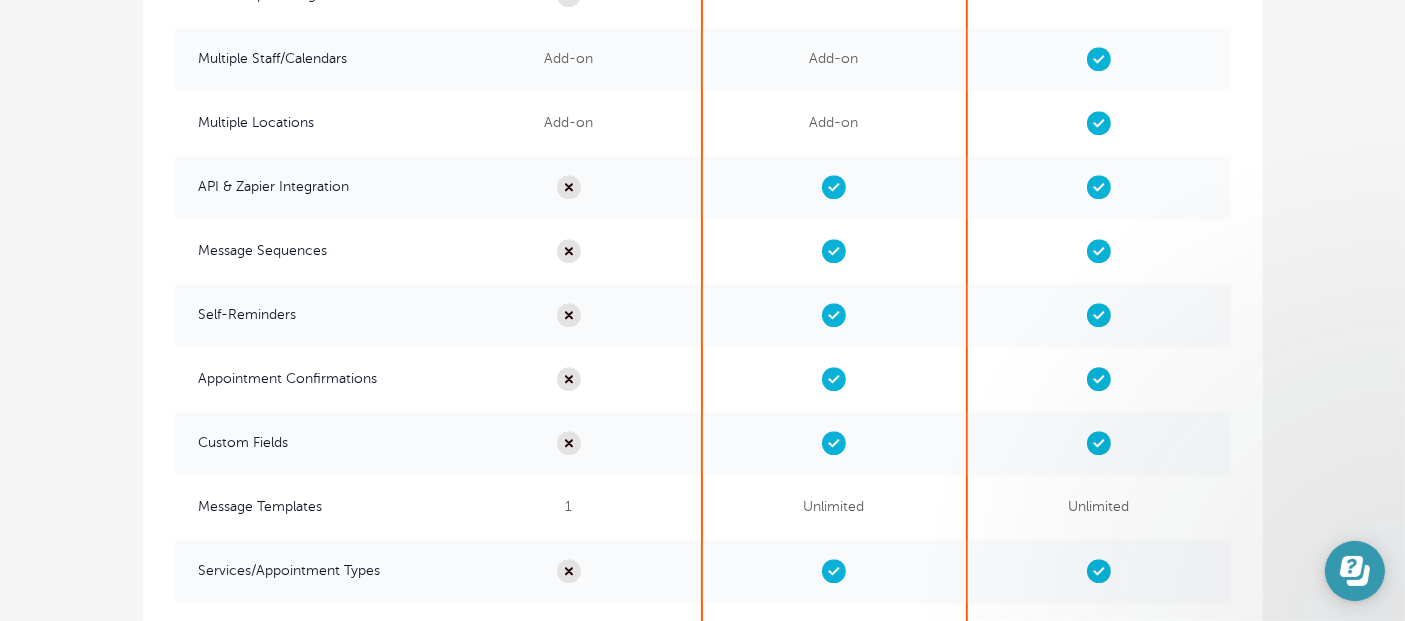 scroll, scrollTop: 0, scrollLeft: 0, axis: both 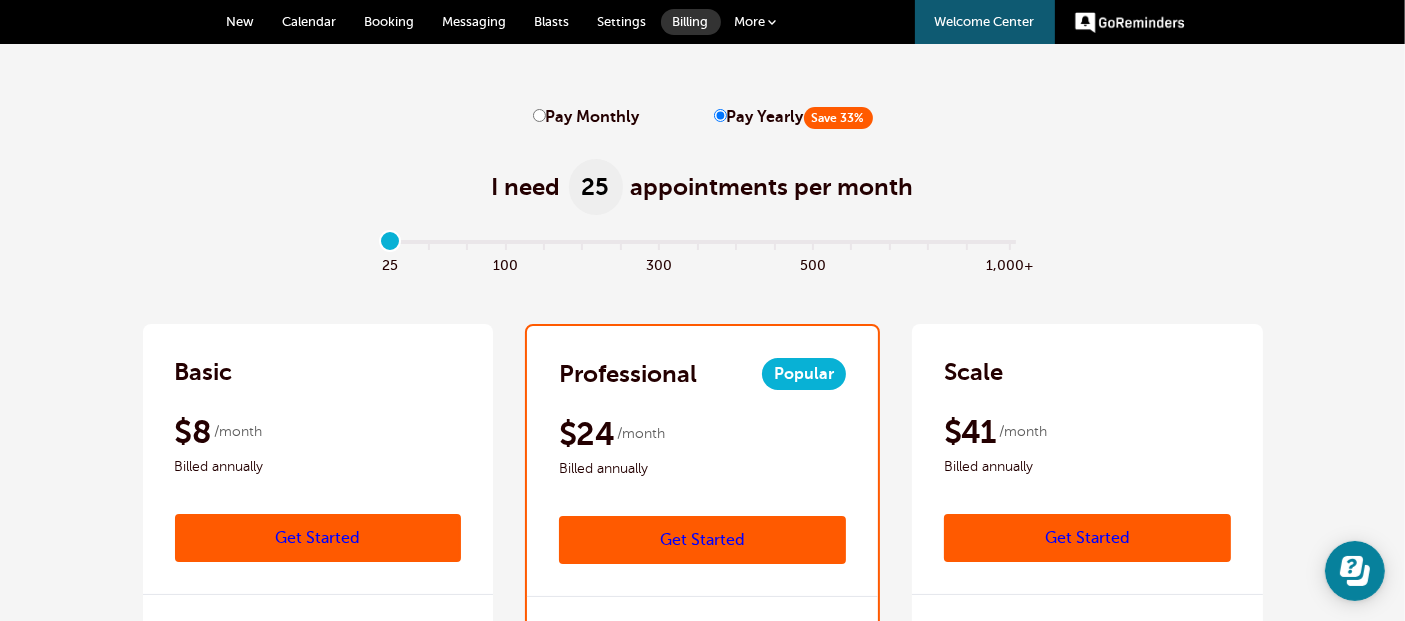 click on "Settings" at bounding box center [622, 21] 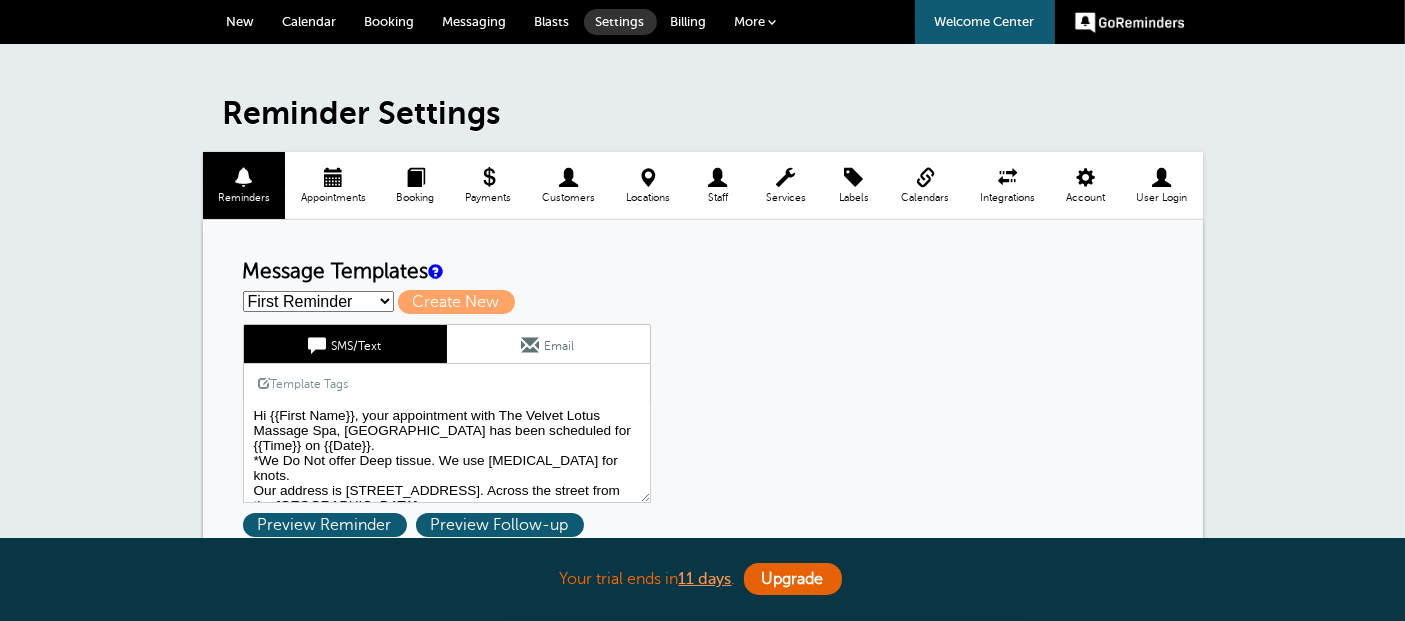 scroll, scrollTop: 444, scrollLeft: 0, axis: vertical 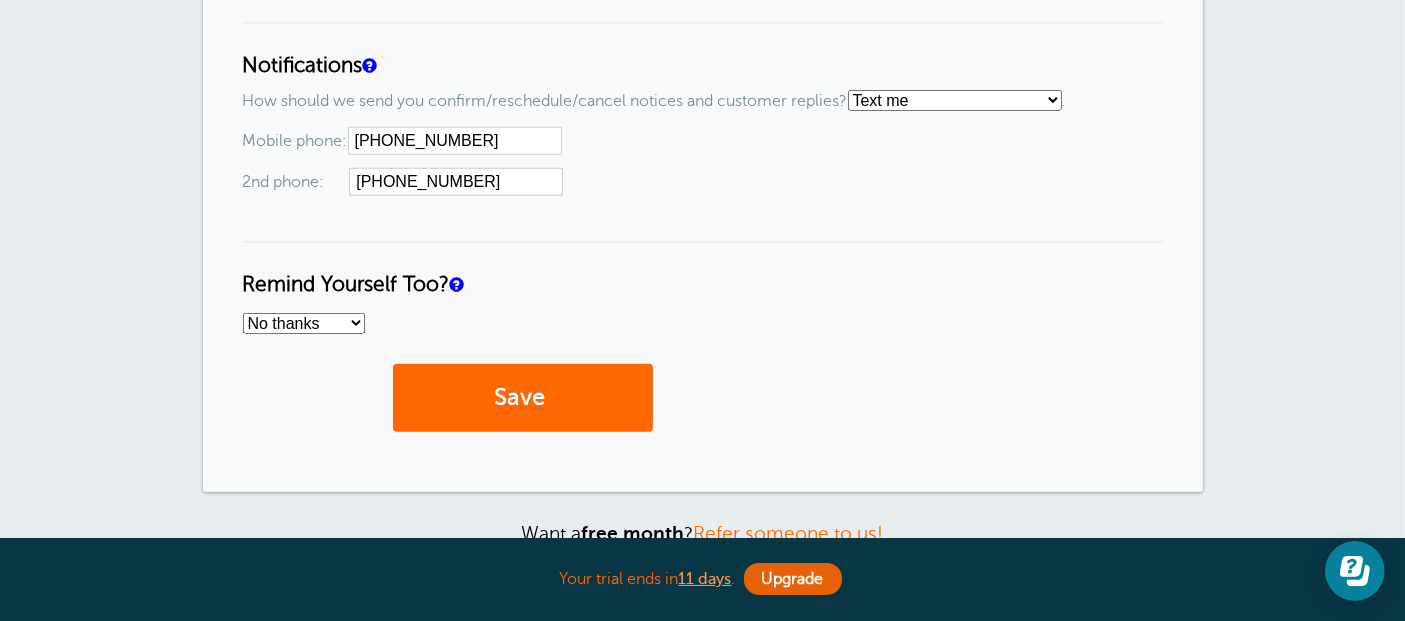 click on "No thanks Yes, text me Yes, email me" at bounding box center [304, 323] 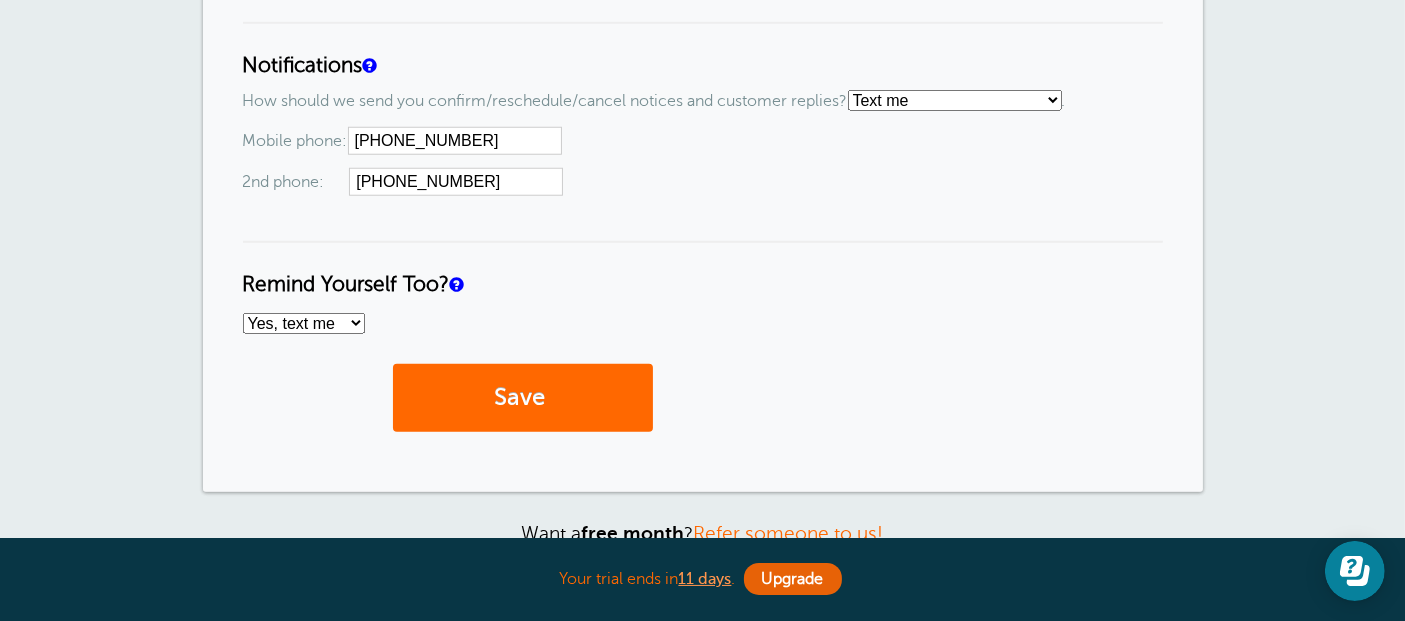 click on "No thanks Yes, text me Yes, email me" at bounding box center (304, 323) 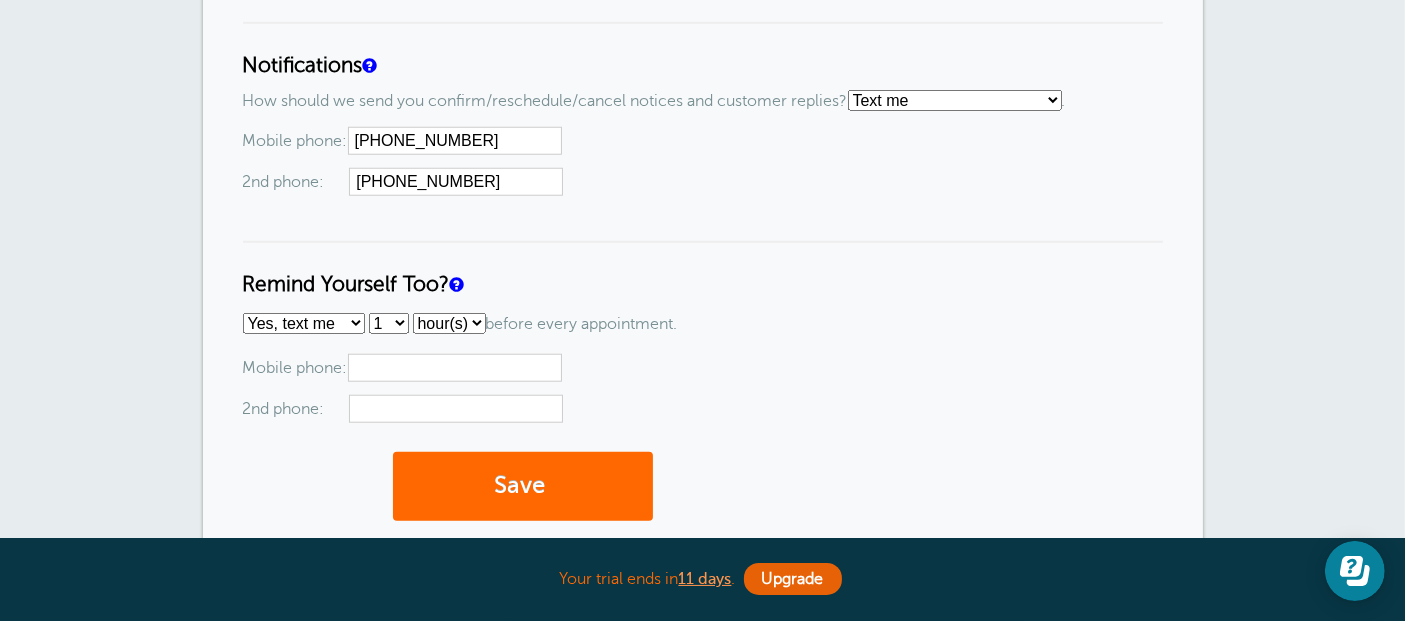 click at bounding box center [455, 368] 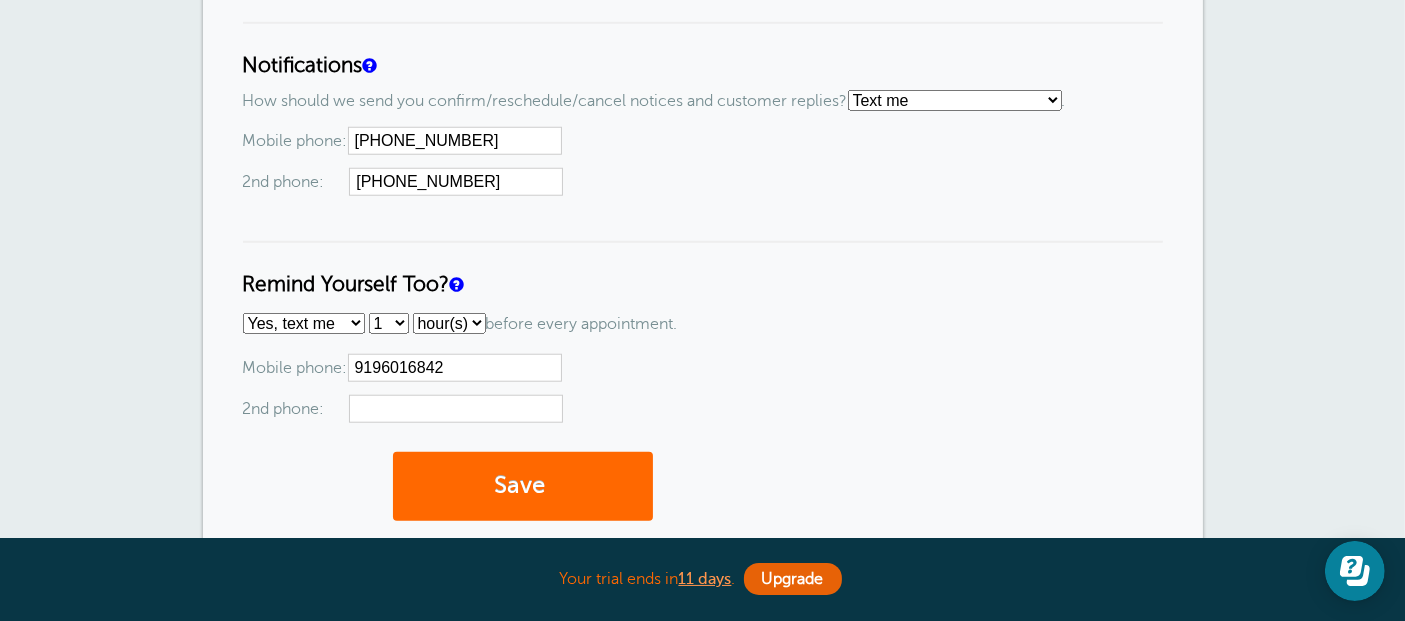 click on "1 2 3 4 5 6 7 8 9 10 11 12 13 14 15 16 17 18 19 20 21 22 23 24 25 26 27 28 29 30" at bounding box center (389, 323) 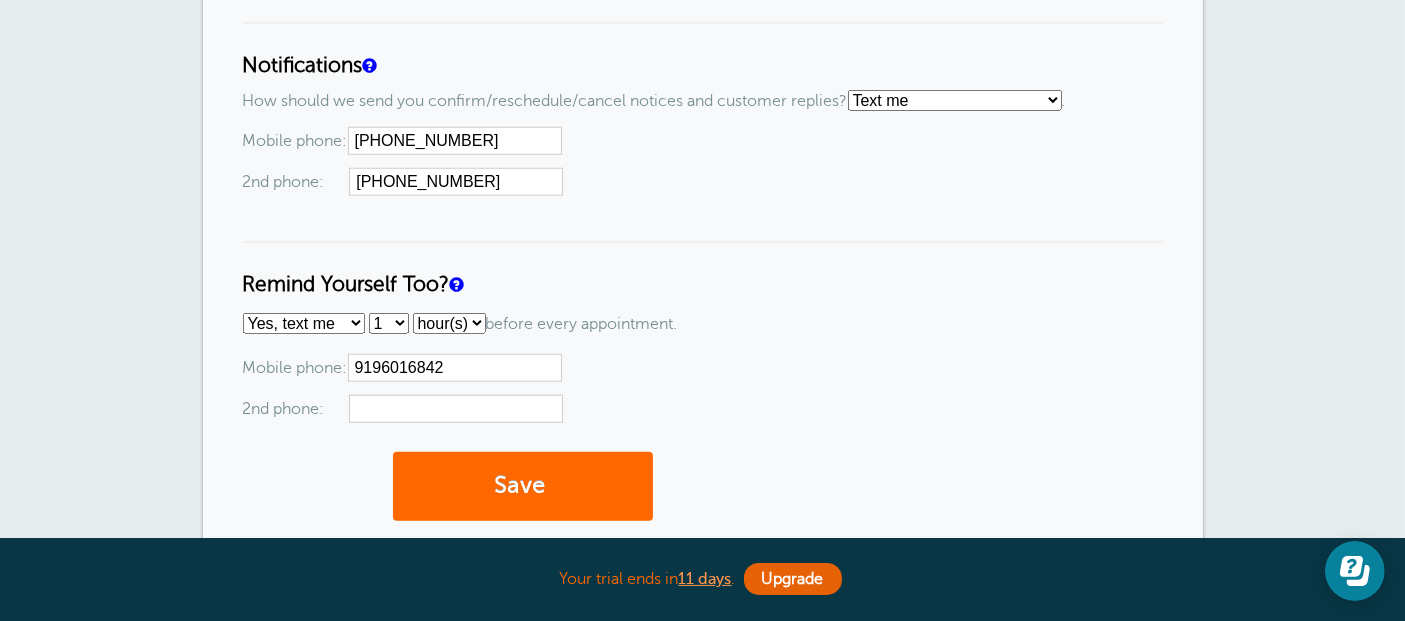 select on "DAY" 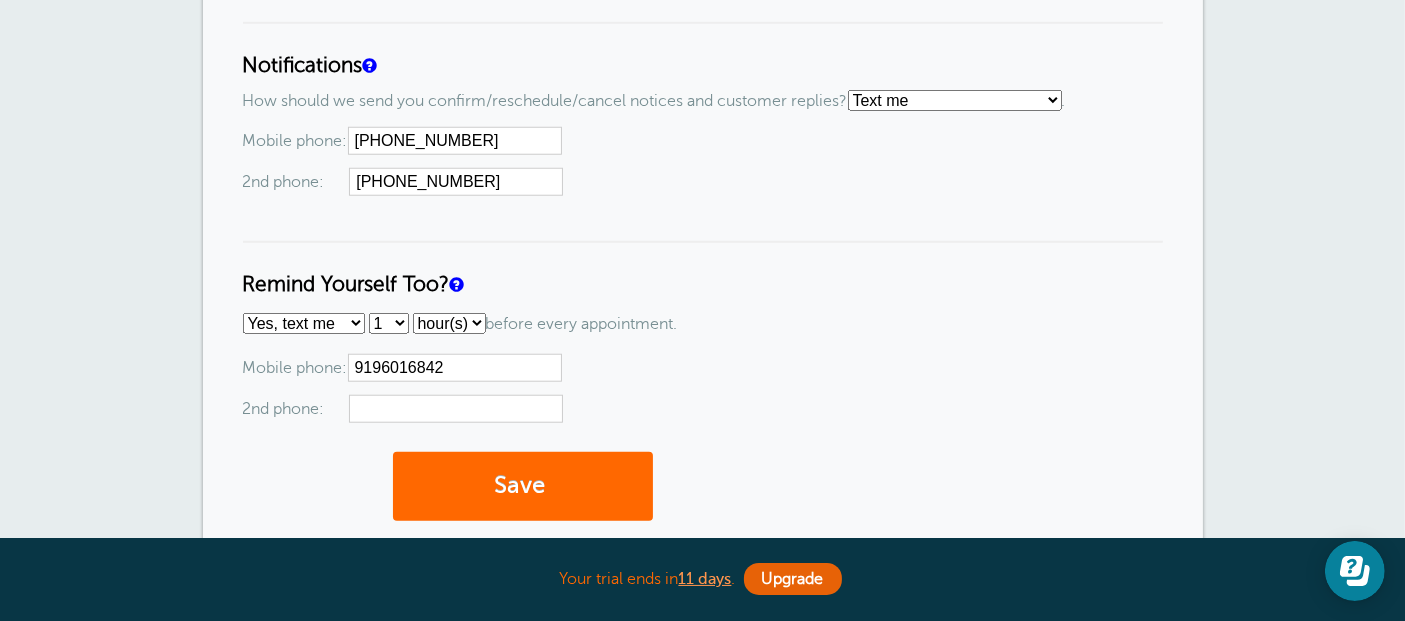 click on "hour(s) day(s)" at bounding box center [449, 323] 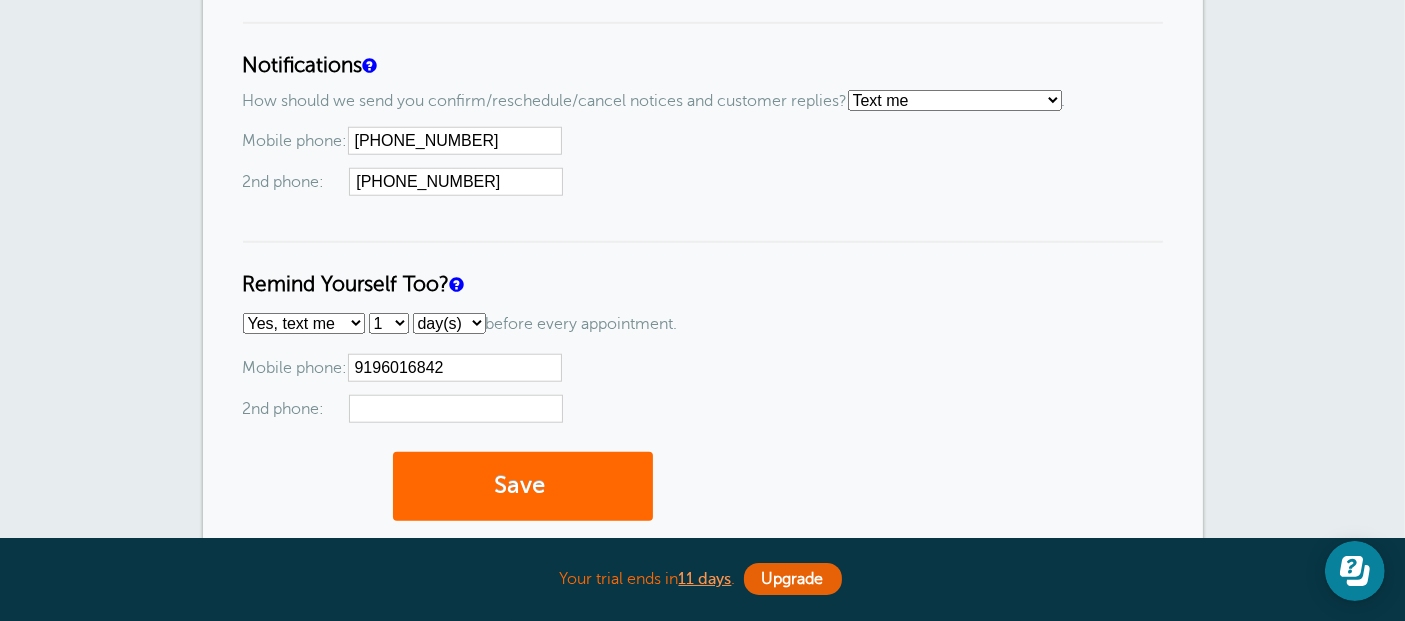 click on "Remind Yourself Too?" at bounding box center (703, 269) 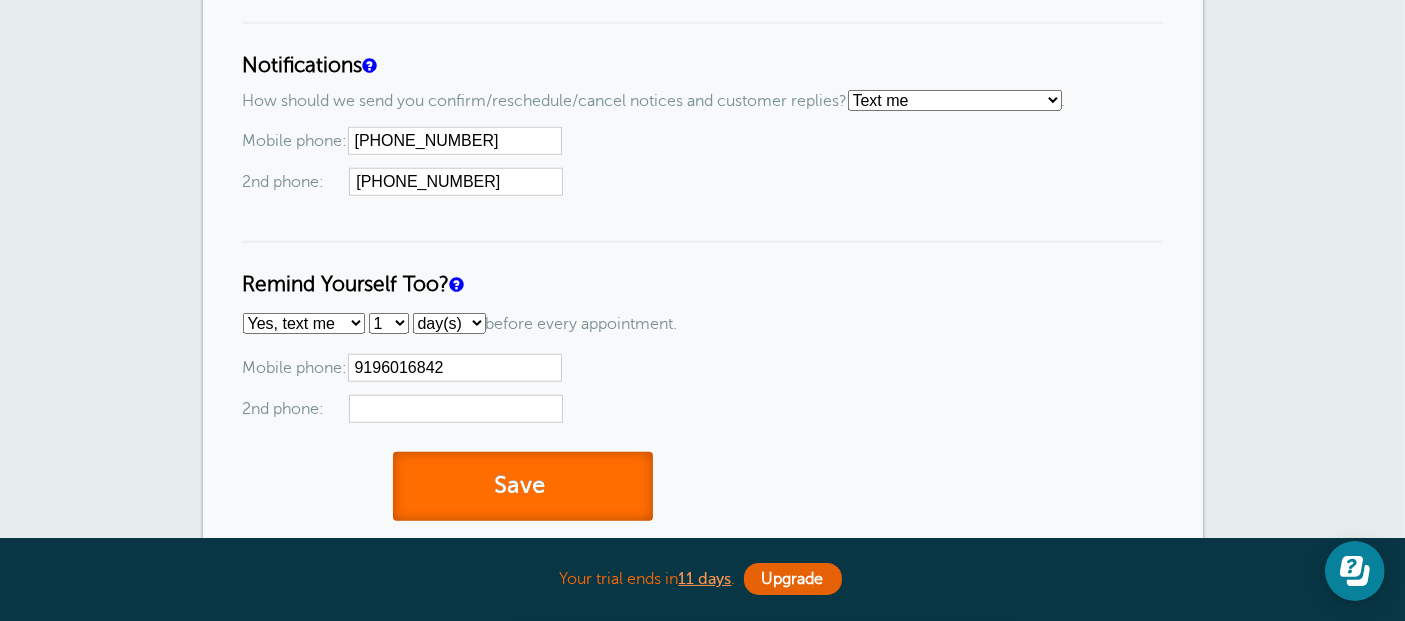 click on "Save" at bounding box center [523, 486] 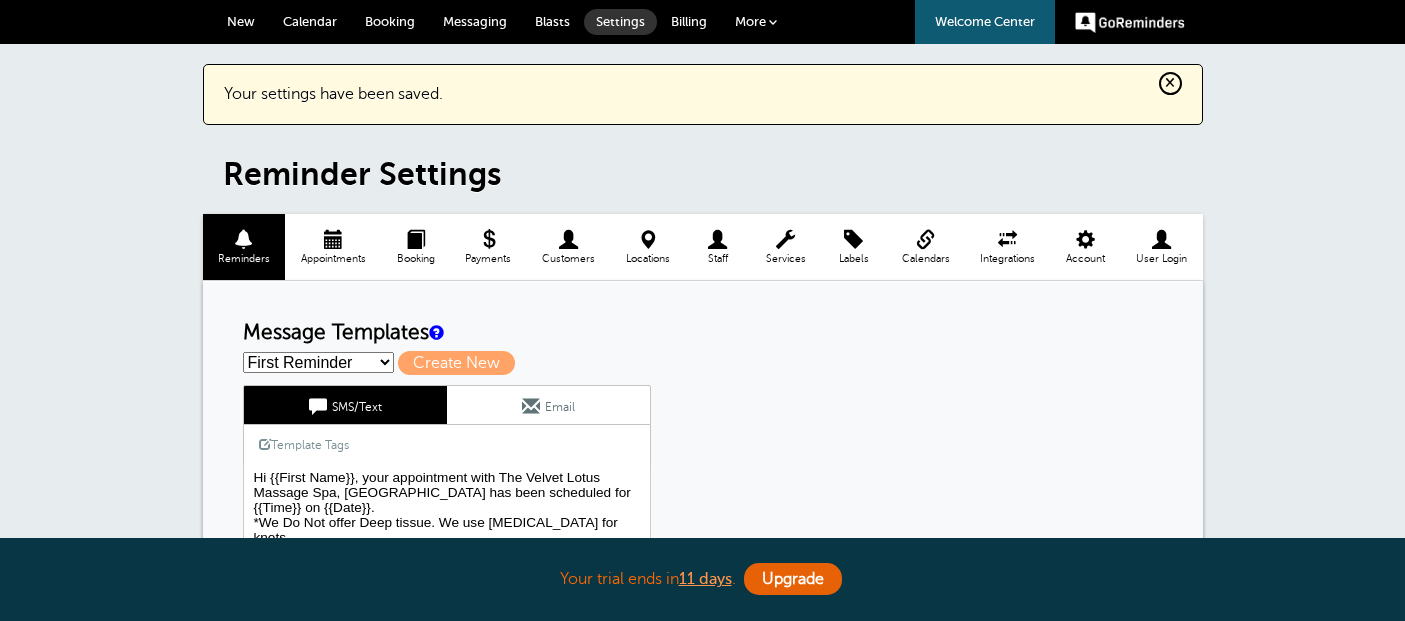 scroll, scrollTop: 0, scrollLeft: 0, axis: both 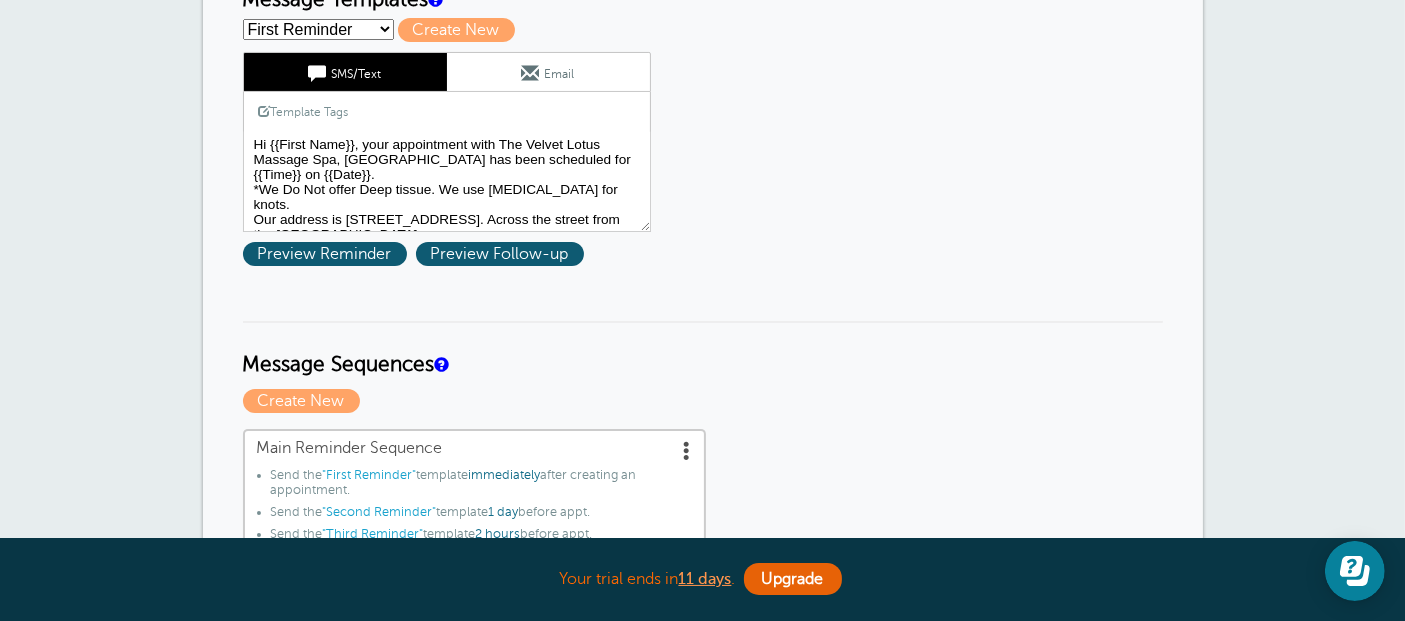 click on "Reminder Schedule
1st reminder:
Immediately 1 2 3 4 5 6 7 8 9 10 11 12 13 14 15 16 17 18 19 20 21 22 23 24 25 26 27 28 29 30
hour(s) day(s)
after creating  the appointment.
before  the appointment.
2nd reminder:
None 1 2 3 4 5 6 7 8 9 10 11 12 13 14 15 16 17 18 19 20 21 22 23 24 25 26 27 28 29 30
hour(s) day(s)
before  the appointment.
3rd reminder:						 None 1 2 3 4 5 6 7 8 9 10 11 12 13 14 15 16 17 18 19 20 21 22 23 24 25 26 27 28 29 30
hour(s) day(s)
before  the appointment.
Message Templates
First Reminder
Second Reminder" at bounding box center [703, 1072] 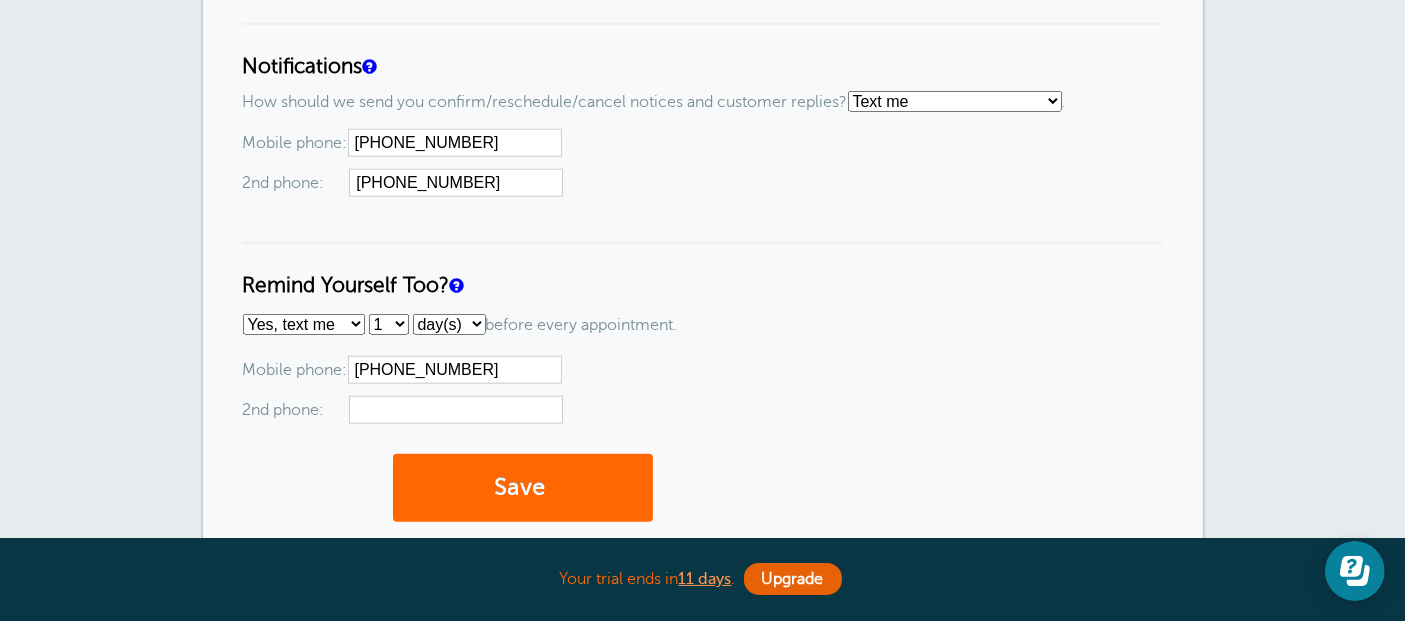 scroll, scrollTop: 2222, scrollLeft: 0, axis: vertical 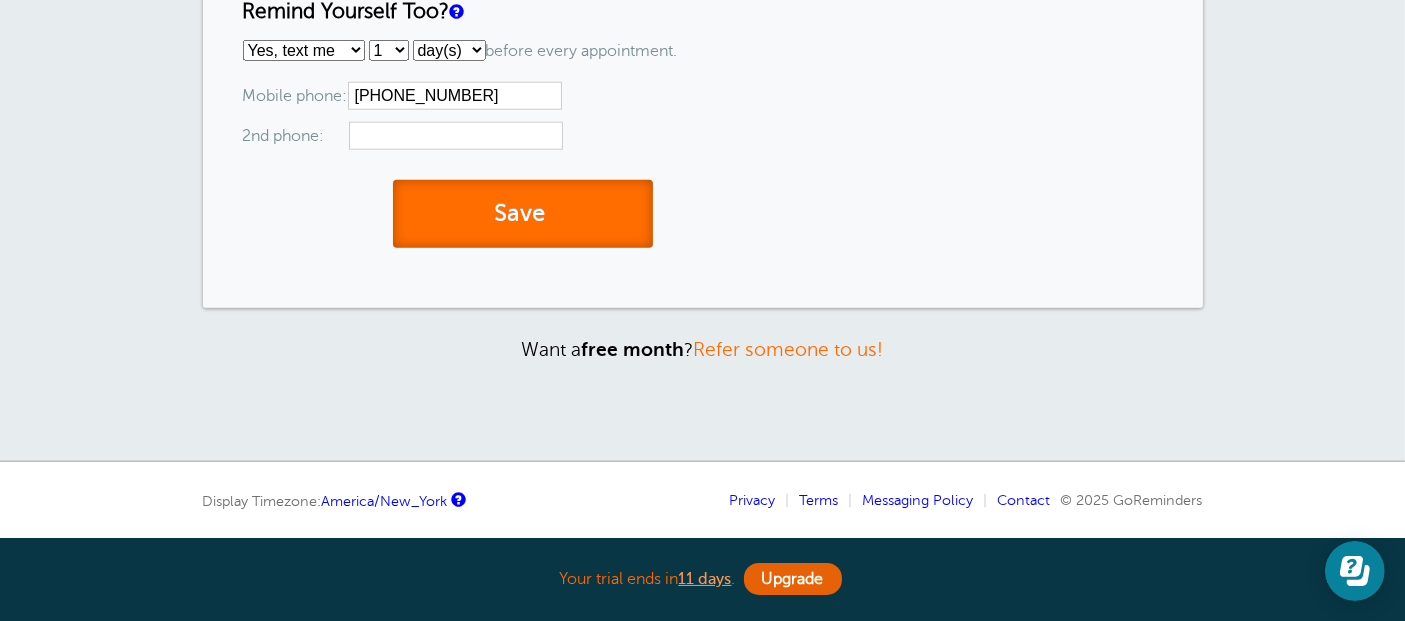 click on "Save" at bounding box center [523, 214] 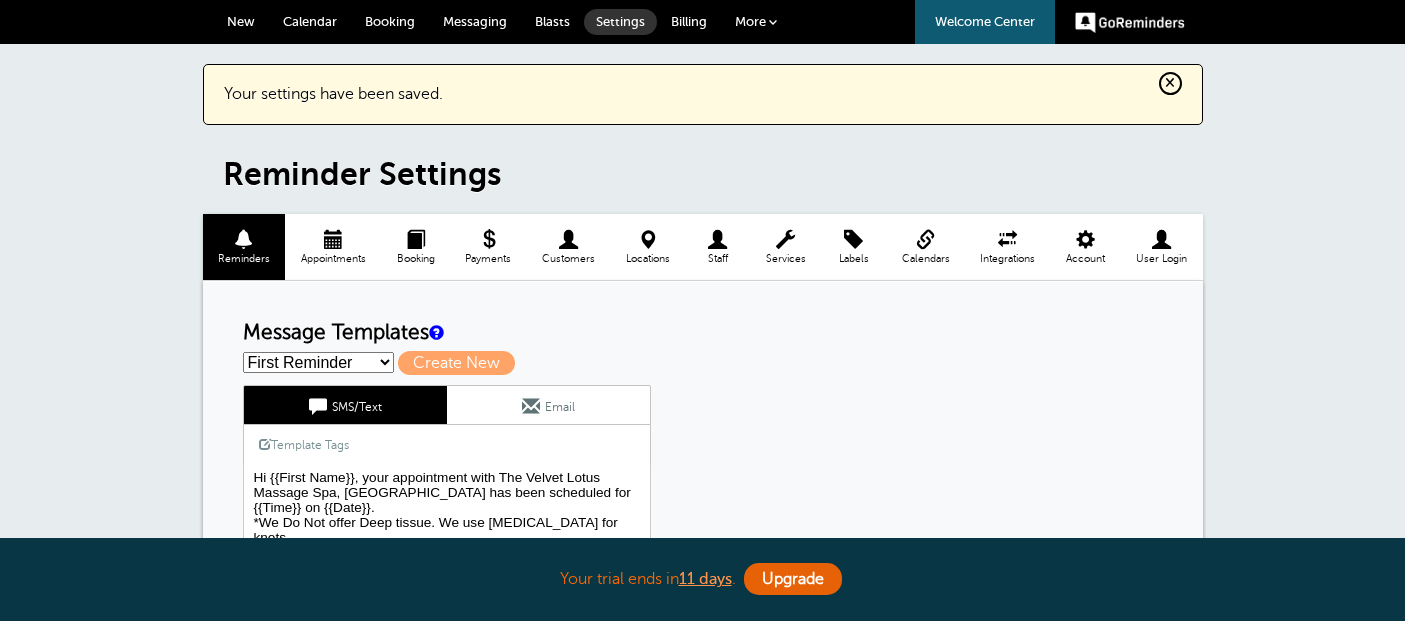 scroll, scrollTop: 0, scrollLeft: 0, axis: both 